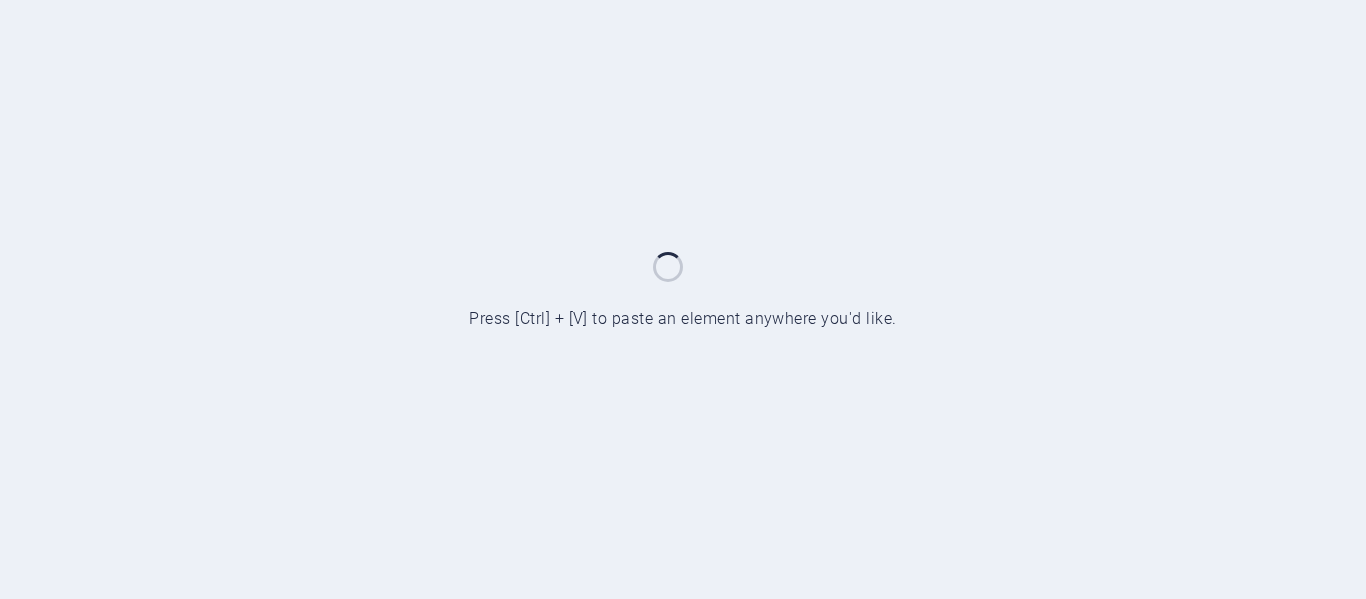 scroll, scrollTop: 0, scrollLeft: 0, axis: both 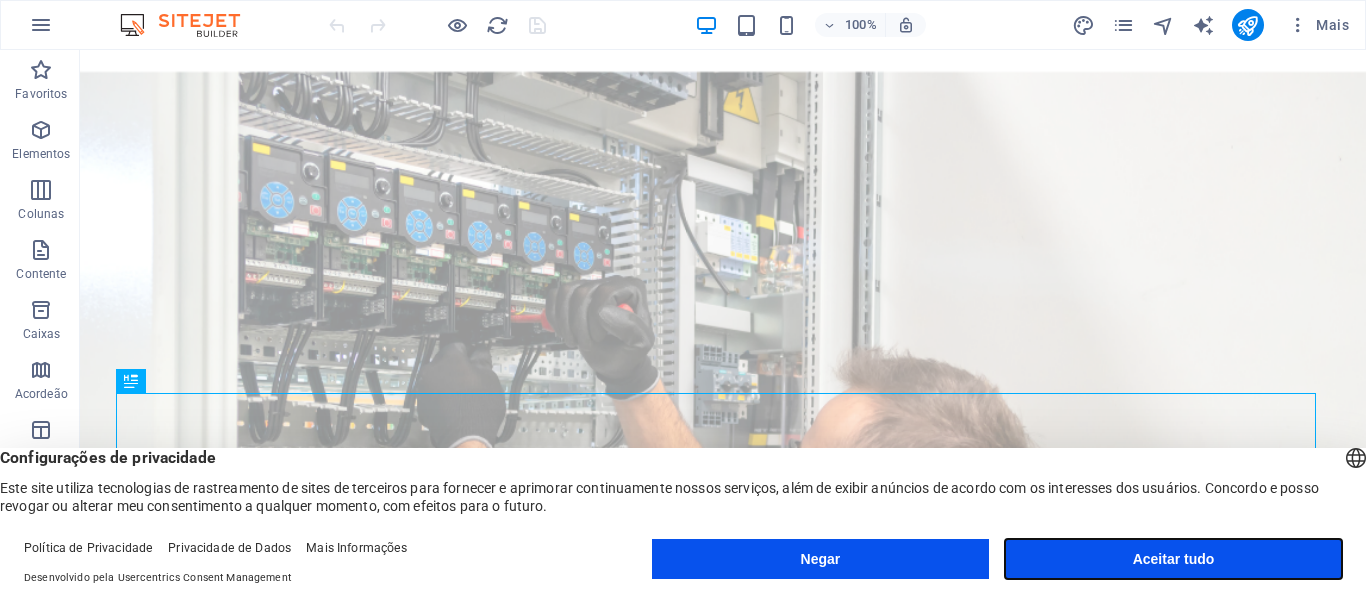 click on "Aceitar tudo" at bounding box center [1173, 559] 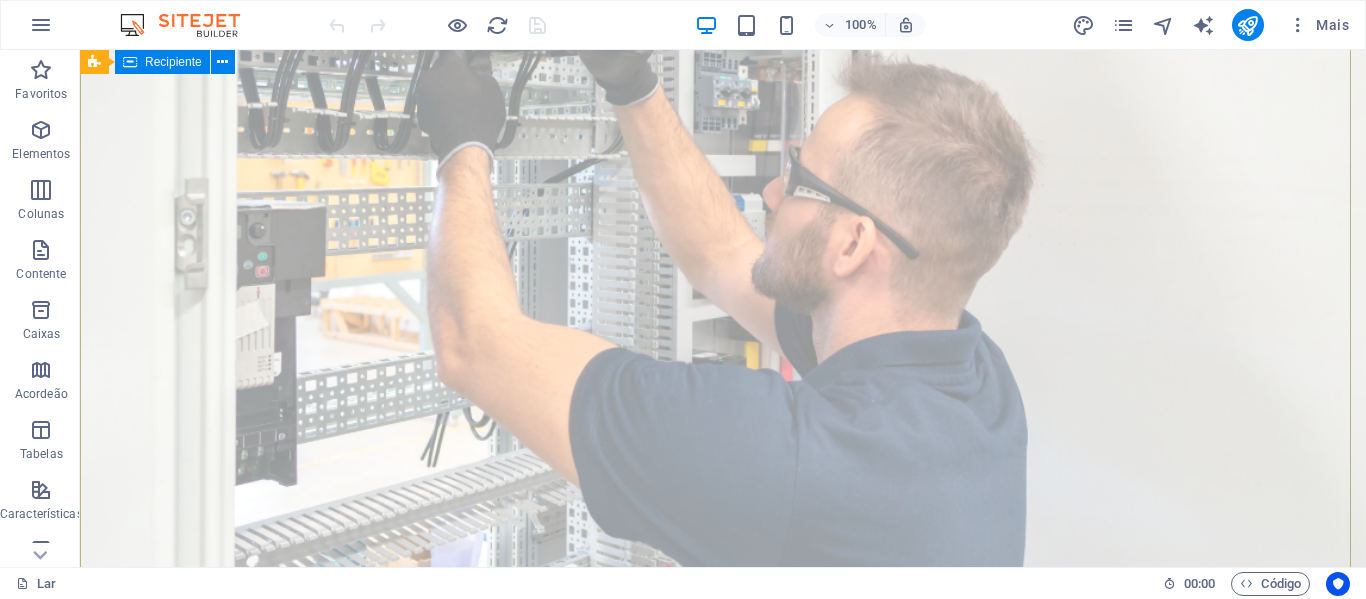 scroll, scrollTop: 0, scrollLeft: 0, axis: both 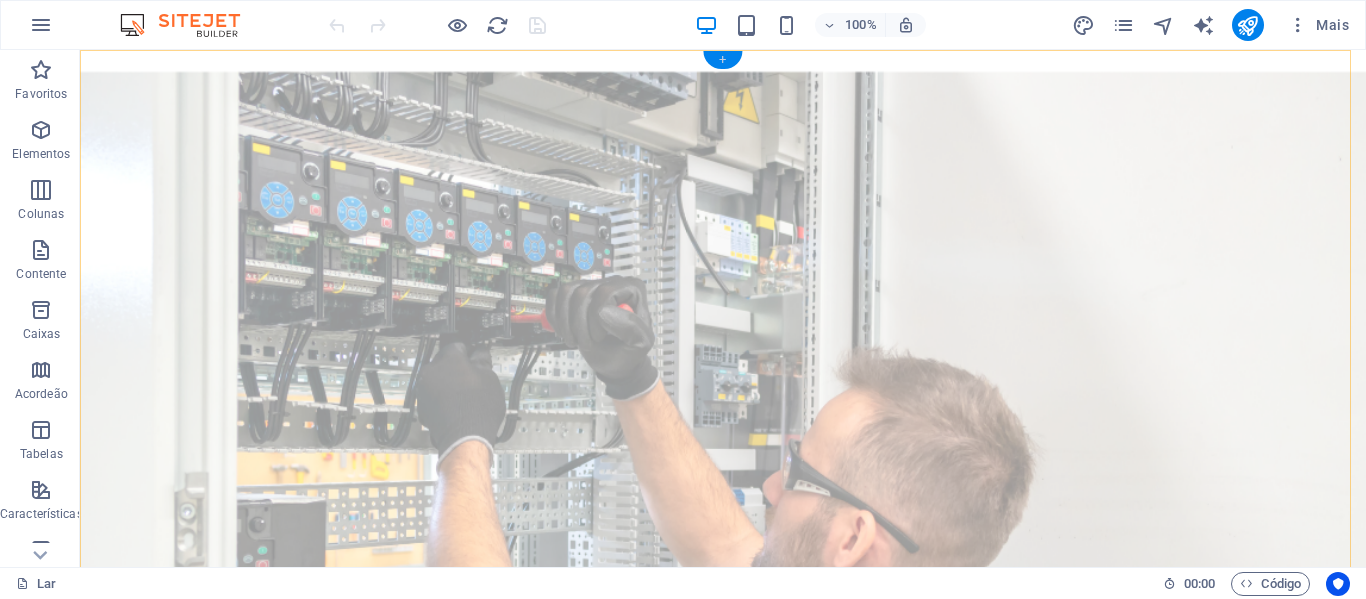 drag, startPoint x: 724, startPoint y: 60, endPoint x: 325, endPoint y: 29, distance: 400.20245 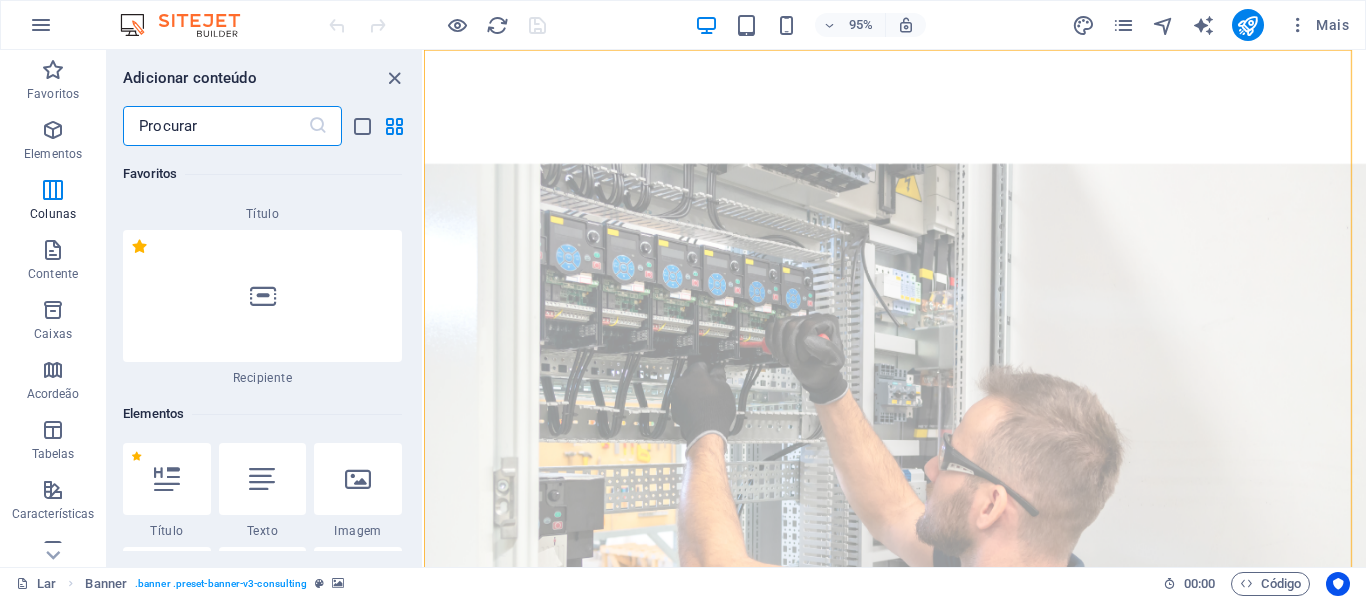 scroll, scrollTop: 0, scrollLeft: 0, axis: both 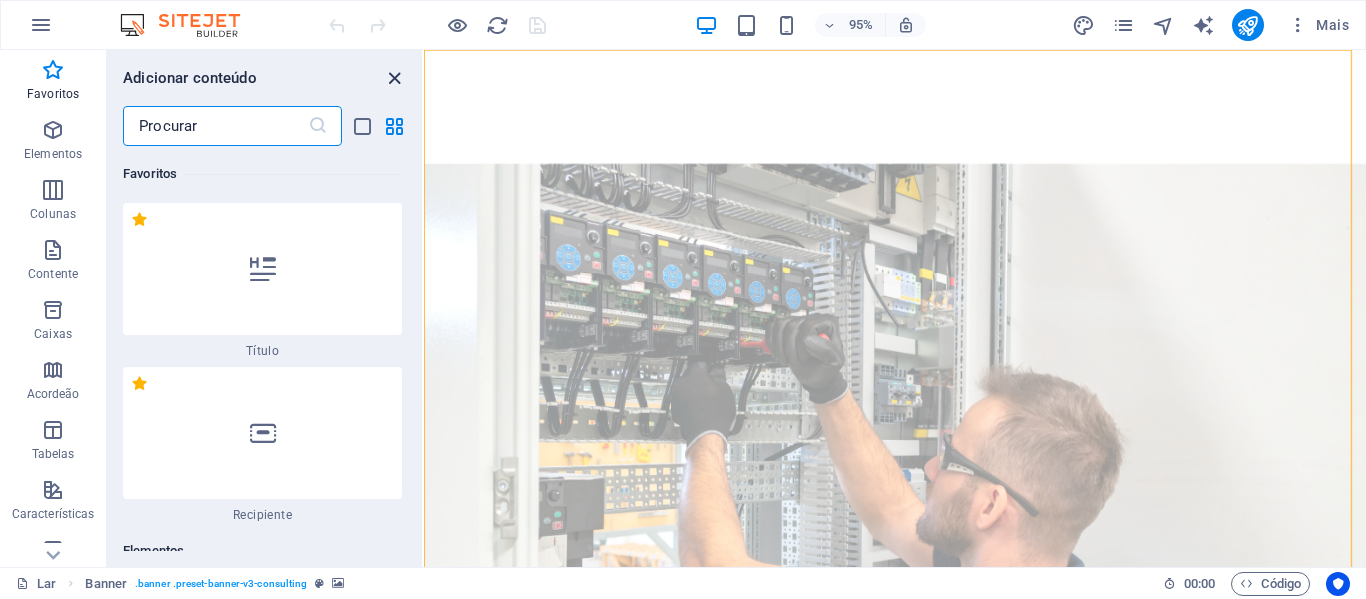 drag, startPoint x: 318, startPoint y: 26, endPoint x: 398, endPoint y: 76, distance: 94.33981 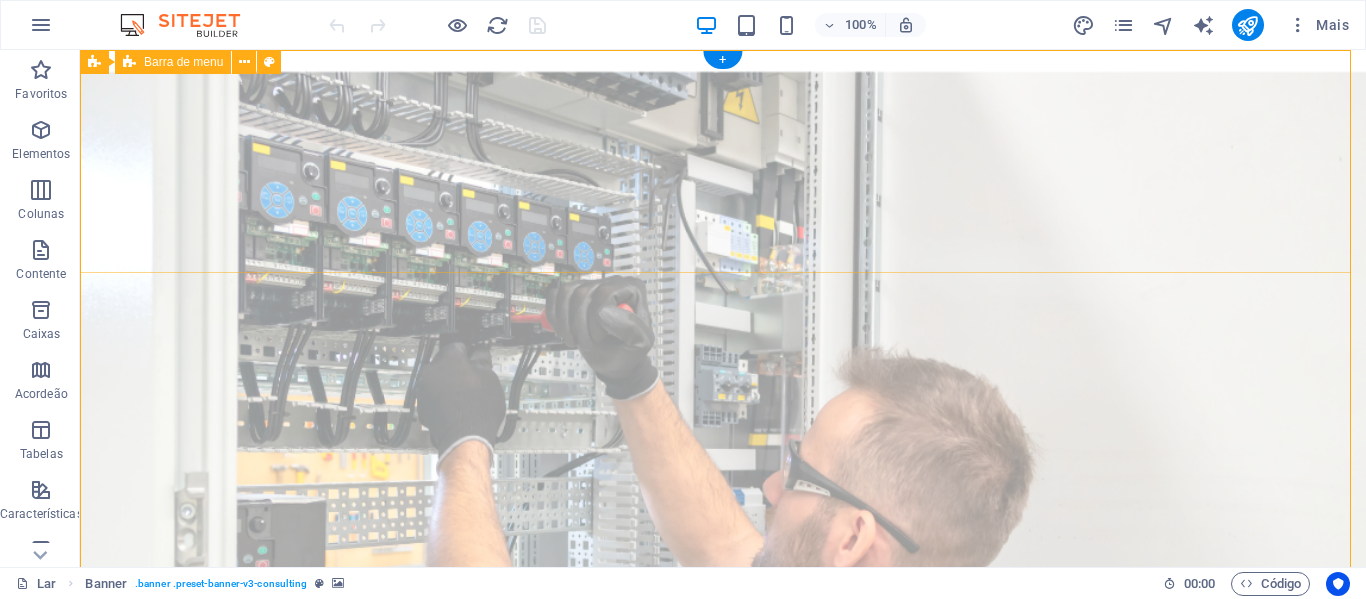 click on "Nossa história Nossos pontos fortes Projetos Contate-nos Começar" at bounding box center (723, 1085) 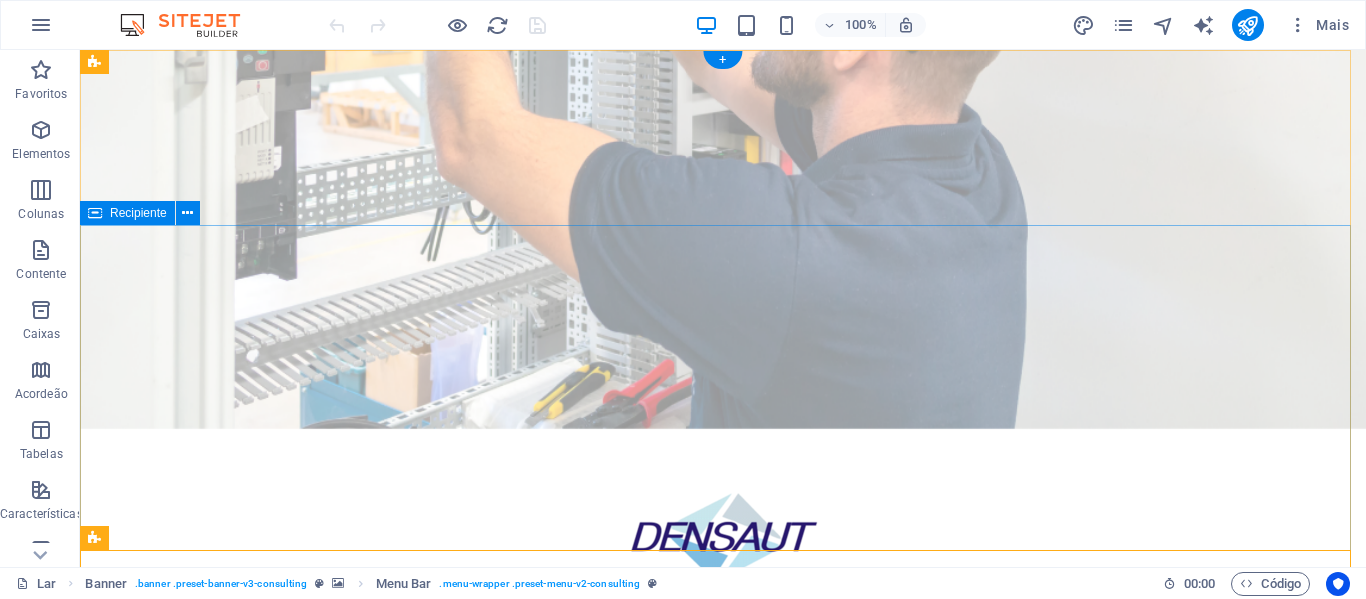 scroll, scrollTop: 0, scrollLeft: 0, axis: both 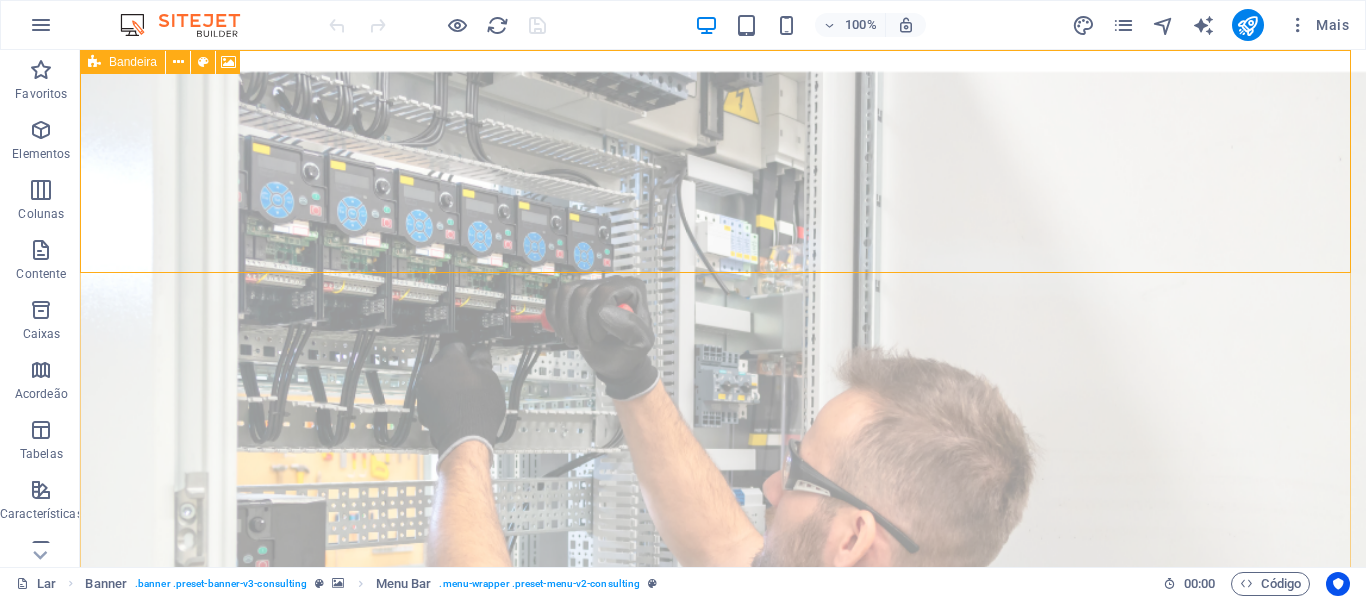 click on "Bandeira" at bounding box center (133, 62) 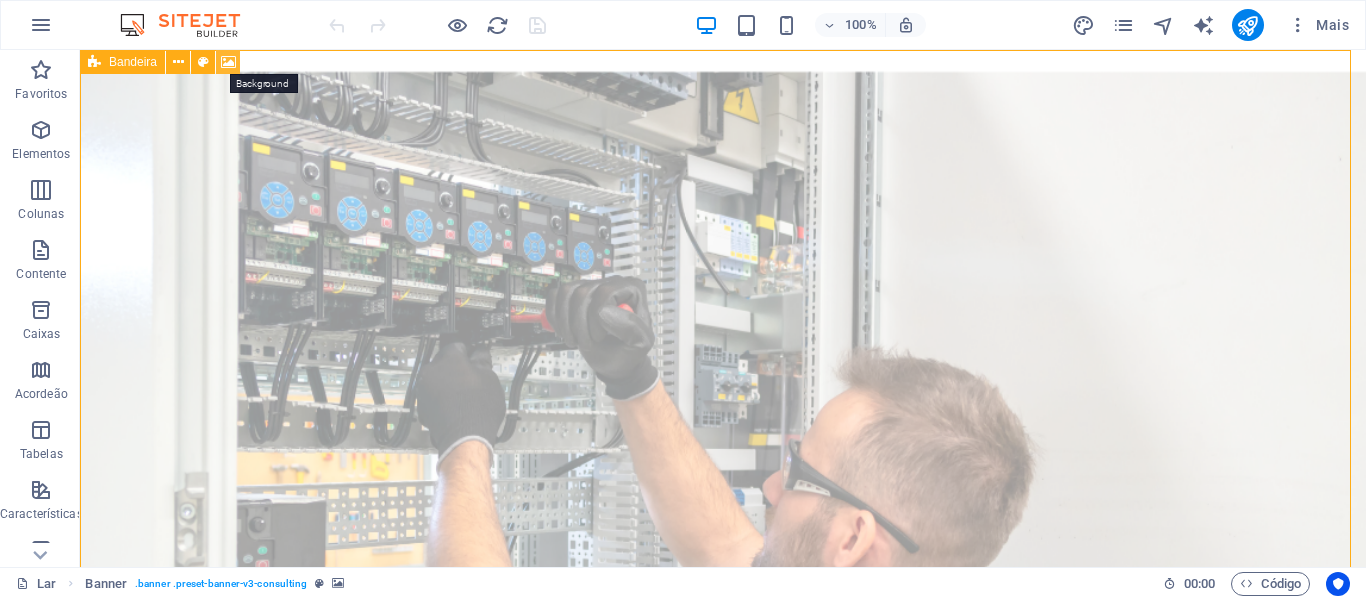 click at bounding box center [228, 62] 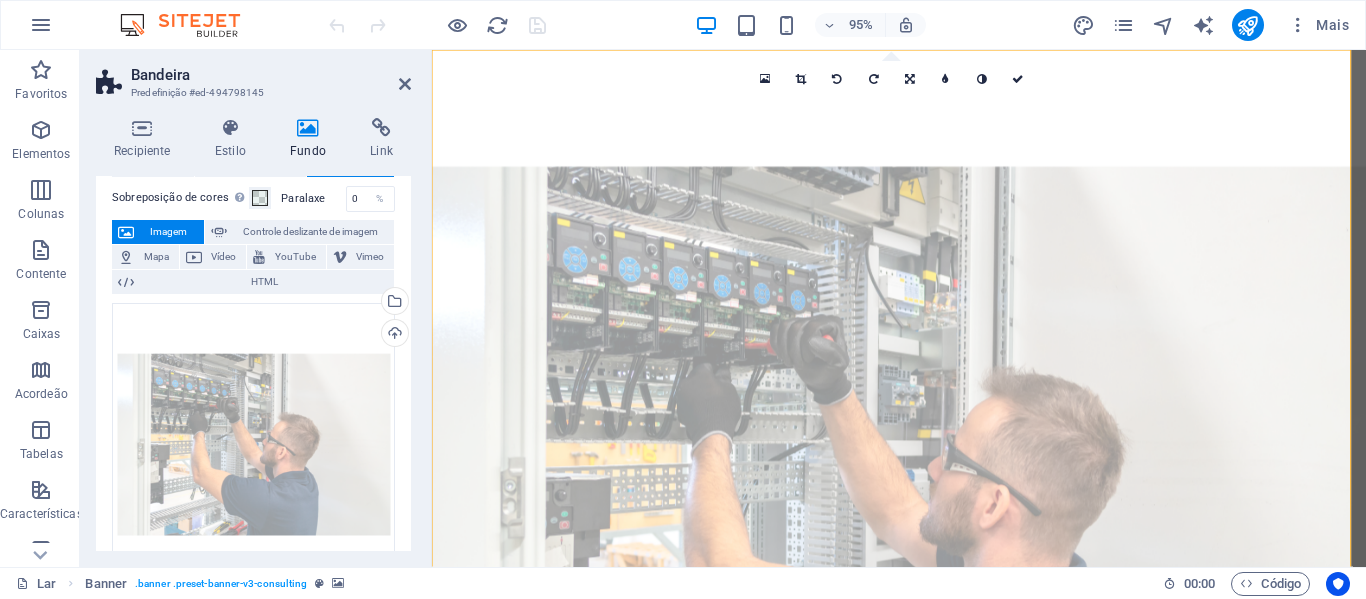 scroll, scrollTop: 100, scrollLeft: 0, axis: vertical 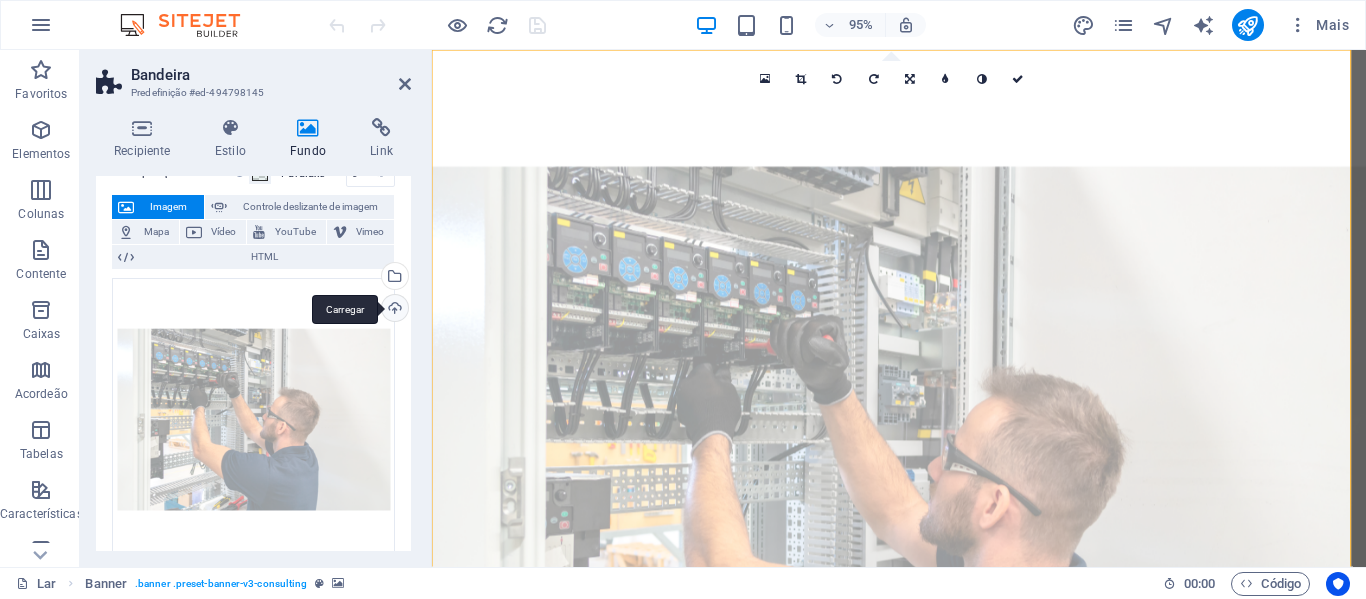 click on "Carregar" at bounding box center (393, 310) 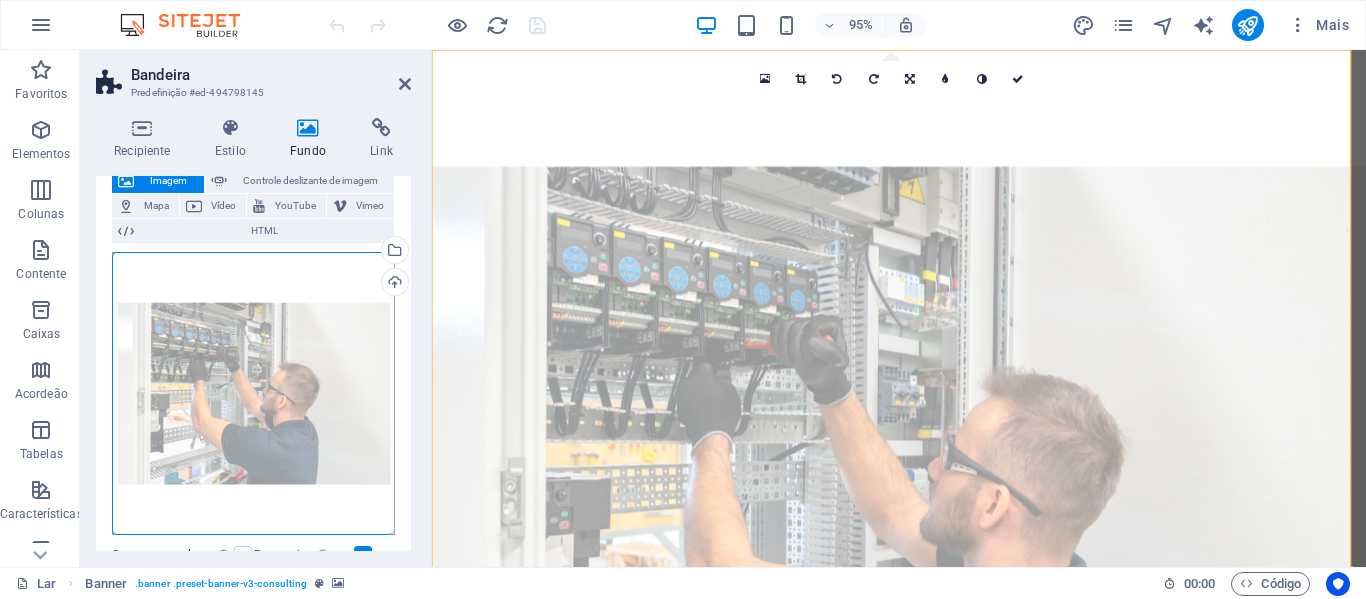 scroll, scrollTop: 100, scrollLeft: 0, axis: vertical 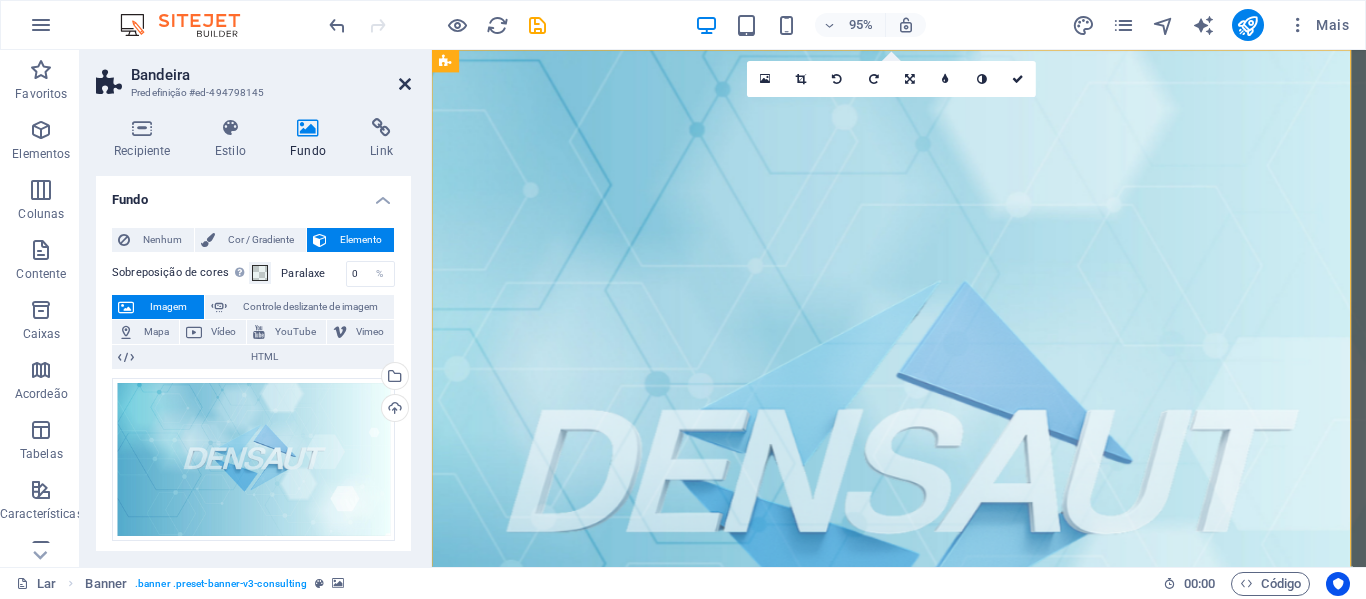 click at bounding box center [405, 84] 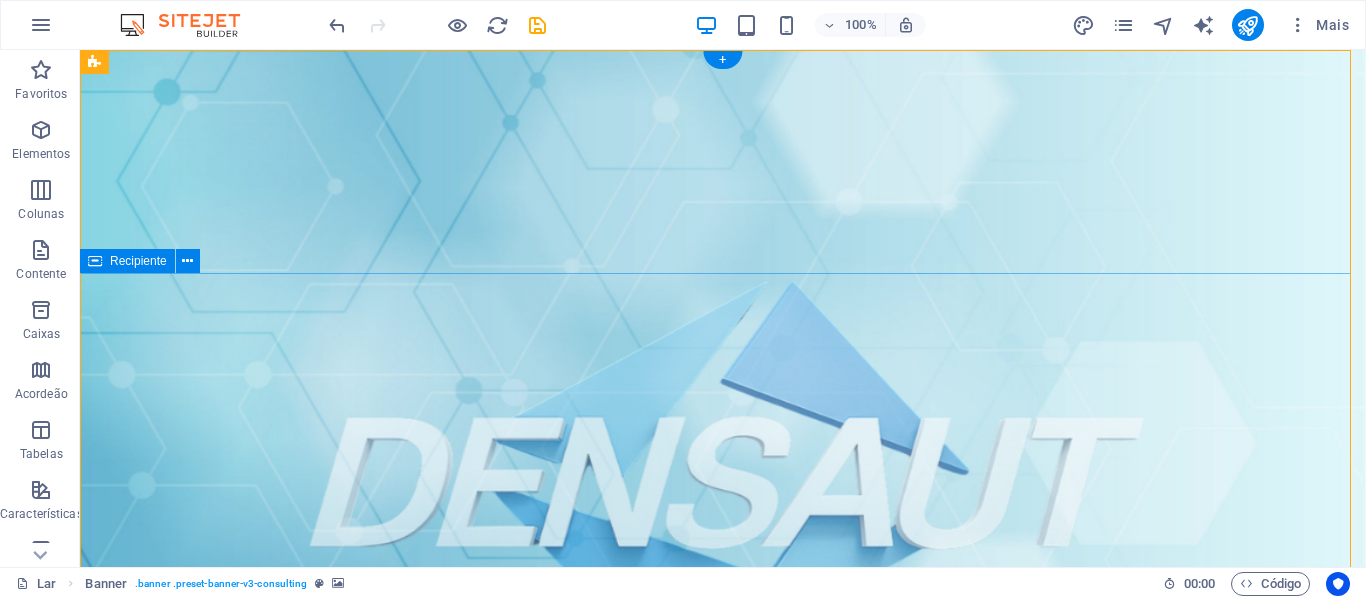 scroll, scrollTop: 0, scrollLeft: 0, axis: both 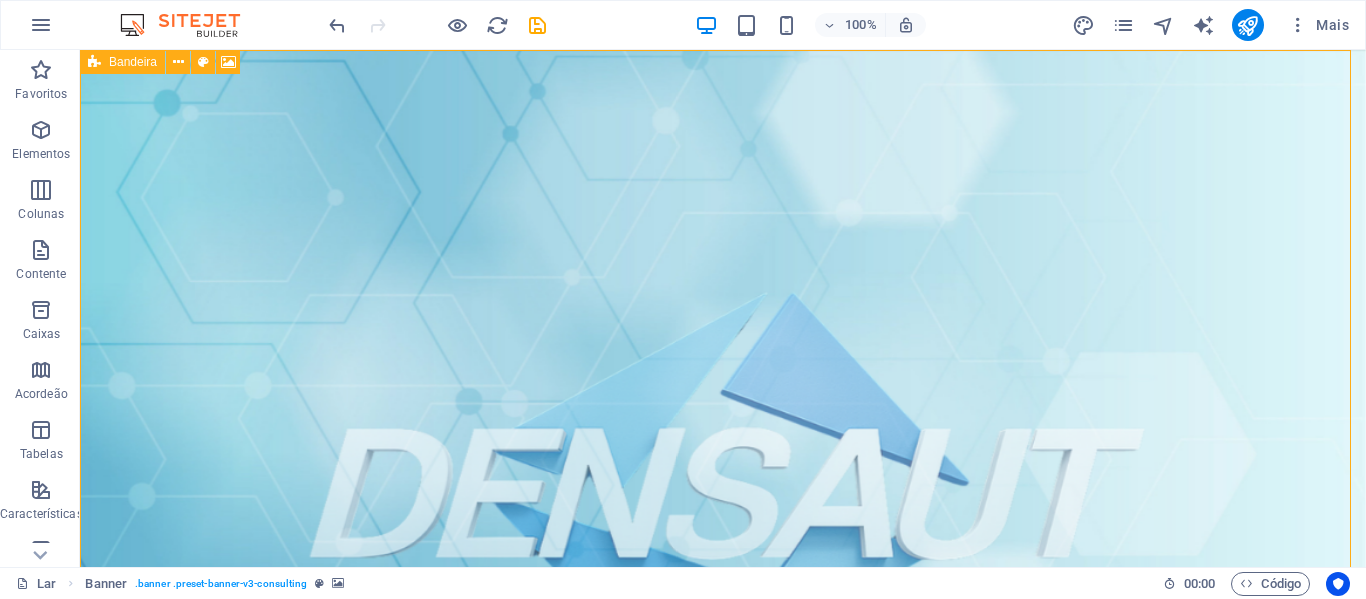 click on "Bandeira" at bounding box center [133, 62] 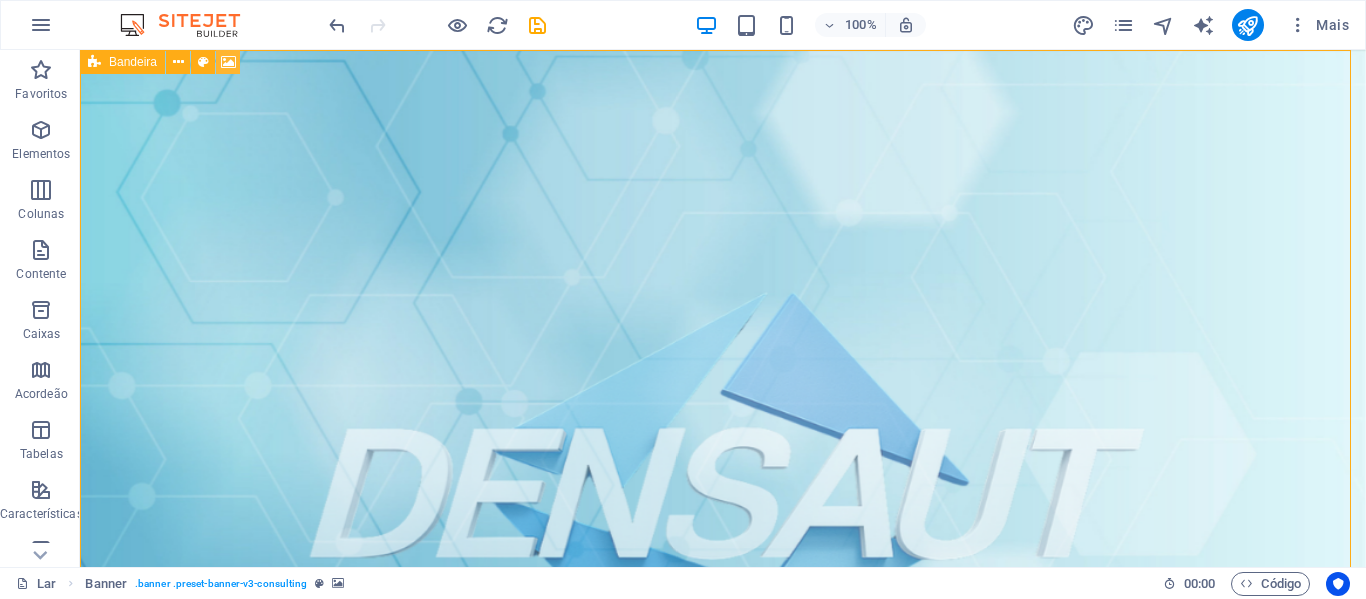 click at bounding box center [228, 62] 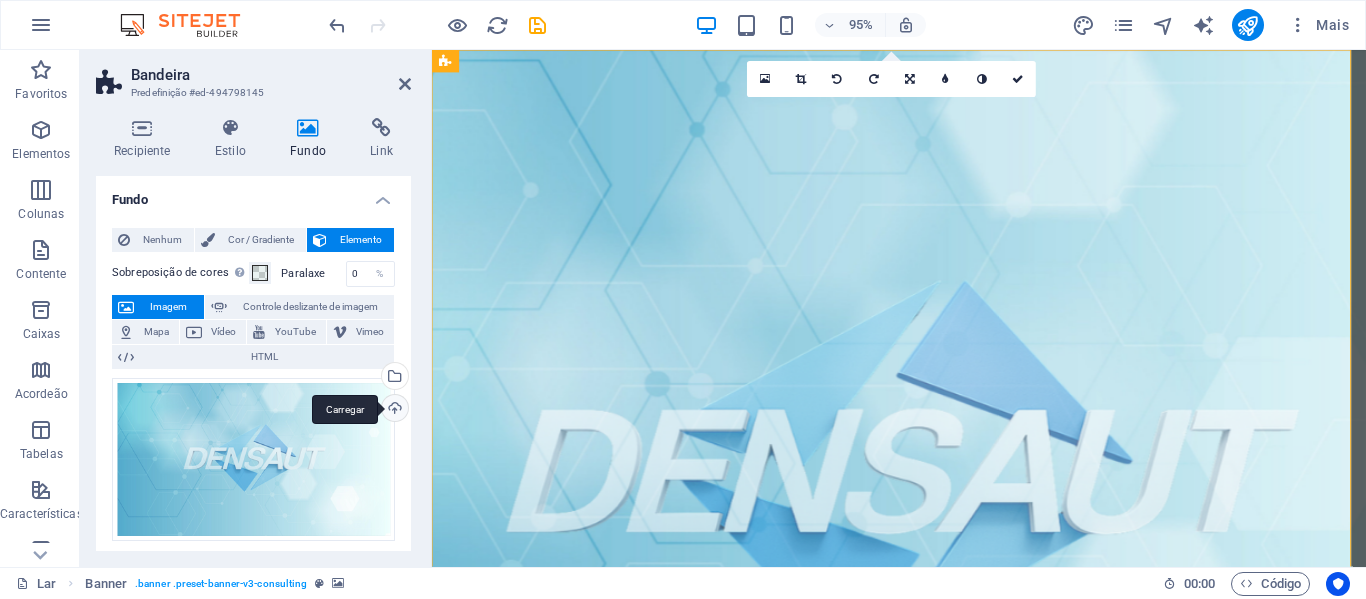 click on "Carregar" at bounding box center [393, 410] 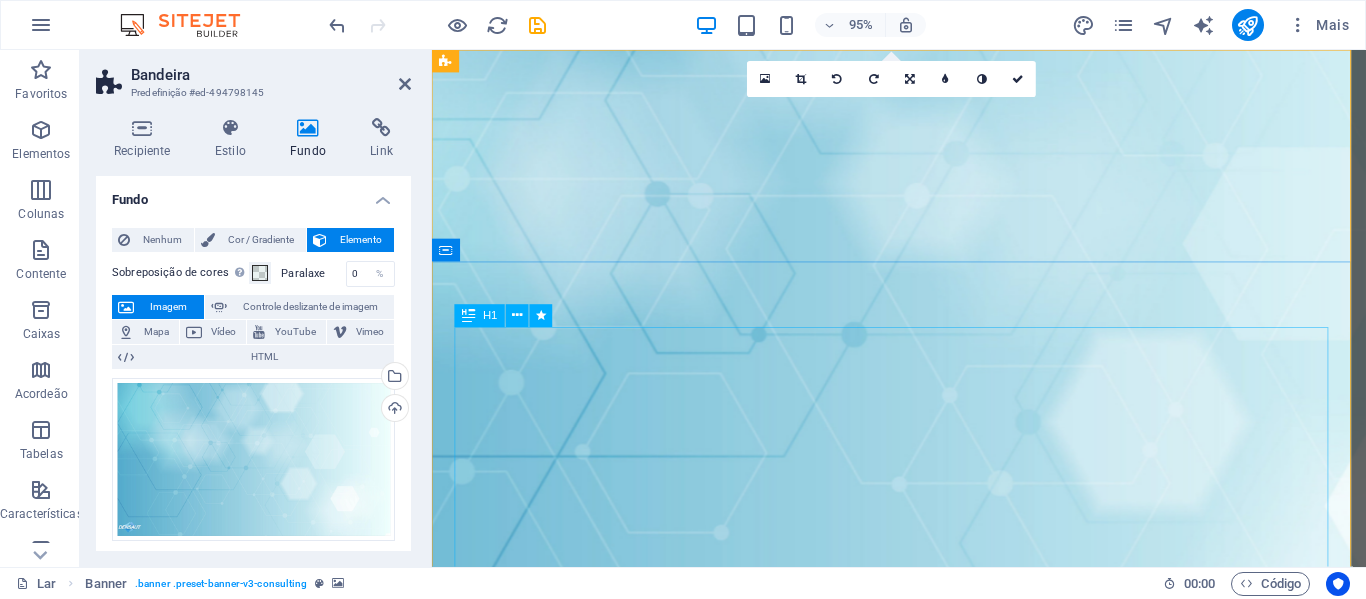 scroll, scrollTop: 0, scrollLeft: 0, axis: both 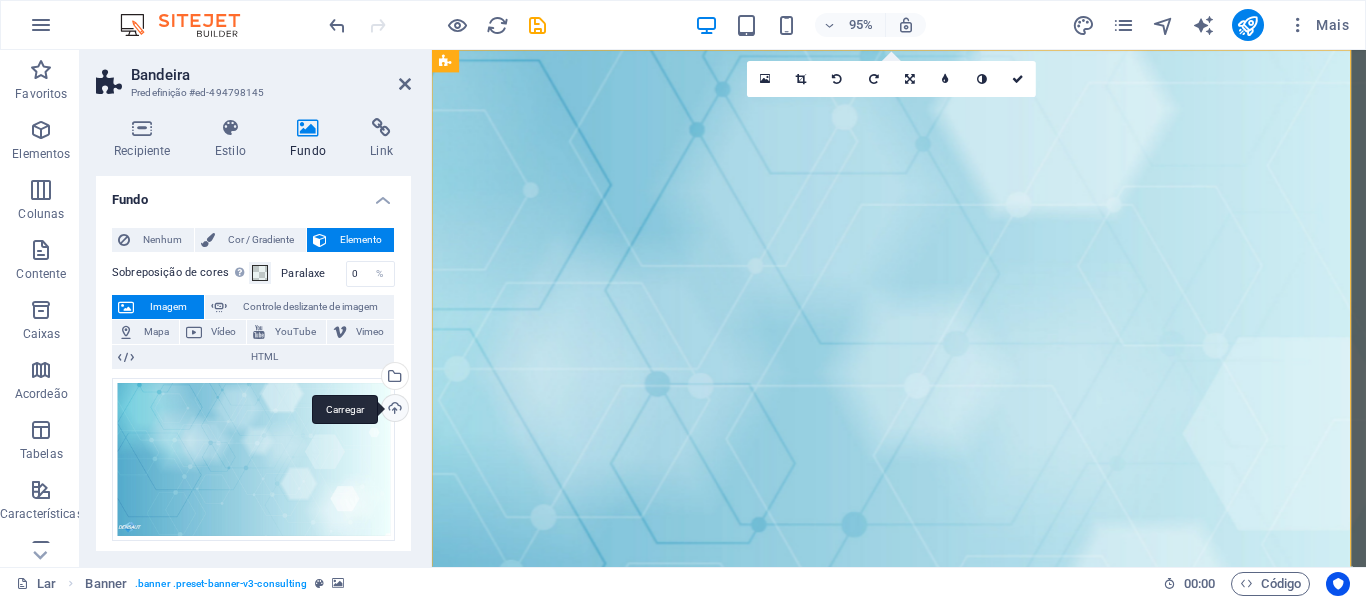 click on "Carregar" at bounding box center [393, 410] 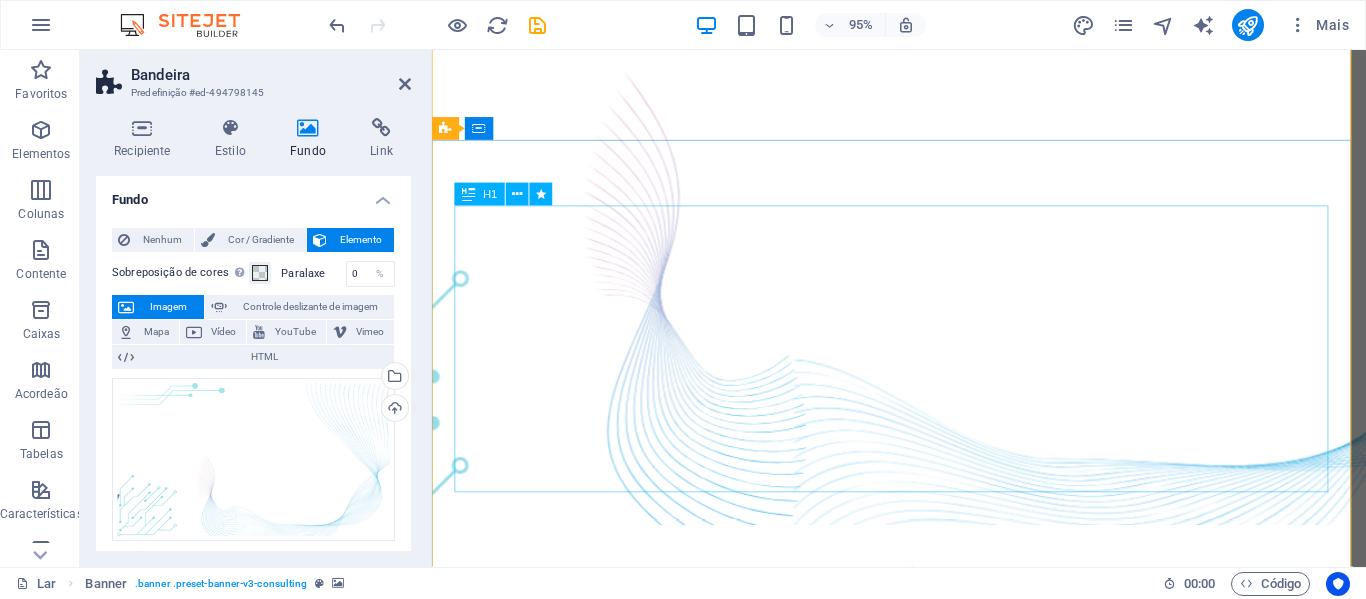 scroll, scrollTop: 100, scrollLeft: 0, axis: vertical 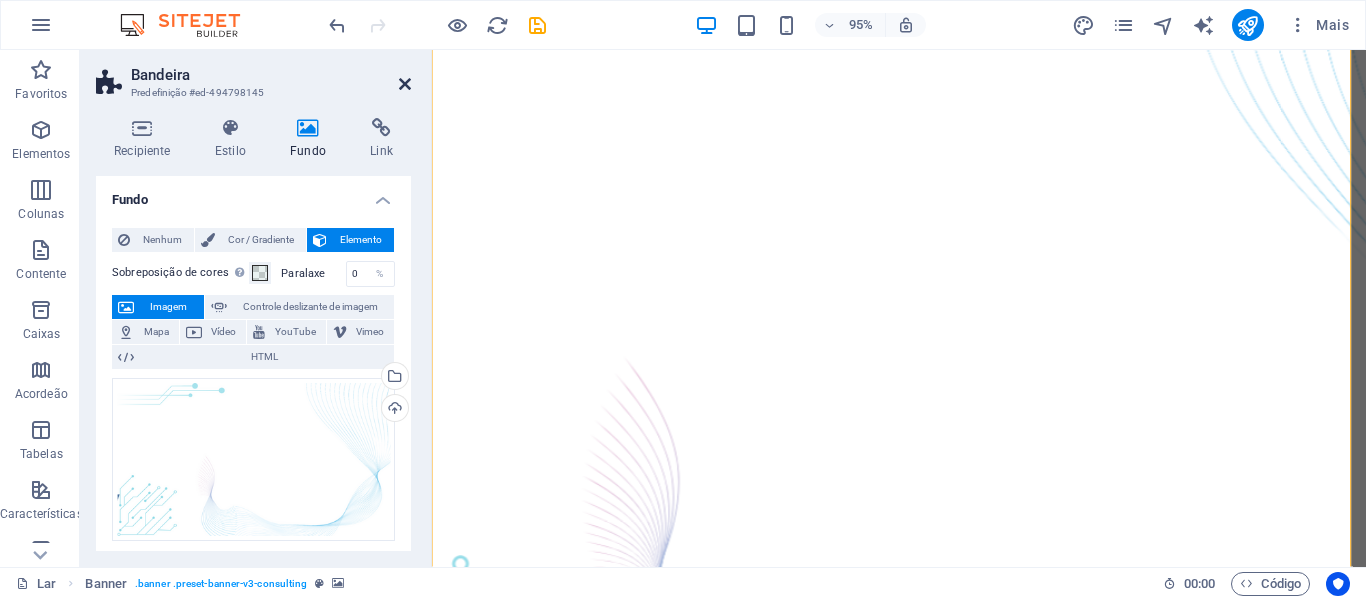 click at bounding box center [405, 84] 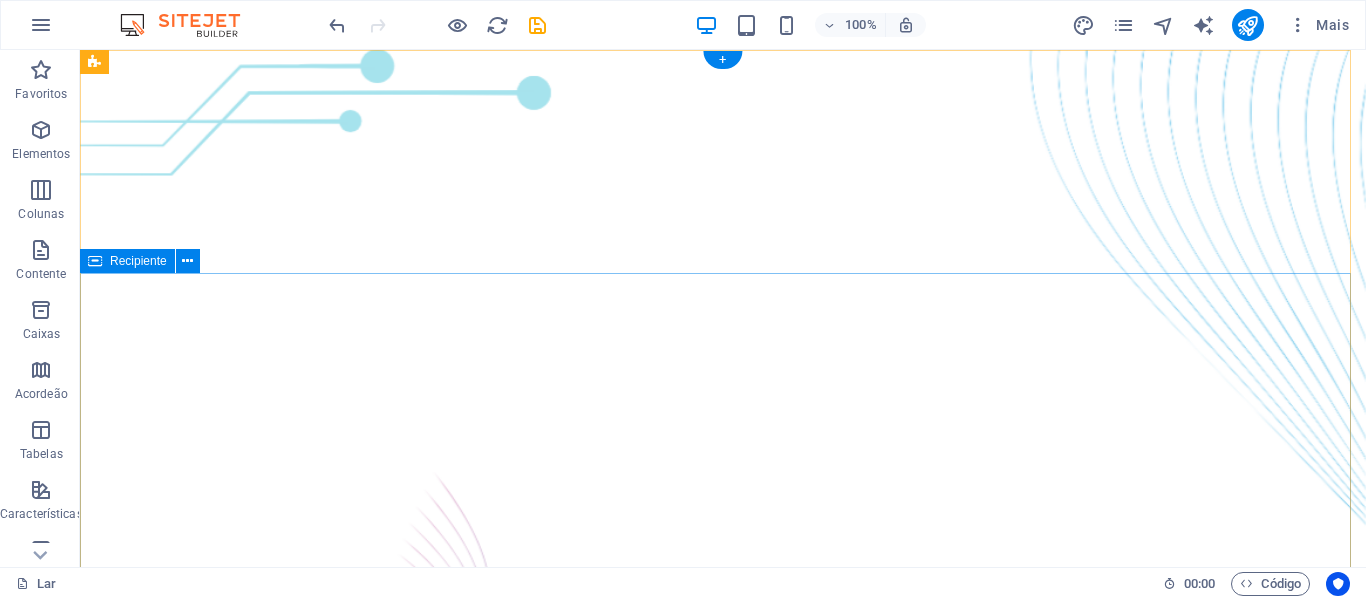 scroll, scrollTop: 0, scrollLeft: 0, axis: both 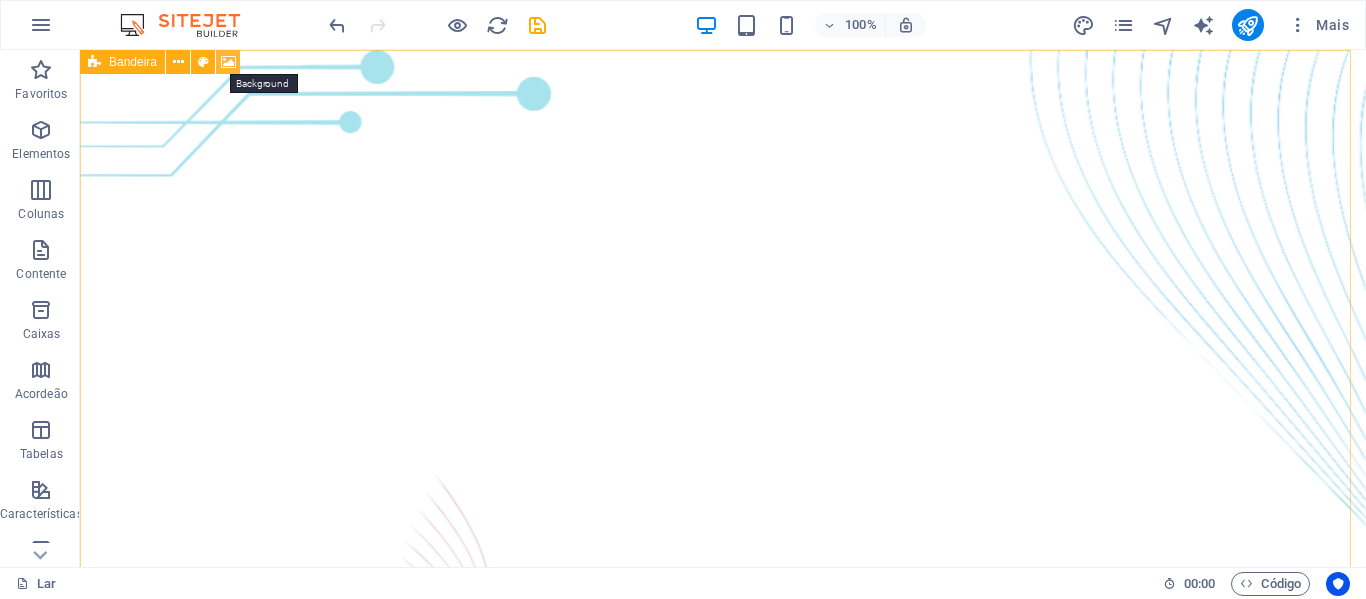 click at bounding box center [228, 62] 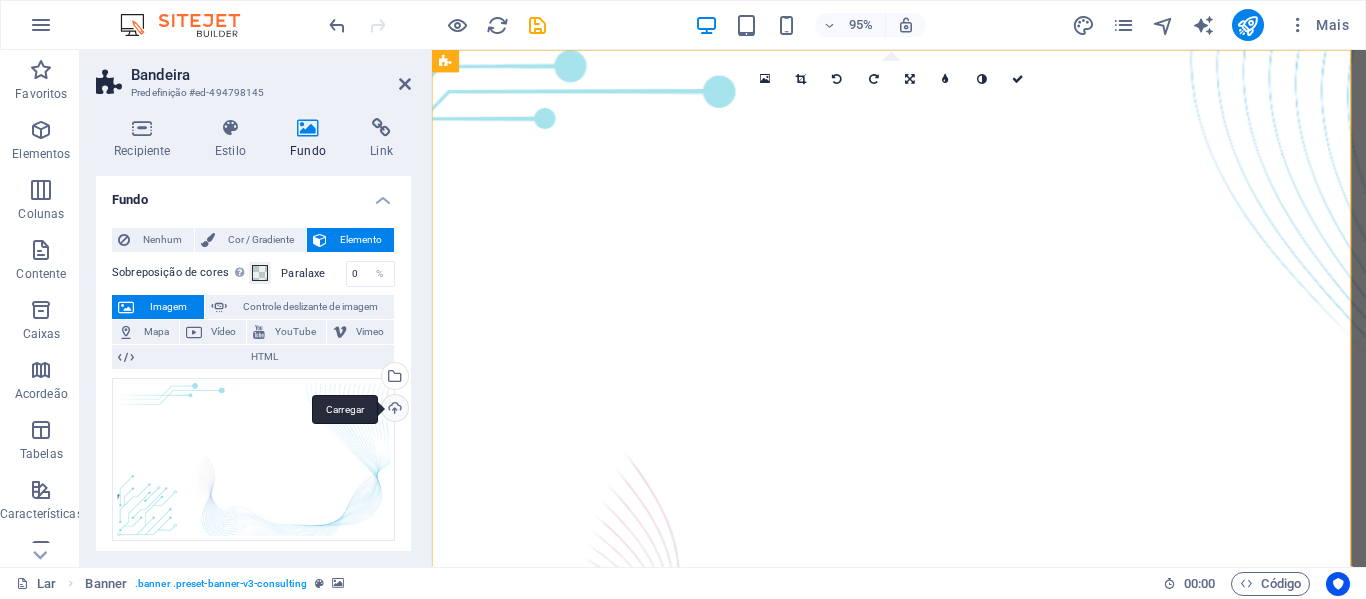 click on "Carregar" at bounding box center (393, 410) 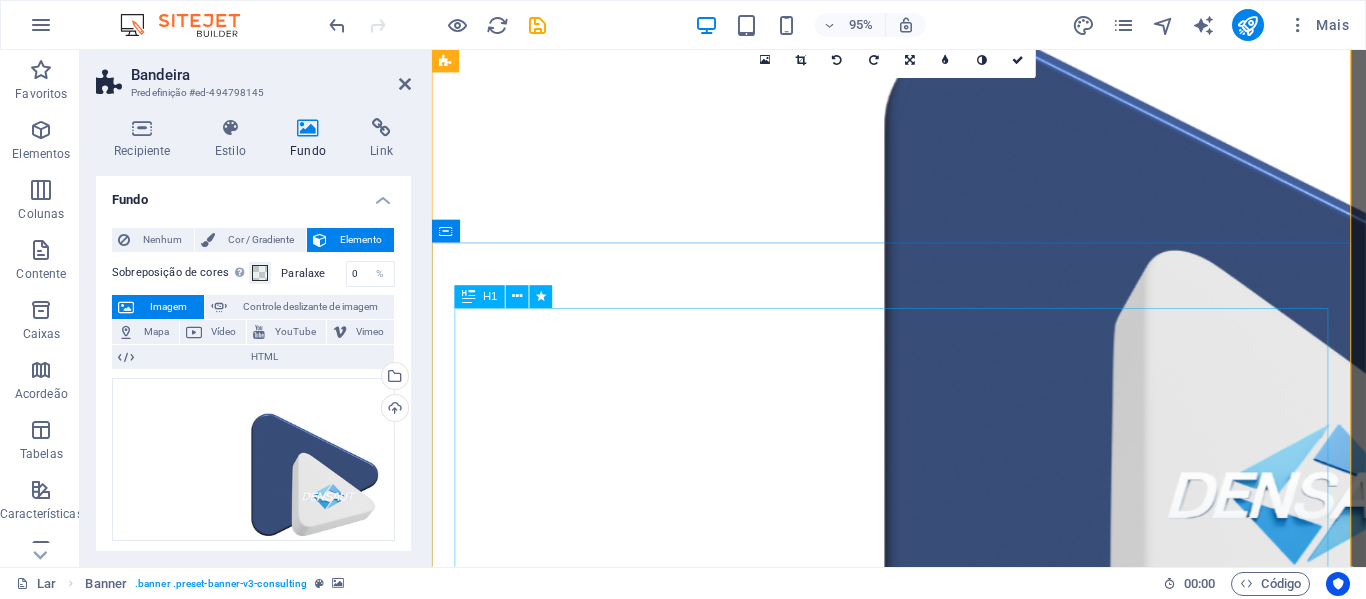 scroll, scrollTop: 0, scrollLeft: 0, axis: both 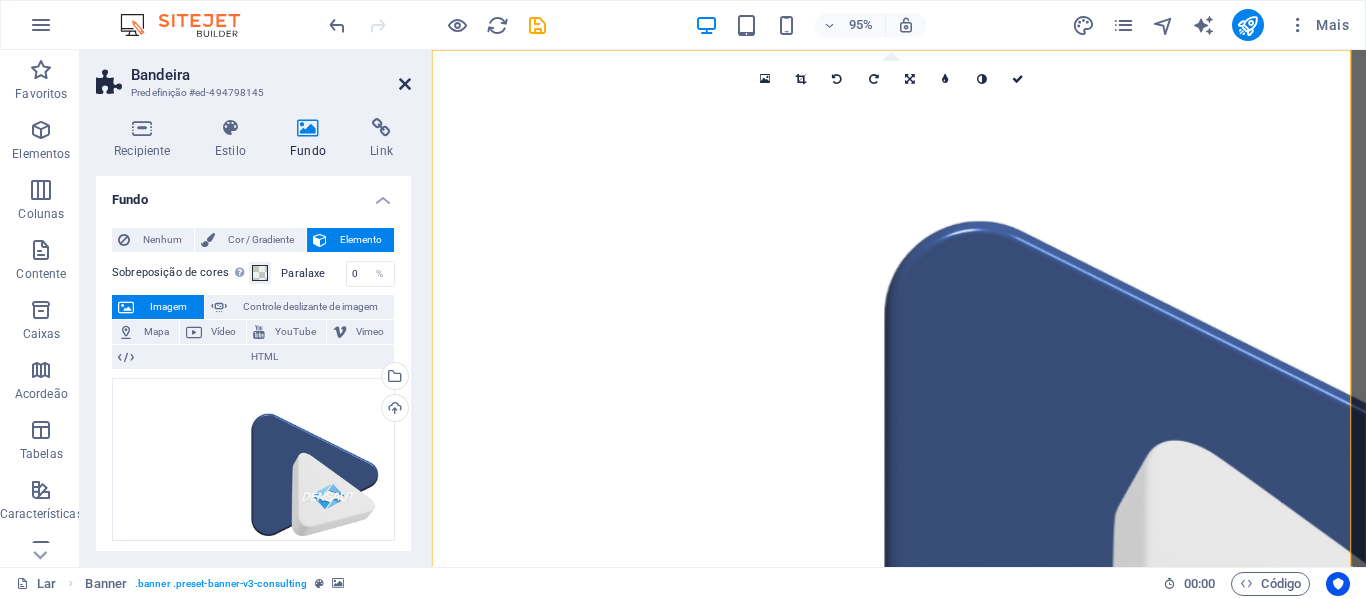 click at bounding box center (405, 84) 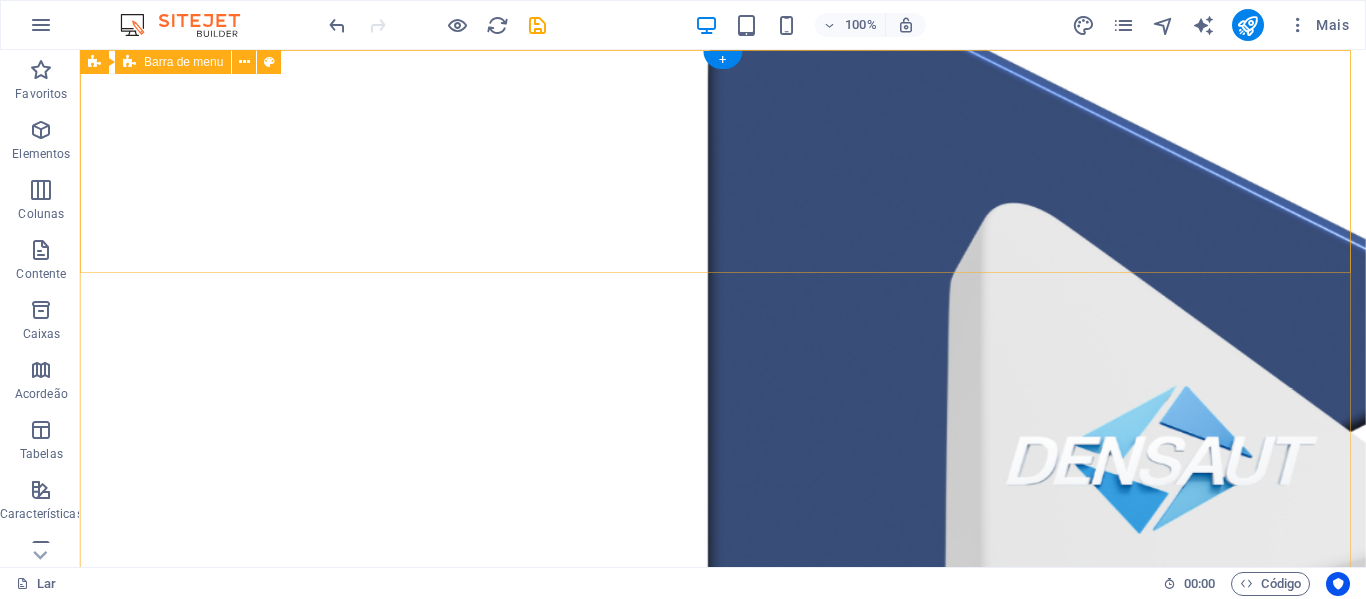 scroll, scrollTop: 0, scrollLeft: 0, axis: both 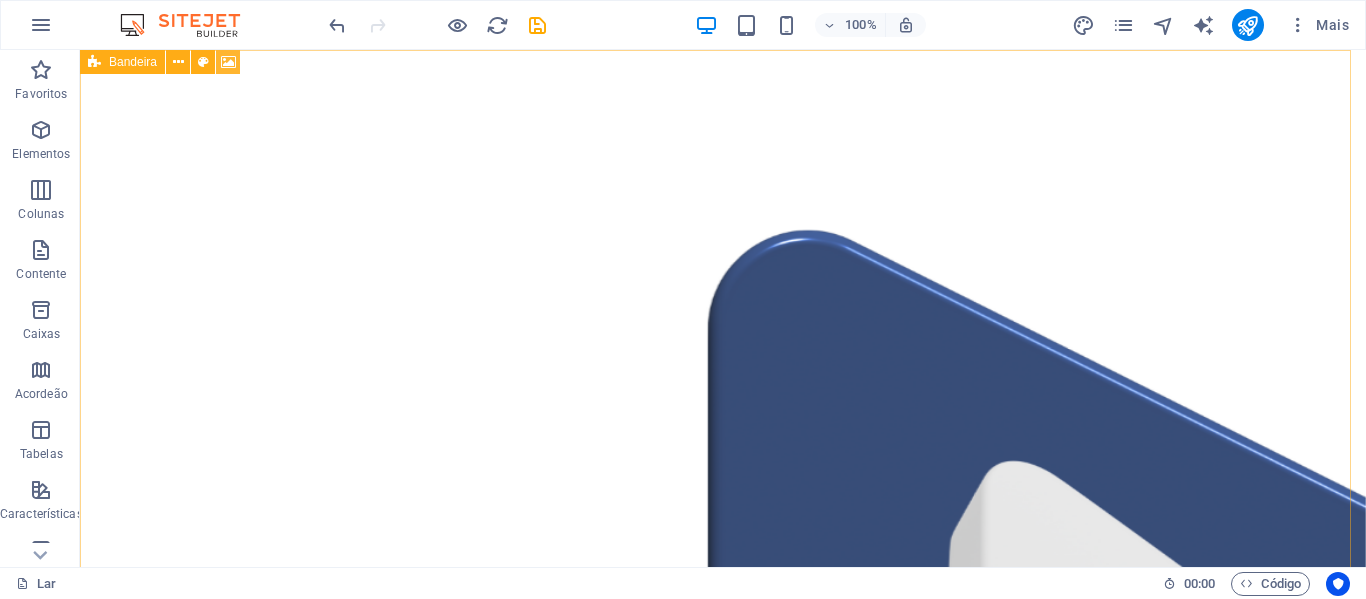 click at bounding box center (228, 62) 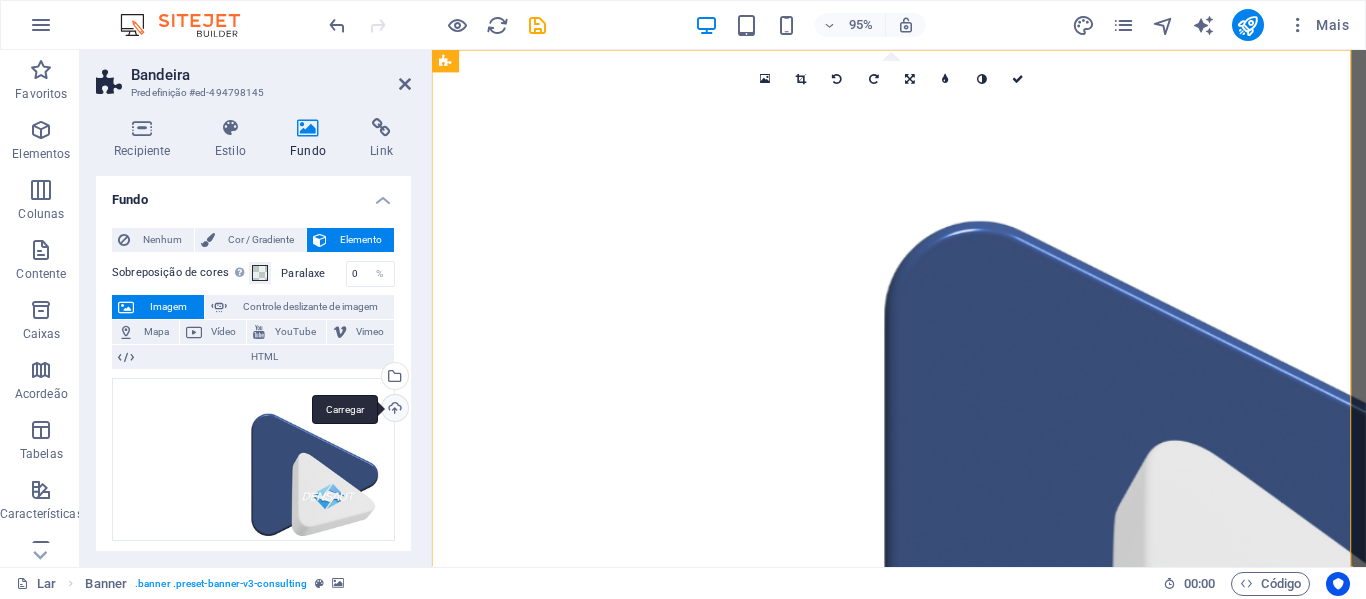 click on "Carregar" at bounding box center [393, 410] 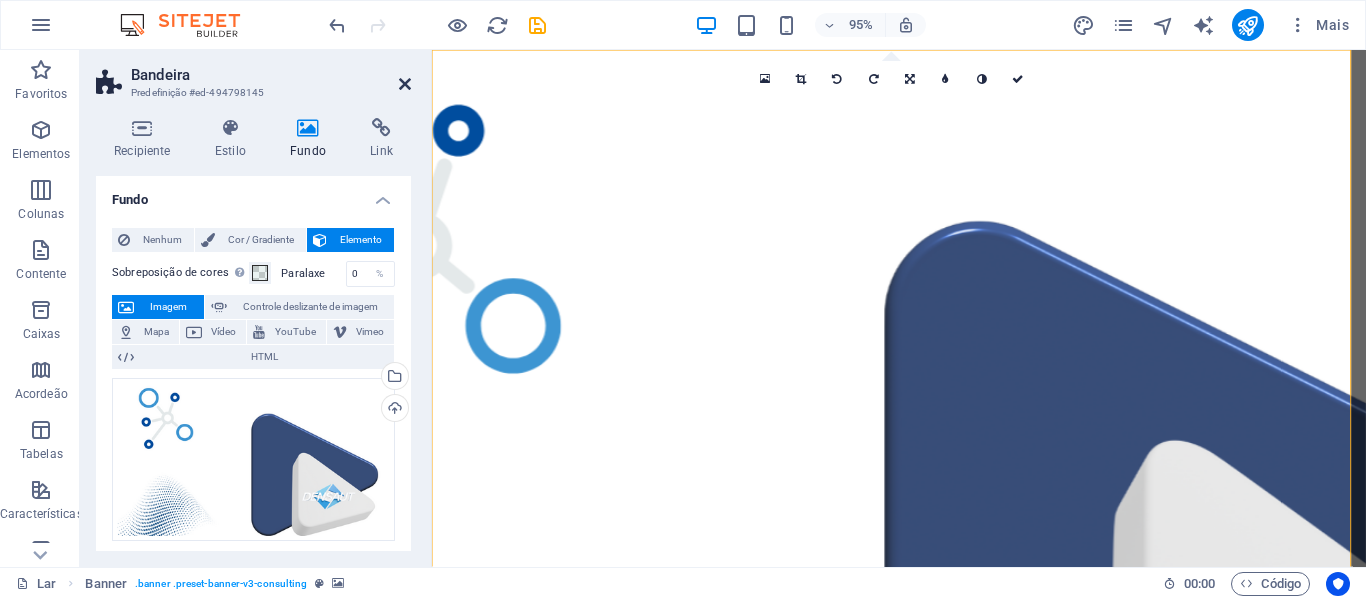 click at bounding box center (405, 84) 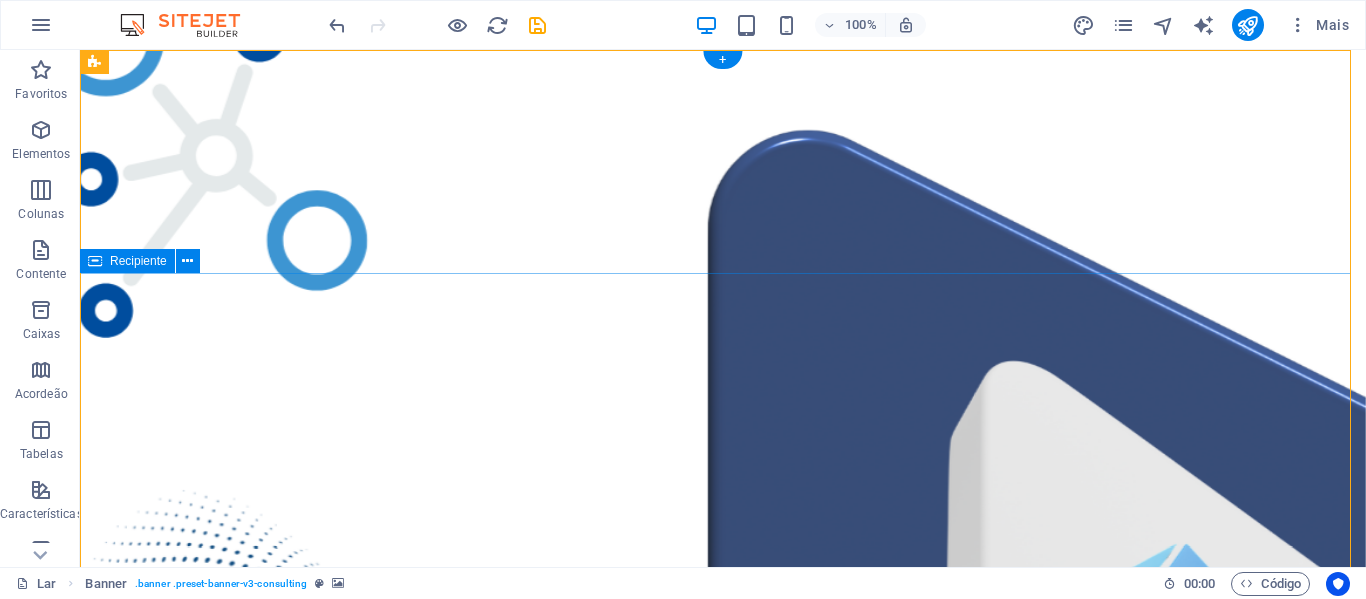 scroll, scrollTop: 0, scrollLeft: 0, axis: both 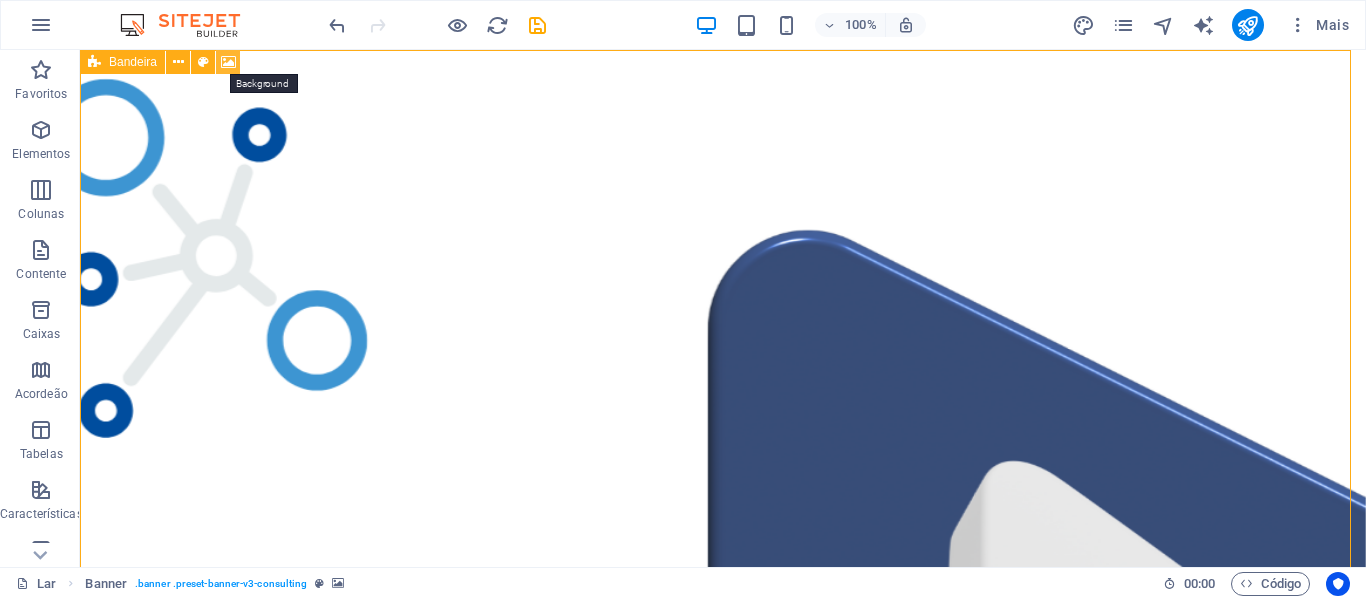 click at bounding box center [228, 62] 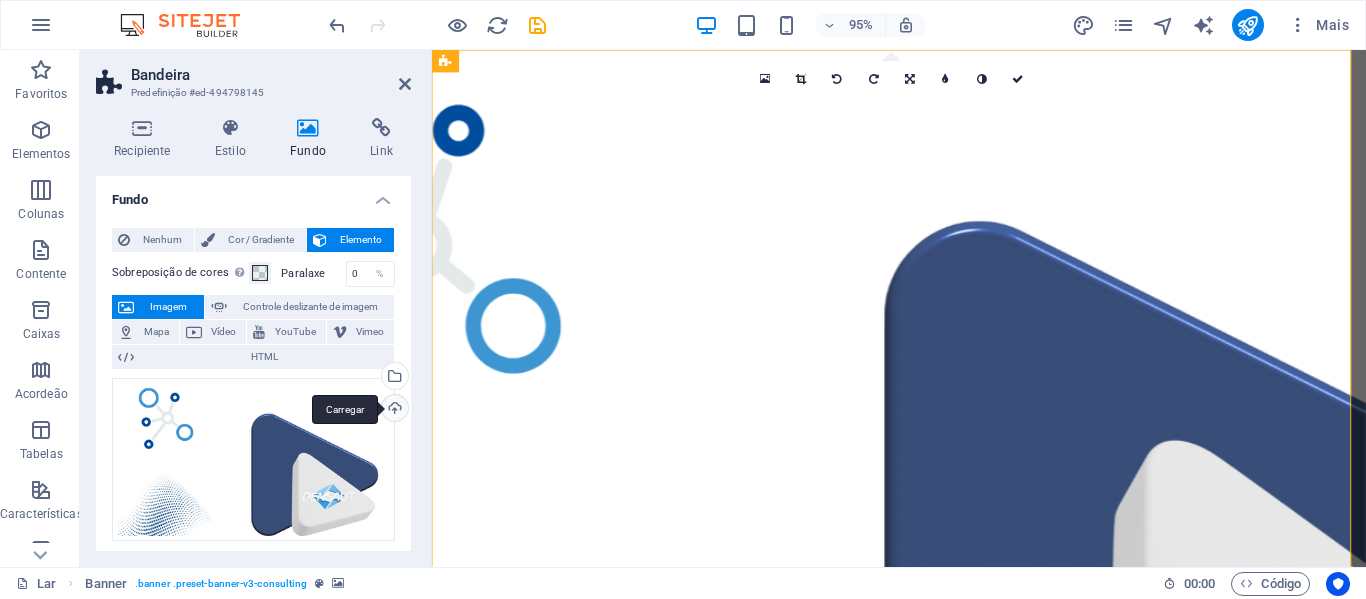 click on "Carregar" at bounding box center [393, 410] 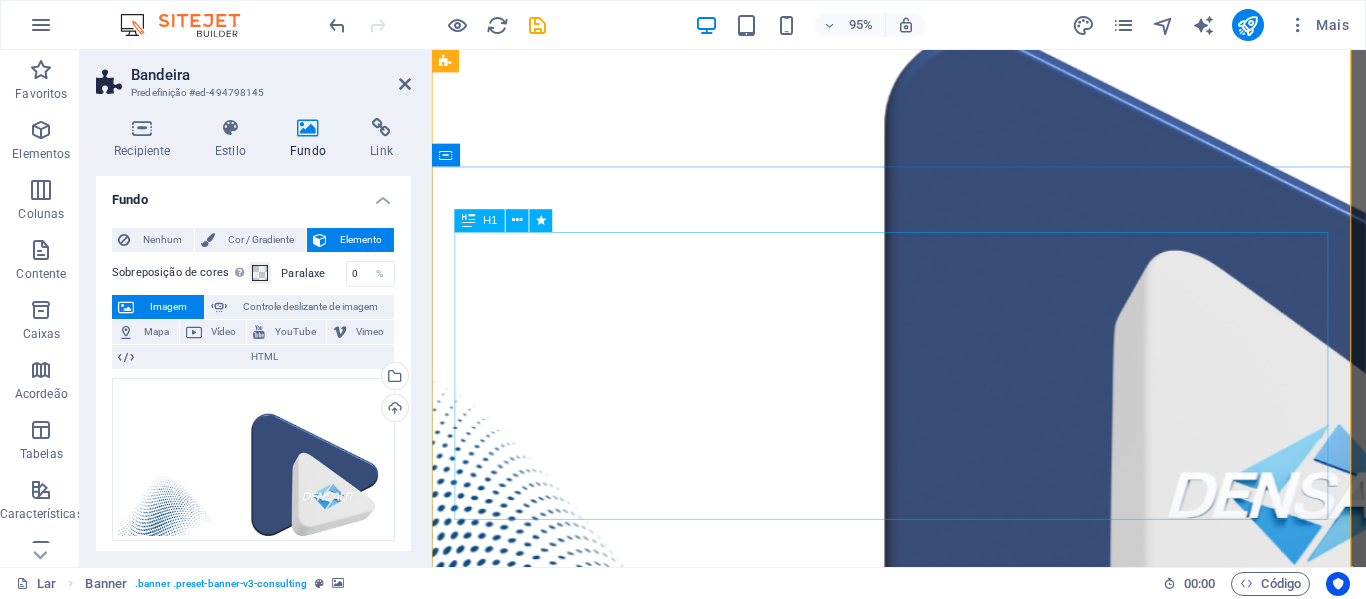 scroll, scrollTop: 100, scrollLeft: 0, axis: vertical 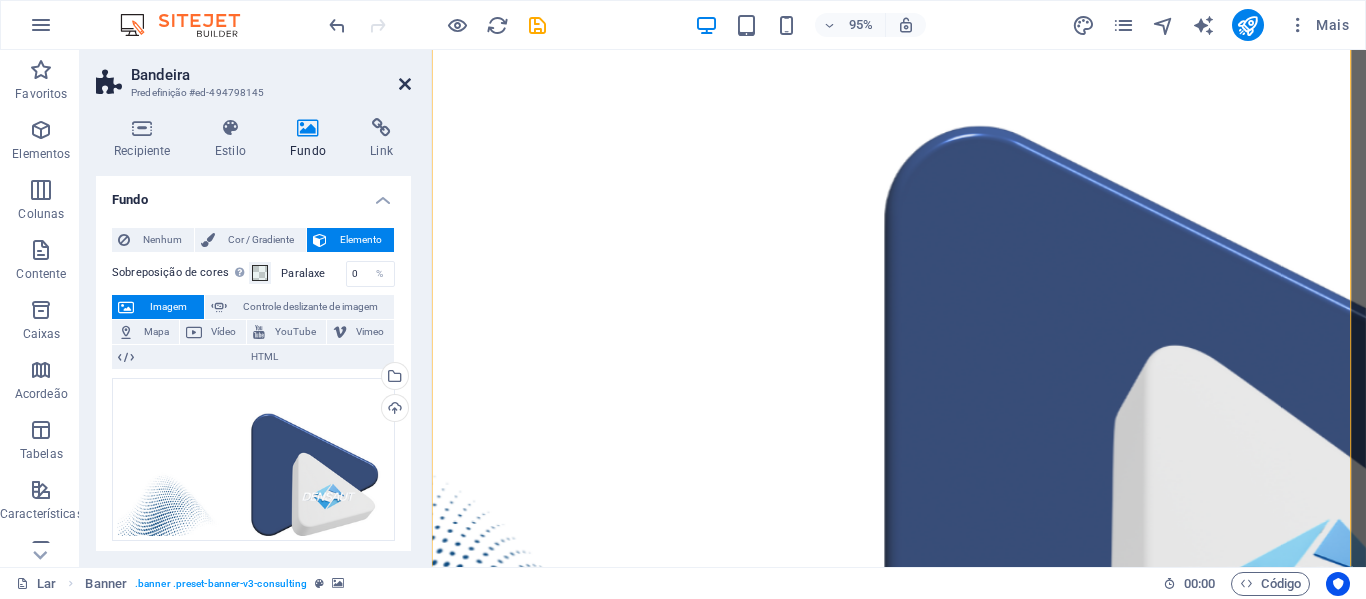 drag, startPoint x: 323, startPoint y: 33, endPoint x: 403, endPoint y: 83, distance: 94.33981 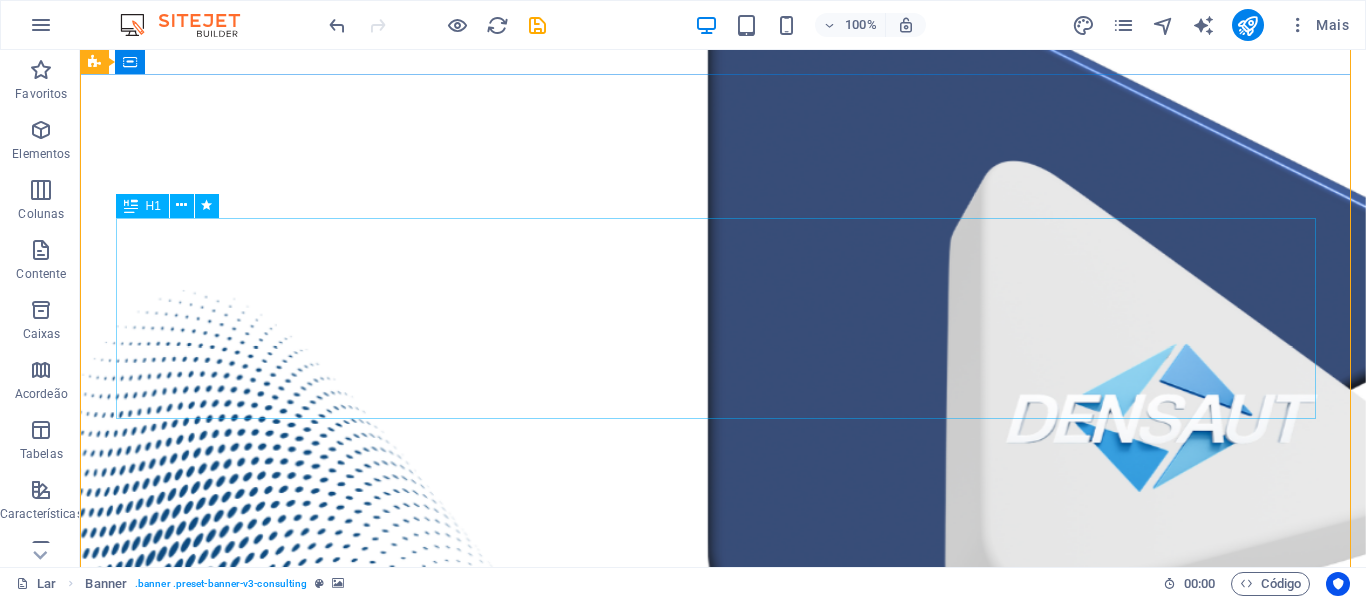 scroll, scrollTop: 0, scrollLeft: 0, axis: both 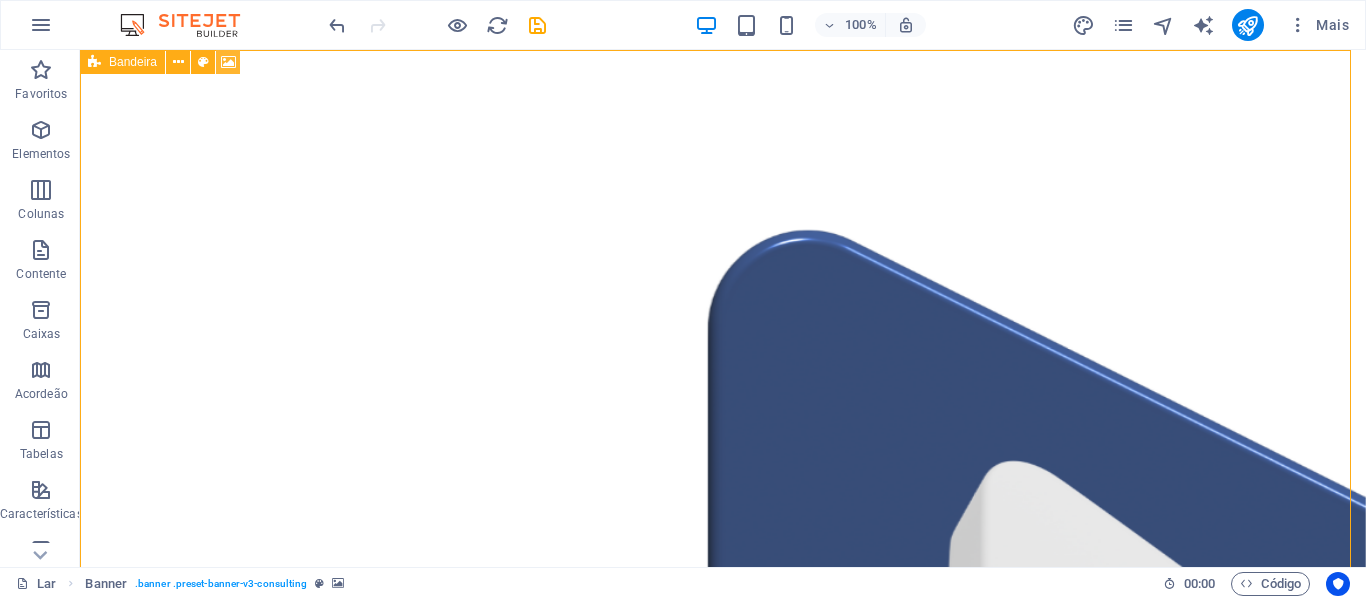 click at bounding box center [228, 62] 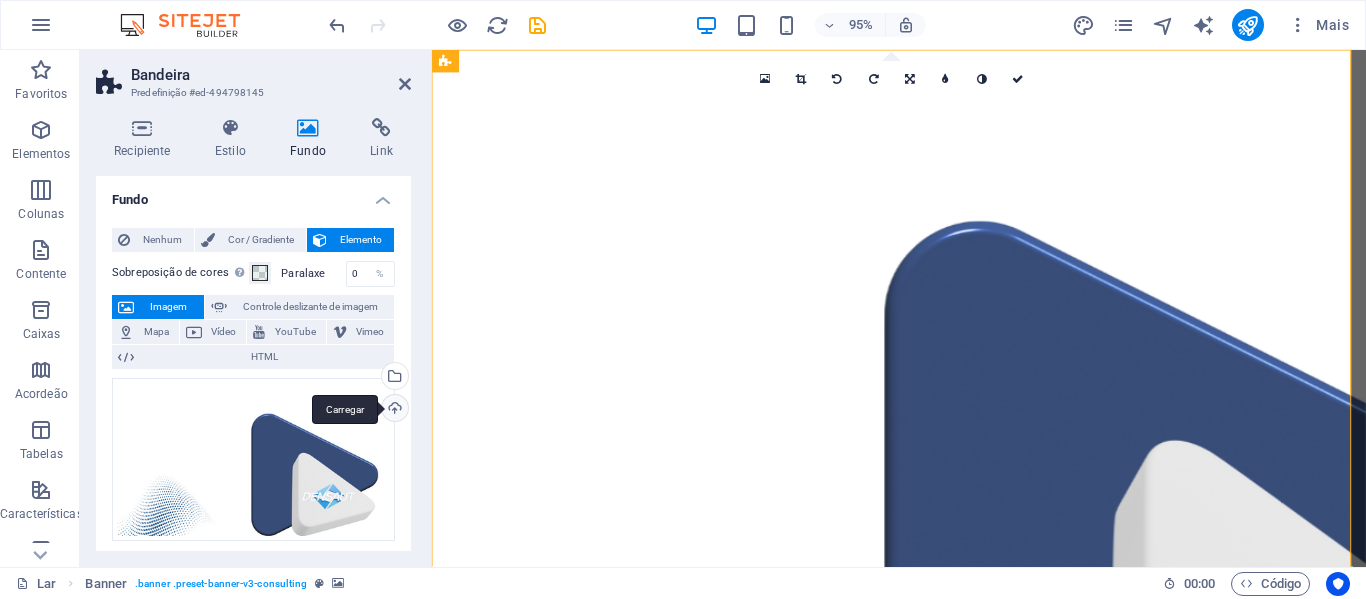 click on "Carregar" at bounding box center (393, 410) 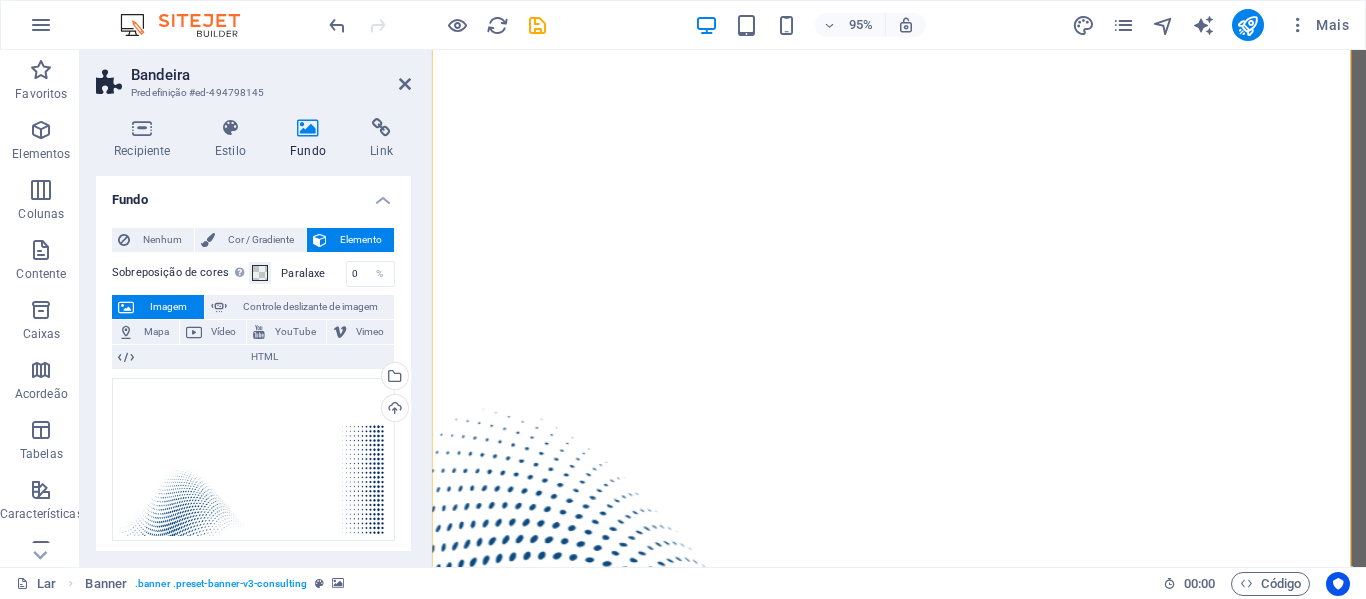 scroll, scrollTop: 200, scrollLeft: 0, axis: vertical 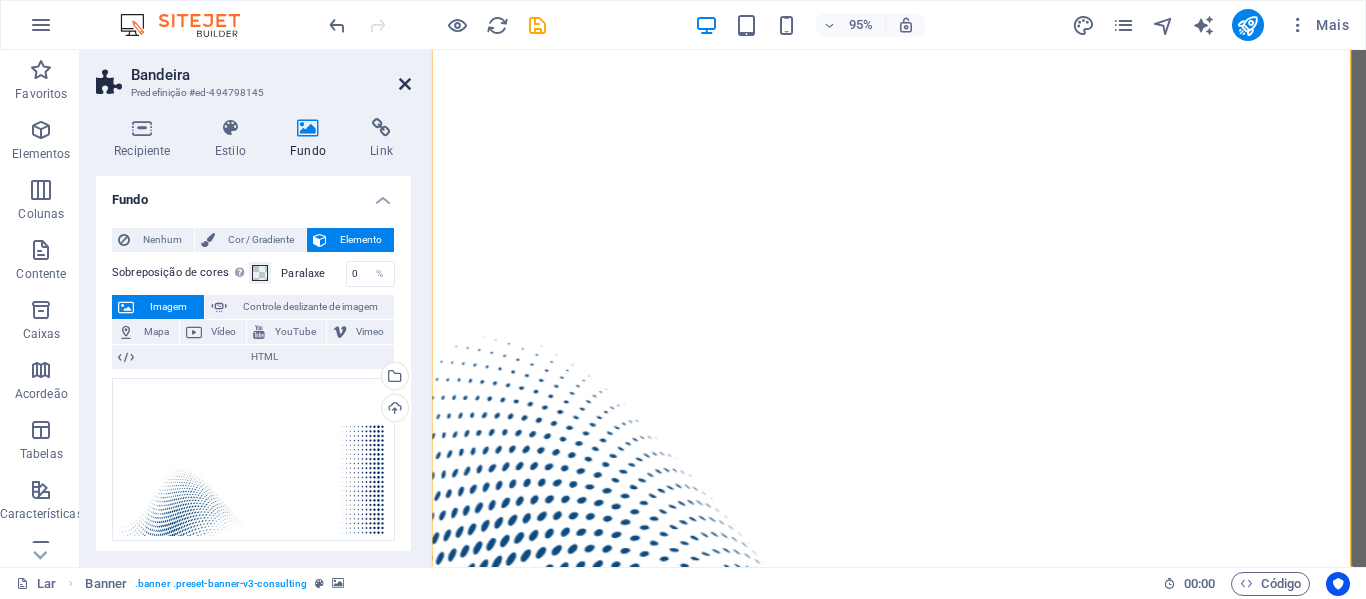 click at bounding box center [405, 84] 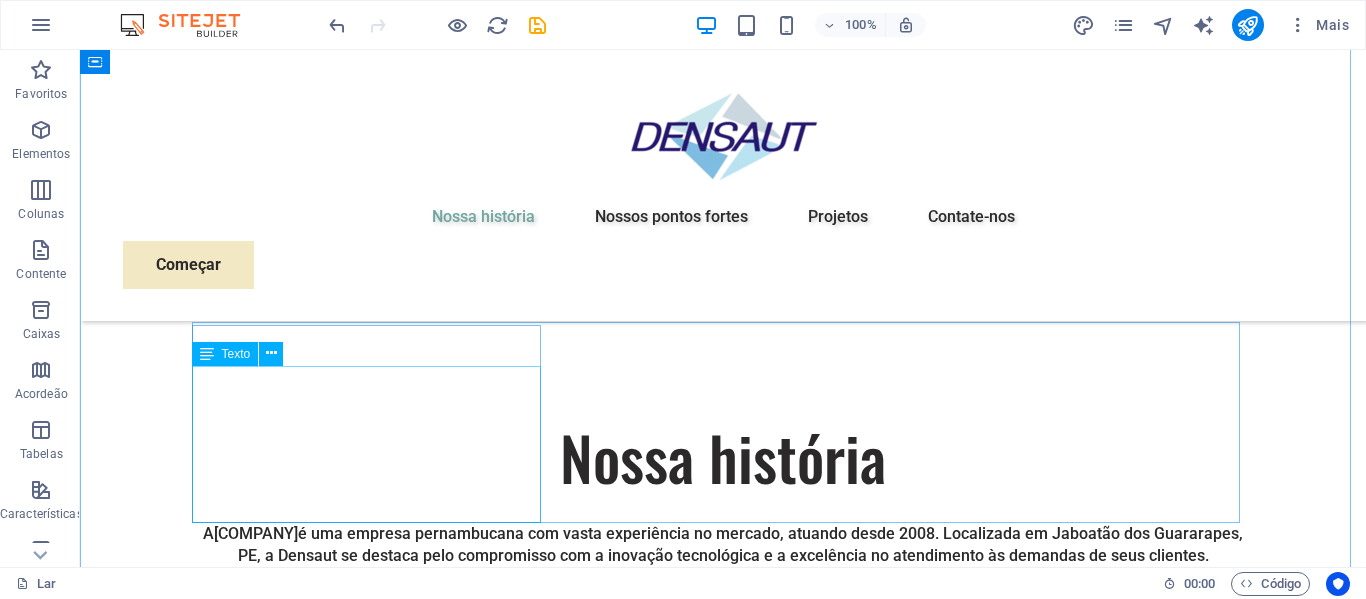 scroll, scrollTop: 1300, scrollLeft: 0, axis: vertical 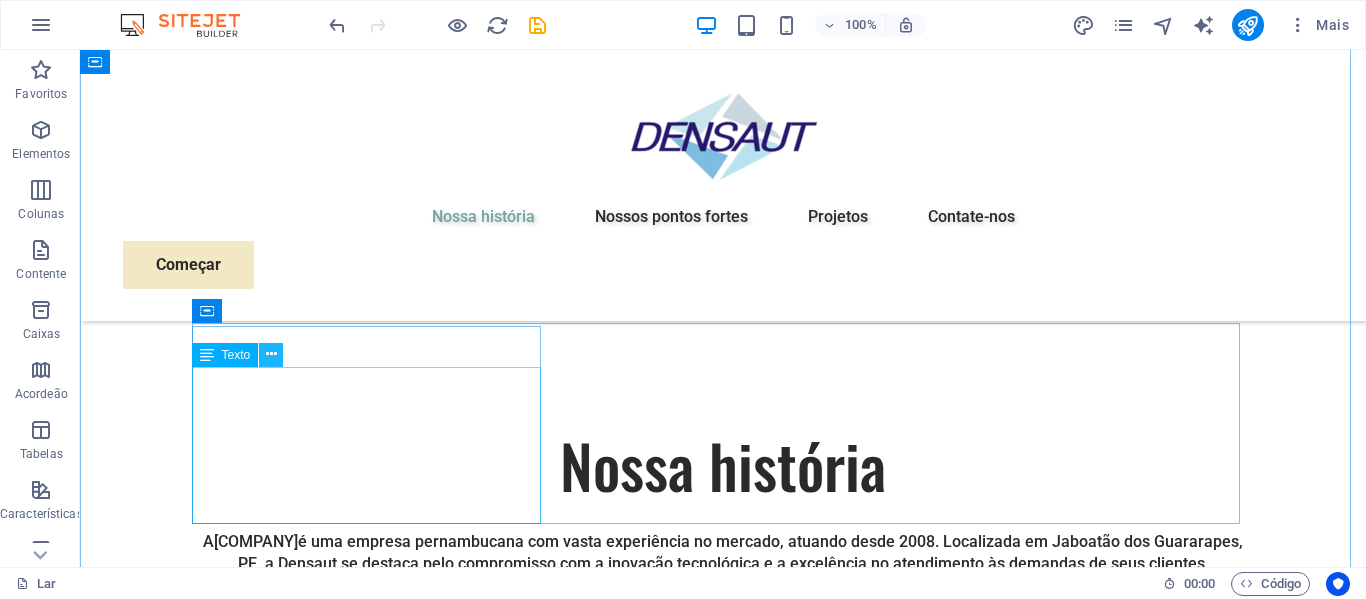 click at bounding box center (271, 354) 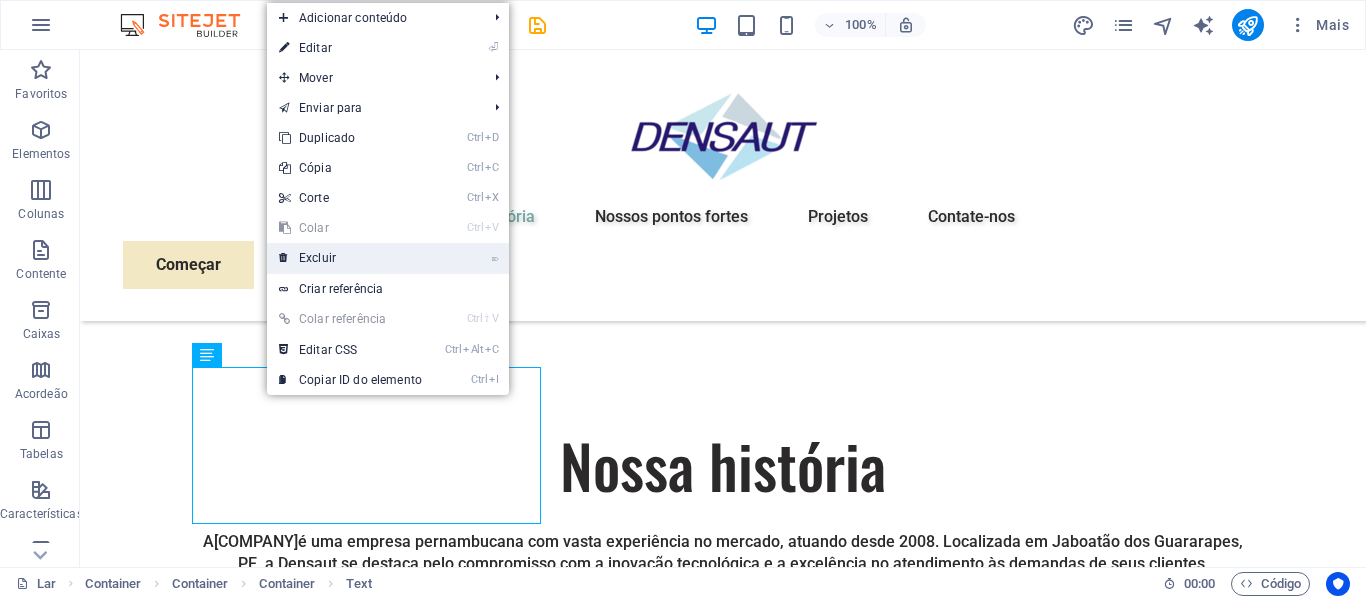 click on "Excluir" at bounding box center [317, 258] 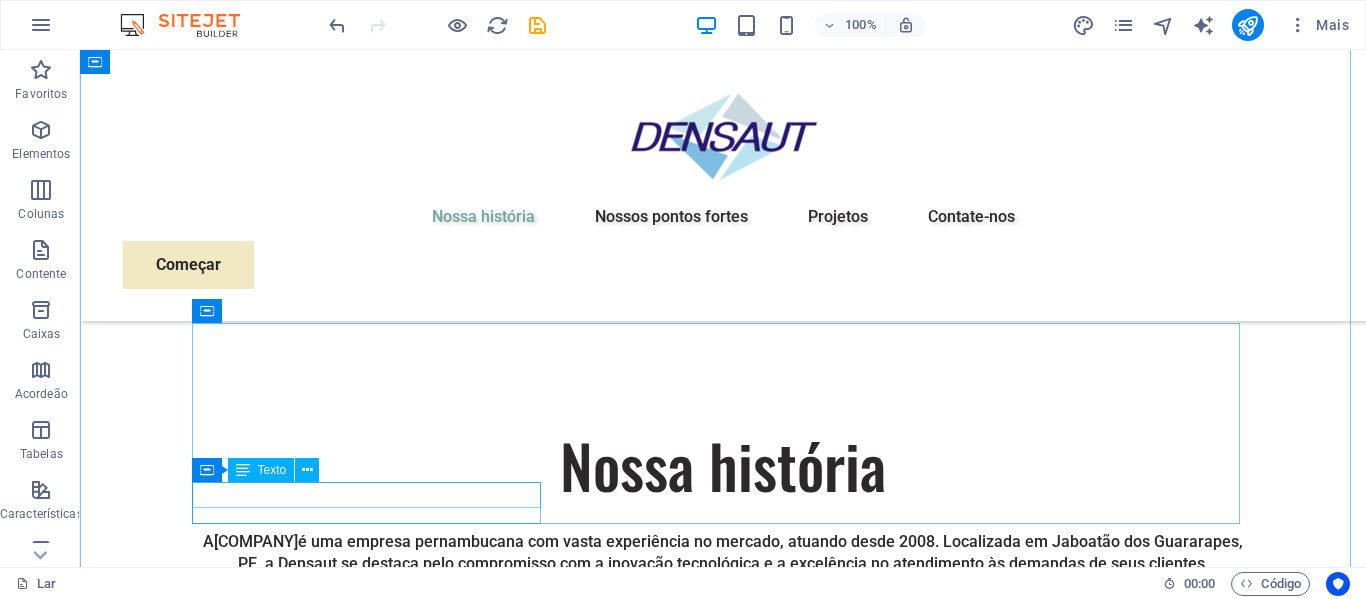 click on "Parceiro de Sucesso Sustentável" at bounding box center (723, 791) 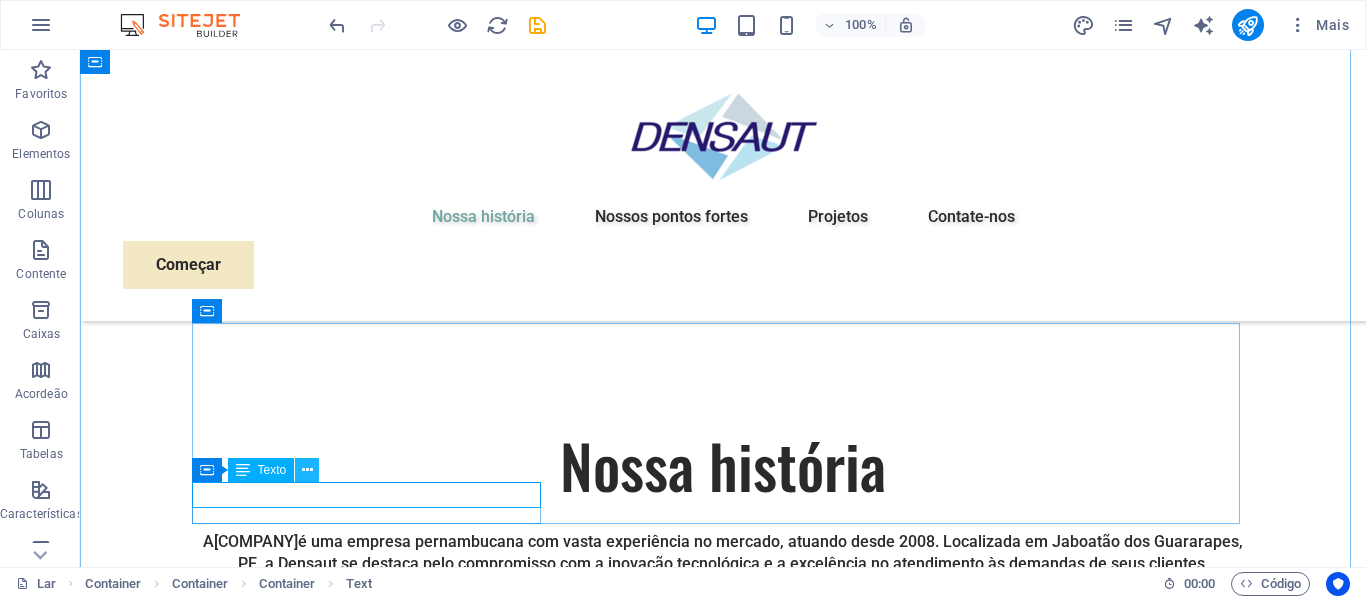 click at bounding box center [307, 470] 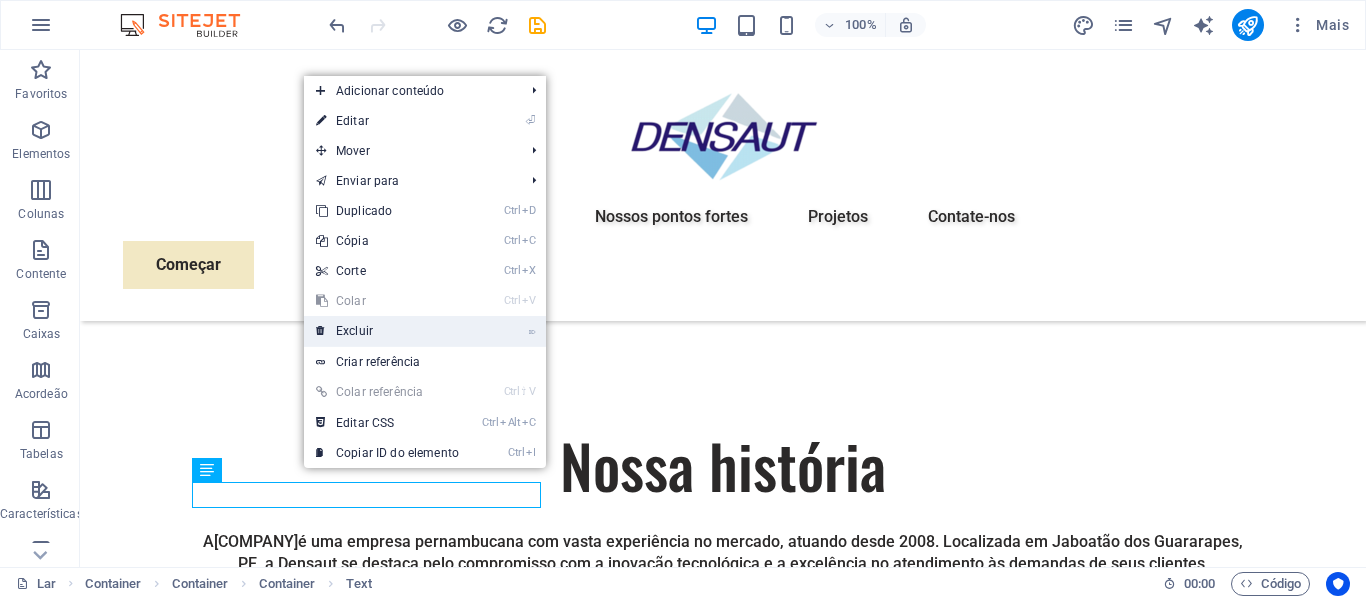 click on "Excluir" at bounding box center (354, 331) 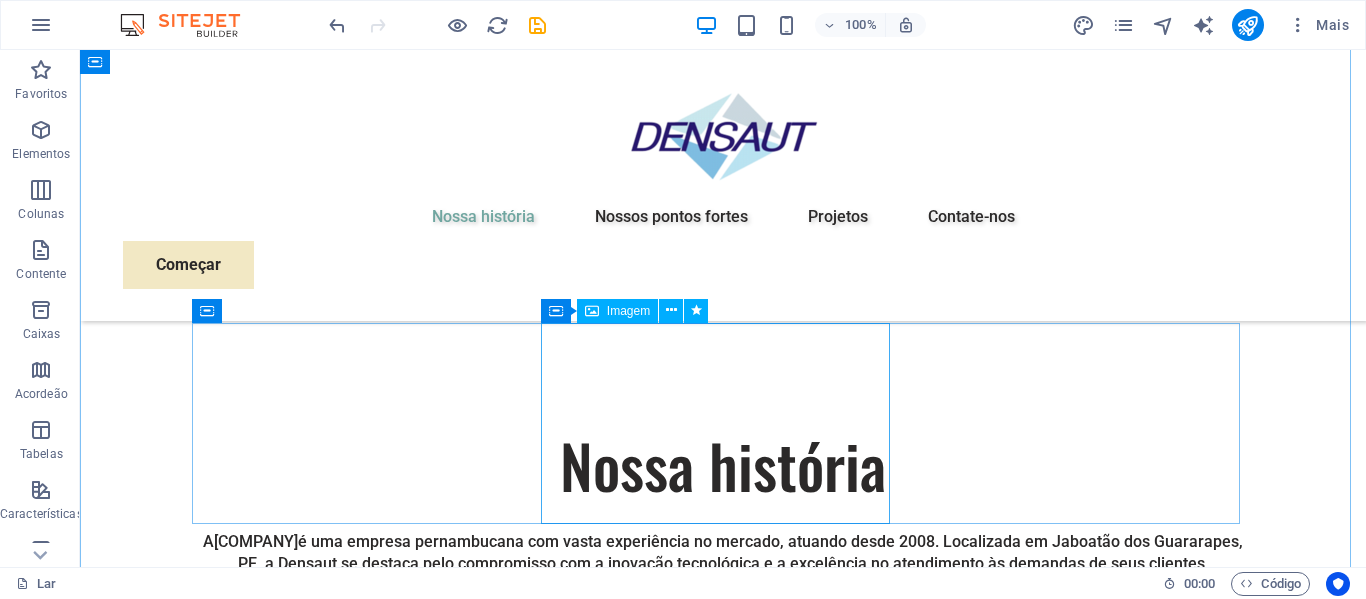 click at bounding box center (723, 895) 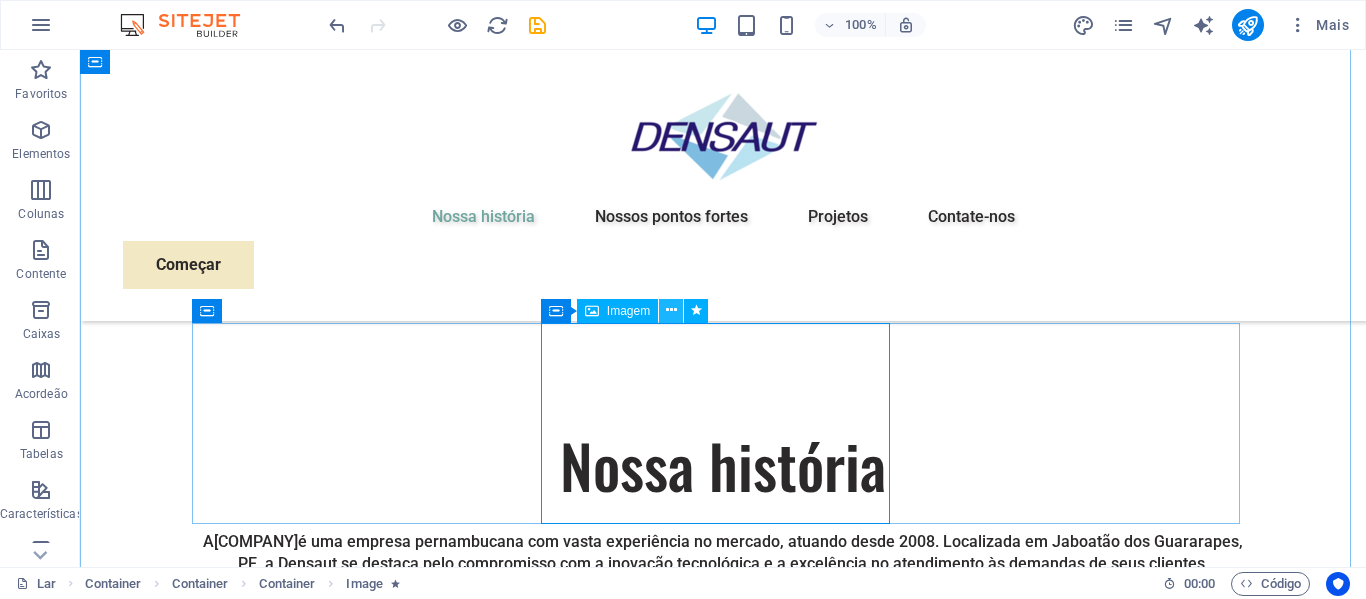 click at bounding box center (671, 311) 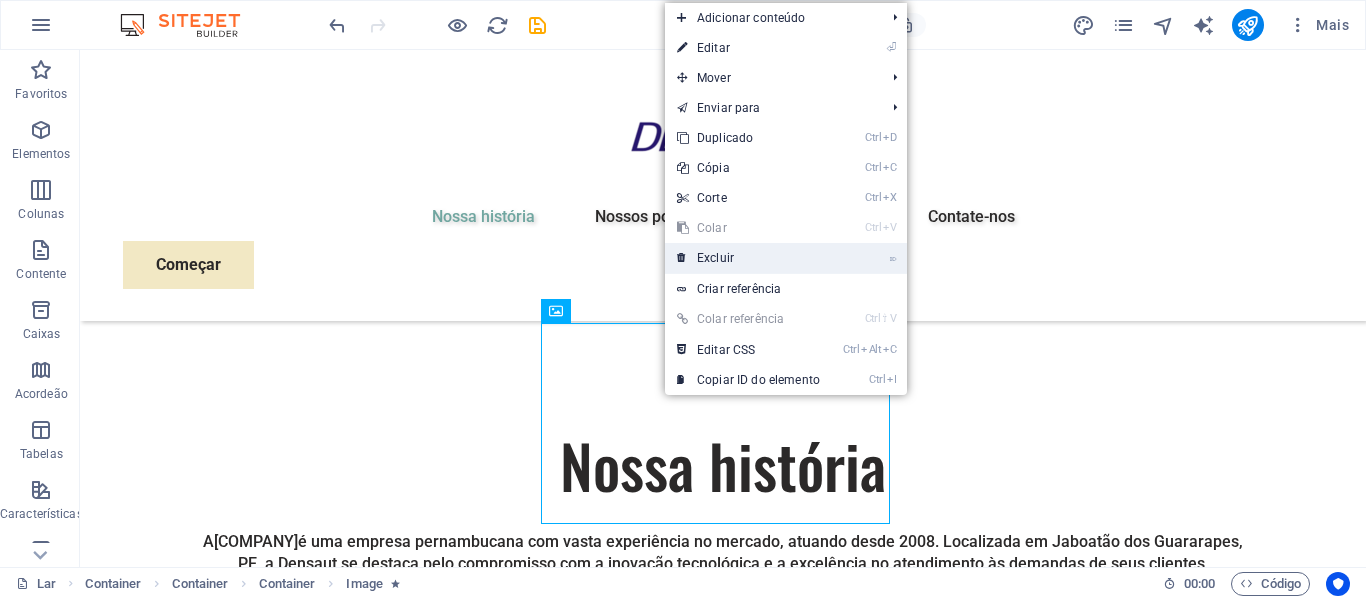 click on "⌦ Excluir" at bounding box center [748, 258] 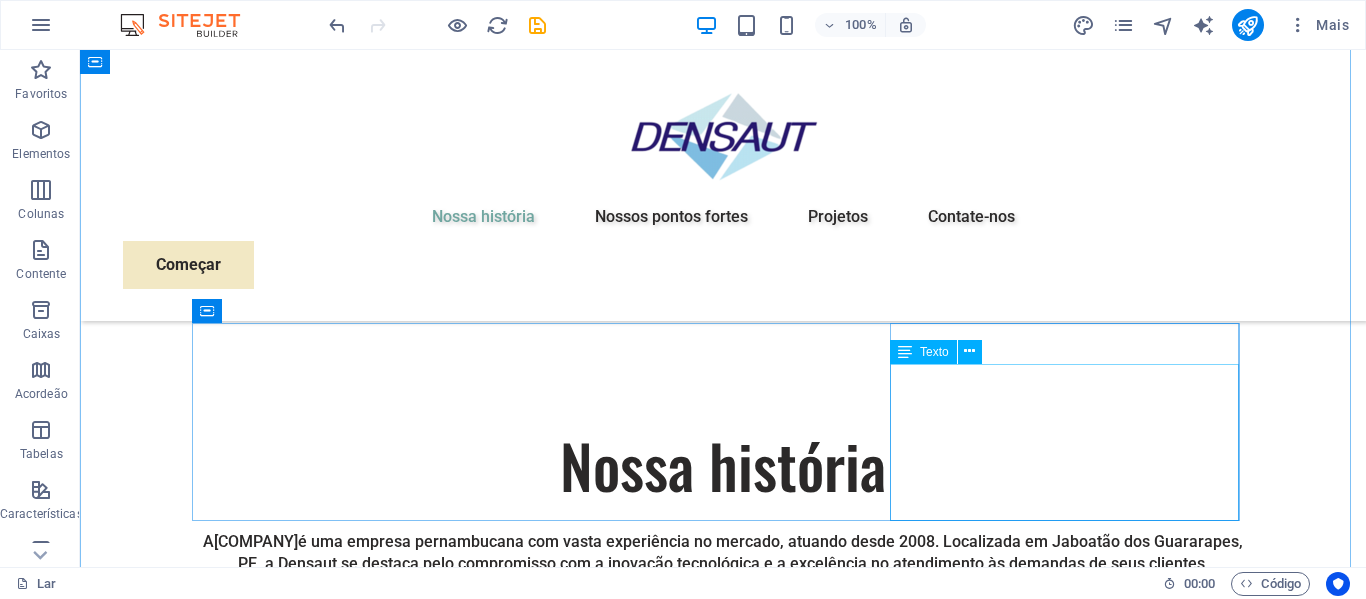 click on "Na Eco-Con, entendemos que o sucesso não é apenas sobre lucratividade; é também sobre sustentabilidade e práticas comerciais responsáveis. Com um histórico histórico de orientar empresas em direção a maior lucratividade e responsabilidade ambiental, nos tornamos um parceiro confiável na indústria." at bounding box center (723, 1011) 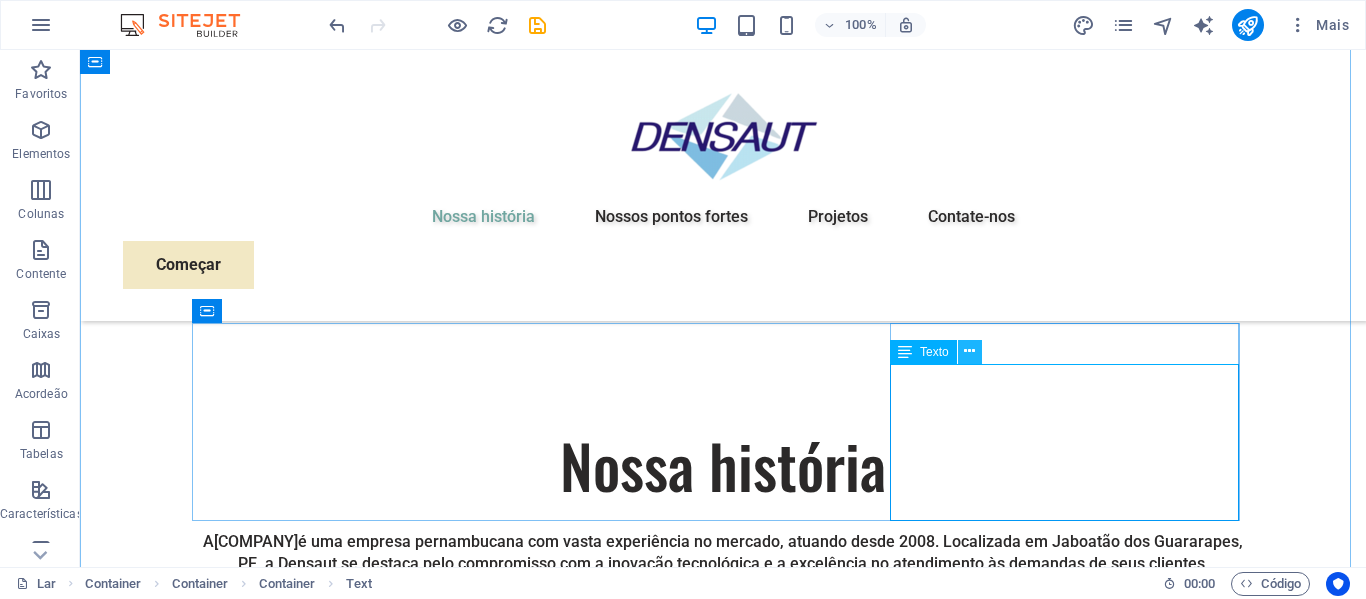 click at bounding box center (969, 351) 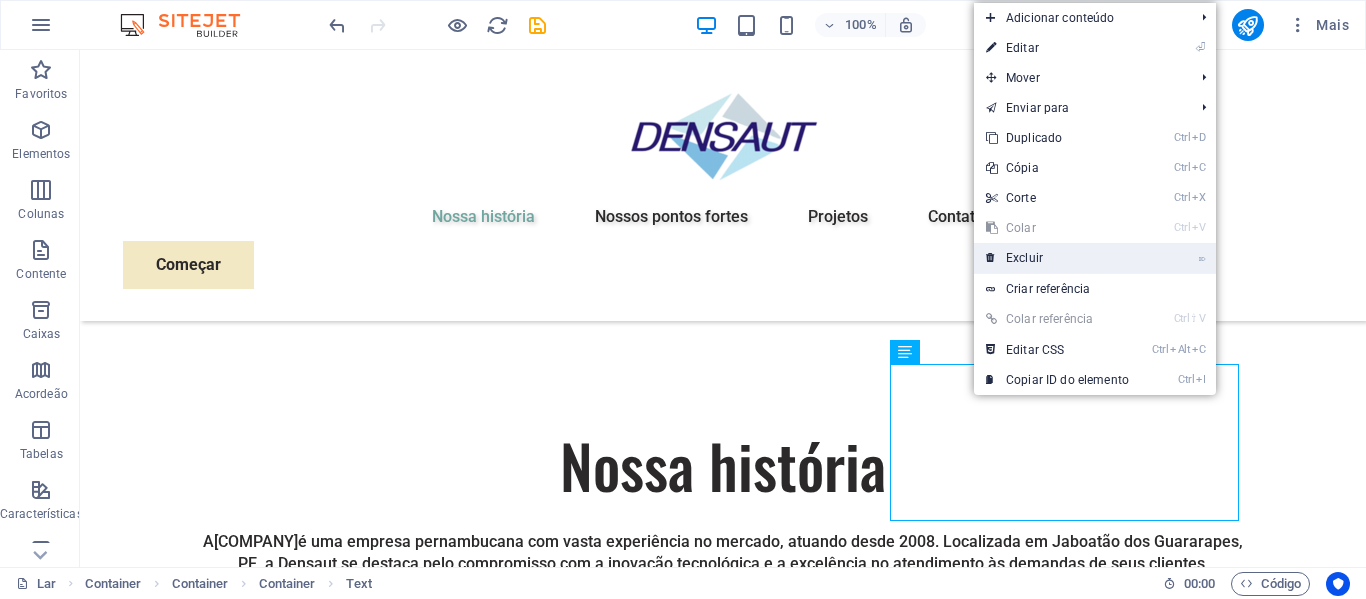 click on "Excluir" at bounding box center (1024, 258) 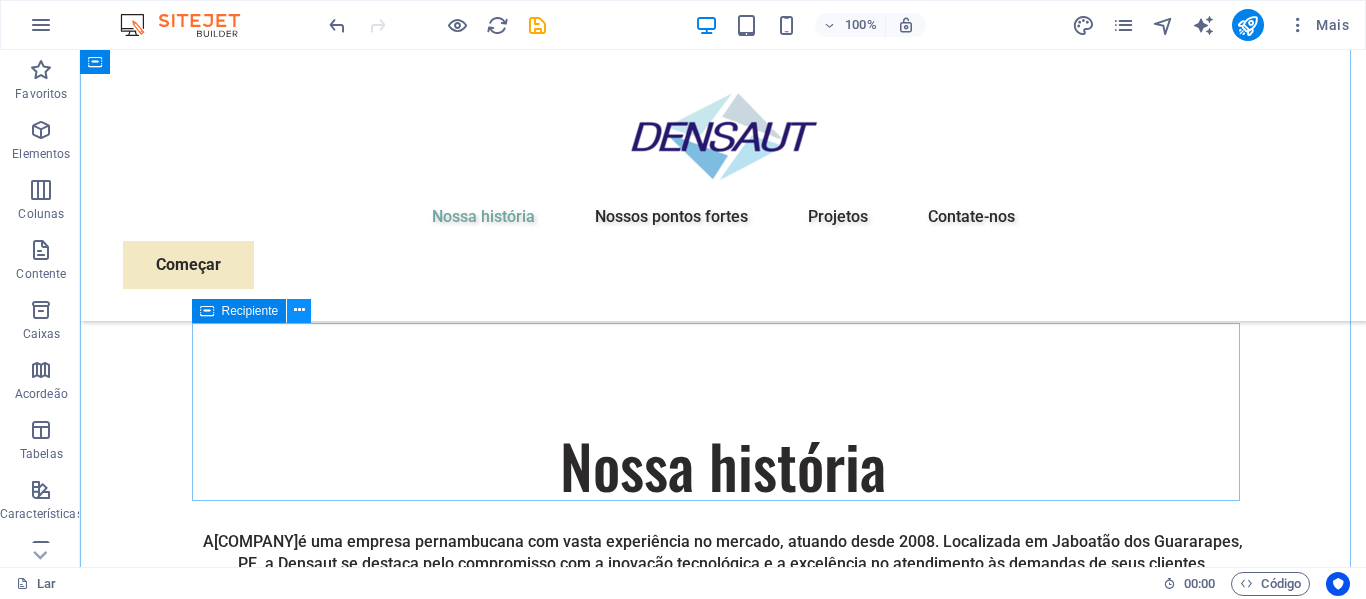 click at bounding box center (299, 310) 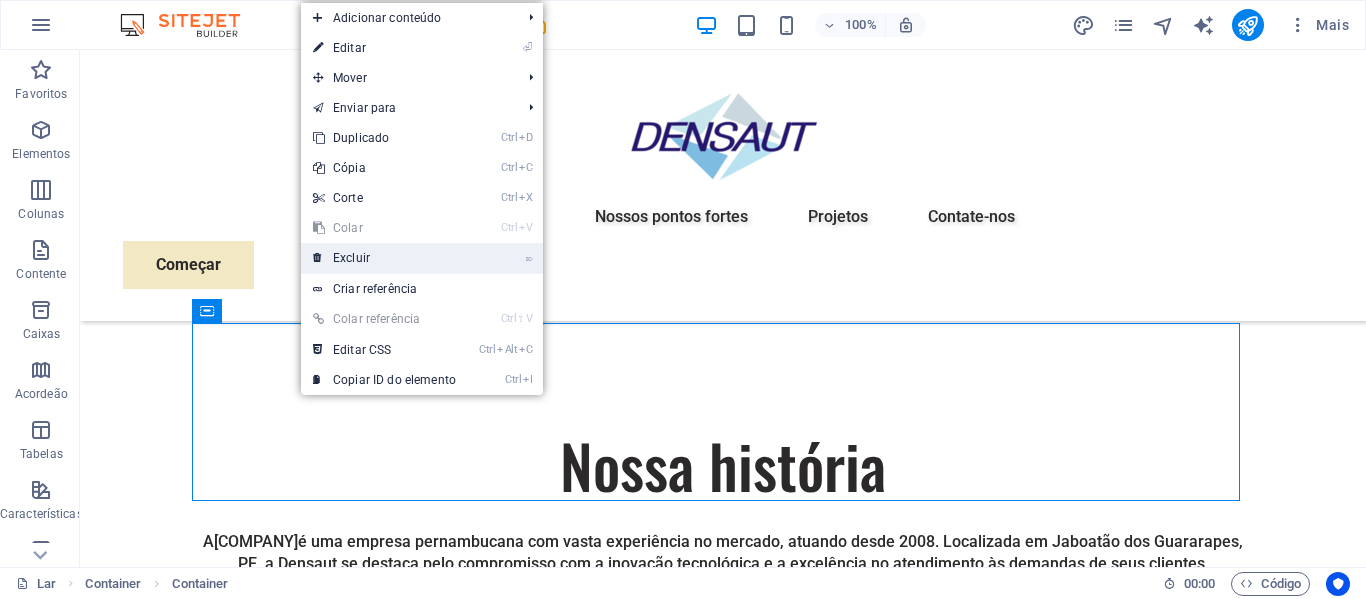 click on "Excluir" at bounding box center (351, 258) 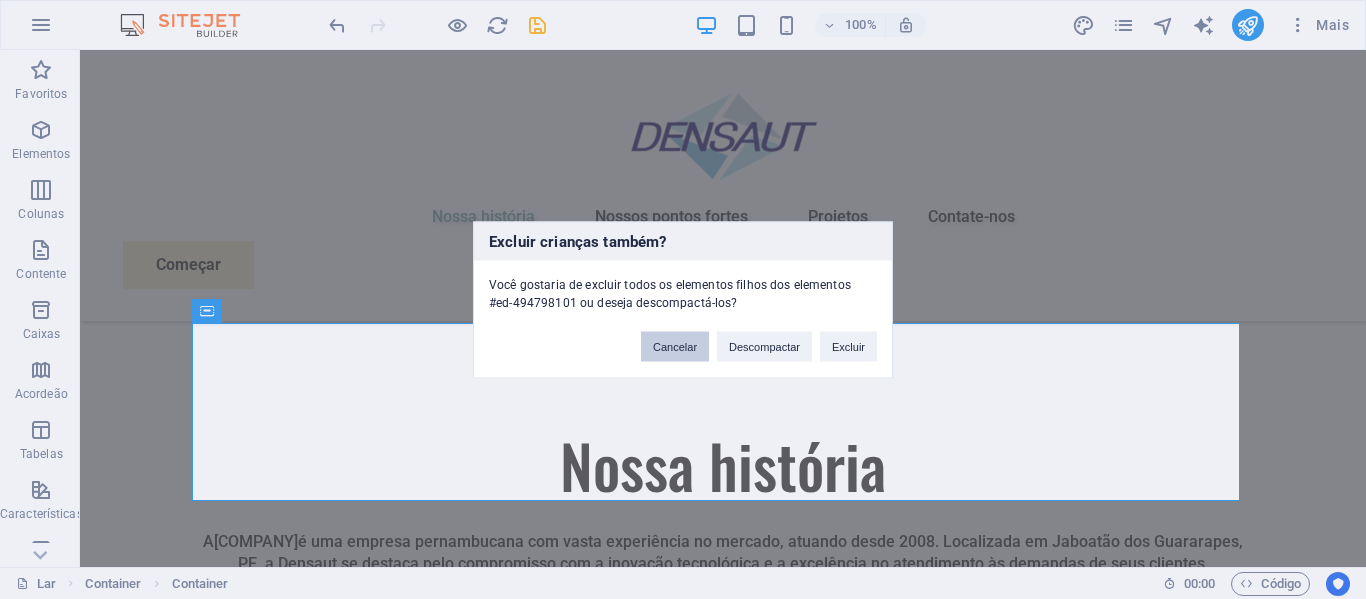drag, startPoint x: 589, startPoint y: 300, endPoint x: 669, endPoint y: 350, distance: 94.33981 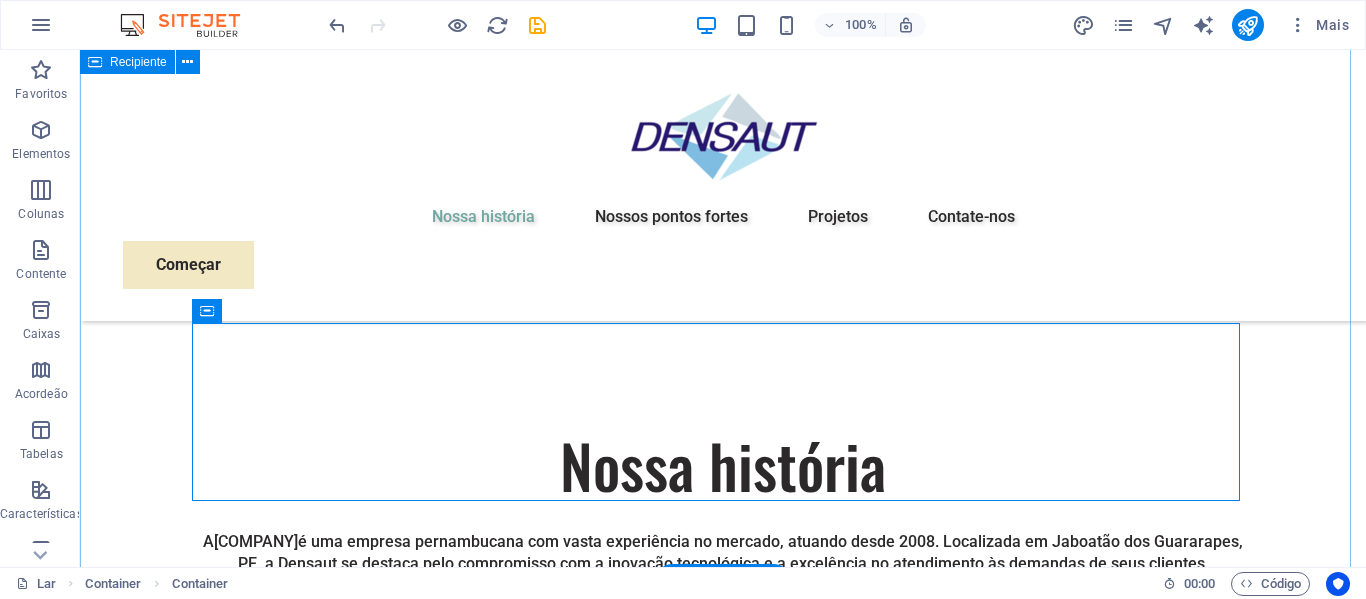click on "Nossa história A  [COMPANY]  é uma empresa pernambucana com vasta experiência no mercado, atuando desde 2008. Localizada em [CITY], [STATE], a [COMPANY] se destaca pelo compromisso com a inovação tecnológica e a excelência no atendimento às demandas de seus clientes. Especializada no comércio atacadista de máquinas e equipamentos industriais, a [COMPANY] também oferece soluções completas em  manutenção de equipamentos industriais elétricos e serviços eletromecânicos  , atendendo às necessidades de empresas que buscam eficiência e alta performance em seus processos. Ampliando sua atuação, a empresa agora também atua na  instalação de usinas solares fotovoltaicas  , oferecendo serviços que englobam desde o projeto até a execução e comissionamento de sistemas de geração de energia limpa e sustentável, alinhando-se às demandas do mercado por soluções energéticas modernas e eficientes. ou" at bounding box center (723, 660) 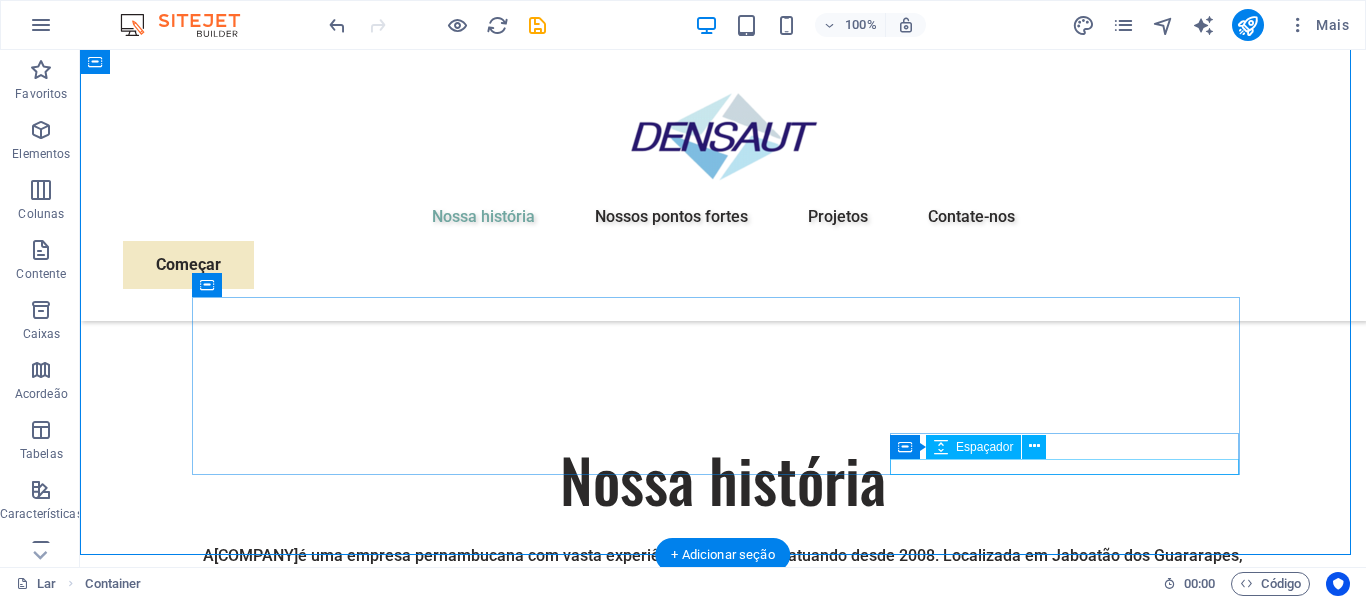scroll, scrollTop: 1400, scrollLeft: 0, axis: vertical 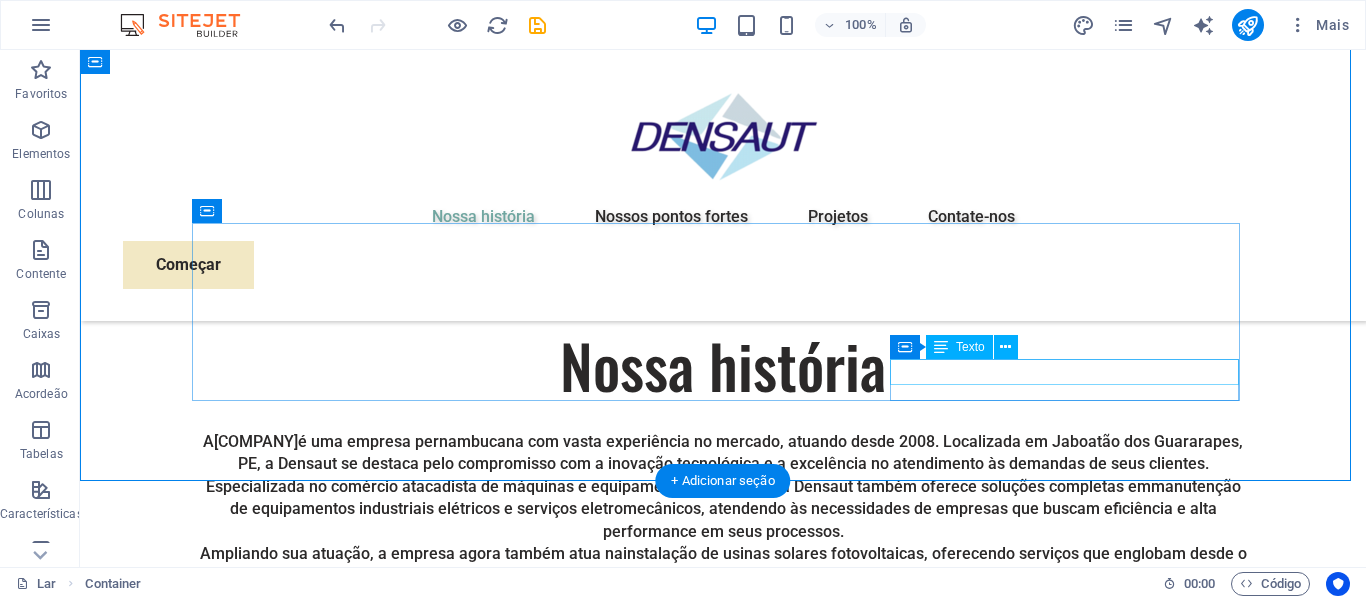click on "Expertise para Resultados" at bounding box center [723, 849] 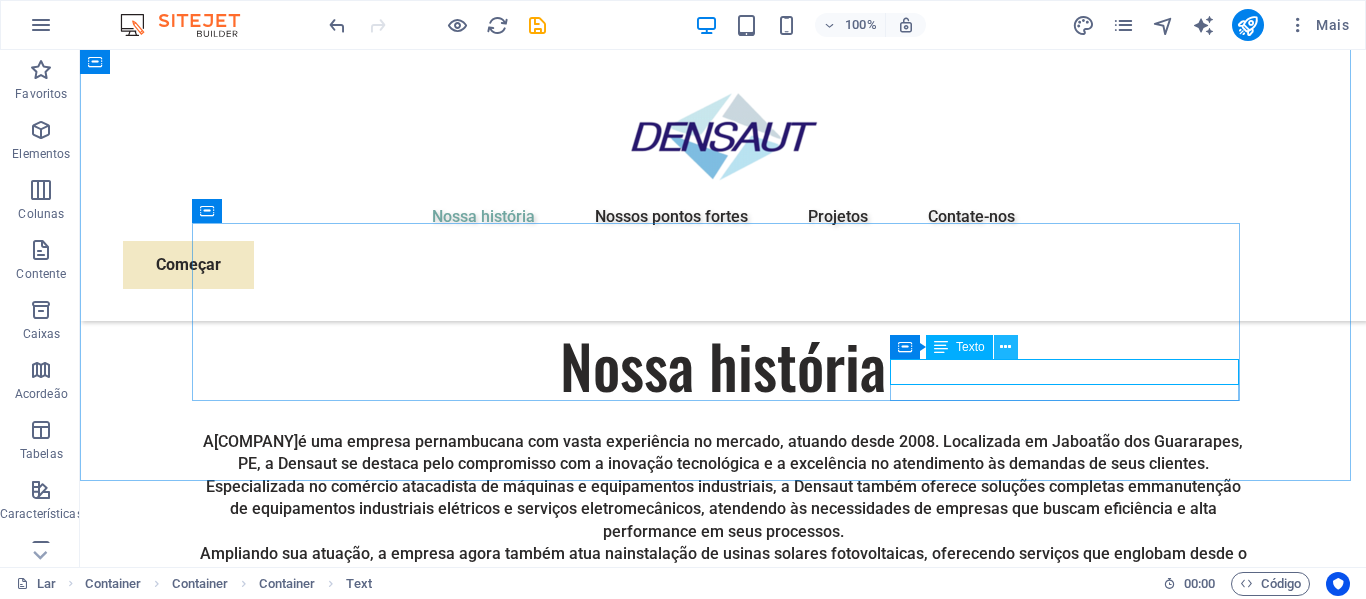 click at bounding box center (1005, 347) 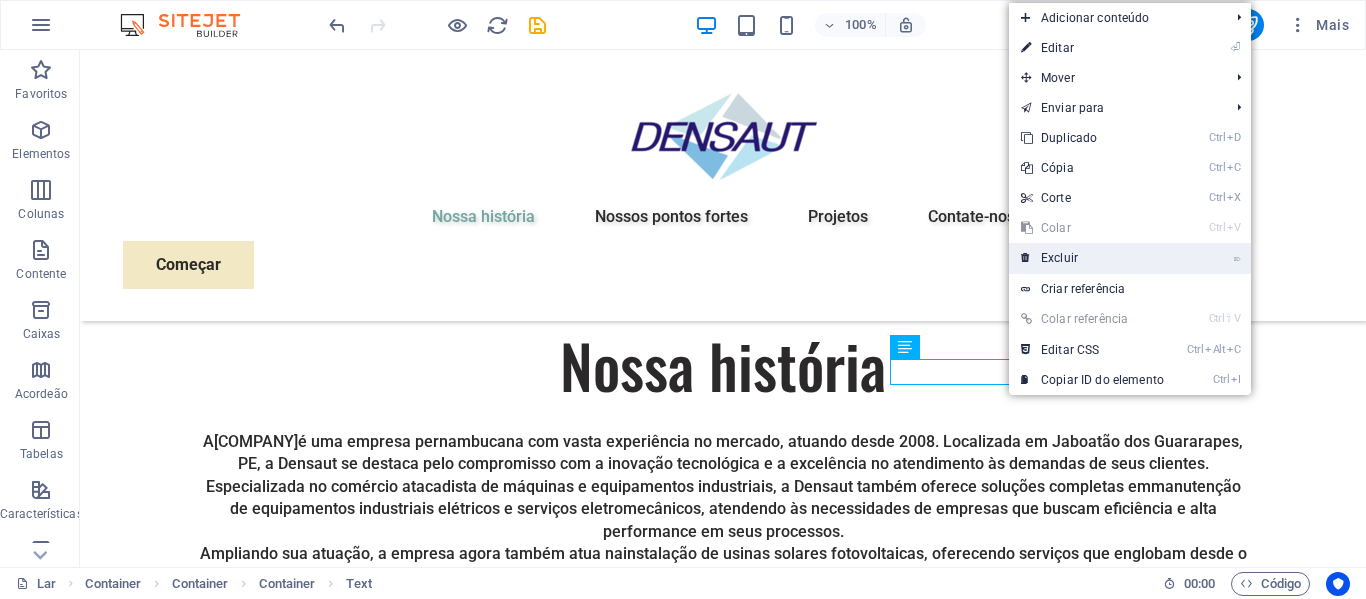 click on "Excluir" at bounding box center [1059, 258] 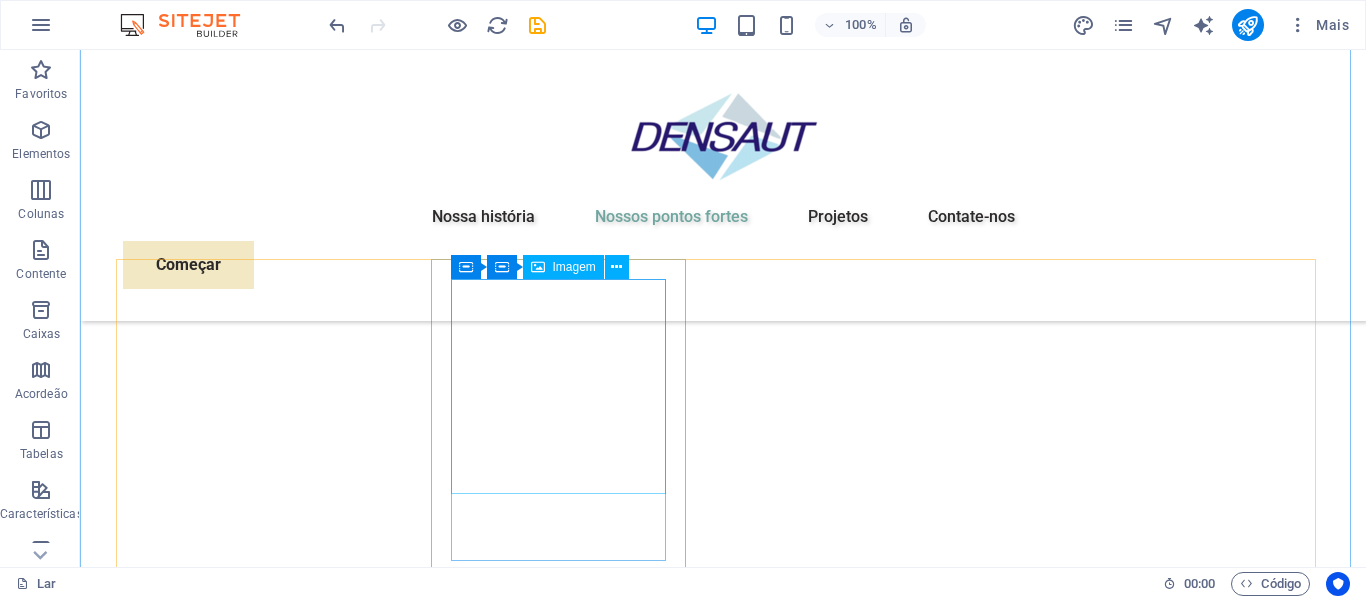 scroll, scrollTop: 2200, scrollLeft: 0, axis: vertical 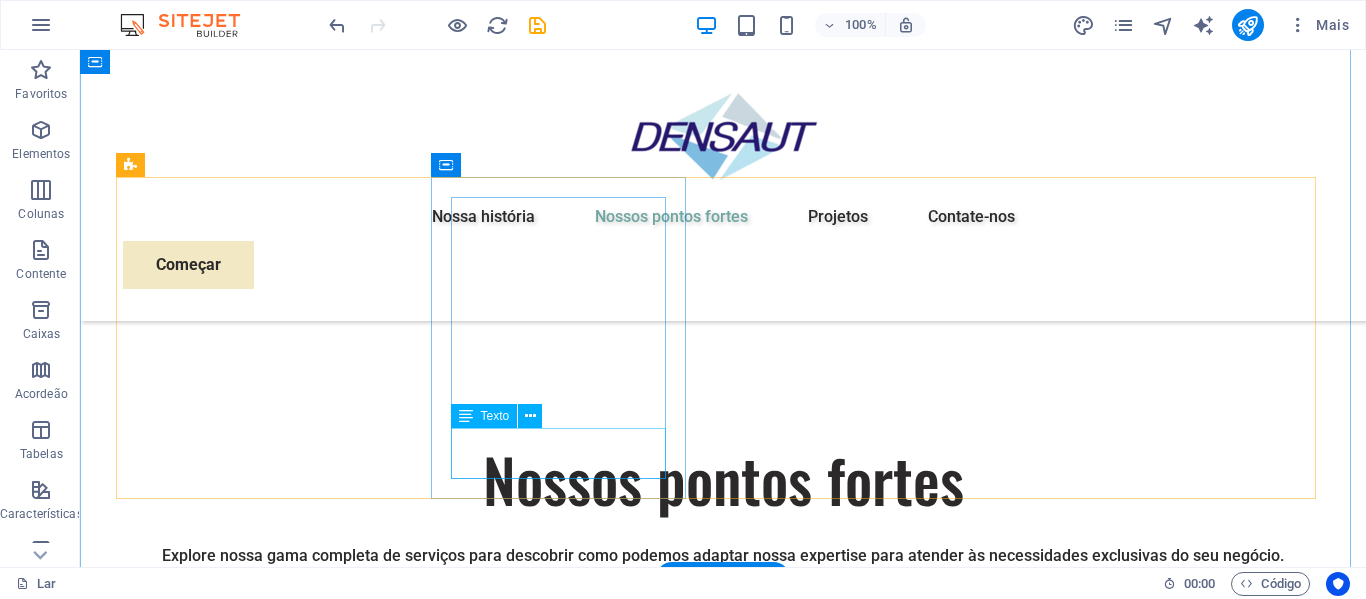 click on "Planejamento estratégico de negócios" at bounding box center (250, 3377) 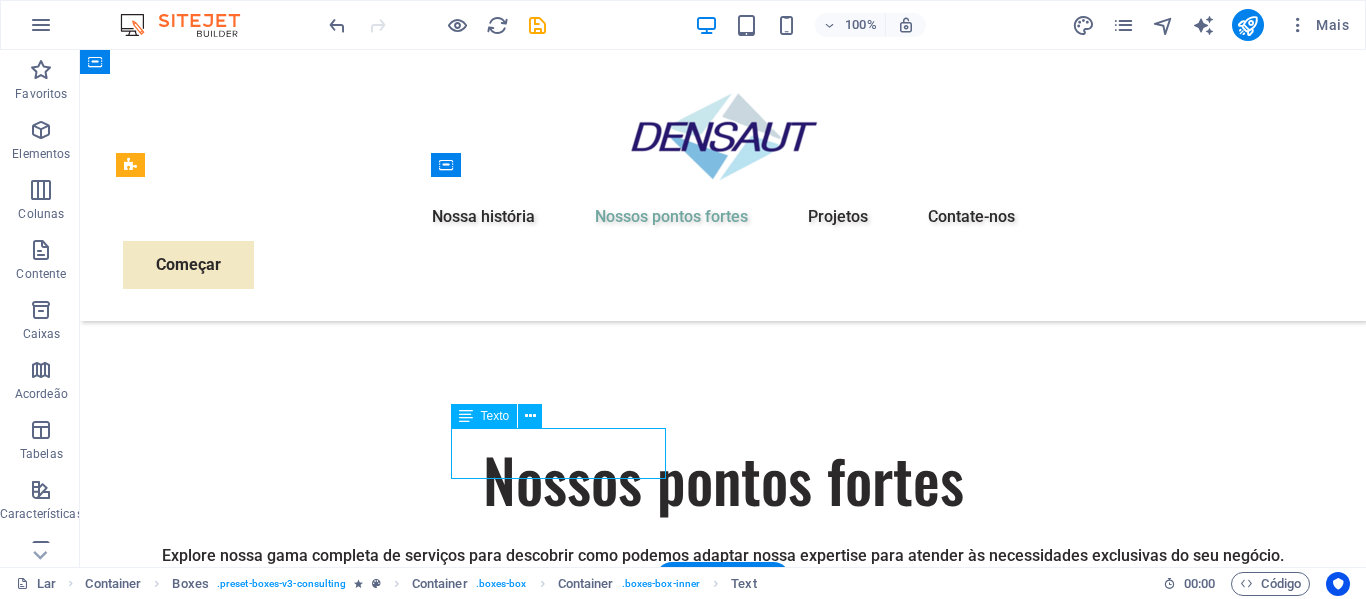 click on "Planejamento estratégico de negócios" at bounding box center [250, 3377] 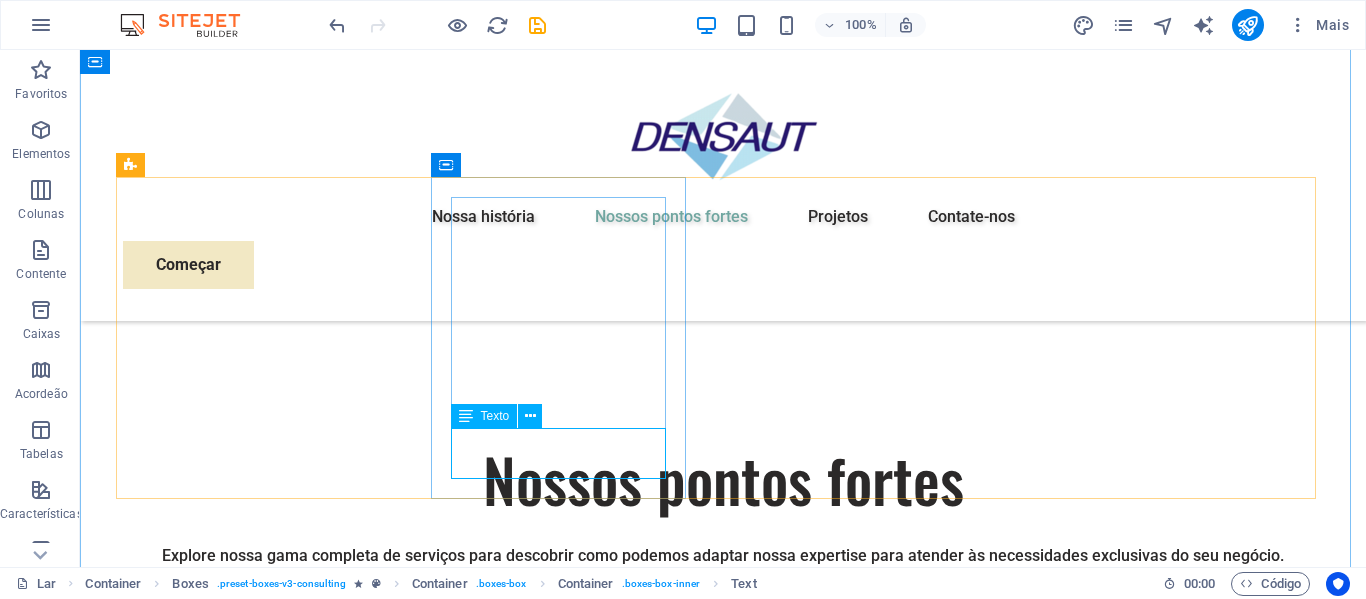 click on "Texto" at bounding box center (495, 416) 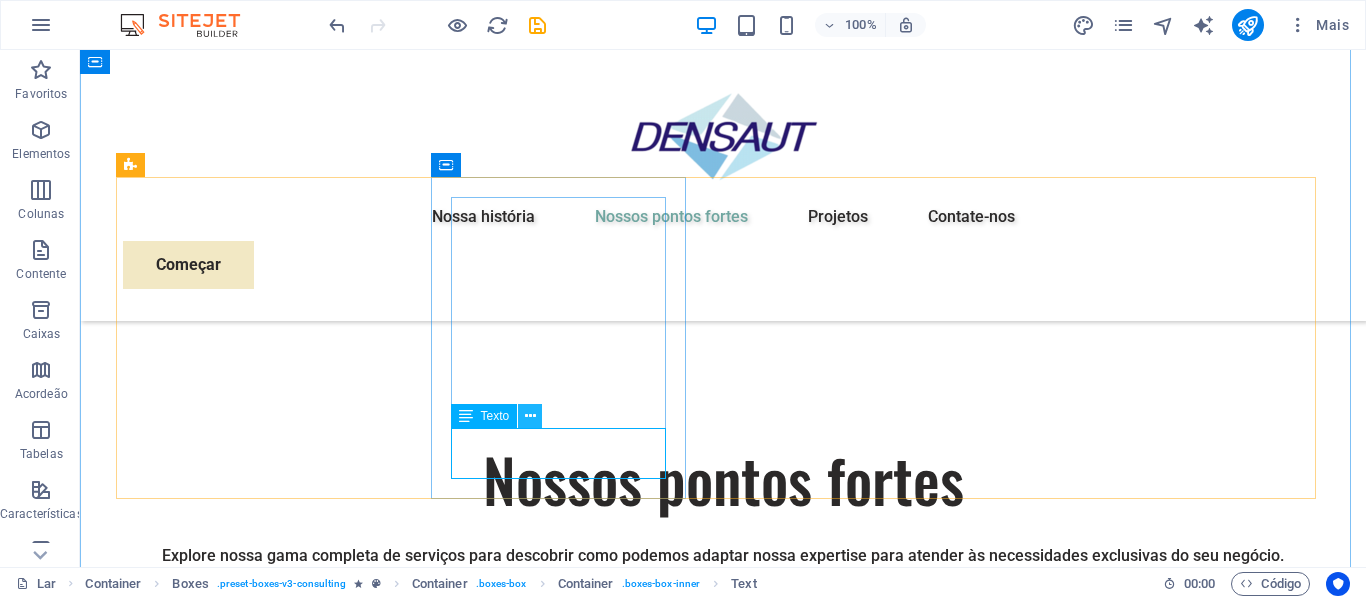 click at bounding box center (530, 416) 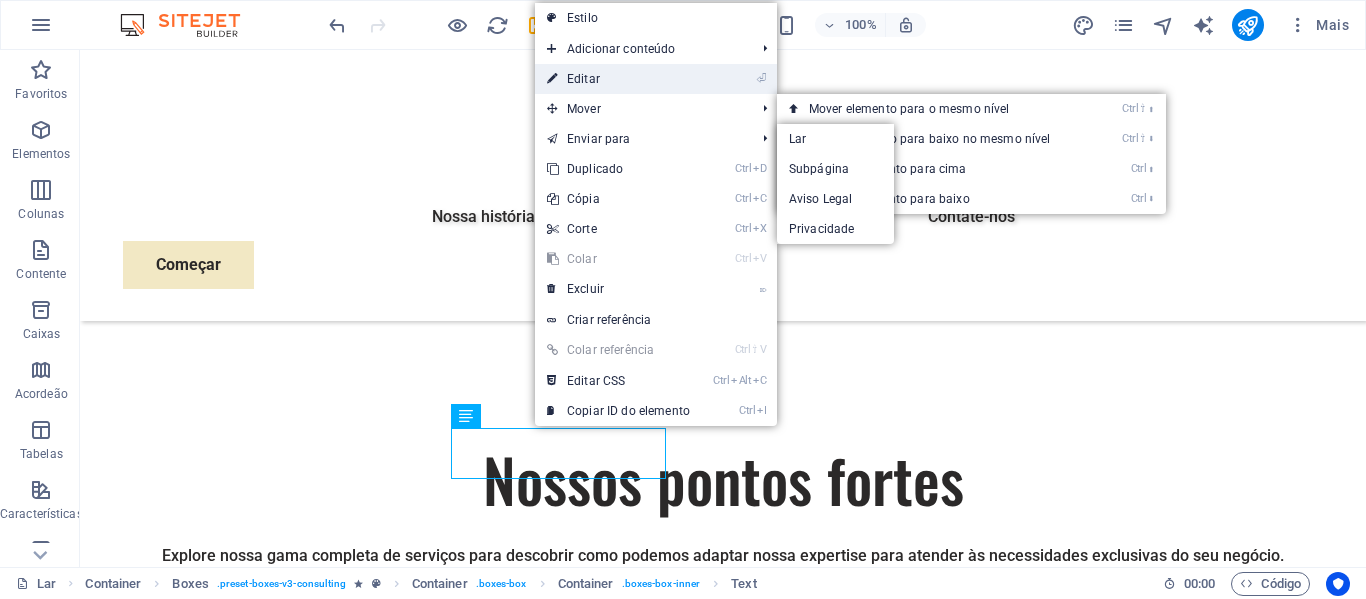 click on "Editar" at bounding box center (583, 79) 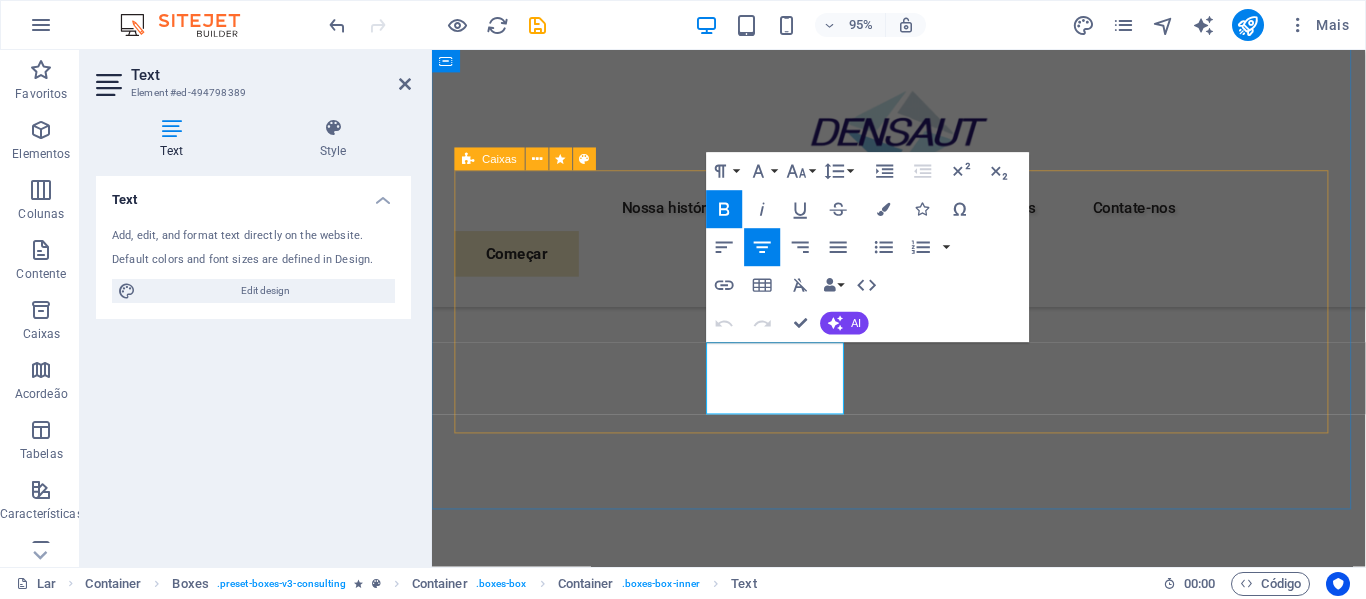 scroll, scrollTop: 2220, scrollLeft: 0, axis: vertical 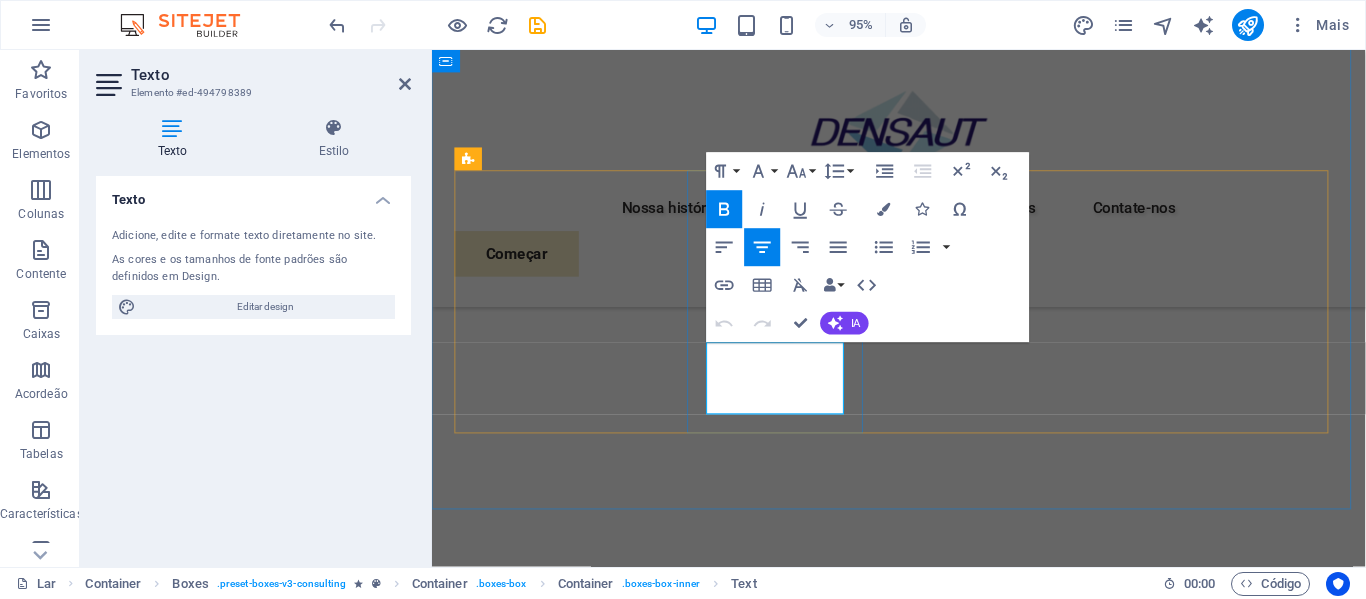 drag, startPoint x: 830, startPoint y: 414, endPoint x: 742, endPoint y: 378, distance: 95.07891 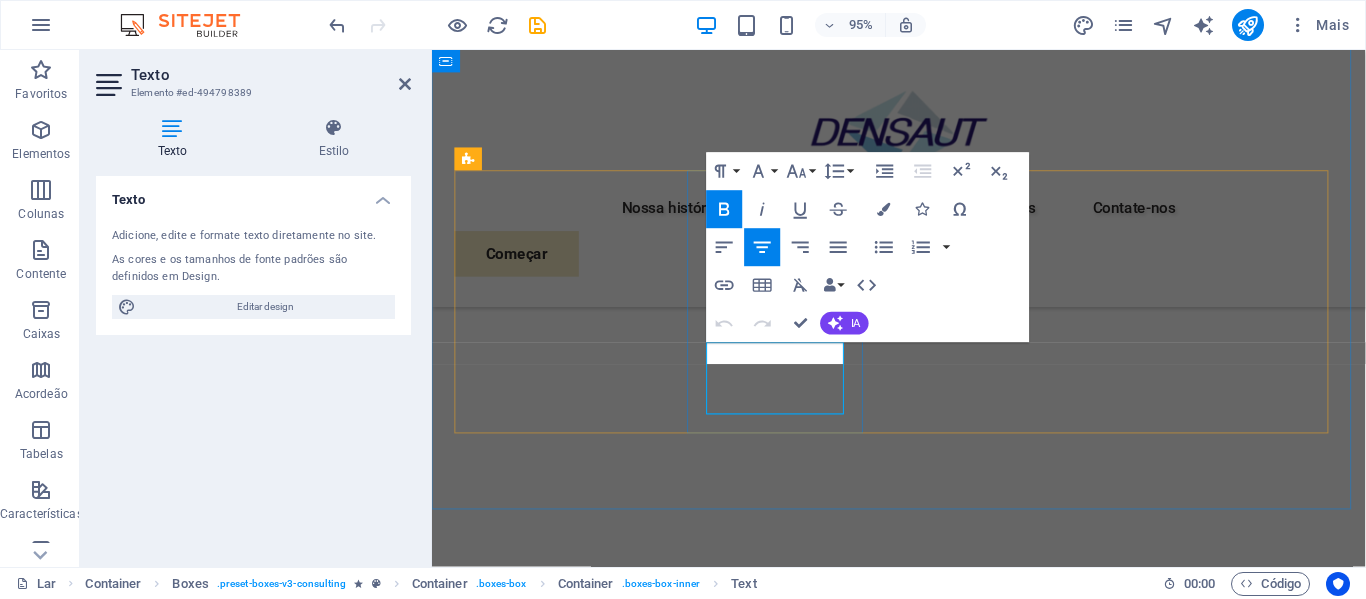 type 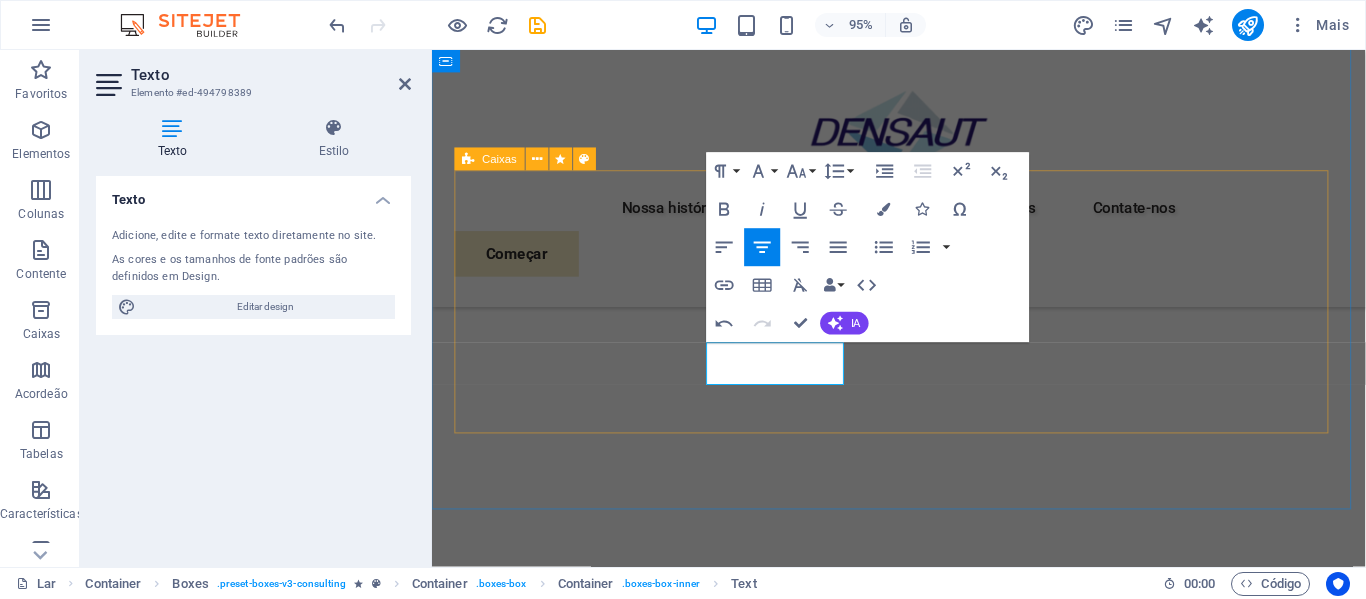 click on "Estratégia de Energia Sustentável Auxílio em Motores Elétricos Pesquisa e Análise de Mercado Integração da Sustentabilidade" at bounding box center (923, 2621) 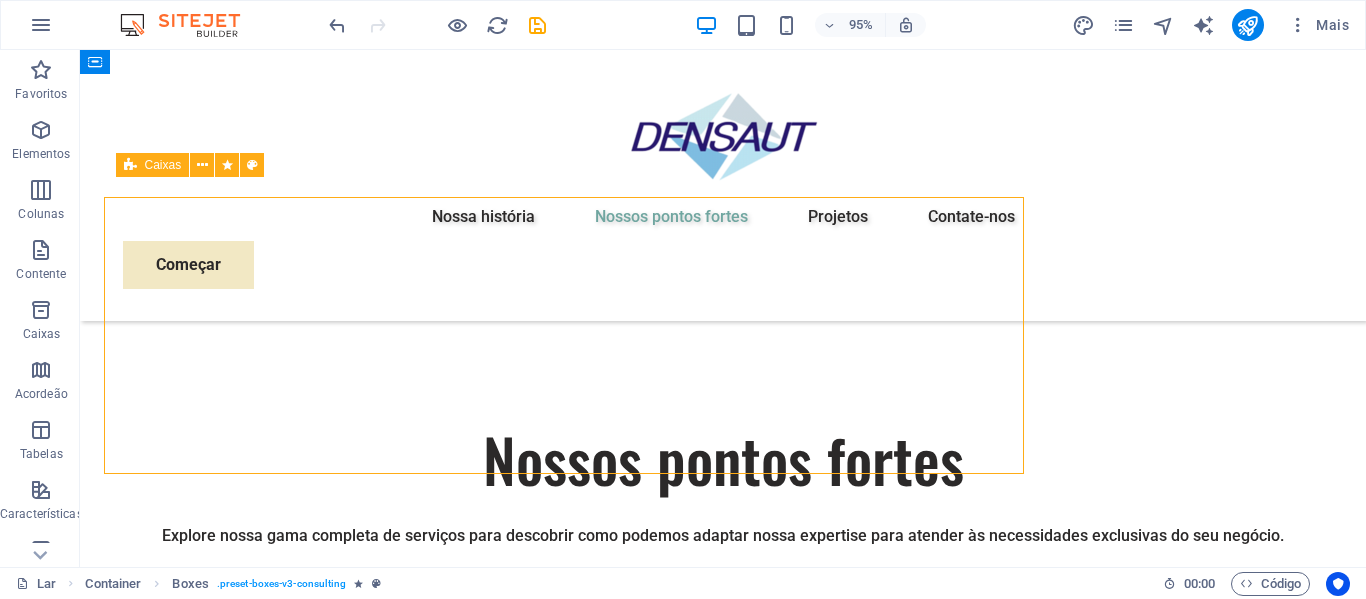 scroll, scrollTop: 2200, scrollLeft: 0, axis: vertical 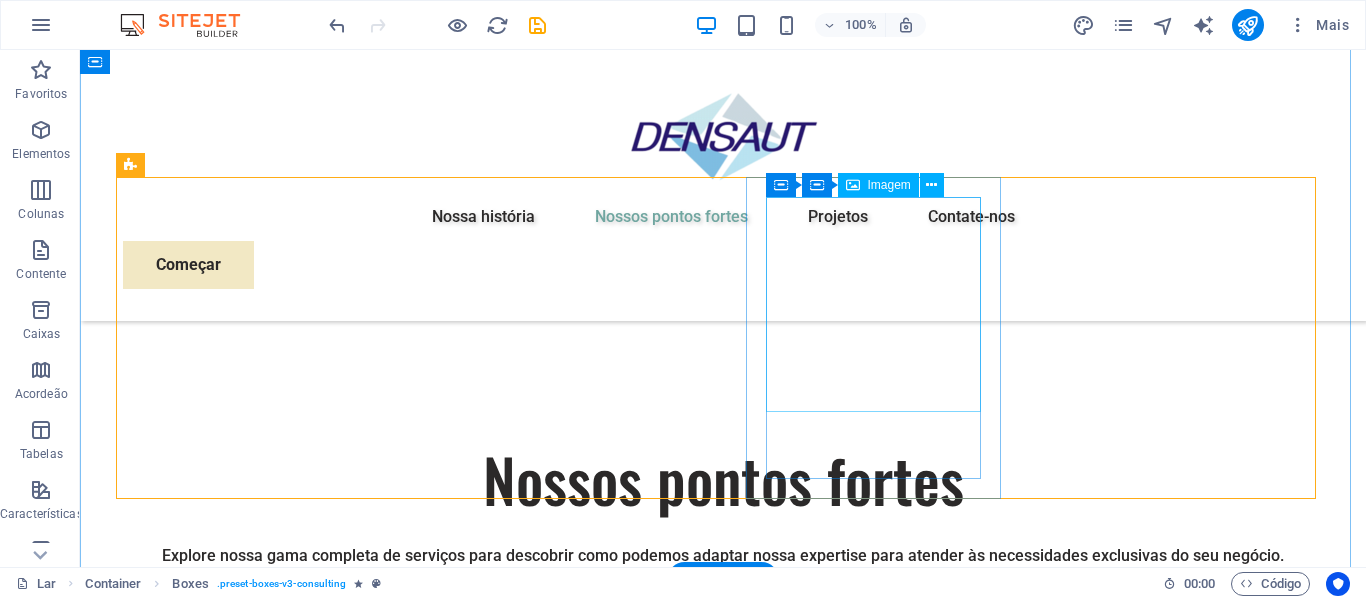 click at bounding box center [250, 4087] 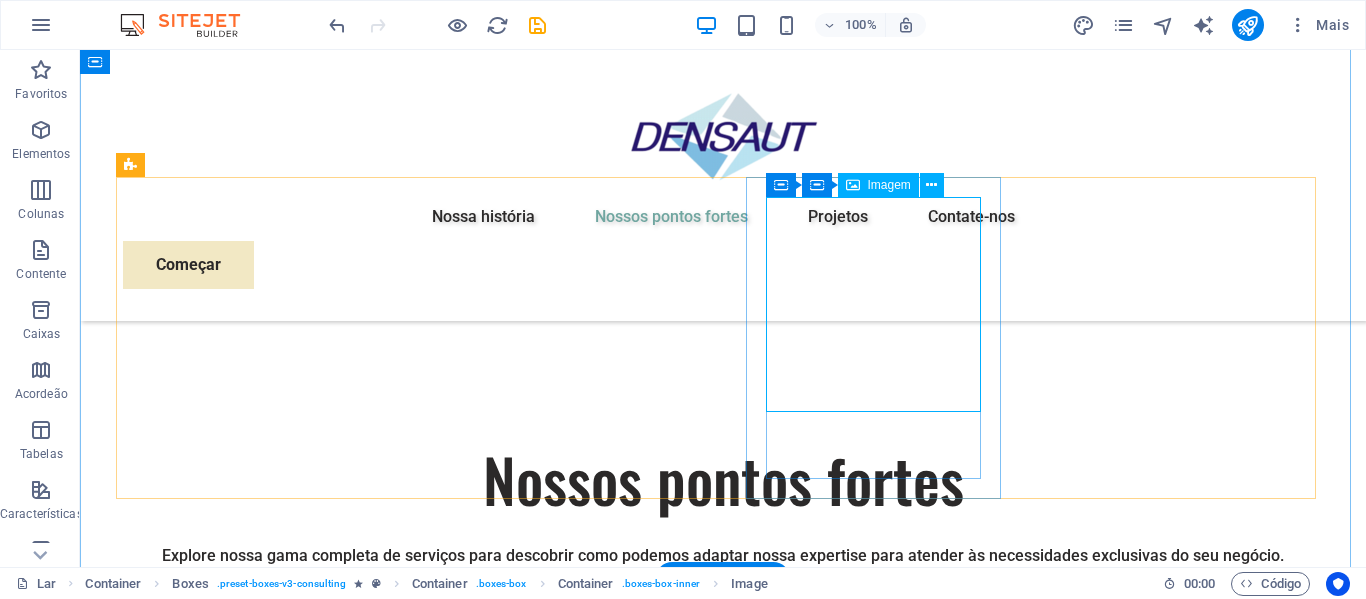 click at bounding box center (250, 4087) 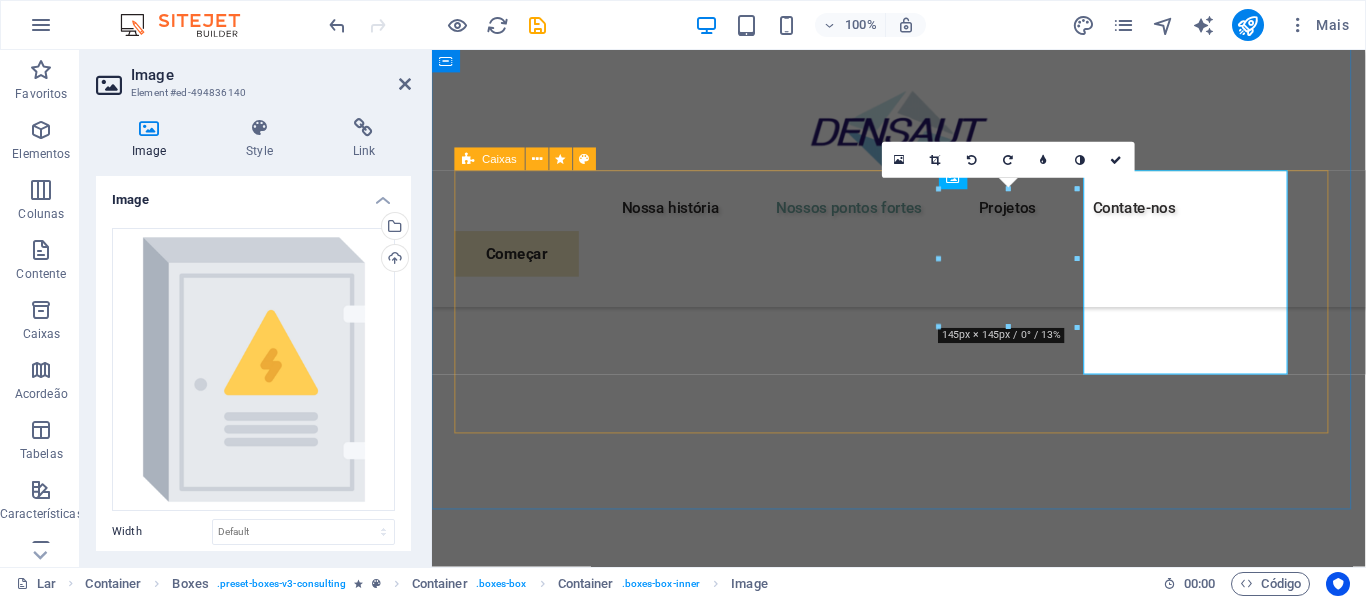 scroll, scrollTop: 2220, scrollLeft: 0, axis: vertical 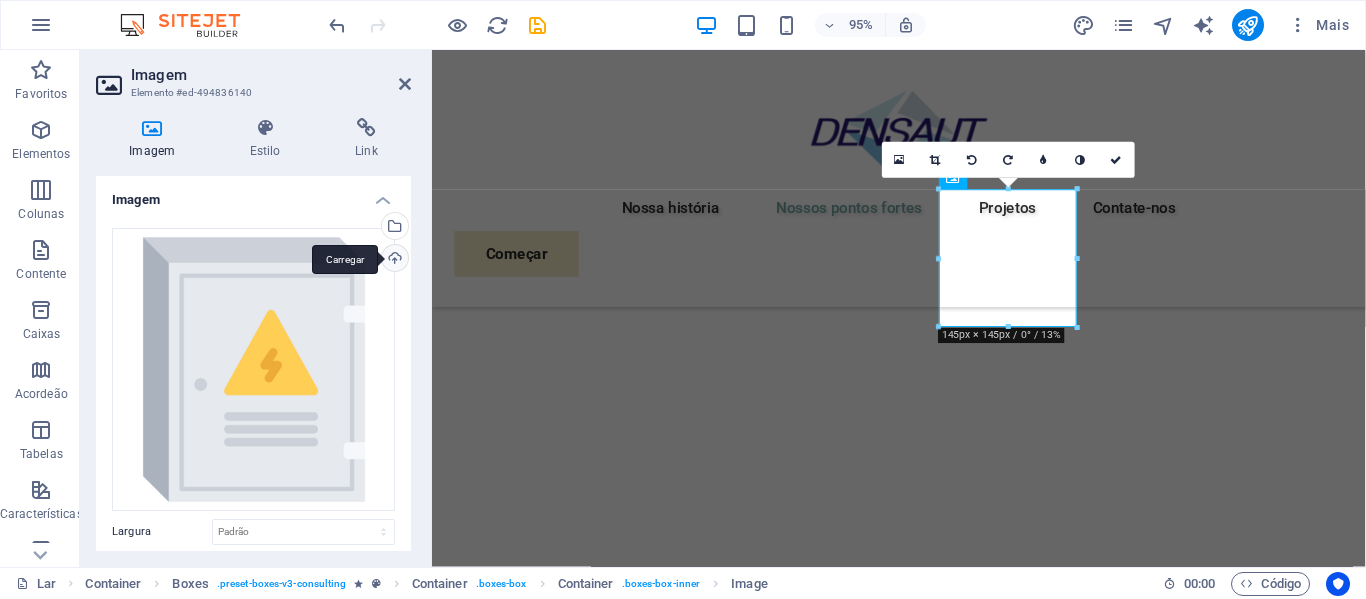 click on "Carregar" at bounding box center (393, 260) 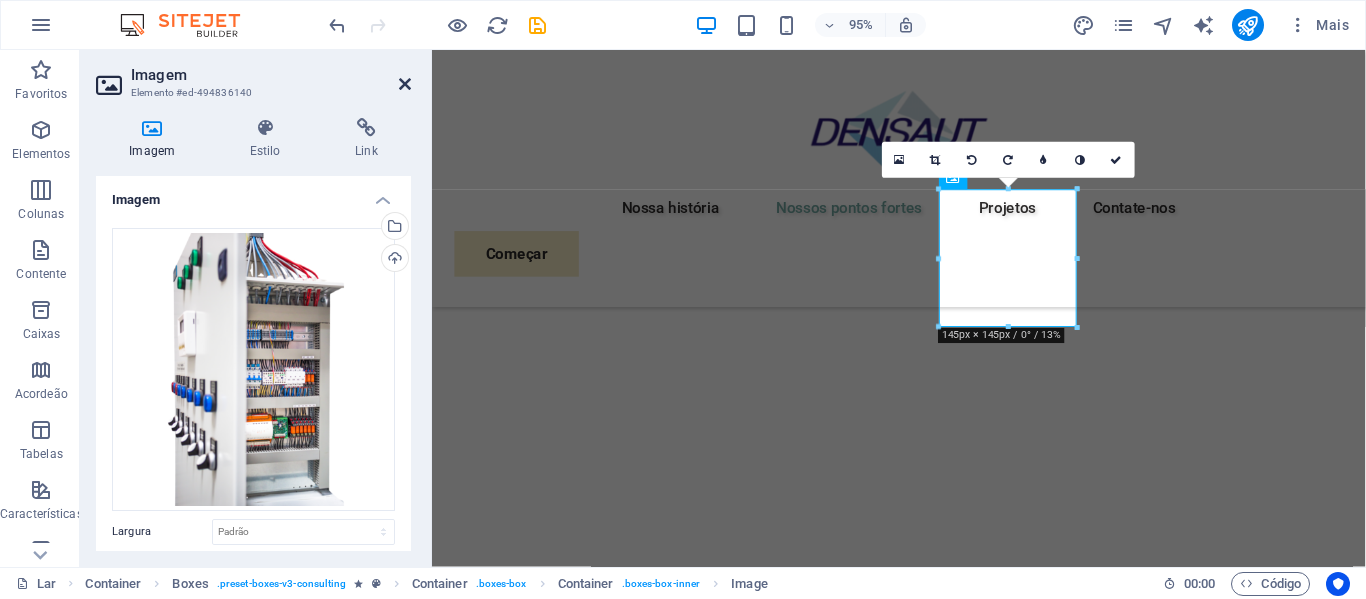 click at bounding box center (405, 84) 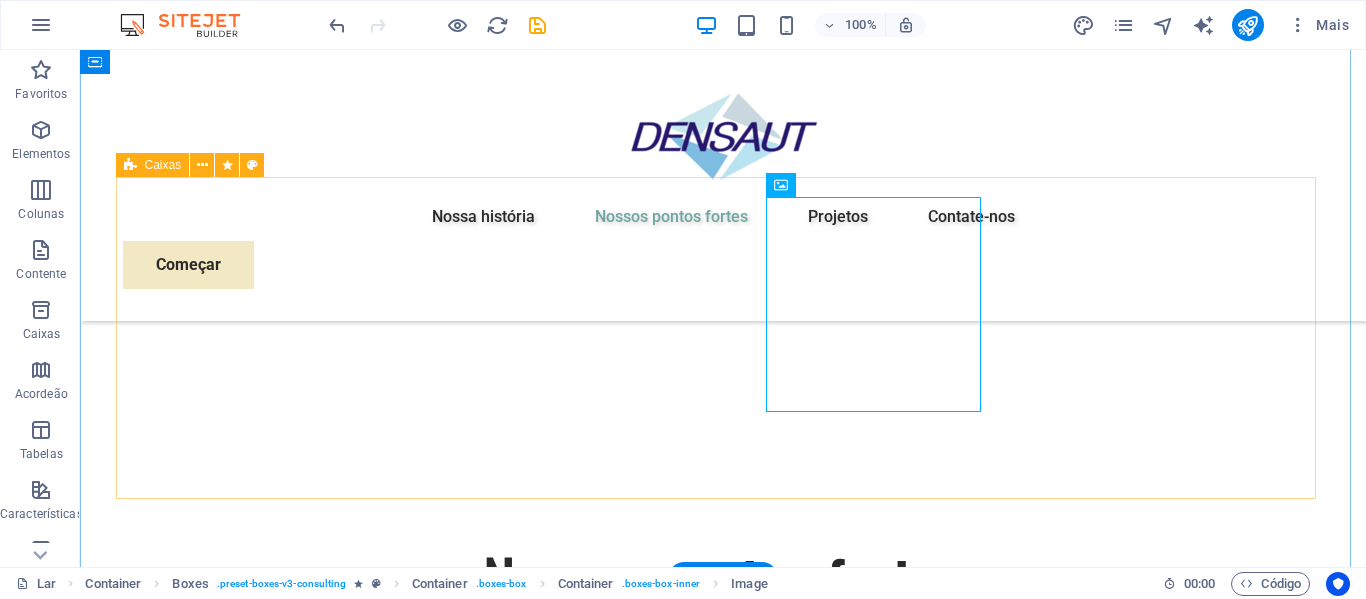 scroll, scrollTop: 2200, scrollLeft: 0, axis: vertical 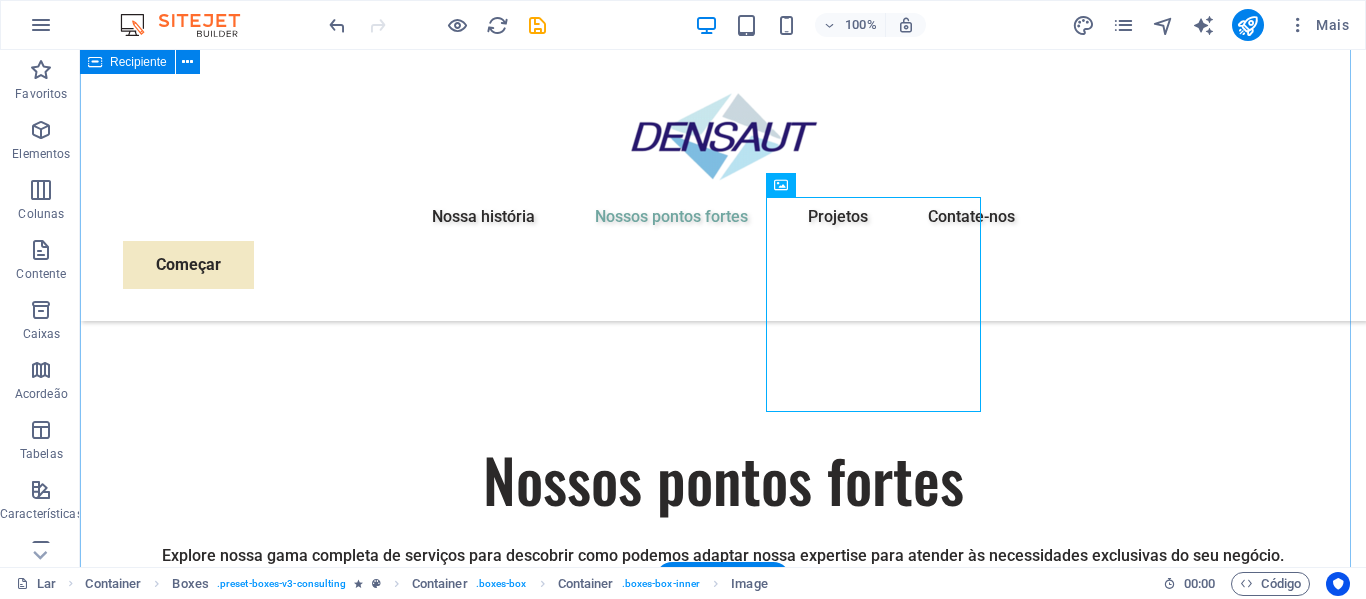 click on "Nossos pontos fortes Explore nossa gama completa de serviços para descobrir como podemos adaptar nossa expertise para atender às necessidades exclusivas do seu negócio. Estratégia de Energia Sustentável Auxílio em Motores Elétricos Pesquisa e Análise de Mercado Integração da Sustentabilidade" at bounding box center (723, 2735) 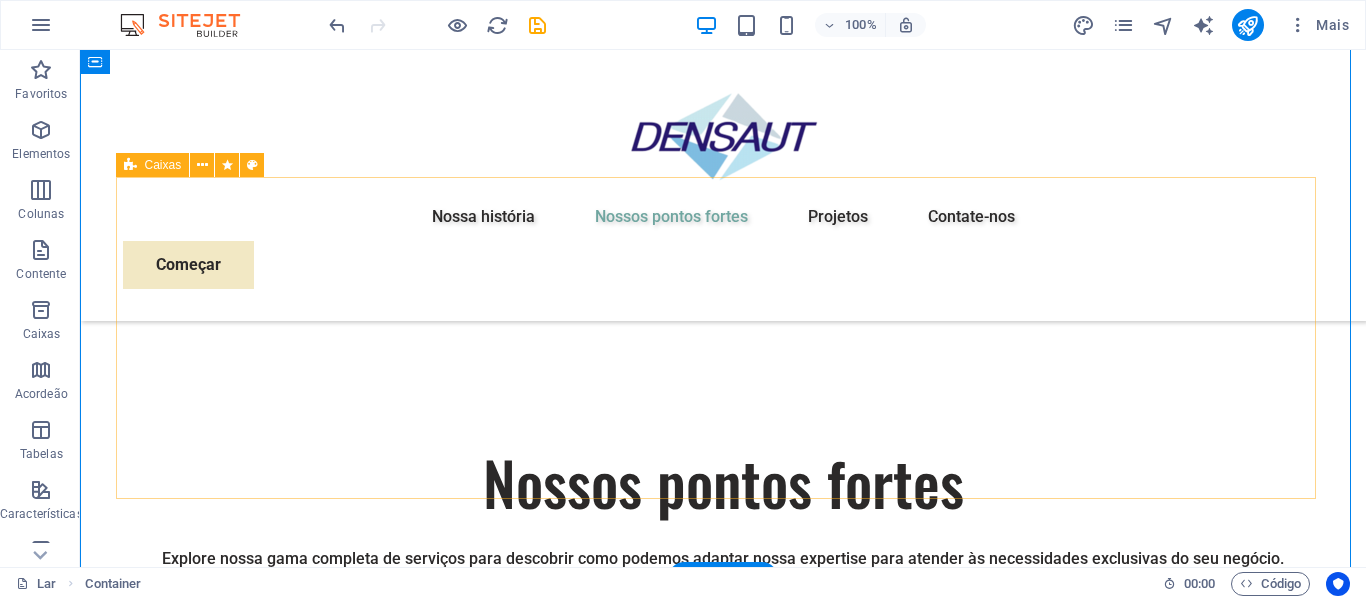 scroll, scrollTop: 2200, scrollLeft: 0, axis: vertical 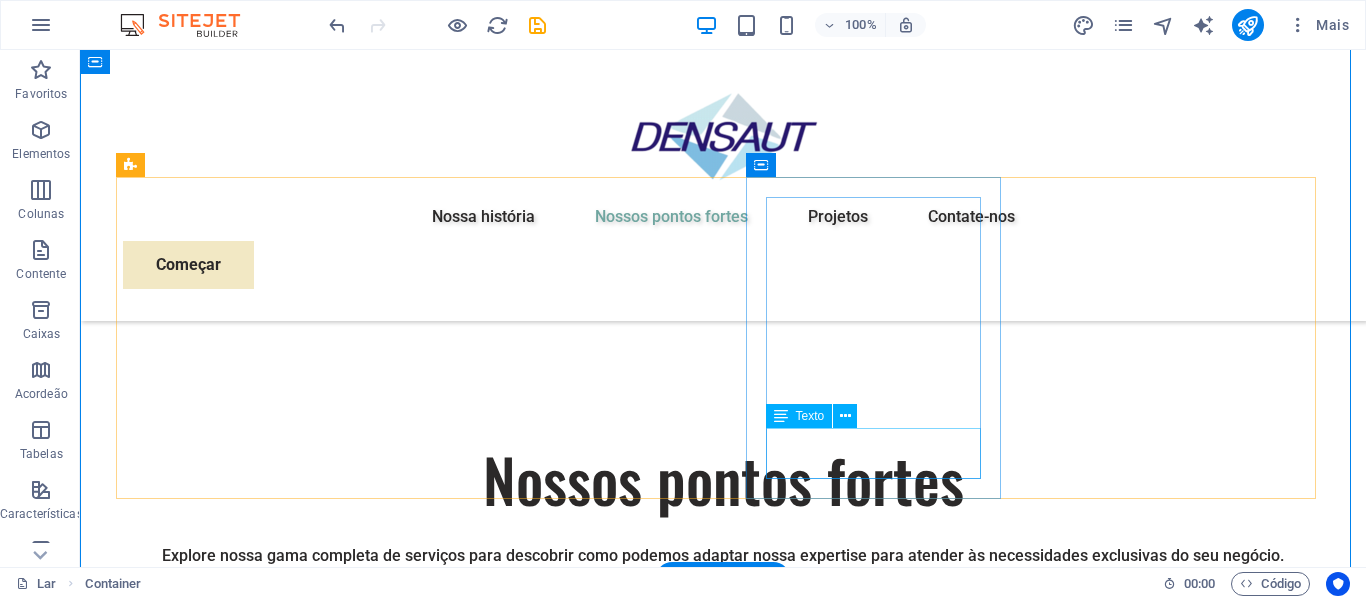 click on "Pesquisa e Análise de Mercado" at bounding box center (250, 4771) 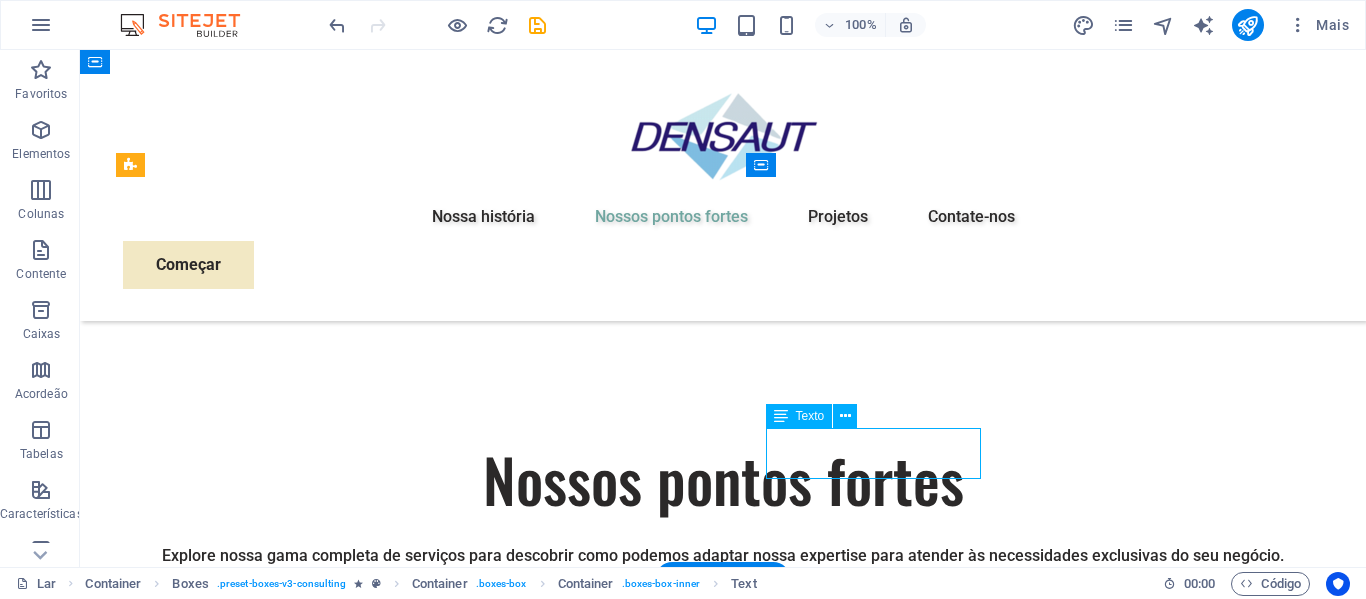 click on "Pesquisa e Análise de Mercado" at bounding box center (250, 4771) 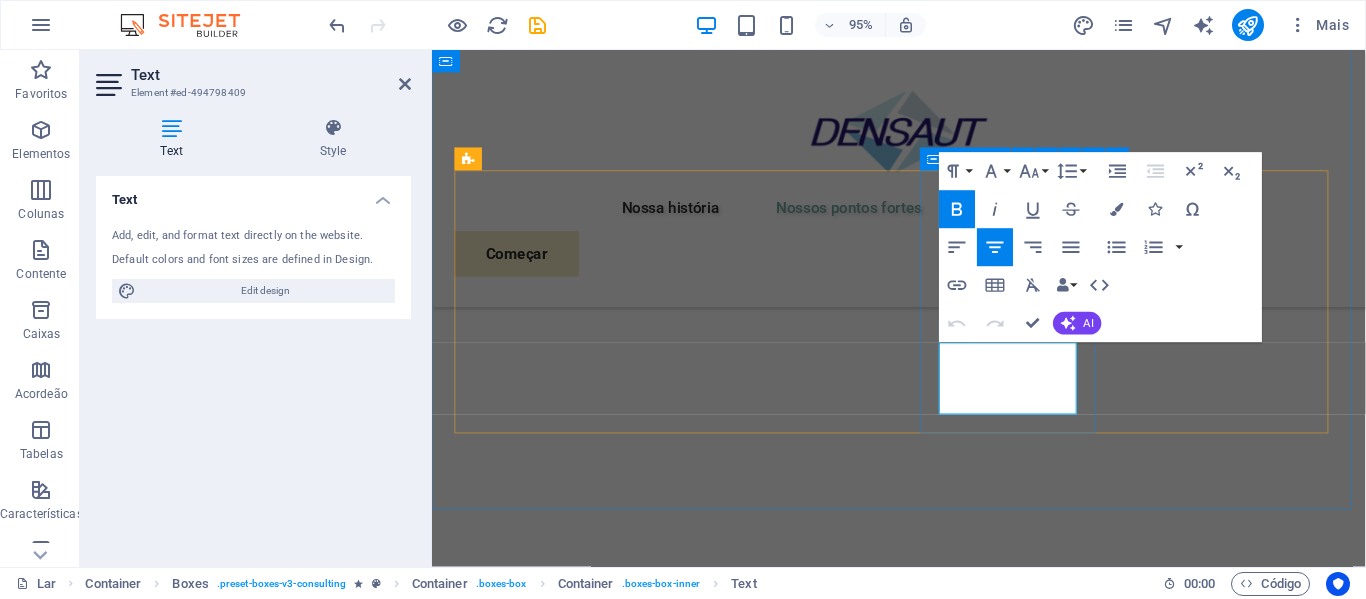 scroll, scrollTop: 2220, scrollLeft: 0, axis: vertical 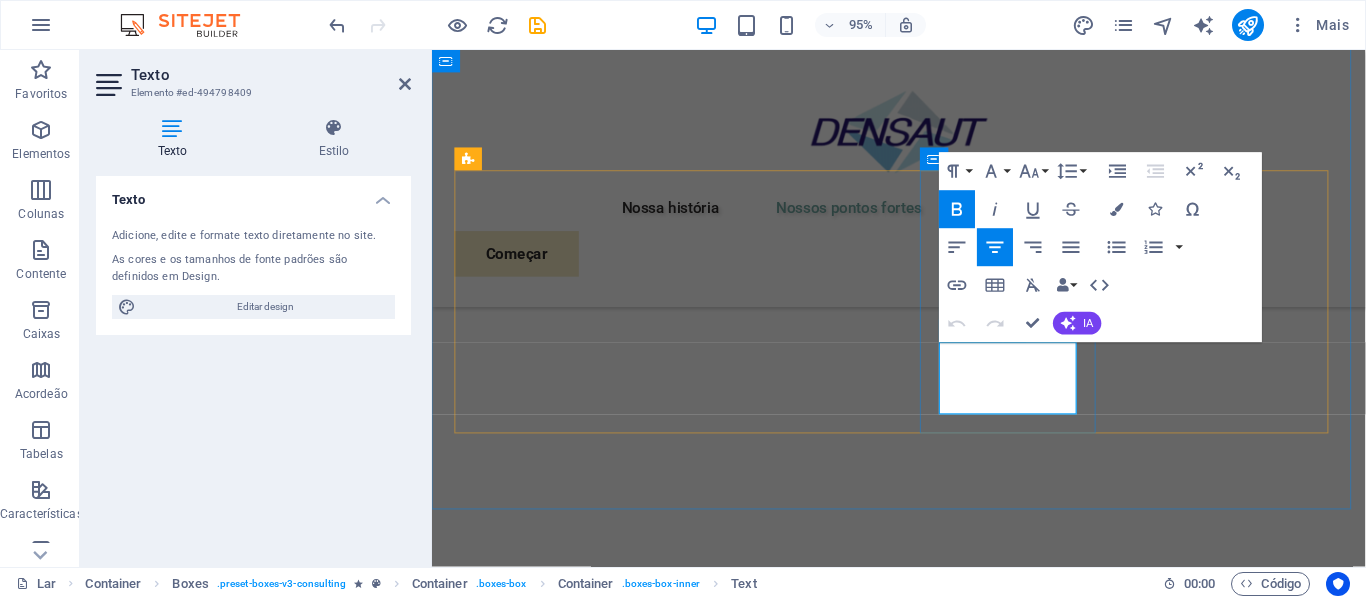 drag, startPoint x: 1080, startPoint y: 423, endPoint x: 991, endPoint y: 380, distance: 98.84331 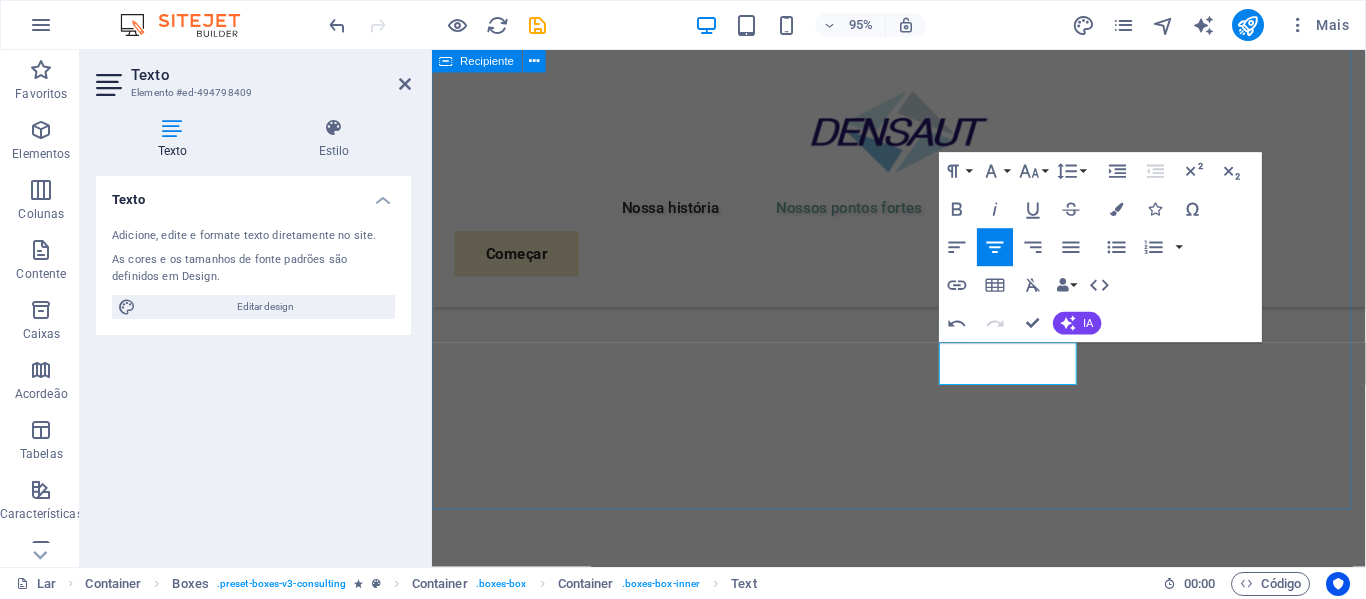 click on "Nossos pontos fortes Explore nossa gama completa de serviços para descobrir como podemos adaptar nossa expertise para atender às necessidades exclusivas do seu negócio. Estratégia de Energia Sustentável Auxílio em Motores Elétricos Montagem de Quadros Elétricos Integração da Sustentabilidade" at bounding box center (923, 2509) 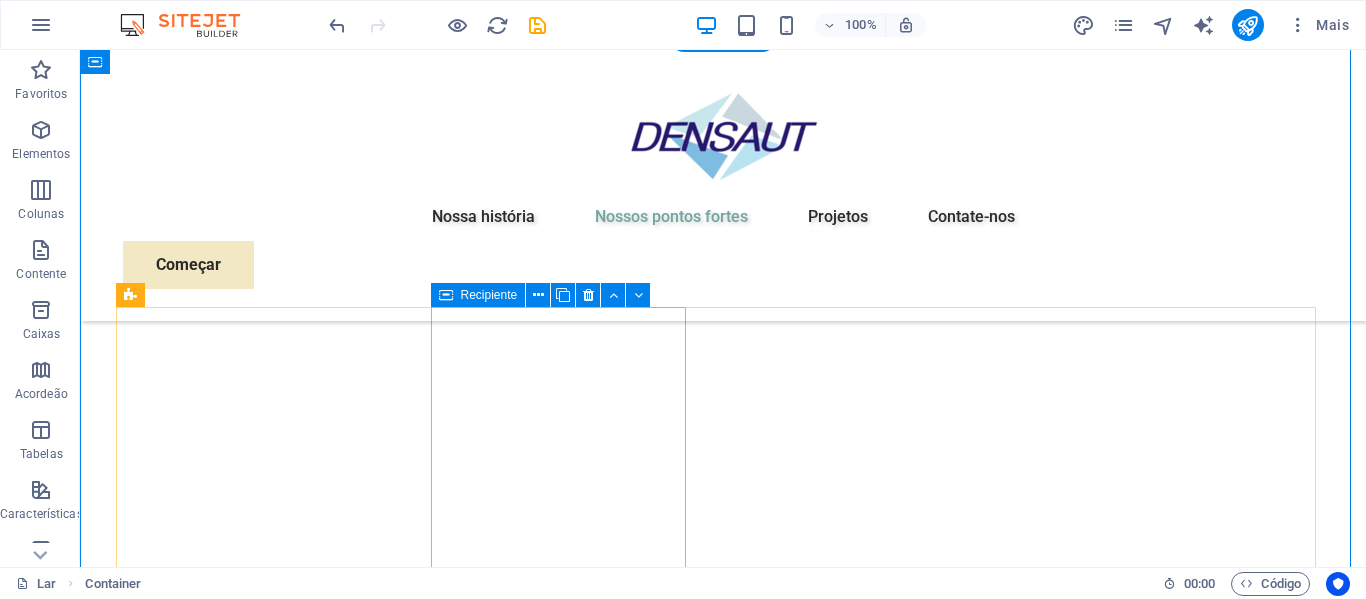 scroll, scrollTop: 2070, scrollLeft: 0, axis: vertical 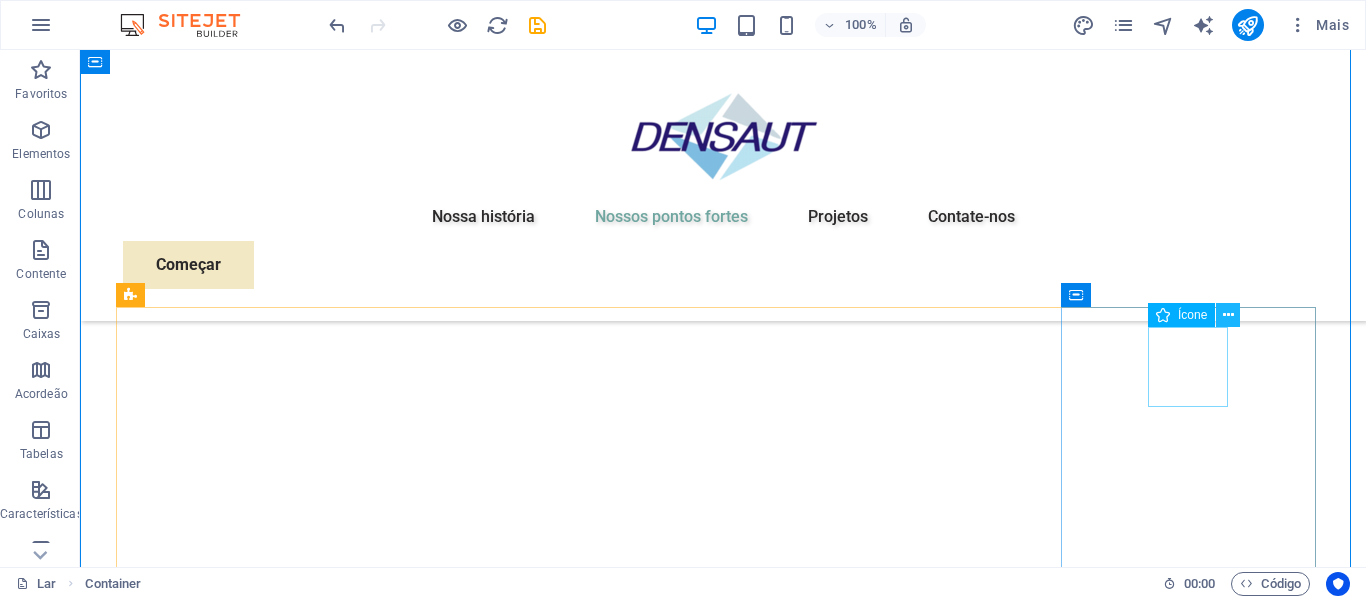 click at bounding box center [1228, 315] 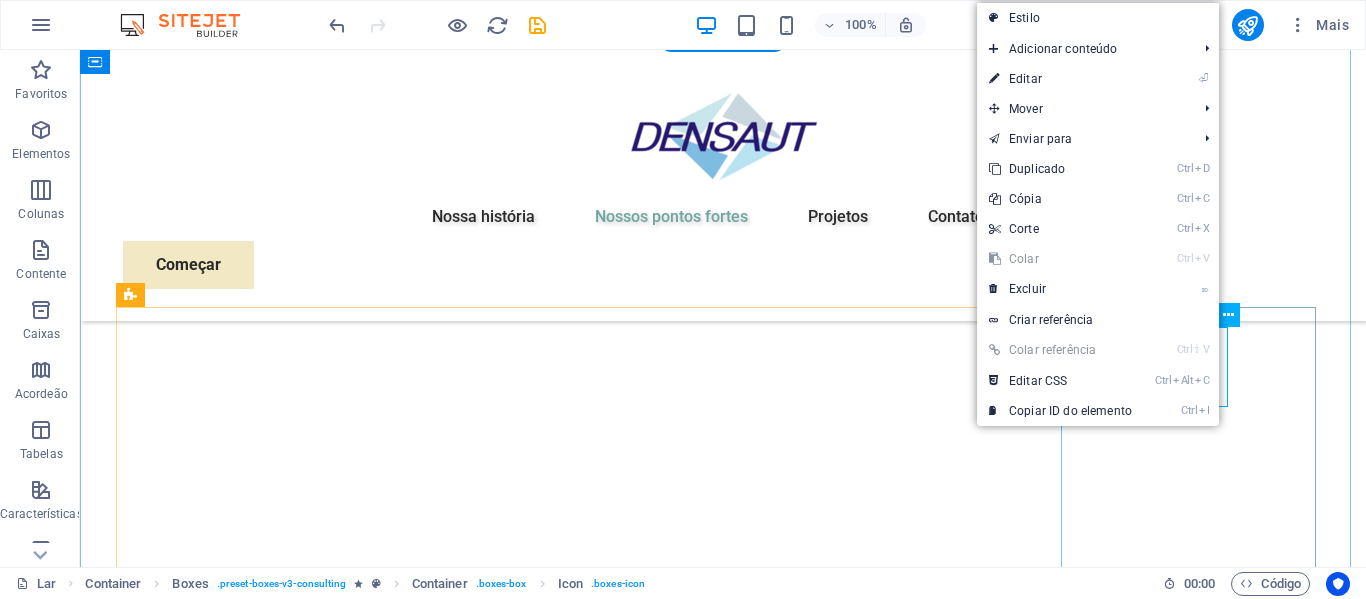 click at bounding box center (250, 5031) 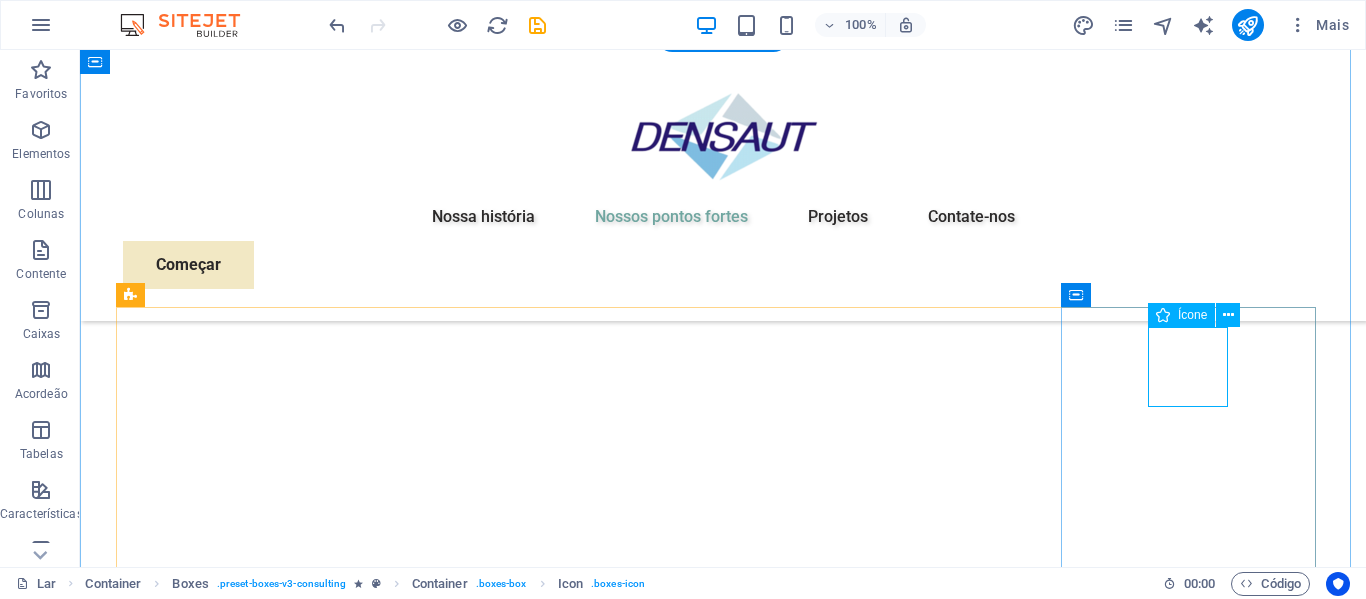 click at bounding box center [250, 5031] 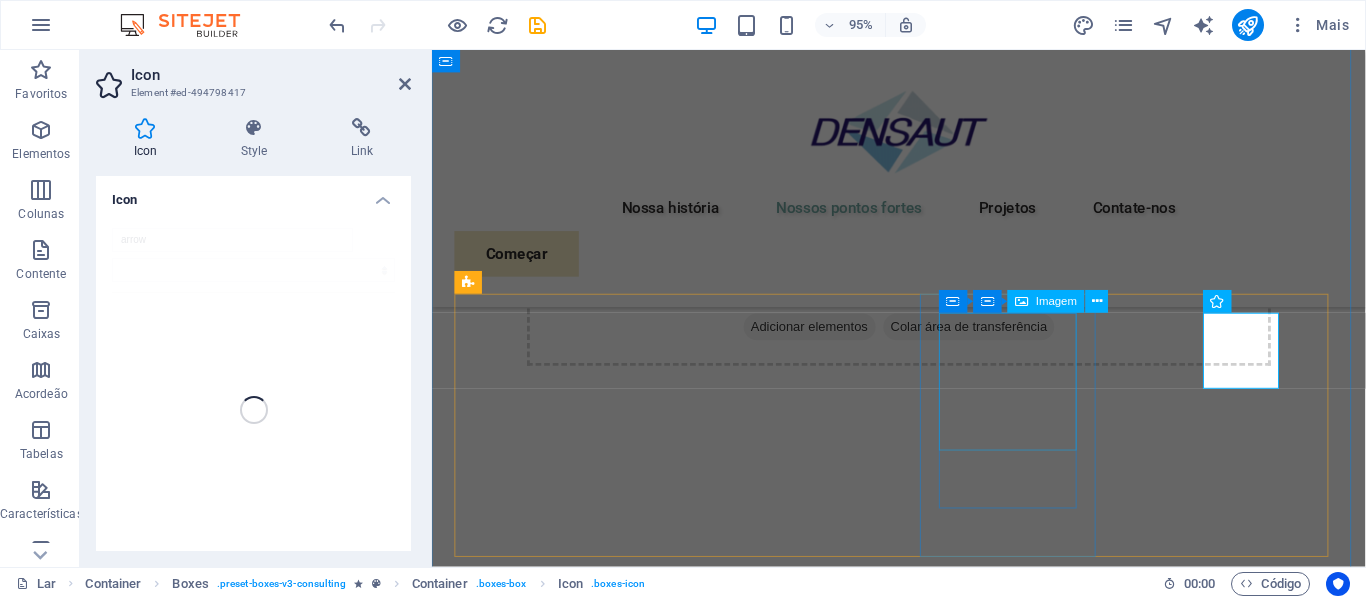 scroll, scrollTop: 2090, scrollLeft: 0, axis: vertical 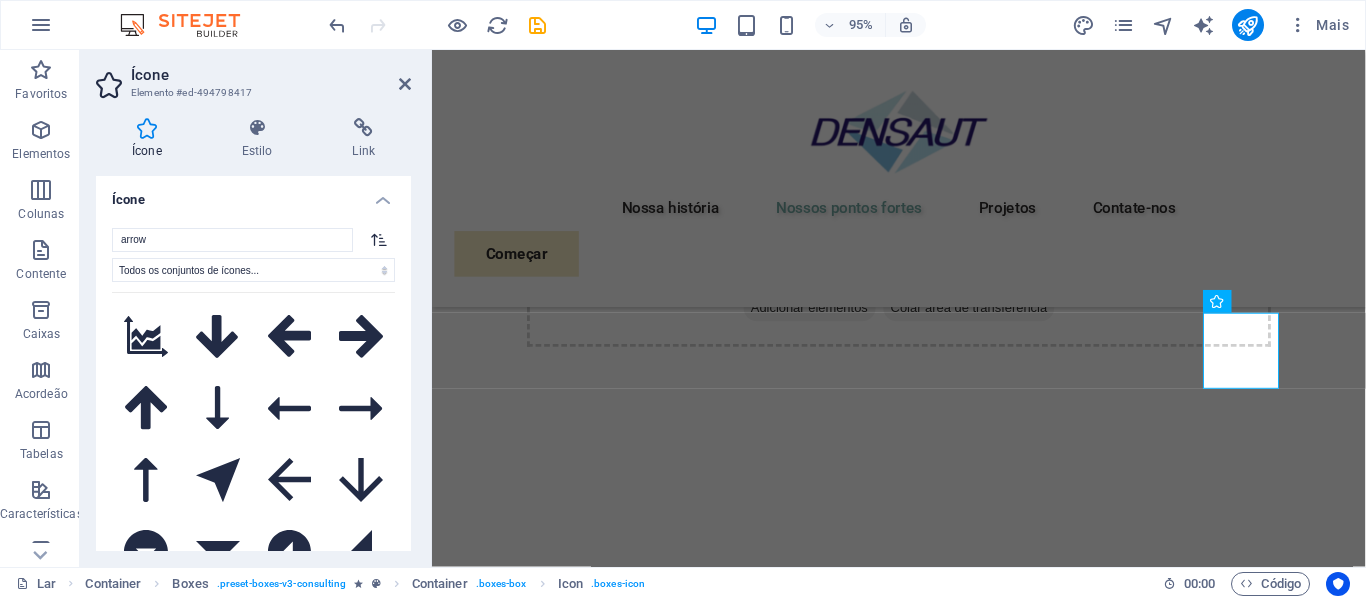 click at bounding box center (147, 128) 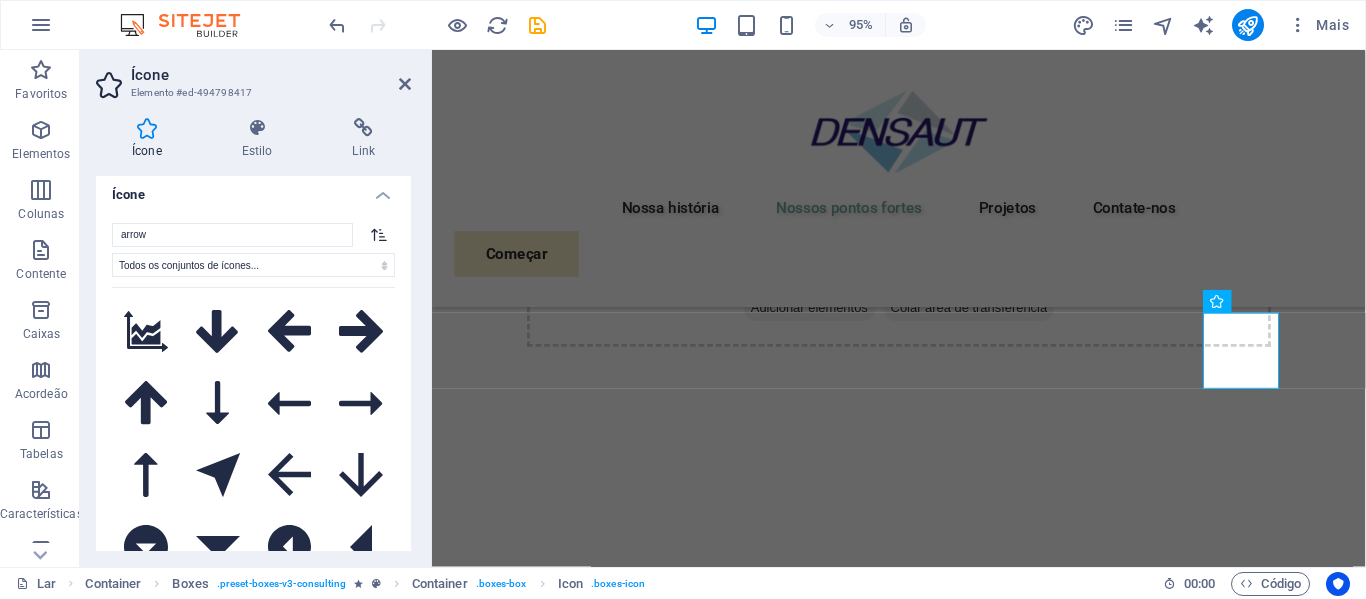 scroll, scrollTop: 0, scrollLeft: 0, axis: both 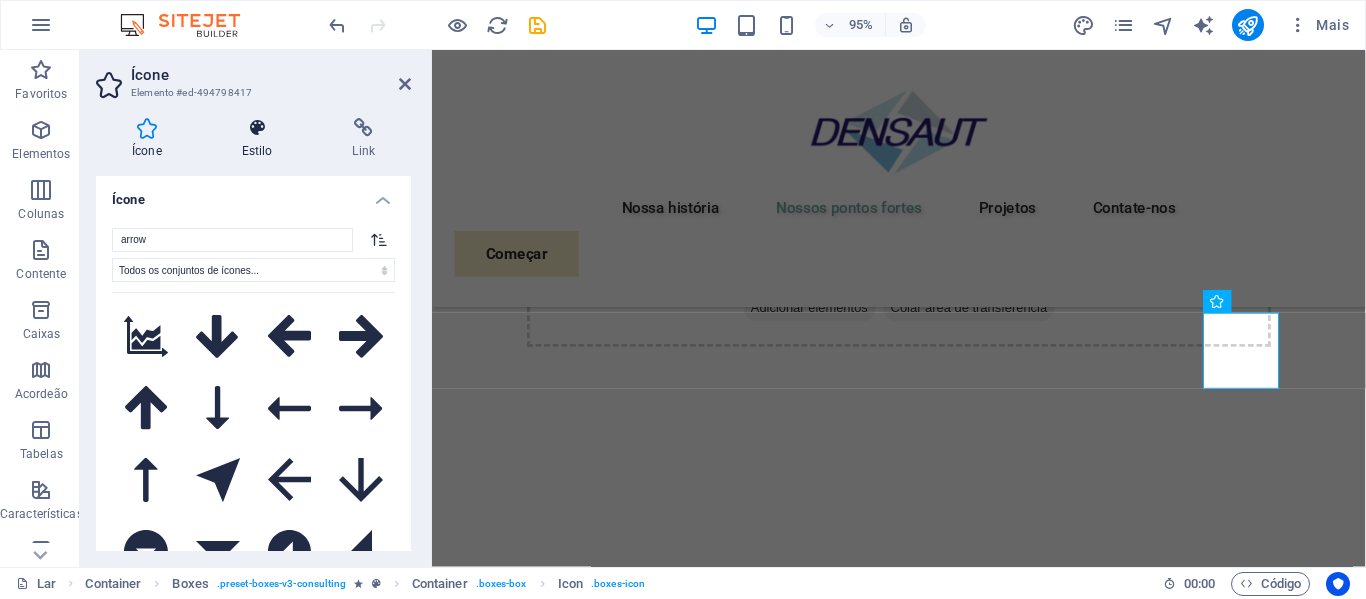 click at bounding box center (257, 128) 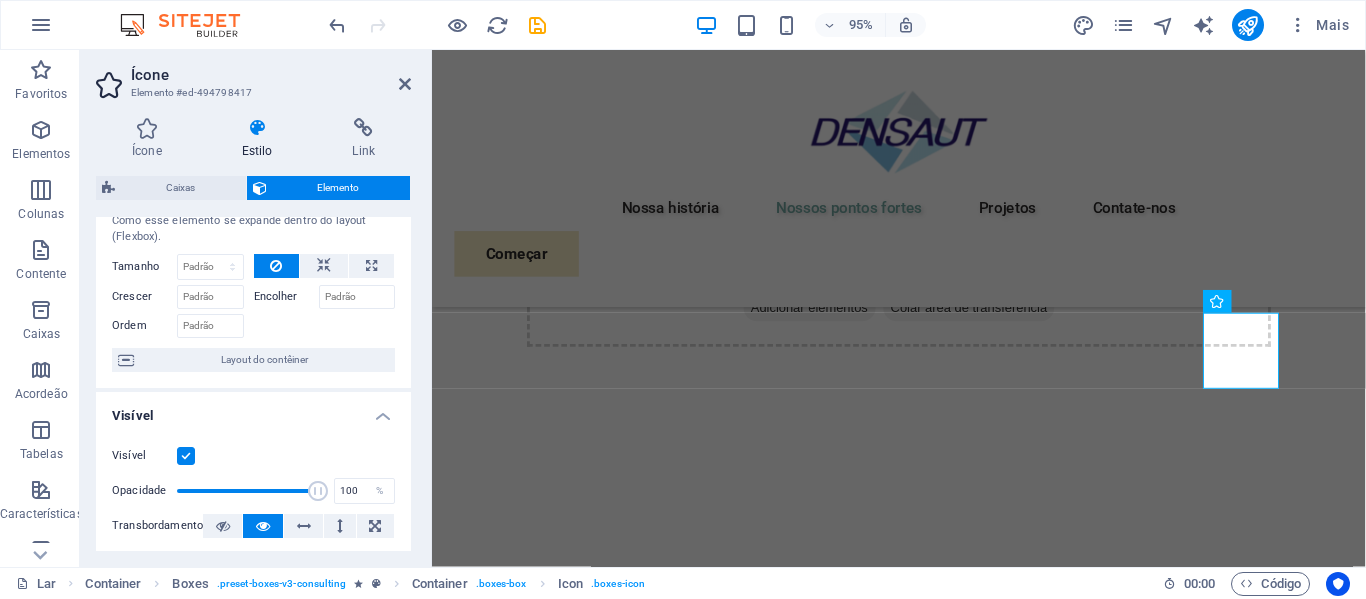 scroll, scrollTop: 0, scrollLeft: 0, axis: both 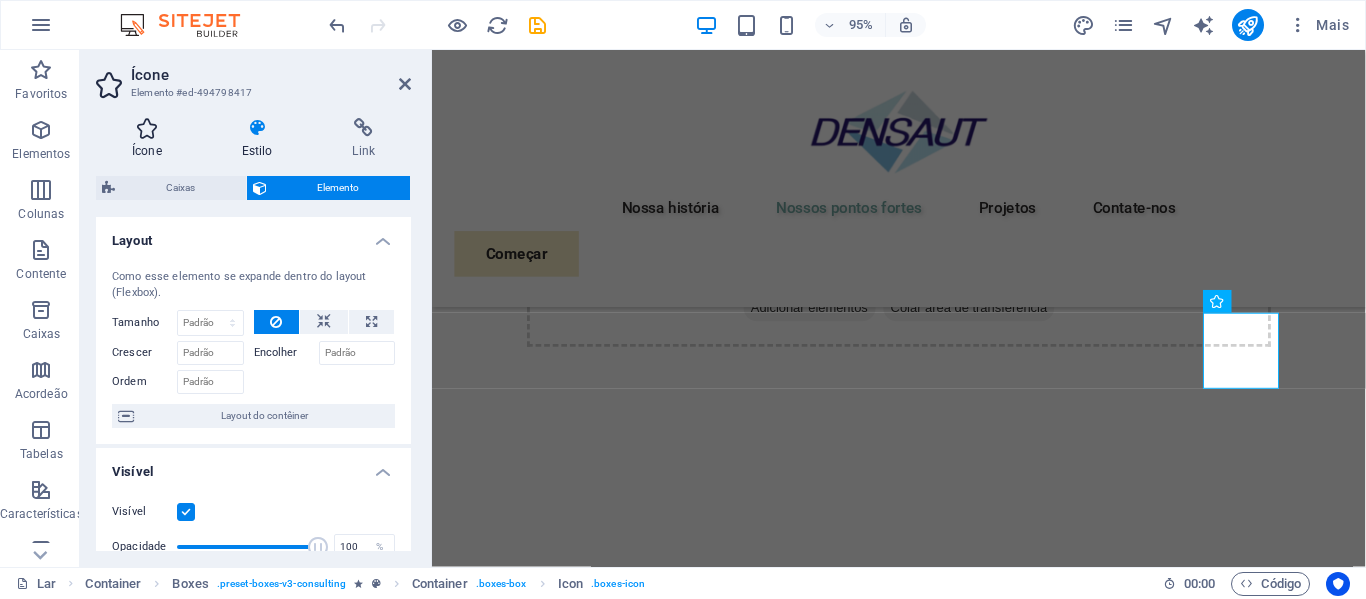 click on "Ícone" at bounding box center (147, 151) 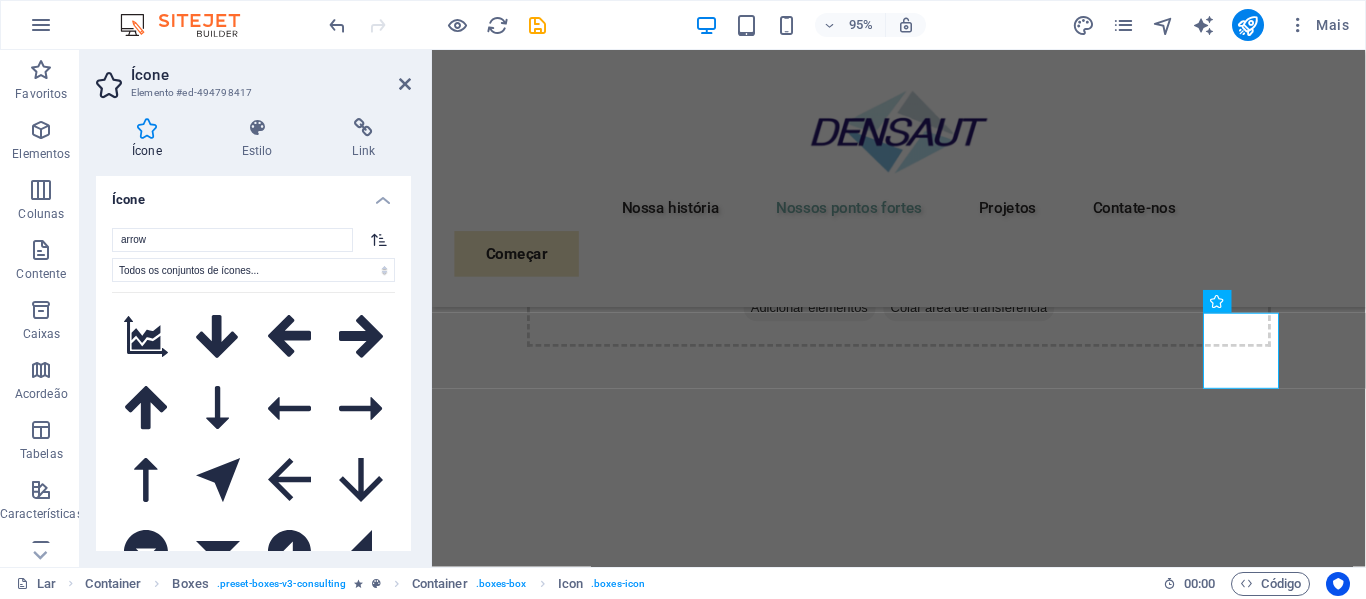 click on "Ícone" at bounding box center [253, 194] 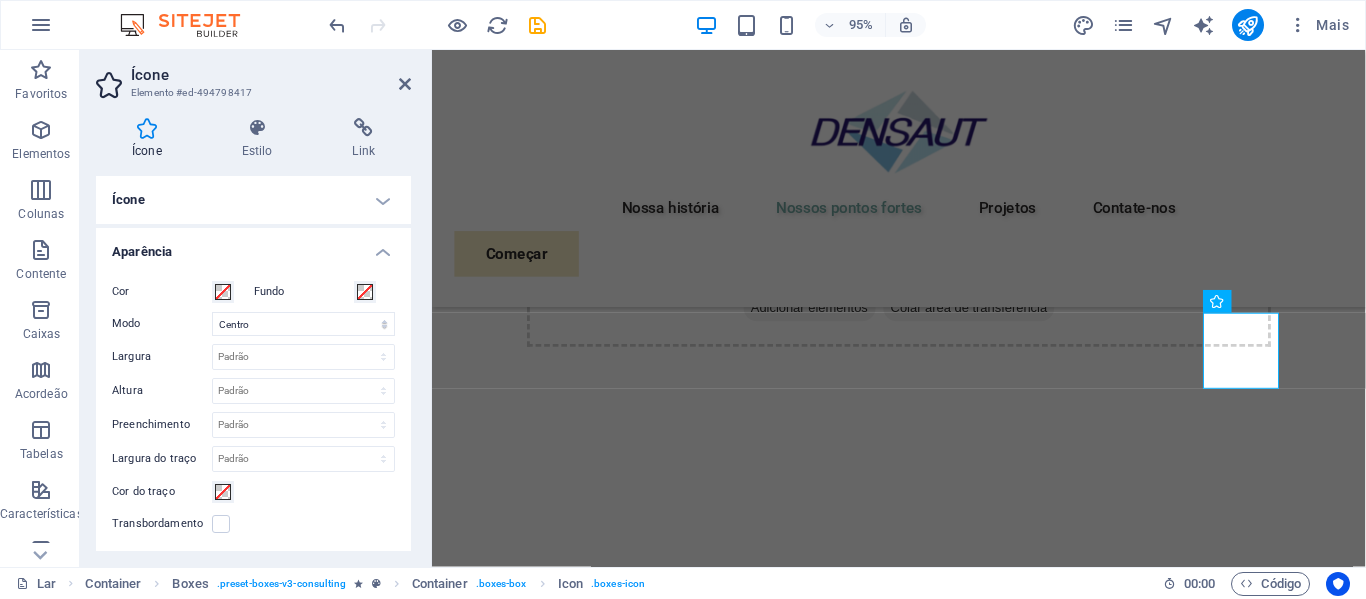 click on "Aparência" at bounding box center (253, 246) 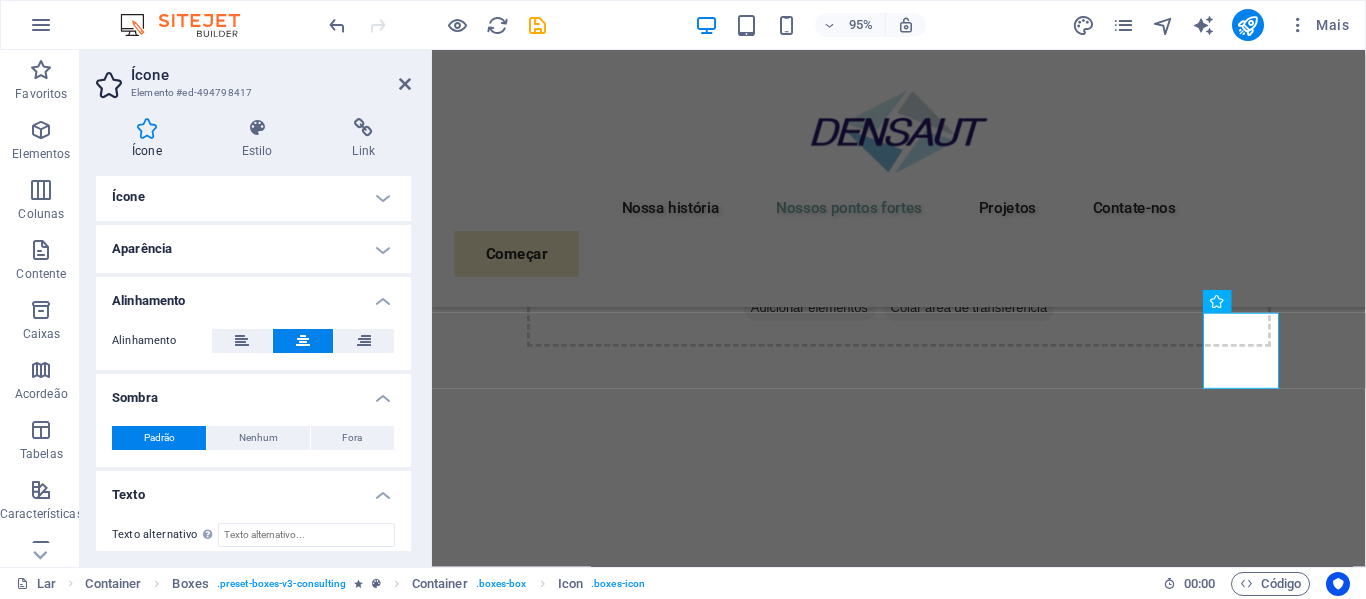 scroll, scrollTop: 0, scrollLeft: 0, axis: both 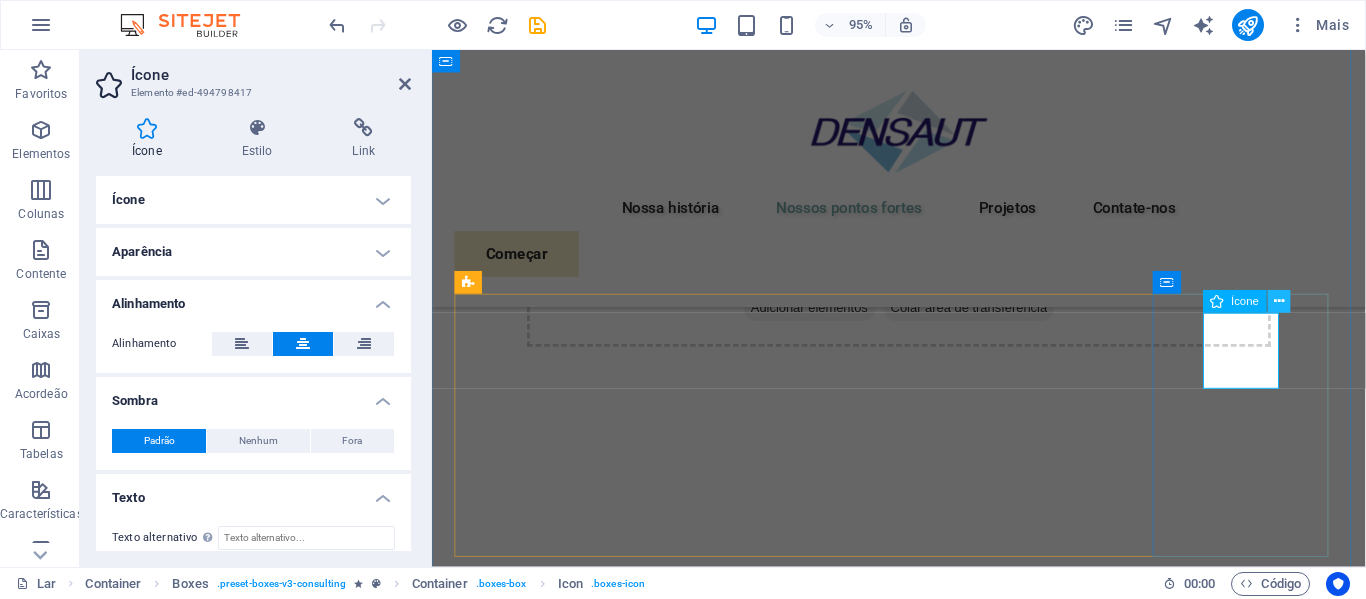 click at bounding box center (1279, 302) 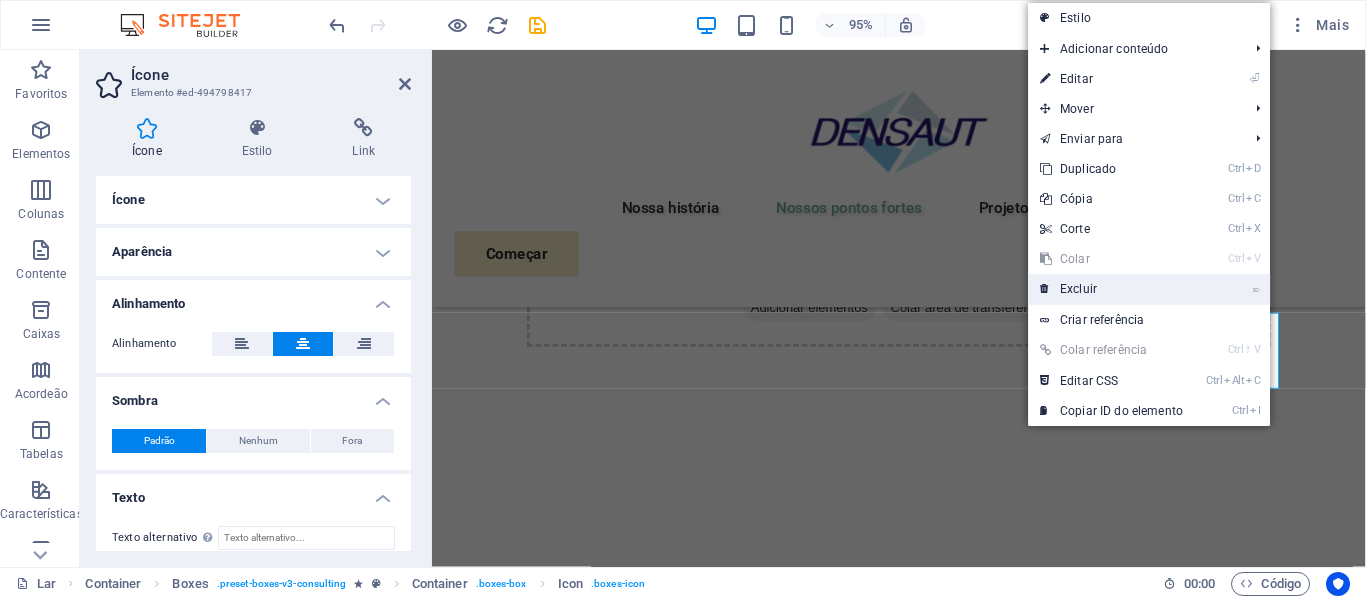click on "⌦ Excluir" at bounding box center (1111, 289) 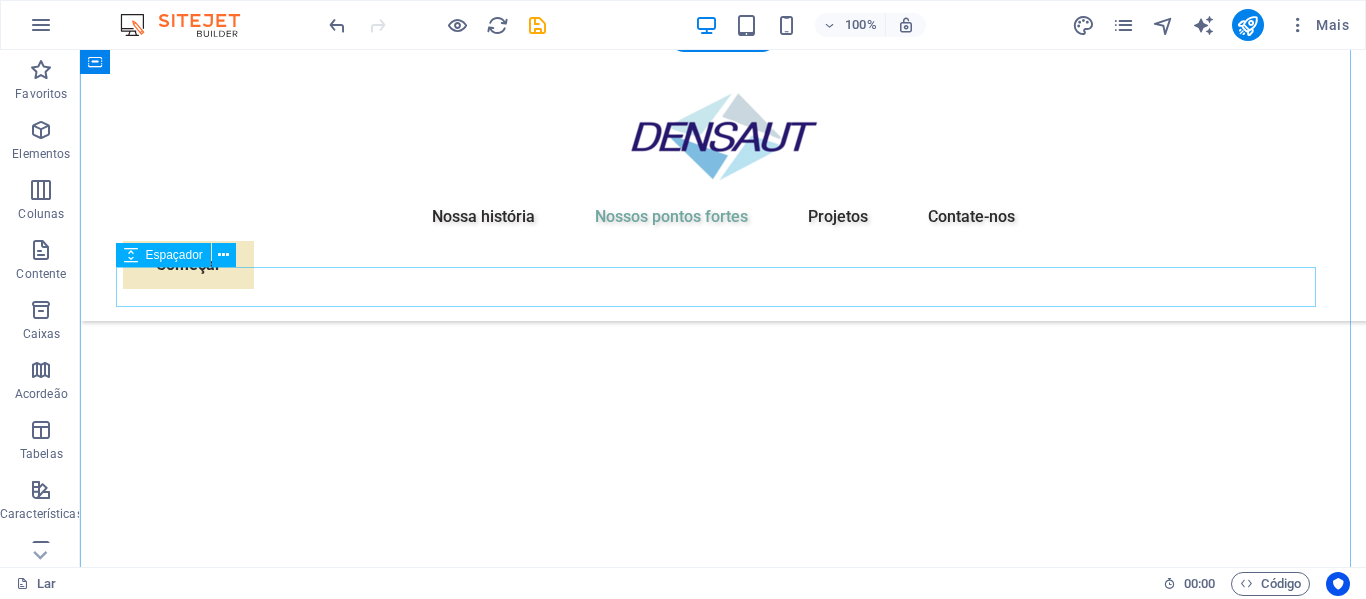 scroll, scrollTop: 2070, scrollLeft: 0, axis: vertical 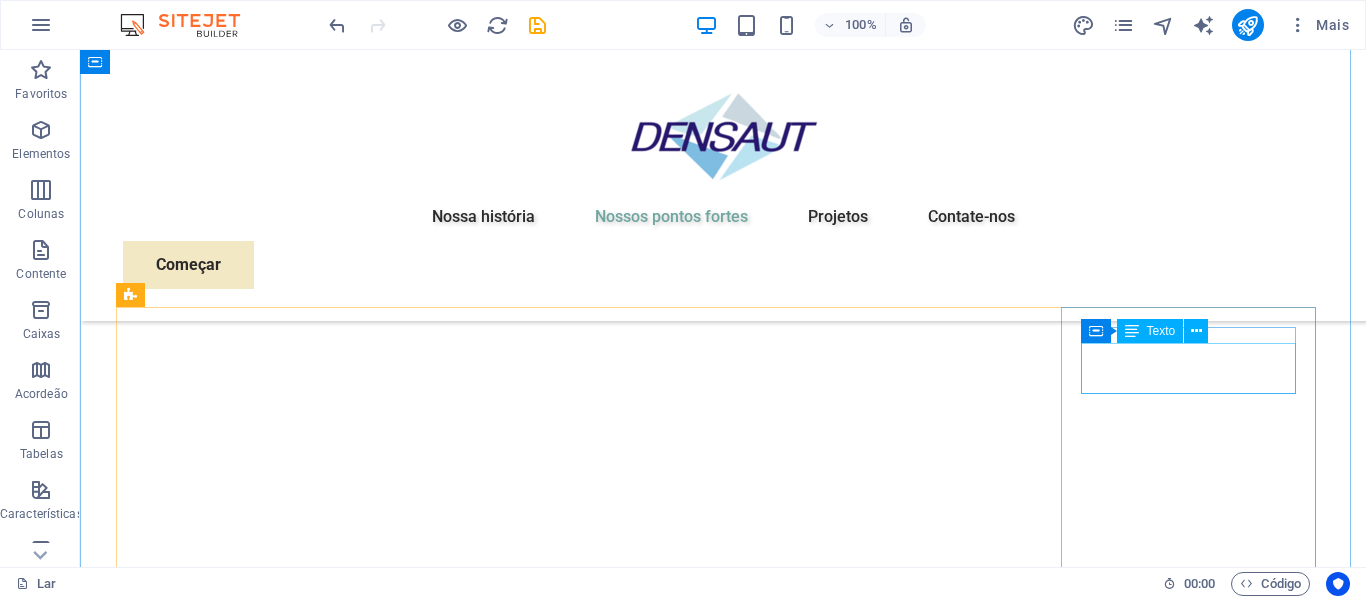 click on "Recipiente   Texto" at bounding box center [1151, 331] 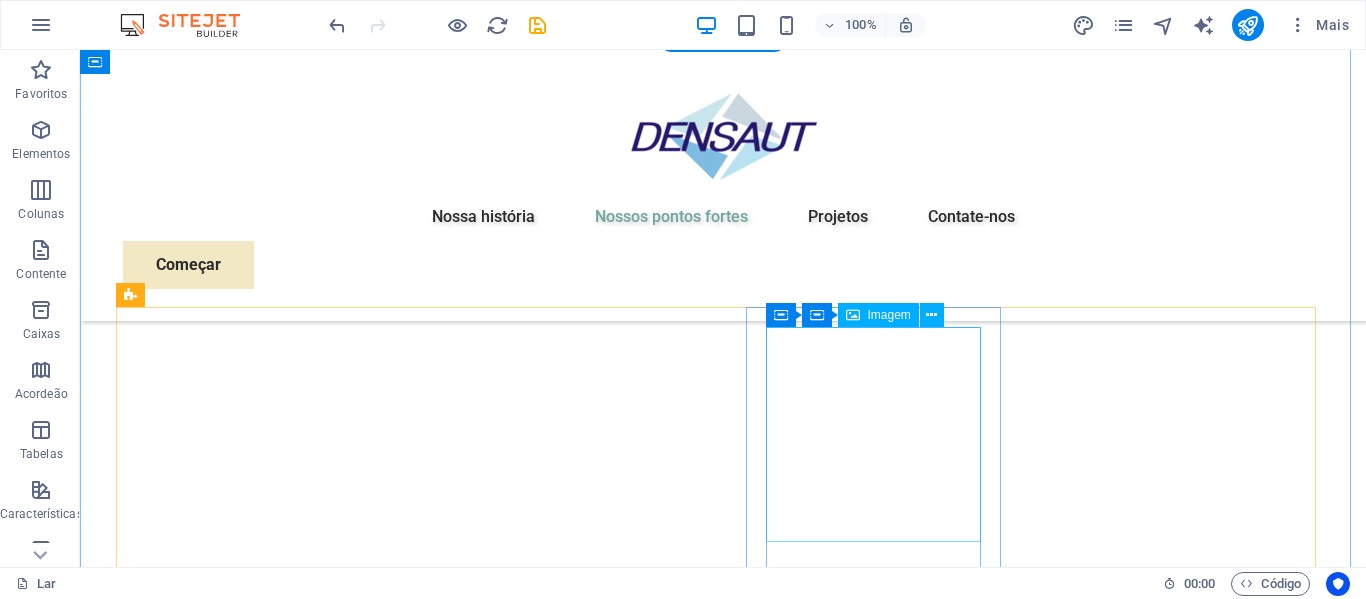 click at bounding box center [250, 4217] 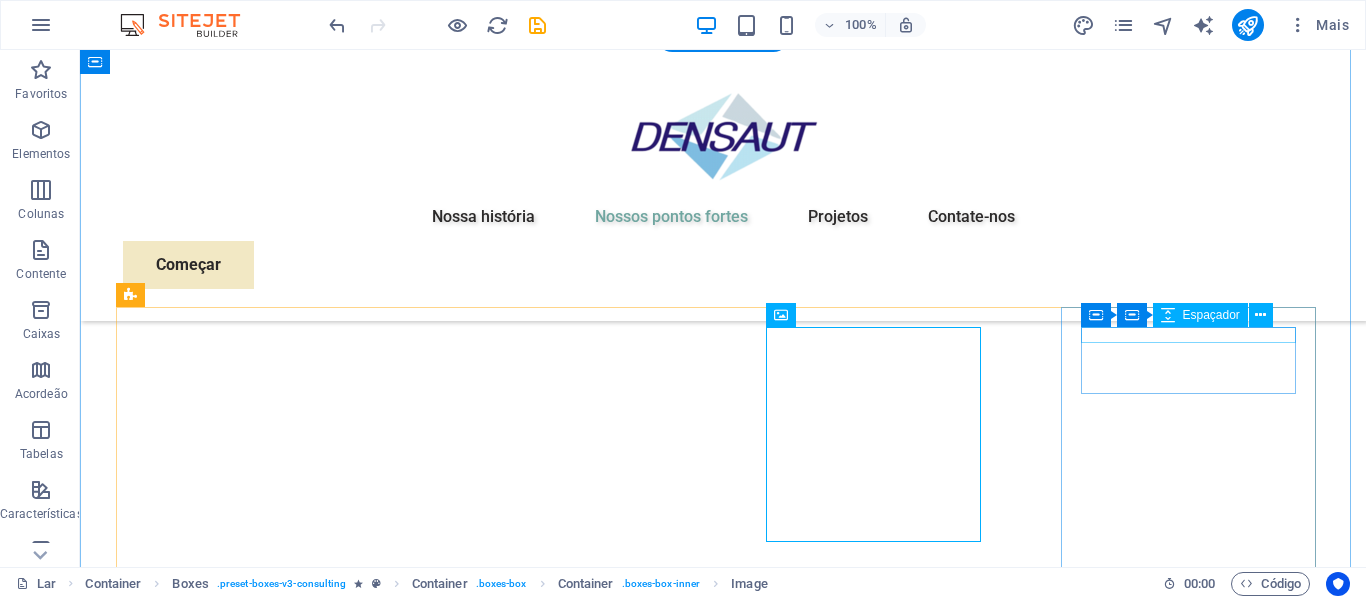 click at bounding box center [250, 4999] 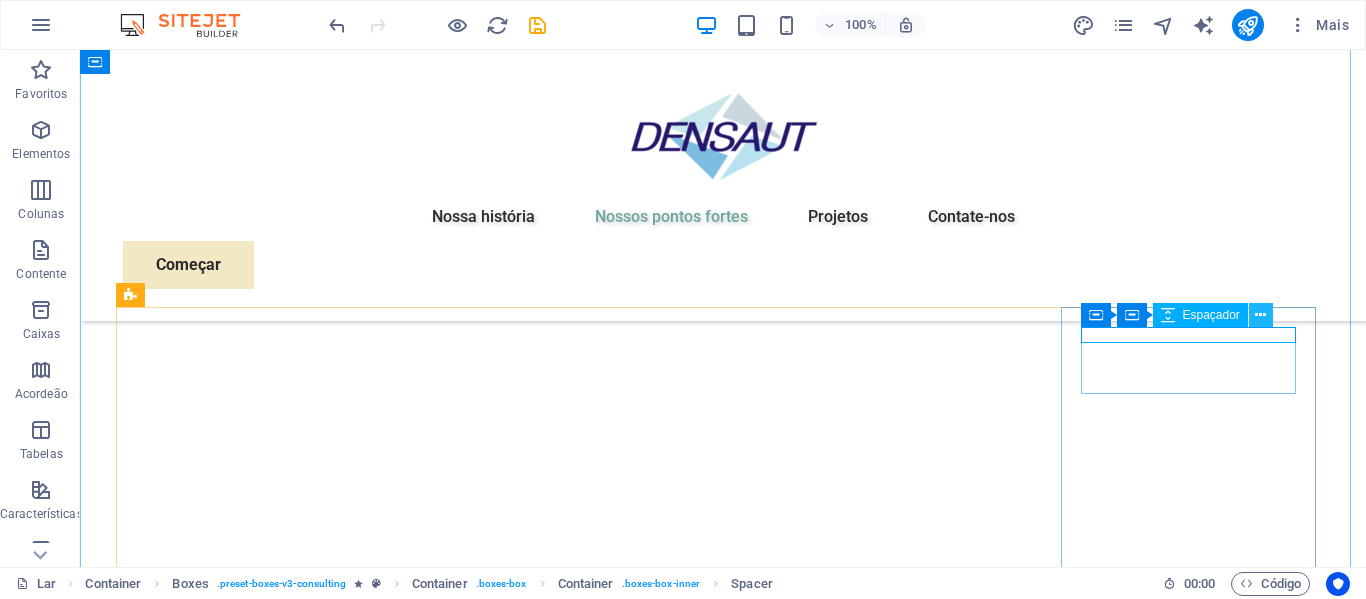 click at bounding box center [1260, 315] 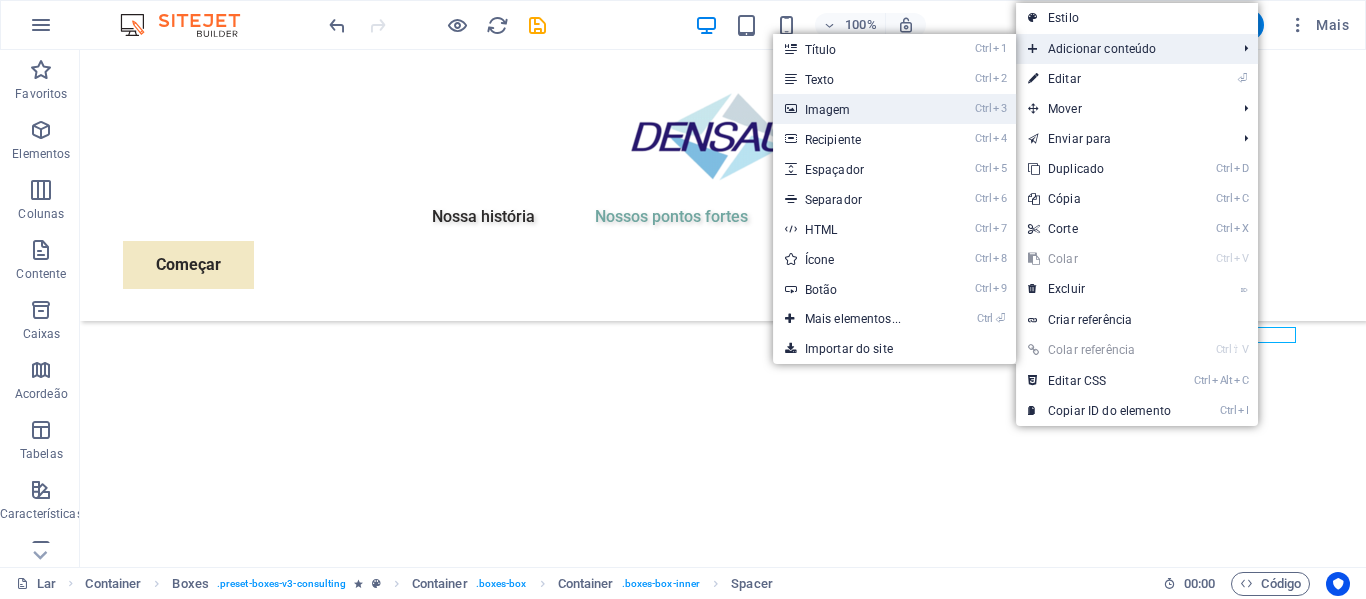 drag, startPoint x: 818, startPoint y: 111, endPoint x: 523, endPoint y: 304, distance: 352.52518 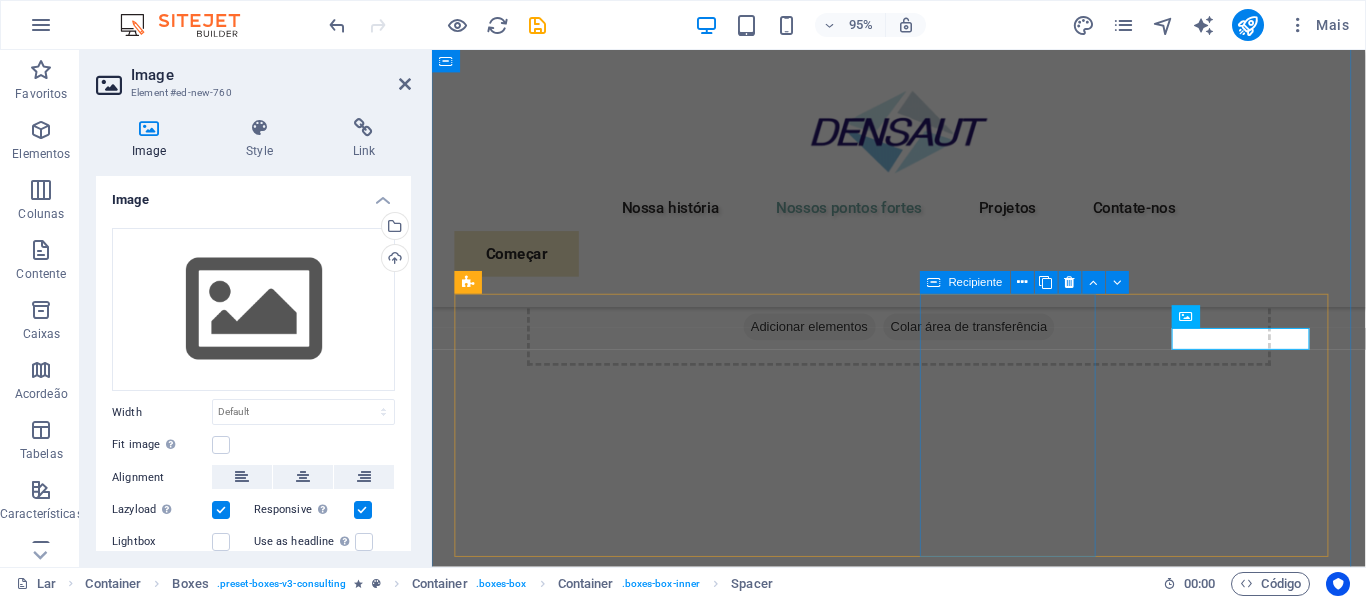 scroll, scrollTop: 2090, scrollLeft: 0, axis: vertical 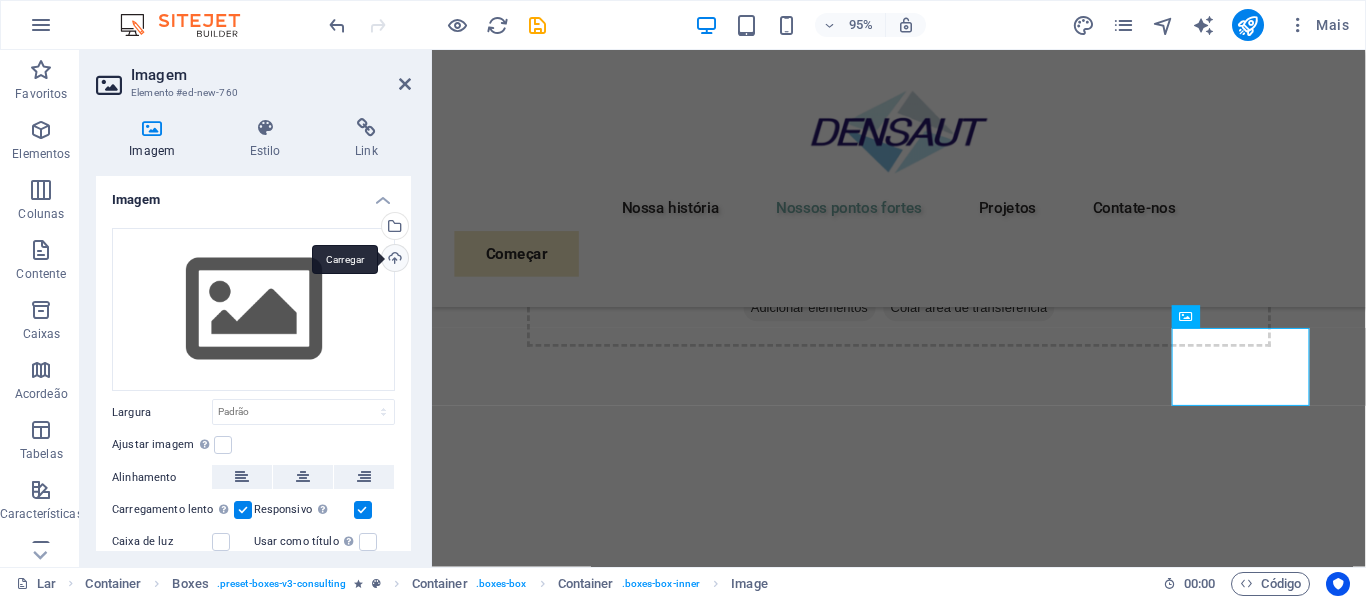 click on "Carregar" at bounding box center (393, 260) 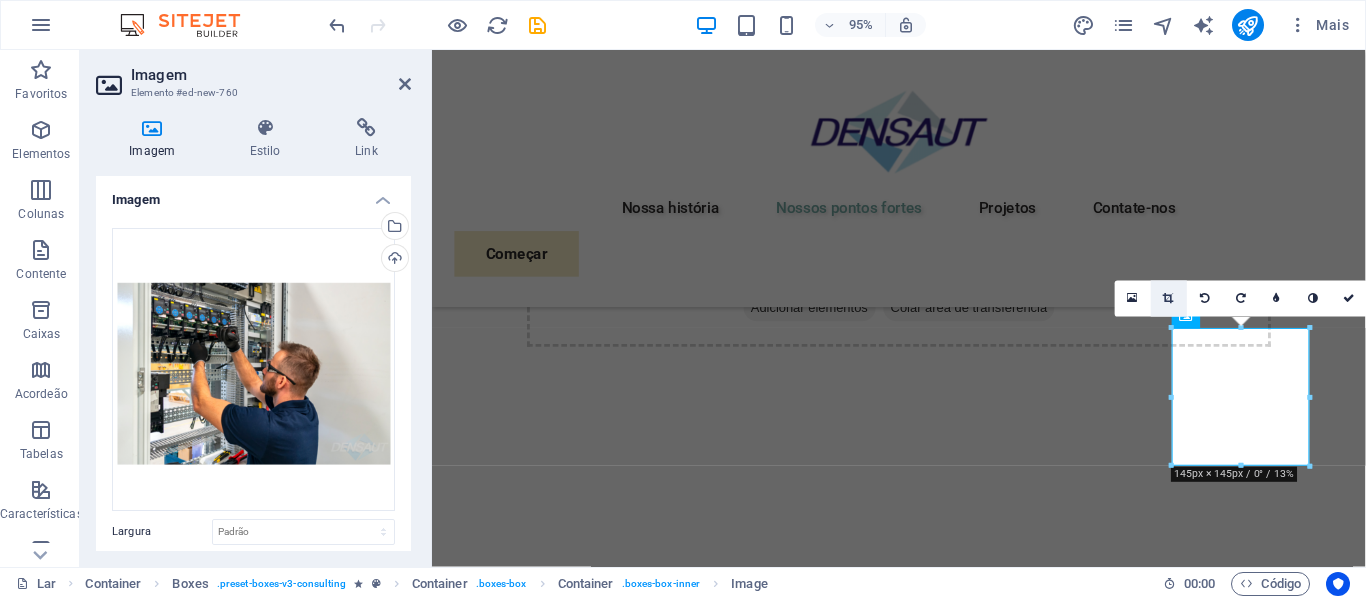 click at bounding box center (1169, 299) 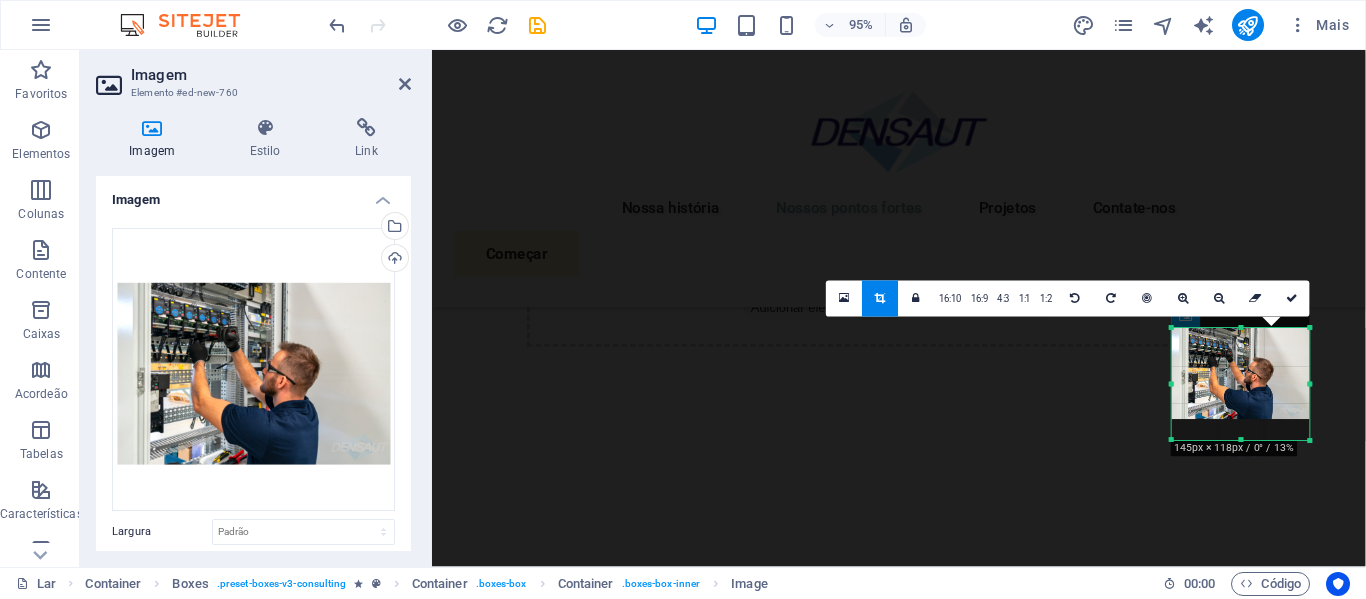 drag, startPoint x: 1241, startPoint y: 331, endPoint x: 1238, endPoint y: 358, distance: 27.166155 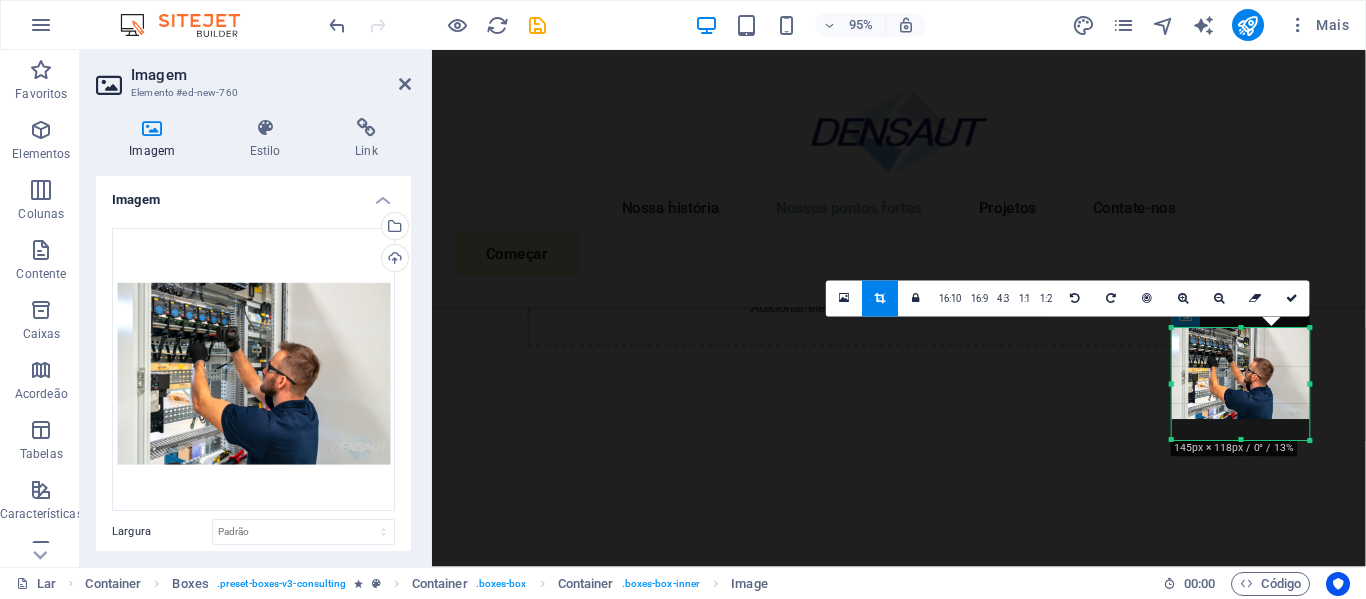 click on "180 170 160 150 140 130 120 110 100 90 80 70 60 50 40 30 20 10 0 -10 -20 -30 -40 -50 -60 -70 -80 -90 -100 -110 -120 -130 -140 -150 -160 -170 145px × 118px / 0° / 13% 16:10 16:9 4:3 1:1 1:2 0" at bounding box center (1241, 385) 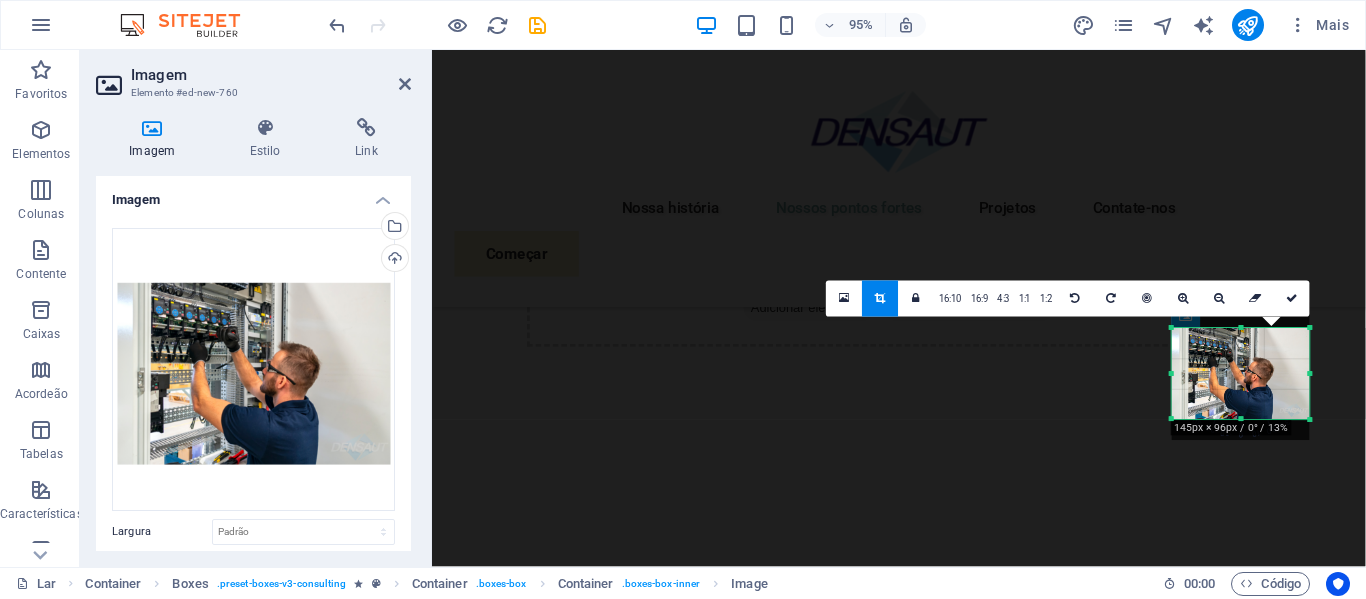 drag, startPoint x: 1240, startPoint y: 442, endPoint x: 1235, endPoint y: 420, distance: 22.561028 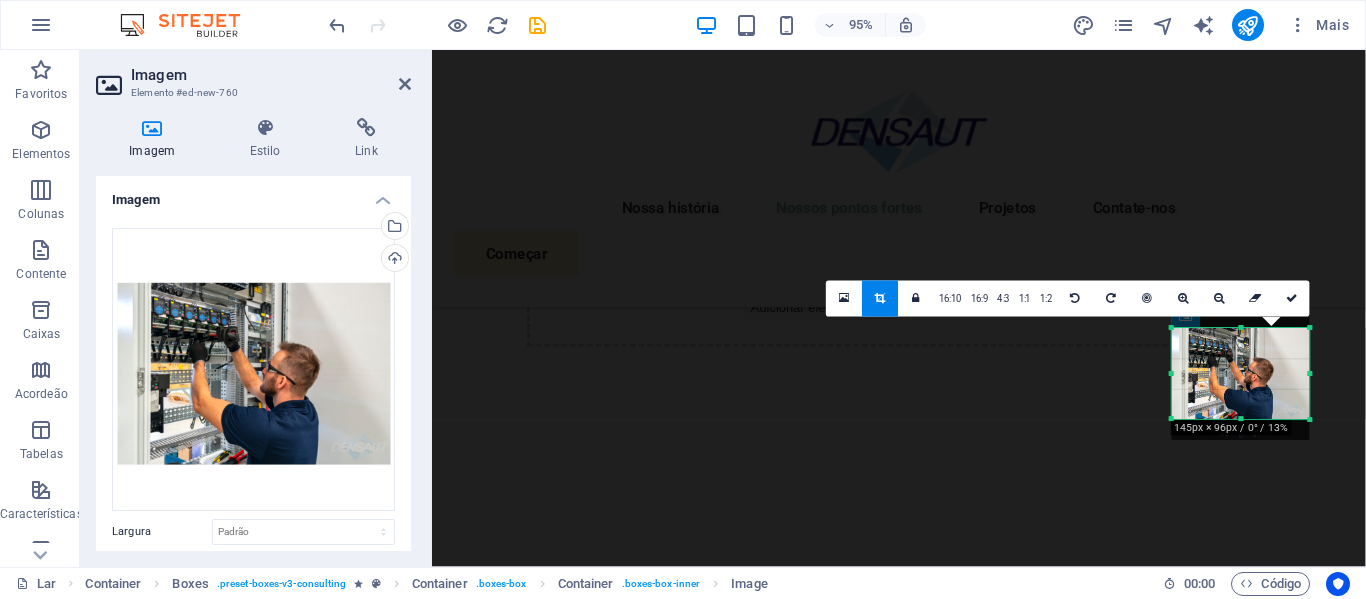click at bounding box center (1241, 420) 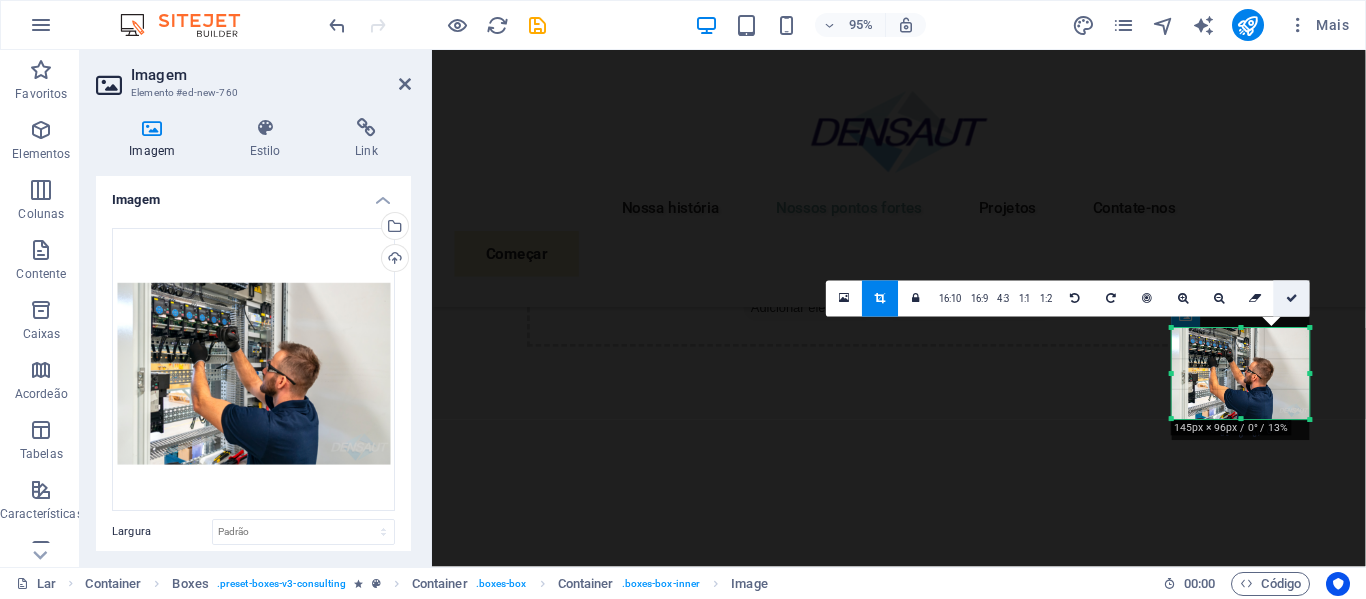 click at bounding box center [1292, 299] 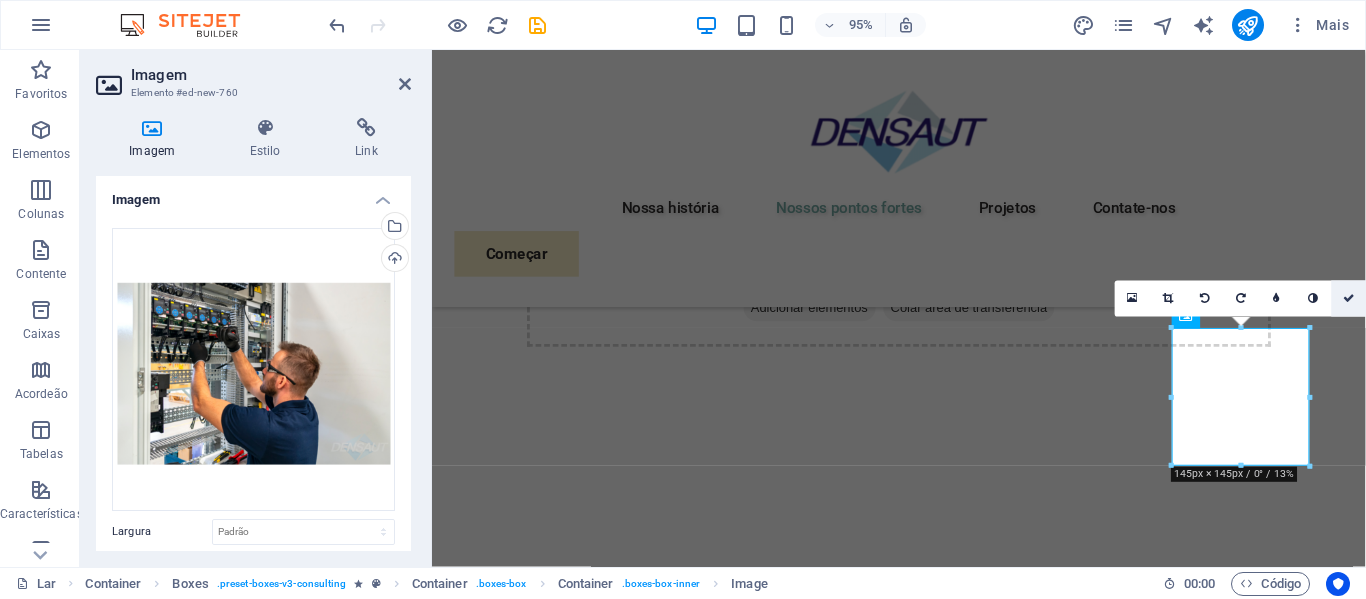 click at bounding box center (1349, 299) 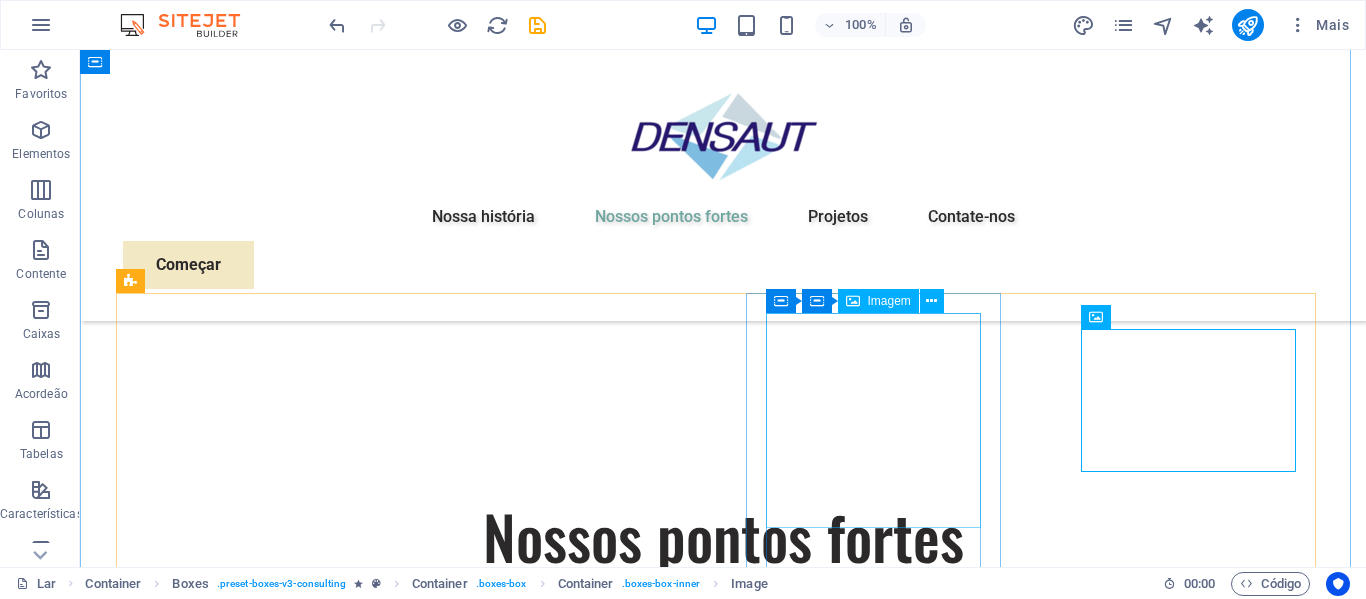 scroll, scrollTop: 2270, scrollLeft: 0, axis: vertical 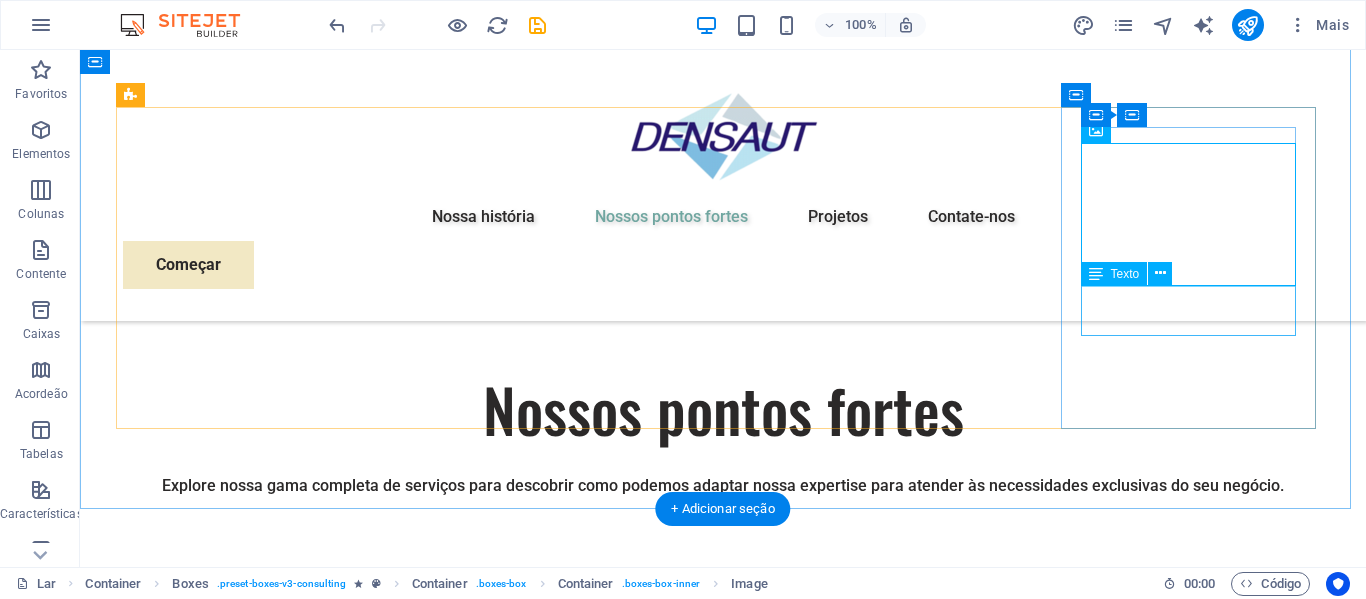 click on "Integração da Sustentabilidade" at bounding box center (250, 5684) 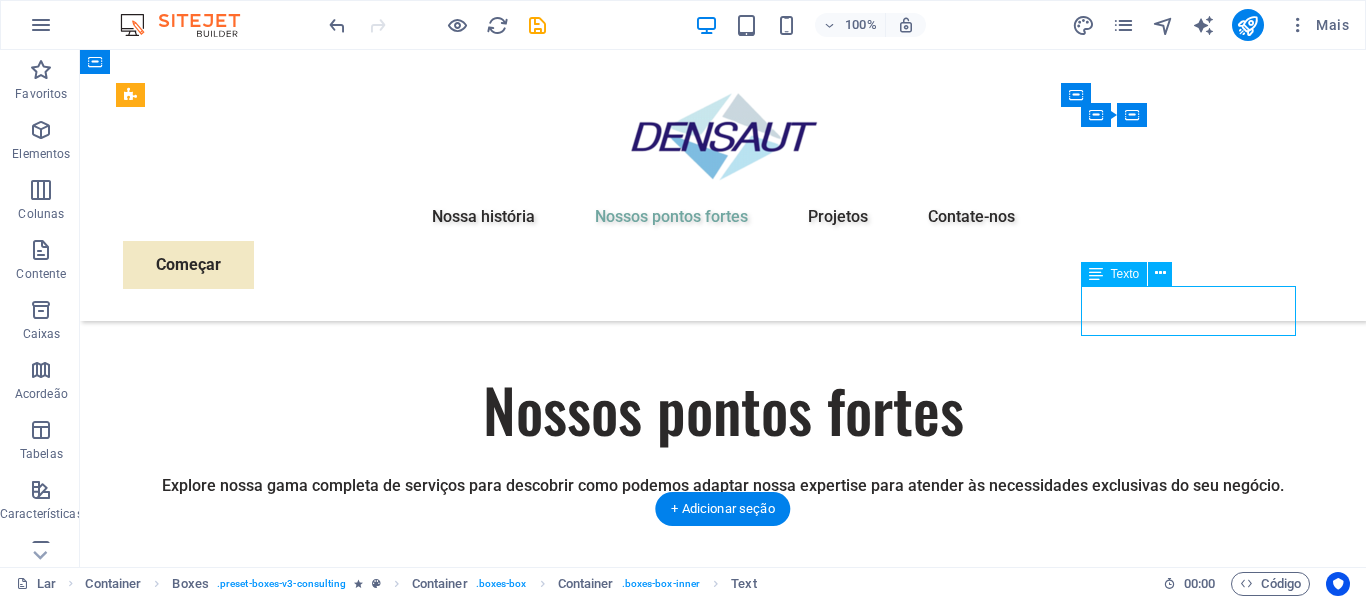 click on "Integração da Sustentabilidade" at bounding box center [250, 5684] 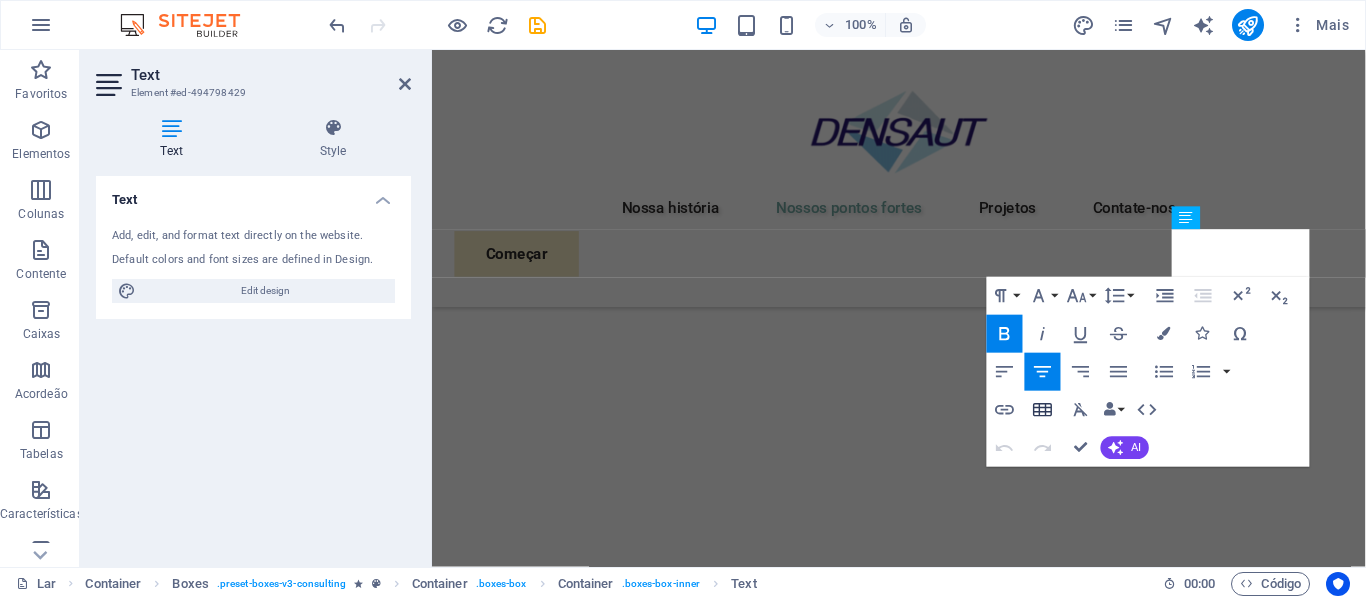 scroll, scrollTop: 2290, scrollLeft: 0, axis: vertical 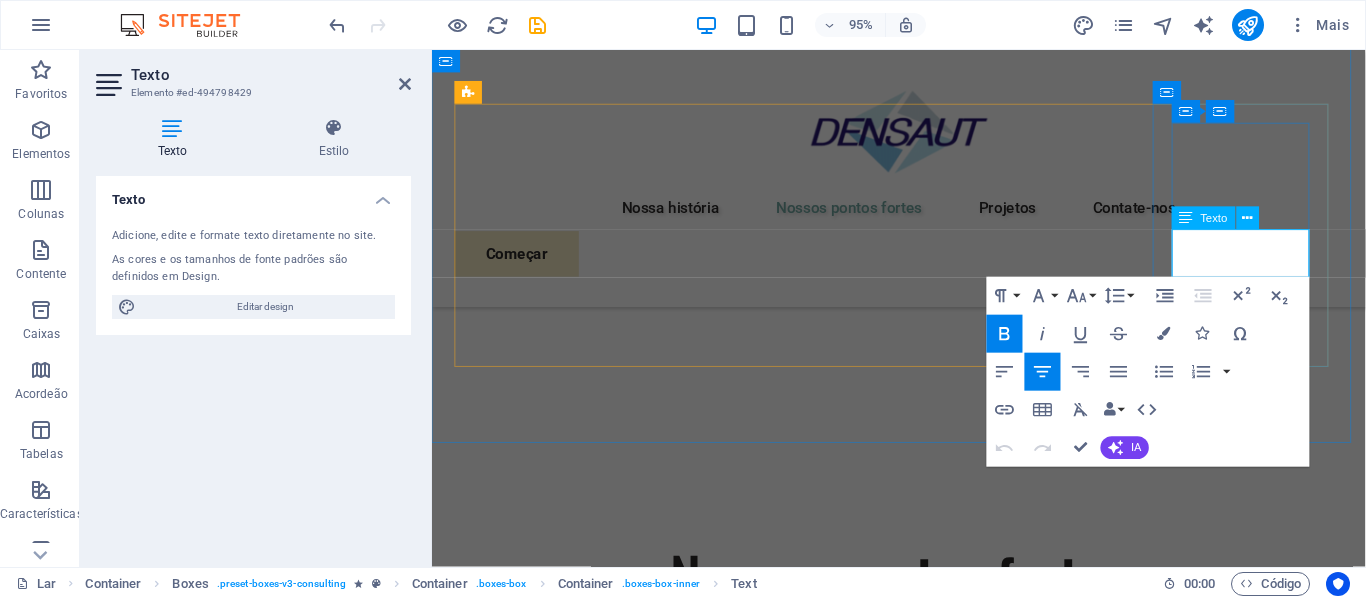 click on "Integração da Sustentabilidade" at bounding box center (550, 4840) 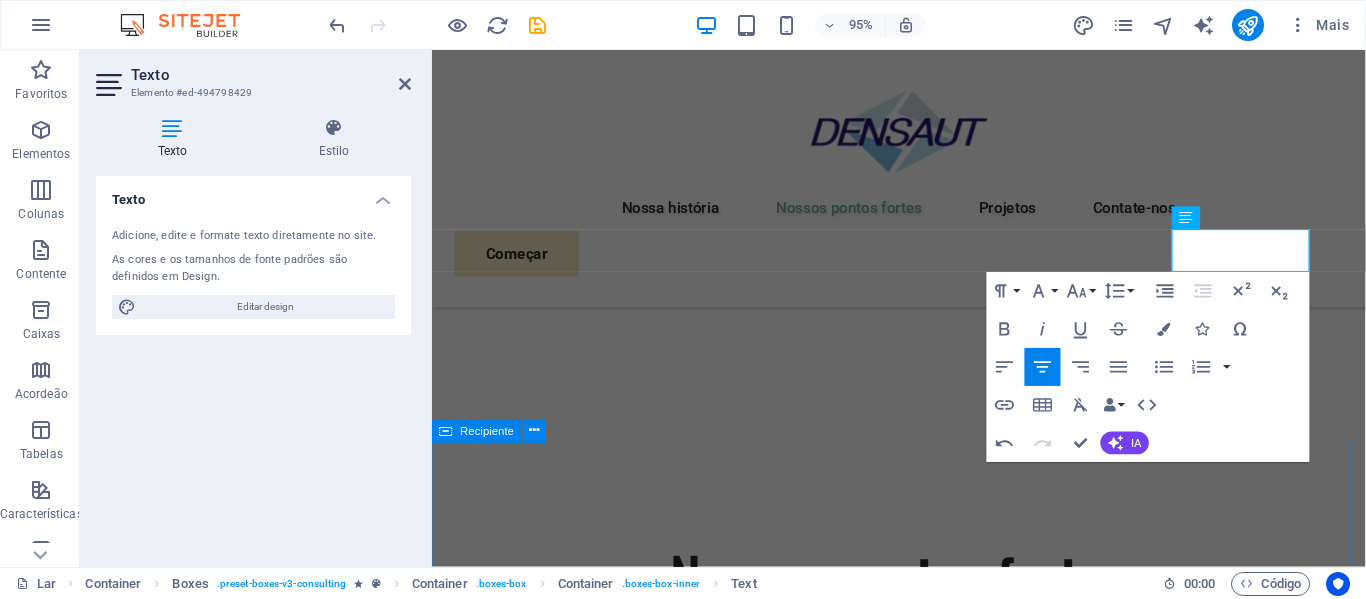click on "Projetos Esses são apenas alguns exemplos de nossas colaborações bem-sucedidas com empresas com visão de futuro. Cada projeto representa um compromisso com a excelência e uma dedicação ao crescimento sustentável. 01
Iniciativa de Transformação EcoPower Ler mais Enfrentando desafios de altos custos de energia e uma pegada de carbono substancial, nosso cliente buscou revolucionar suas práticas de energia. Trabalhando lado a lado com a equipe de especialistas da Eco-Con, implementamos soluções de energia renovável, incorporando energia solar e eólica em suas operações. Isso resultou em uma redução significativa na dependência de fontes não renováveis, traduzindo-se em benefícios ambientais e economias de custos substanciais. Descubra como essa iniciativa se tornou um farol de excelência sustentável e uma inspiração para empresas em todo o mundo. Gerente de projeto: [FIRST] [LAST] Duração do projeto: 27 meses Ler menos 02 Roteiro estratégico de sustentabilidade Ler mais 03 04" at bounding box center [923, 7558] 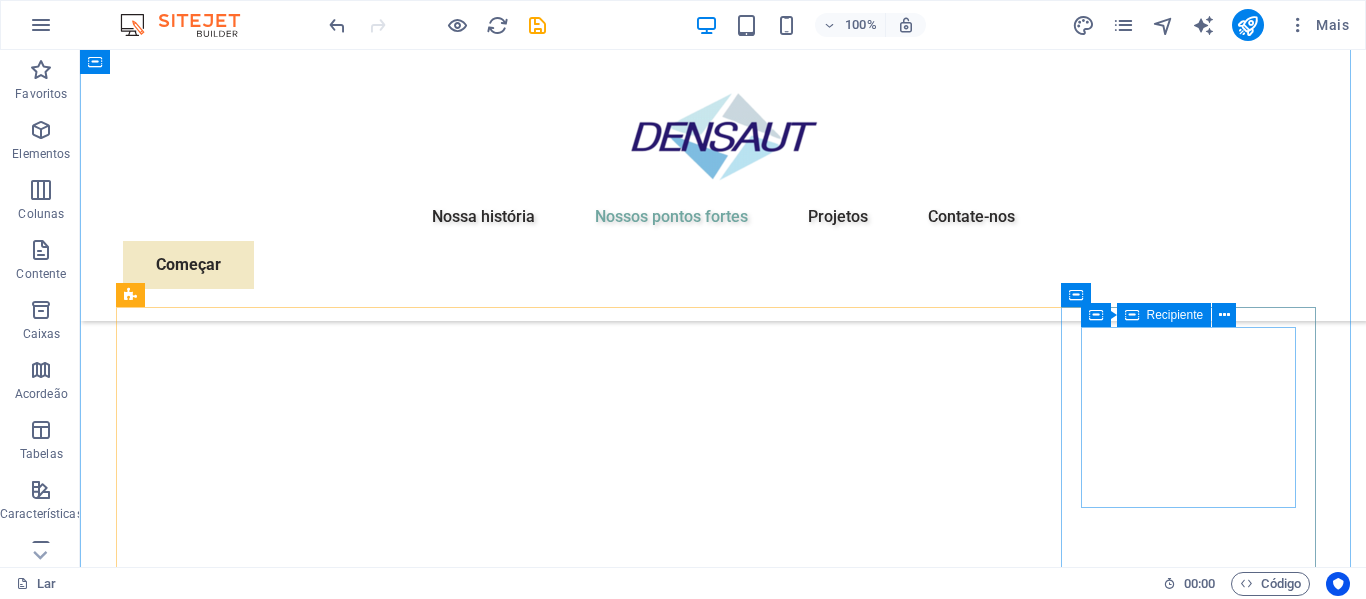 scroll, scrollTop: 2070, scrollLeft: 0, axis: vertical 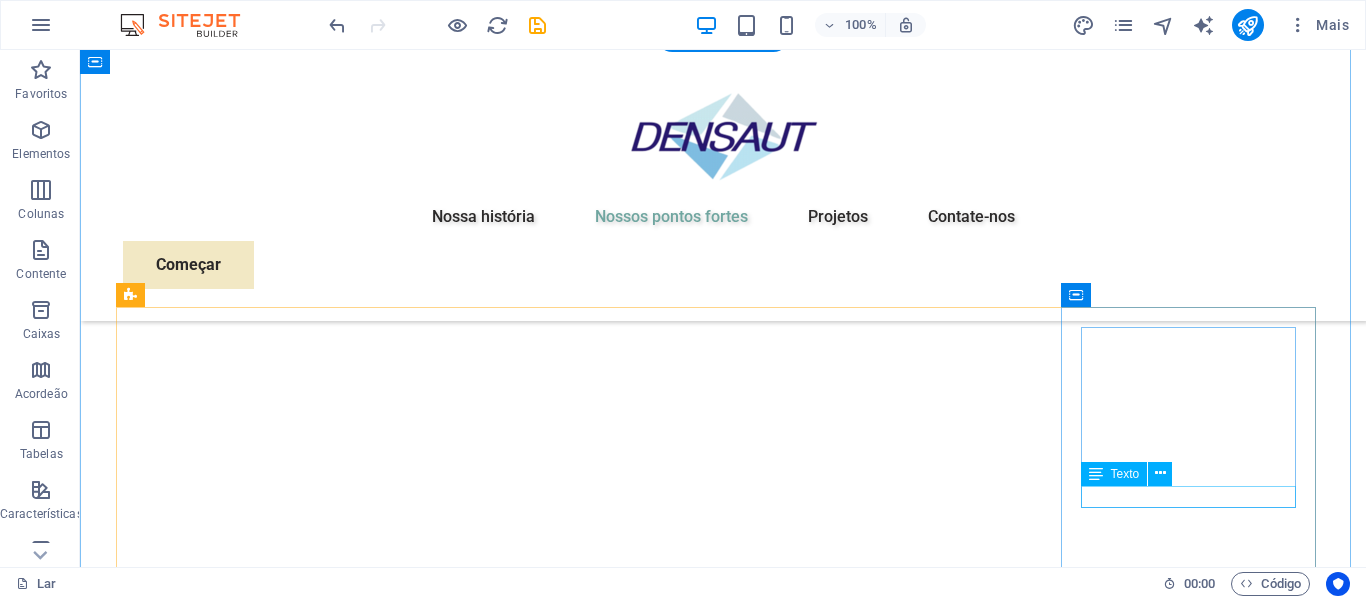 click on "Instalações Elétricas" at bounding box center [250, 5870] 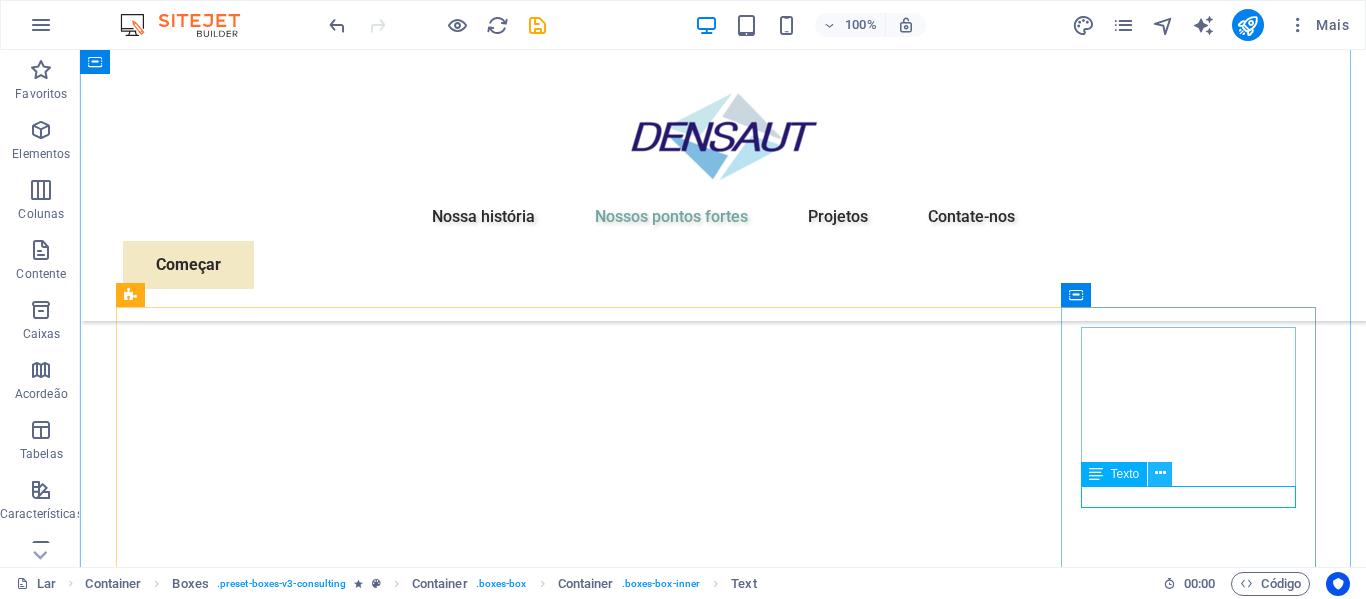 click at bounding box center (1160, 473) 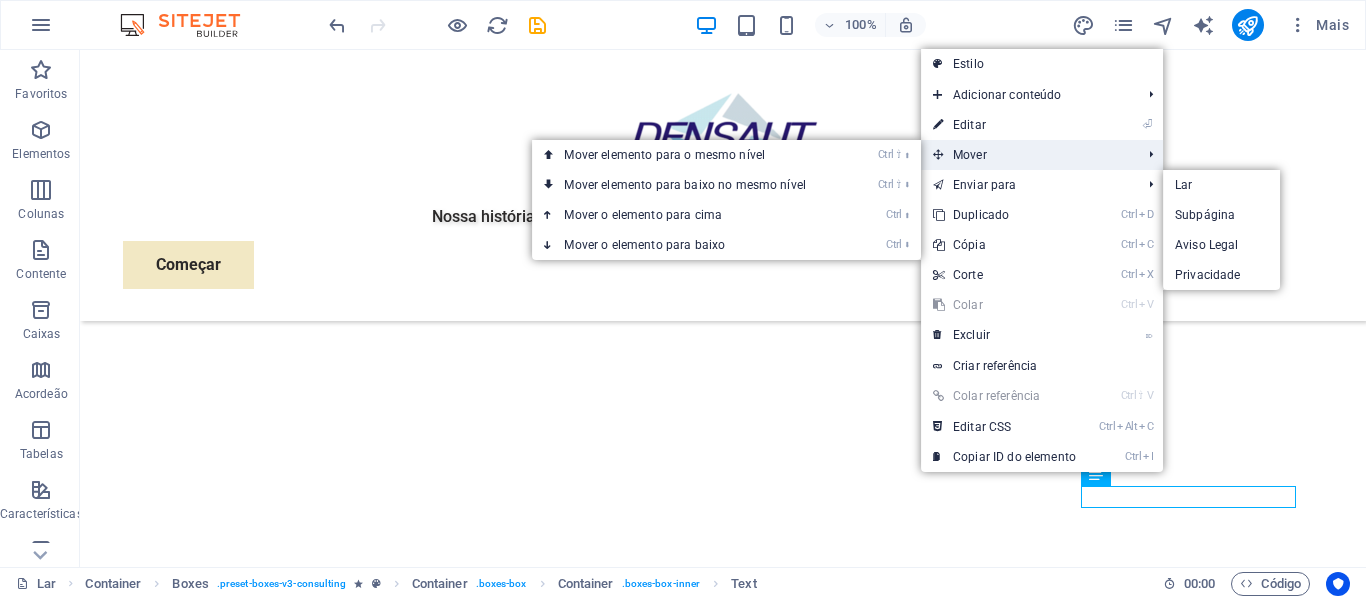 click on "Mover" at bounding box center [970, 155] 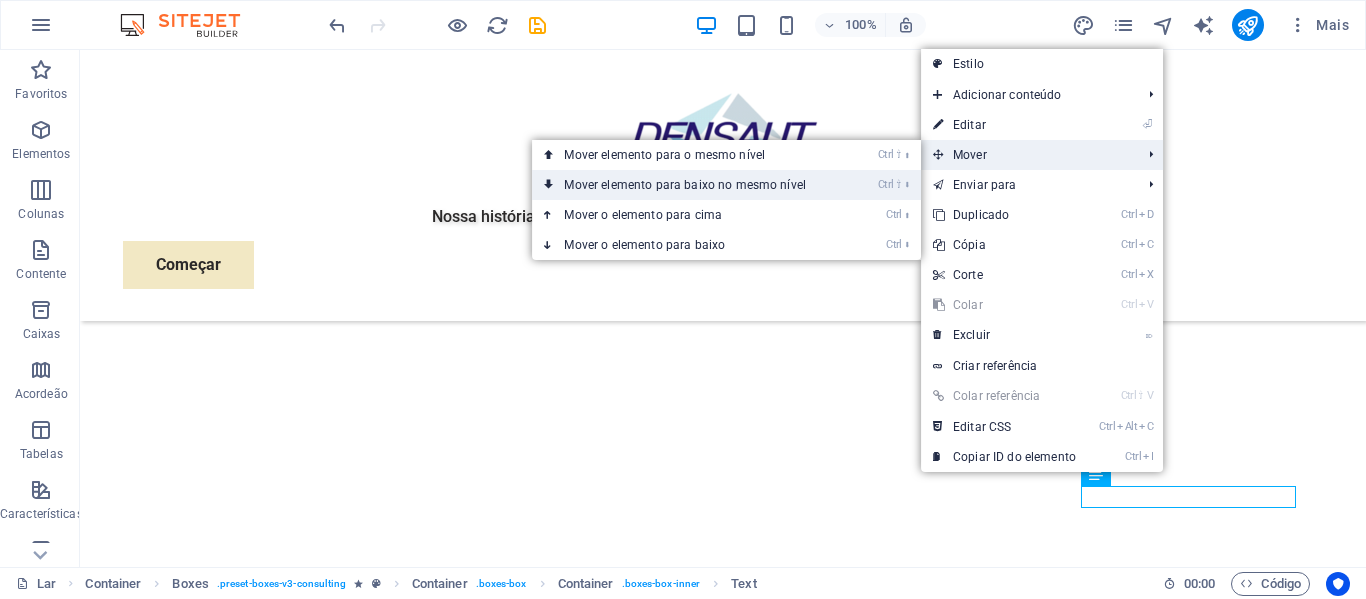click on "Mover elemento para baixo no mesmo nível" at bounding box center (685, 185) 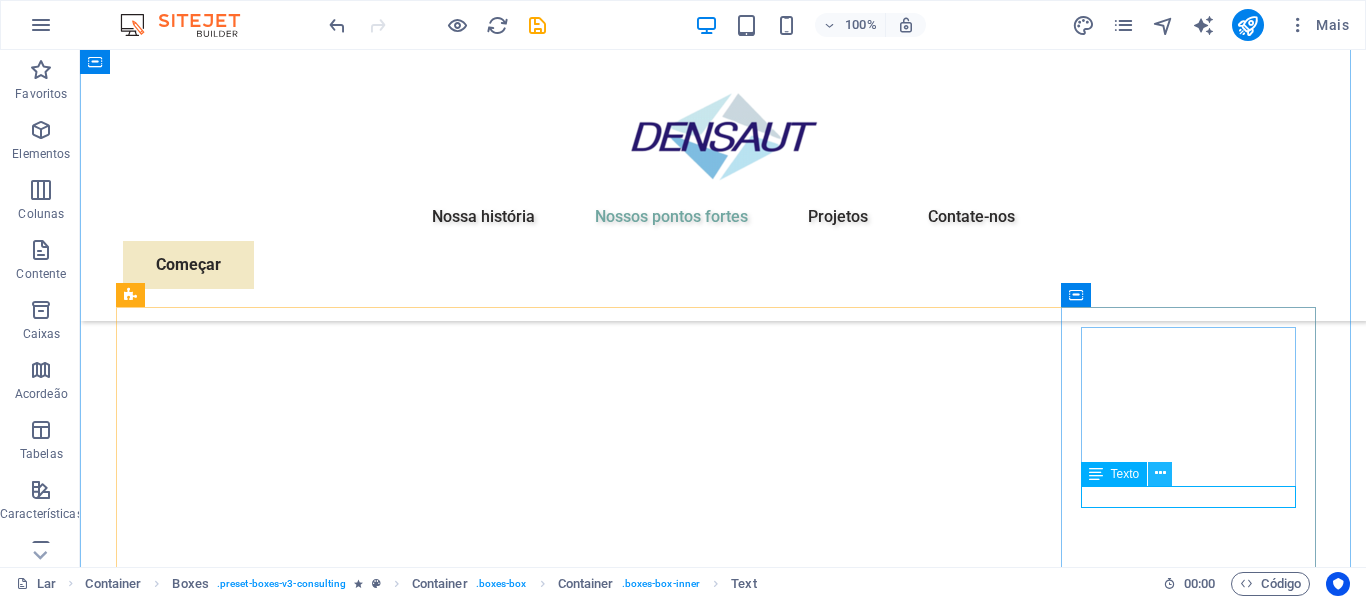 click at bounding box center [1160, 473] 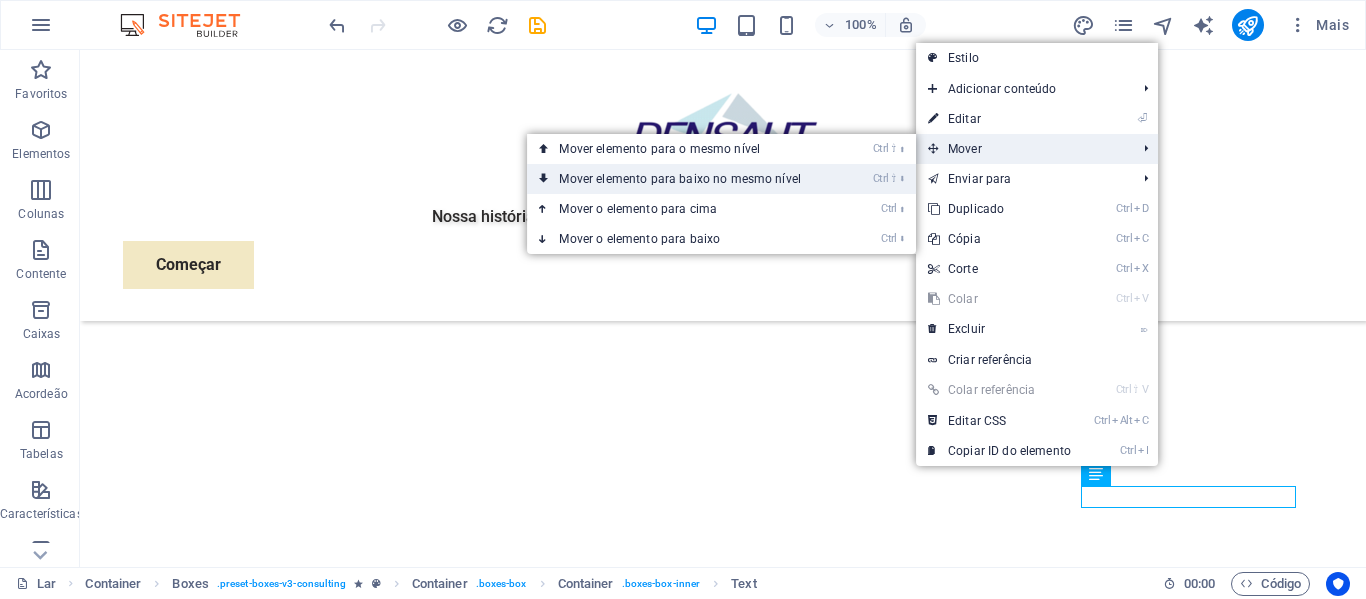 click on "Mover elemento para baixo no mesmo nível" at bounding box center [680, 179] 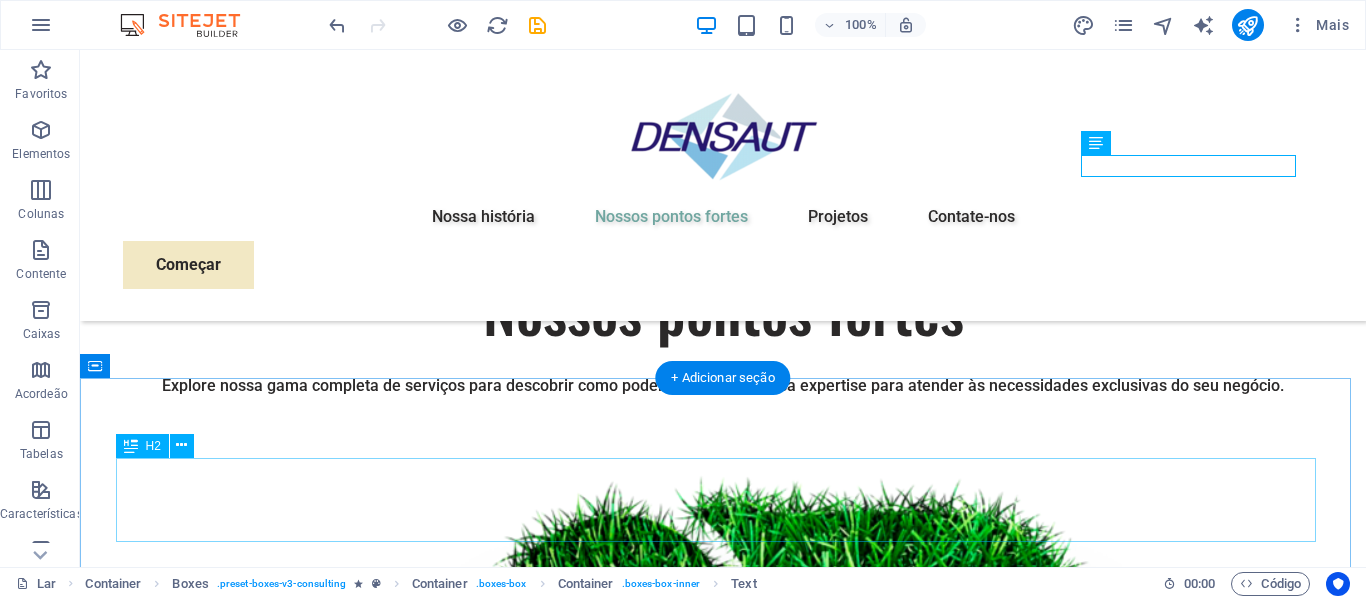 scroll, scrollTop: 2116, scrollLeft: 0, axis: vertical 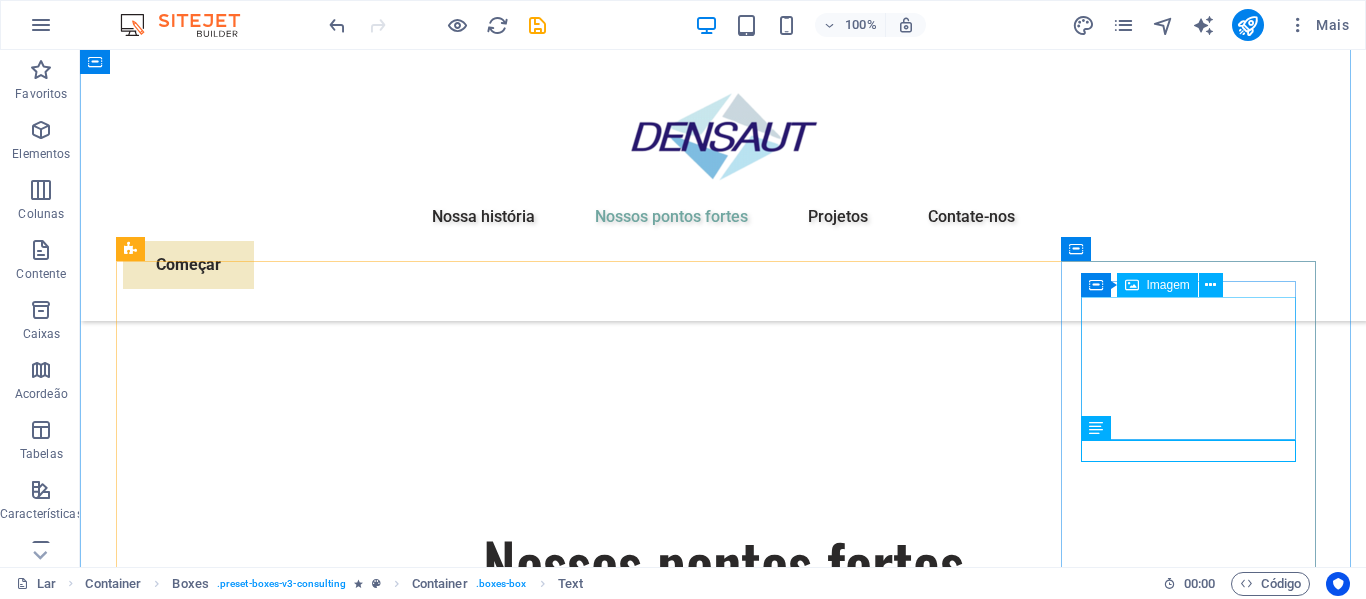 click at bounding box center (250, 5386) 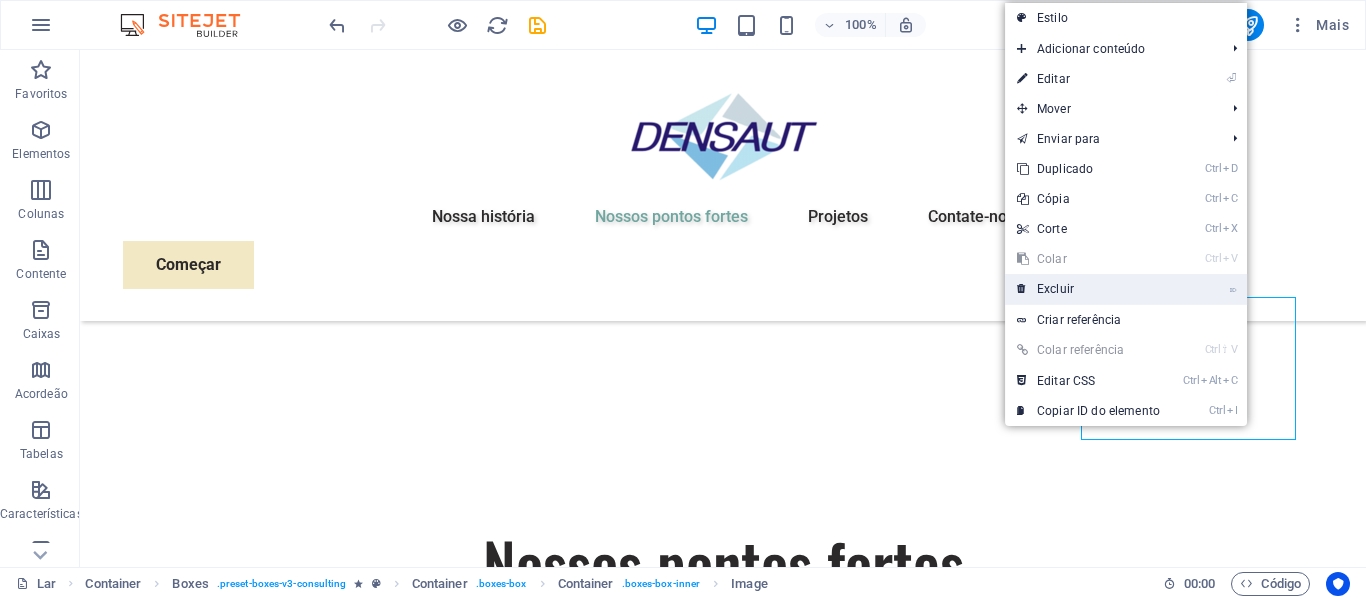 drag, startPoint x: 998, startPoint y: 240, endPoint x: 1078, endPoint y: 290, distance: 94.33981 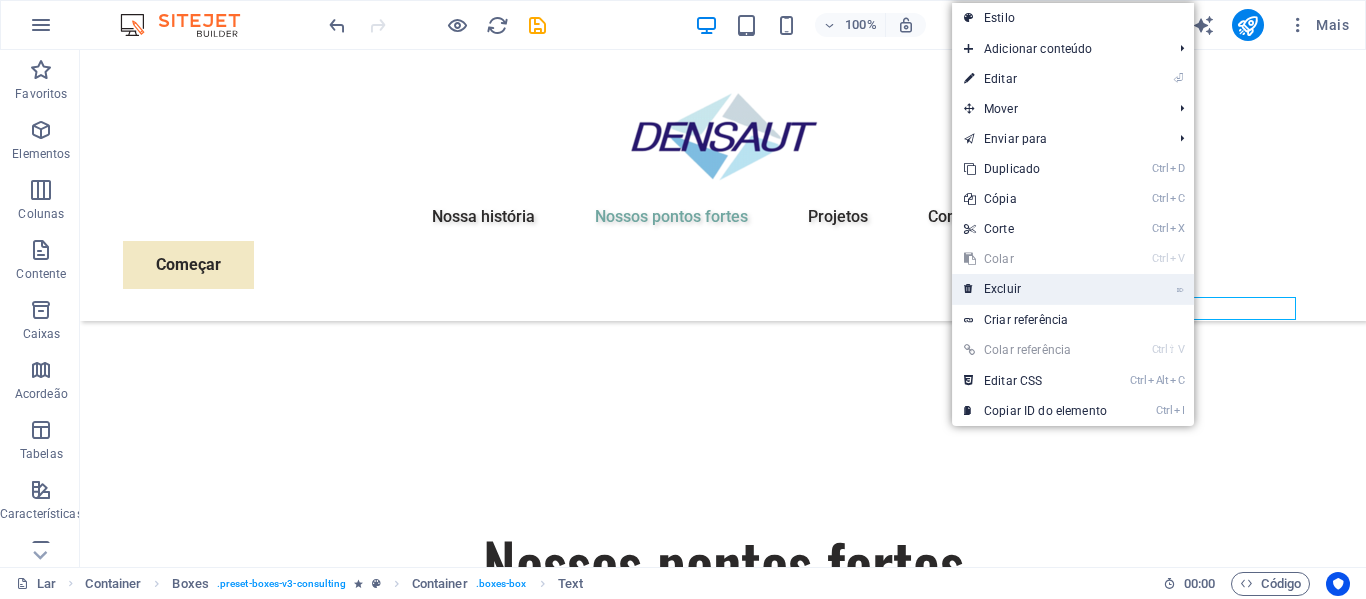 click on "⌦ Excluir" at bounding box center [1035, 289] 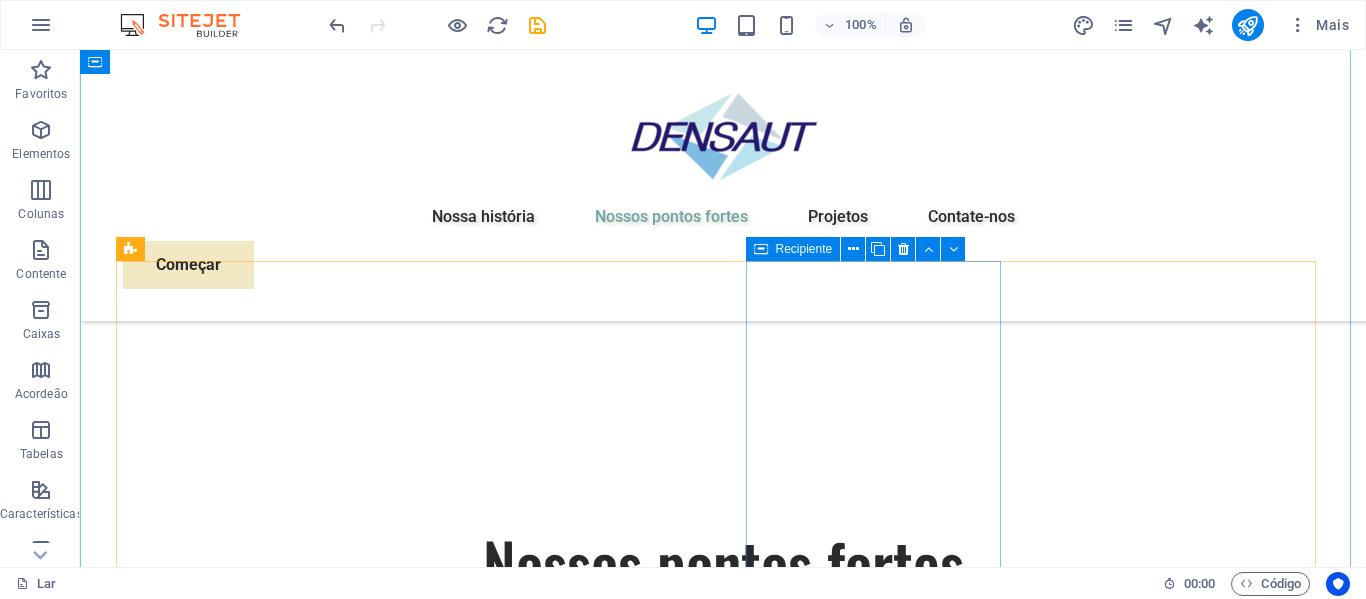 click on "Montagem de Quadros Elétricos" at bounding box center (250, 4201) 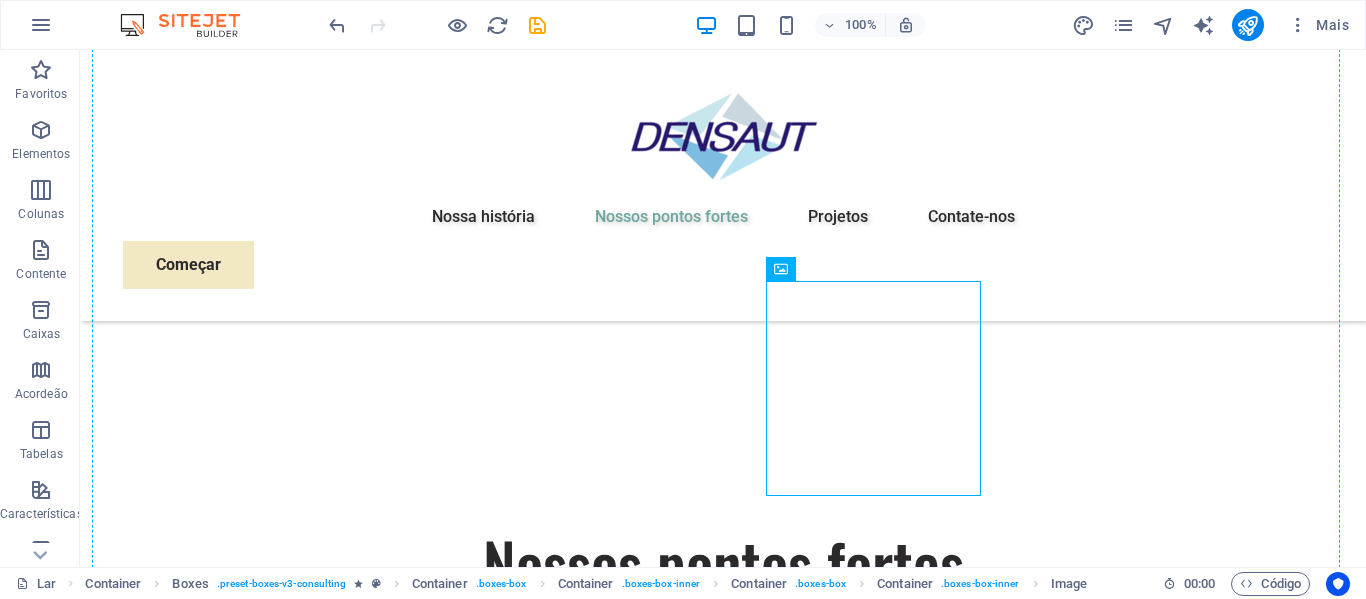 drag, startPoint x: 909, startPoint y: 395, endPoint x: 1123, endPoint y: 414, distance: 214.8418 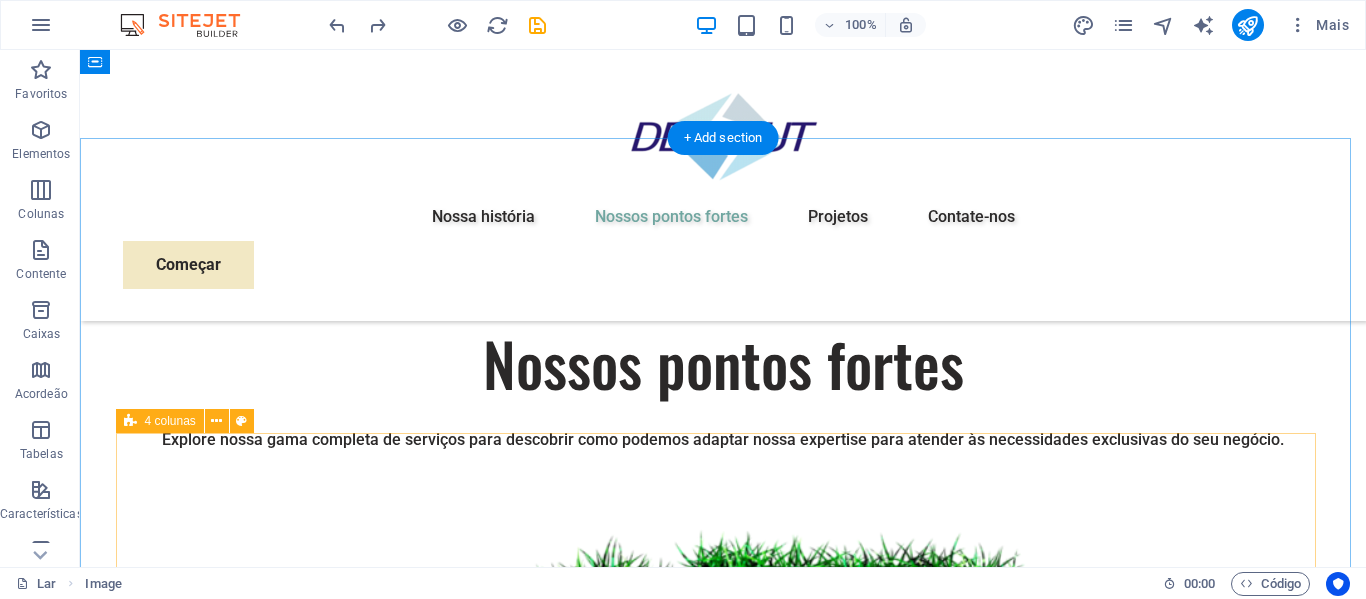 scroll, scrollTop: 2196, scrollLeft: 0, axis: vertical 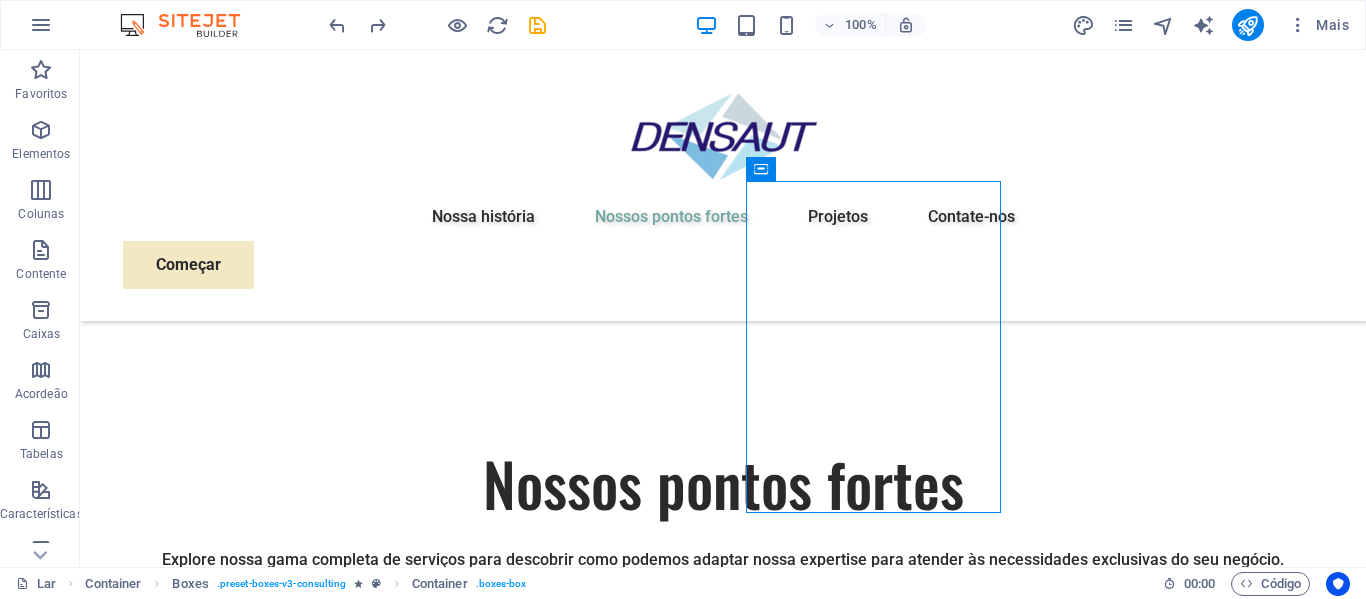 drag, startPoint x: 993, startPoint y: 444, endPoint x: 1173, endPoint y: 450, distance: 180.09998 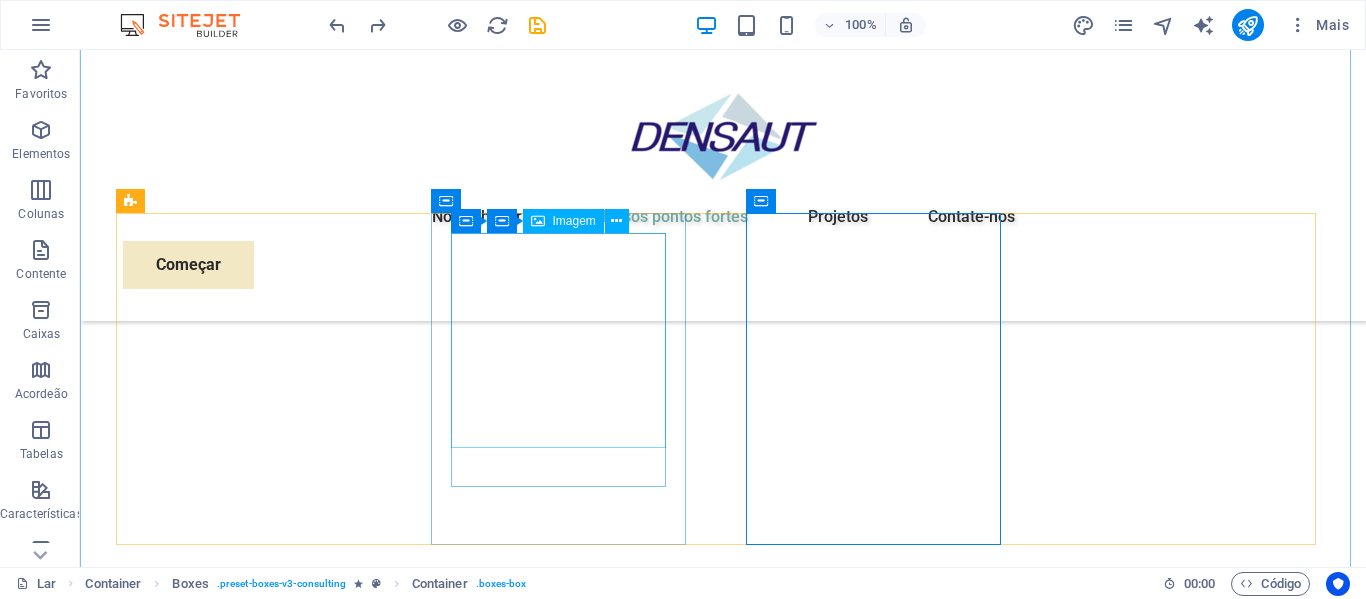 scroll, scrollTop: 2196, scrollLeft: 0, axis: vertical 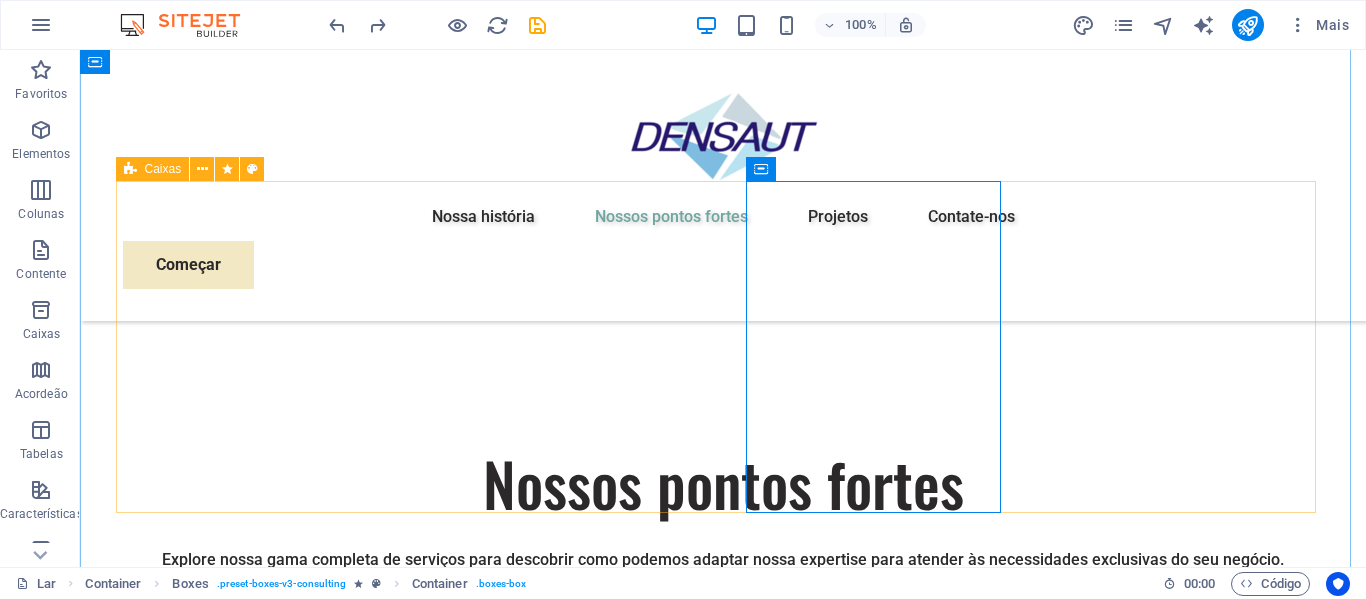click on "Estratégia de Energia Sustentável Auxílio em Motores Elétricos Montagem de Quadros Elétricos" at bounding box center [723, 2721] 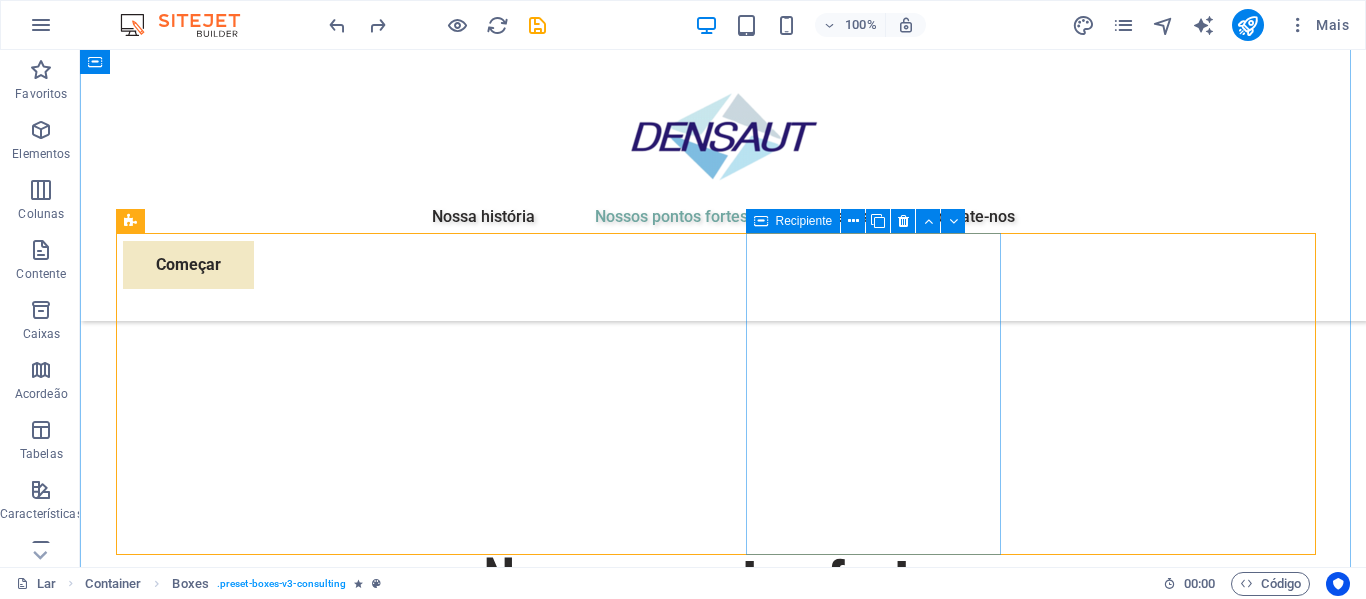 scroll, scrollTop: 2096, scrollLeft: 0, axis: vertical 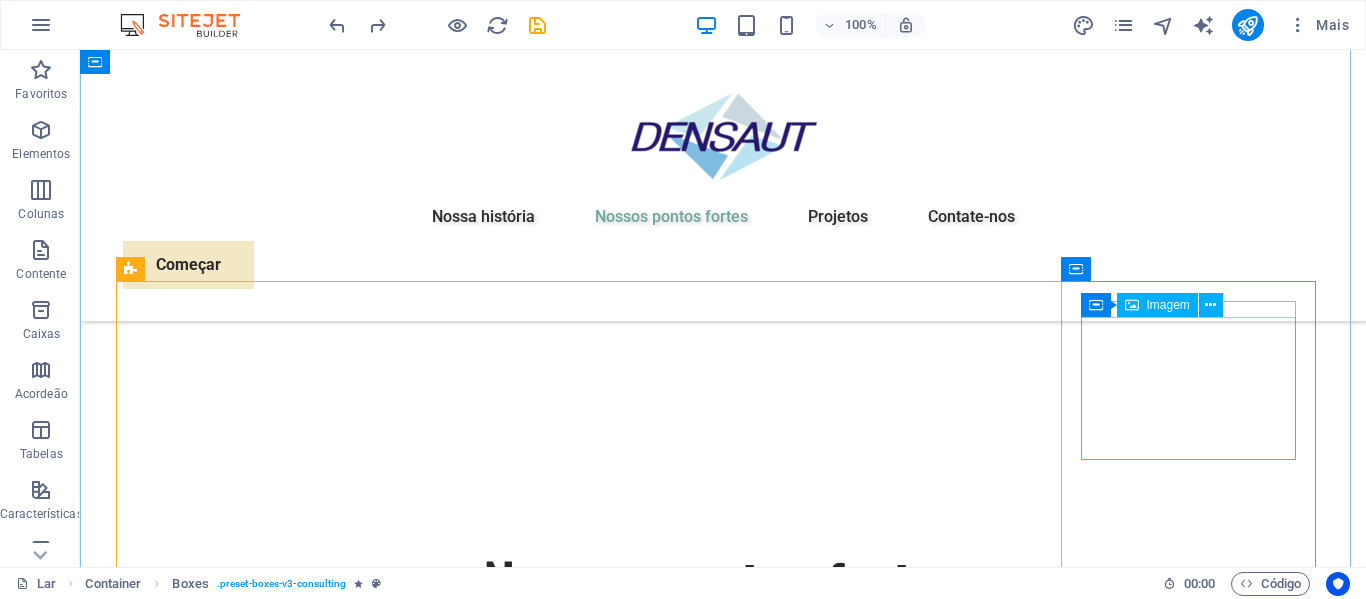 click at bounding box center (250, 5406) 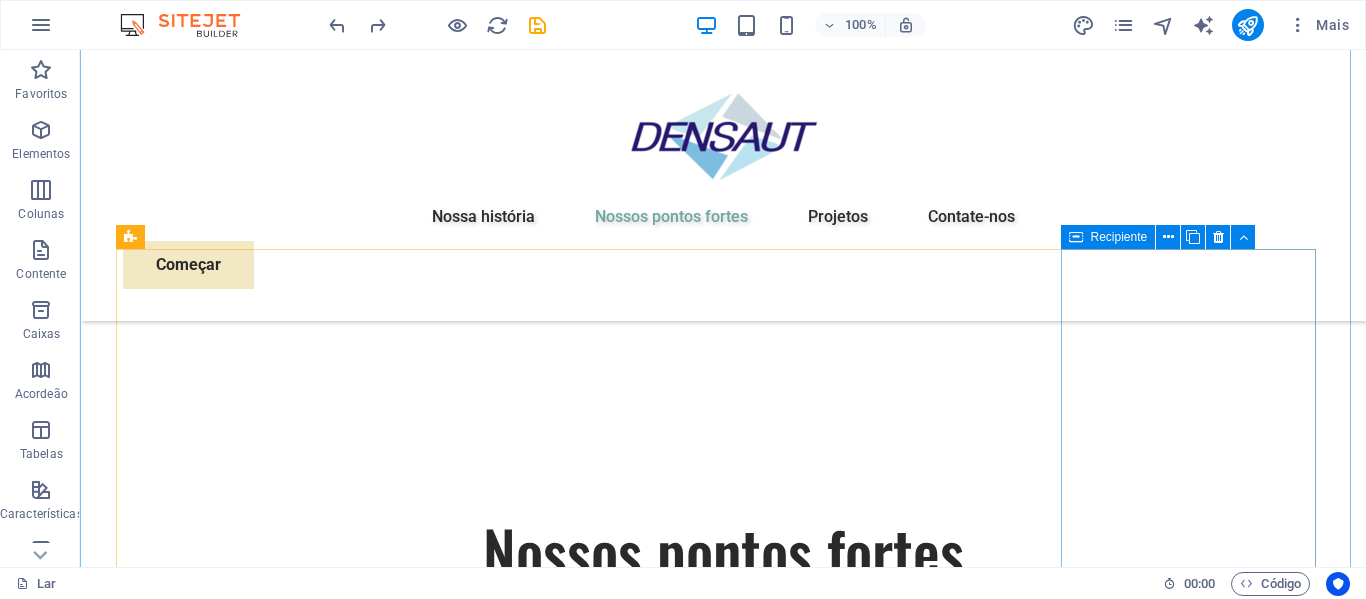 scroll, scrollTop: 2131, scrollLeft: 0, axis: vertical 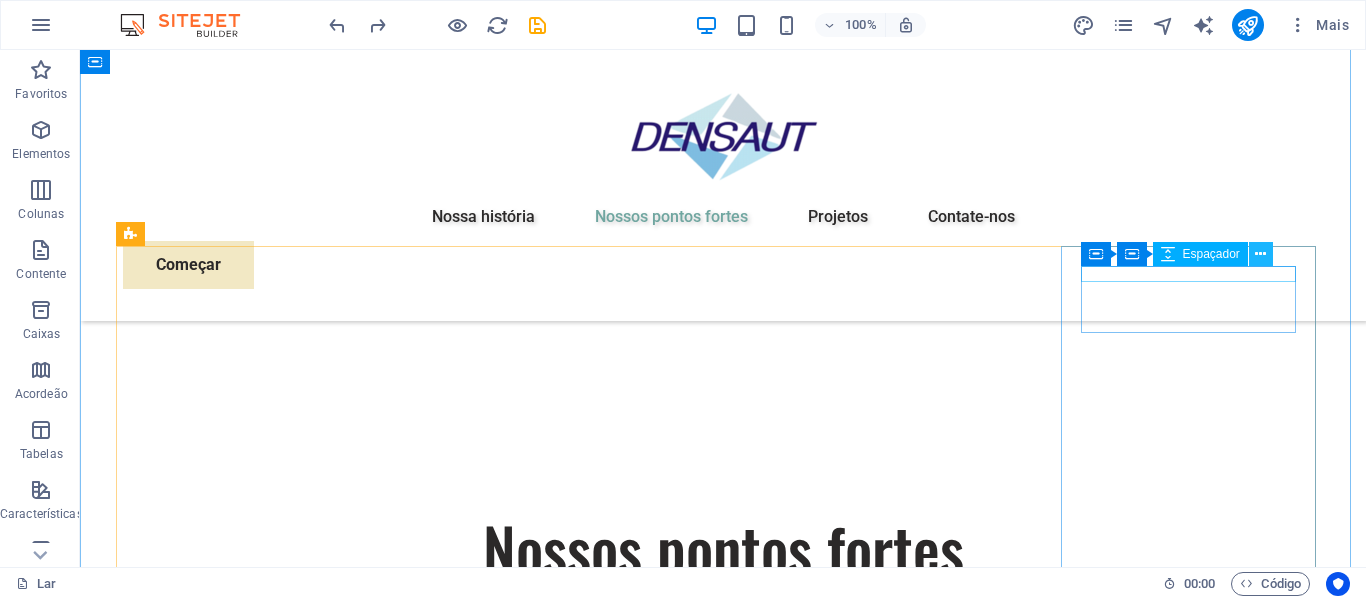 click at bounding box center (1260, 254) 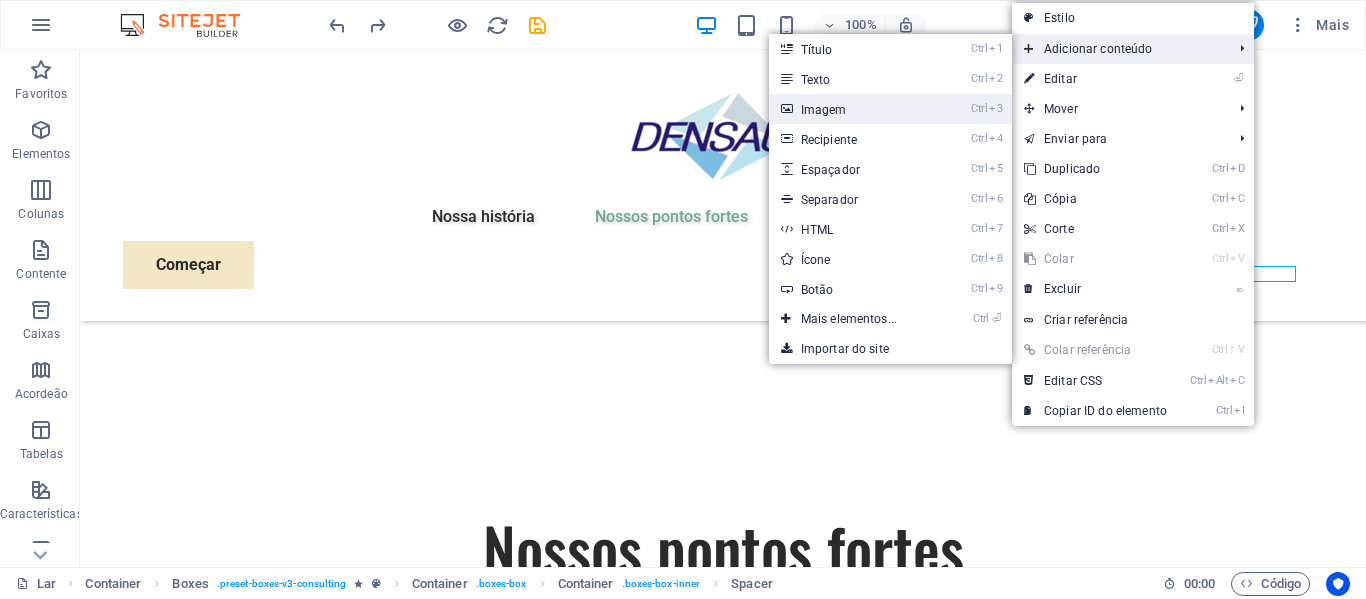 click on "Imagem" at bounding box center (824, 110) 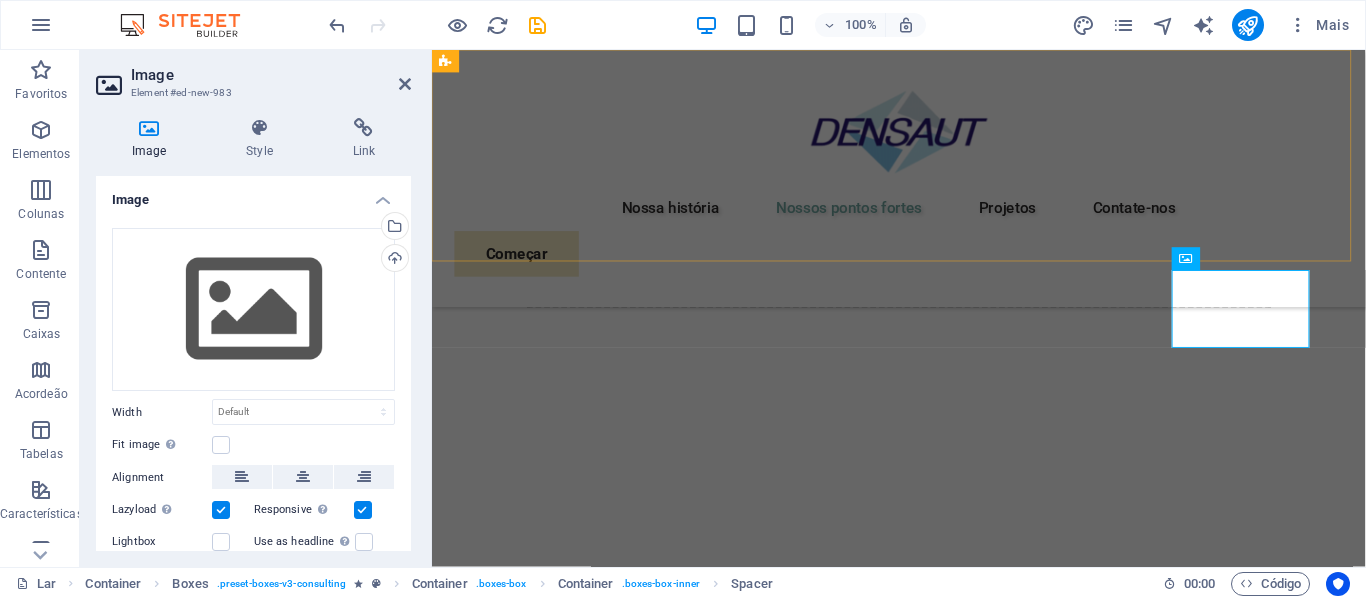 scroll, scrollTop: 2151, scrollLeft: 0, axis: vertical 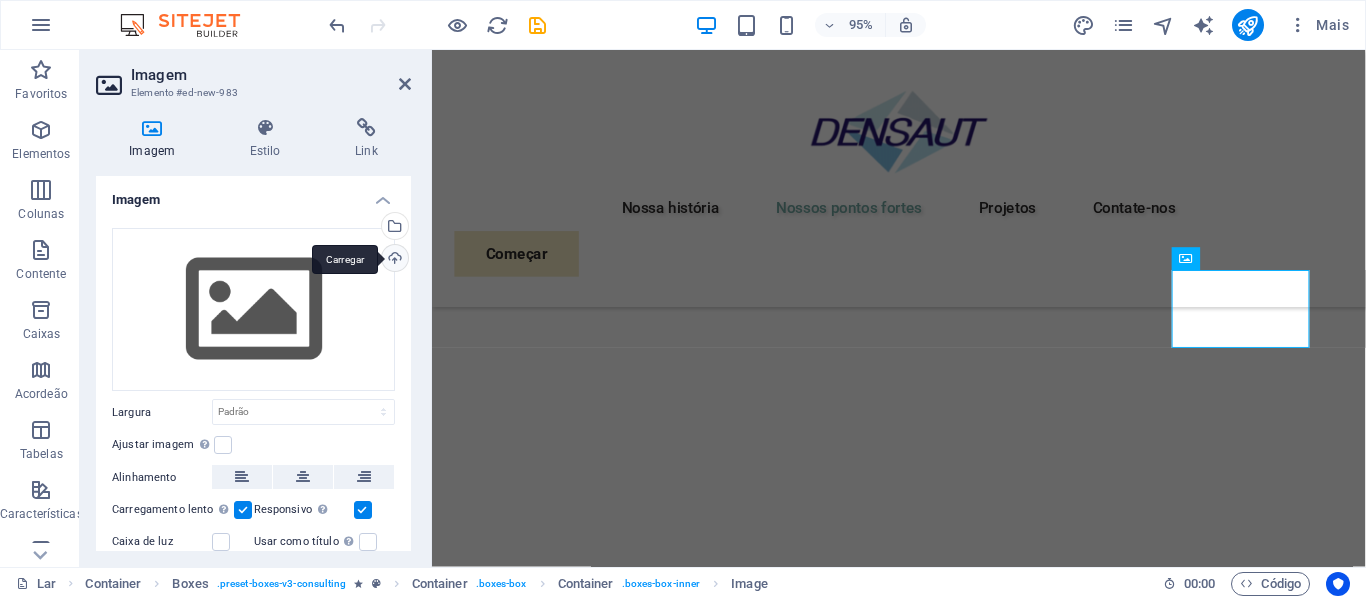 click on "Carregar" at bounding box center (393, 260) 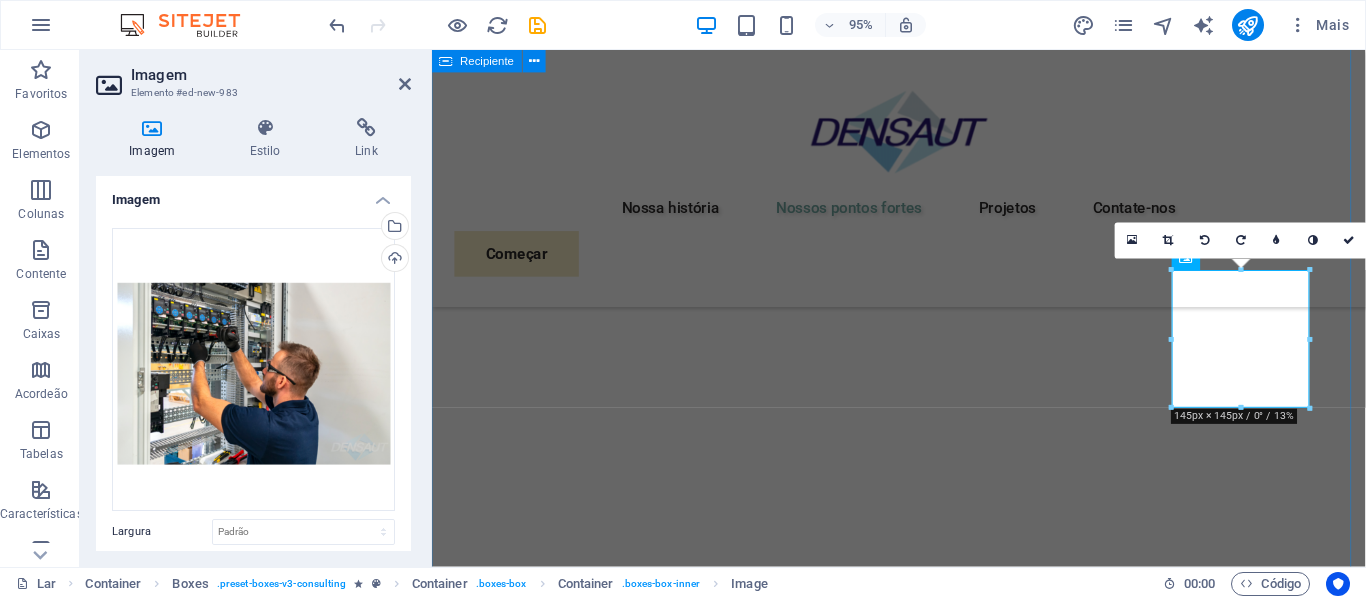click on "Nossos pontos fortes Explore nossa gama completa de serviços para descobrir como podemos adaptar nossa expertise para atender às necessidades exclusivas do seu negócio. Estratégia de Energia Sustentável Auxílio em Motores Elétricos Montagem de Quadros Elétricos Integração da Sustentabilidade" at bounding box center (923, 3029) 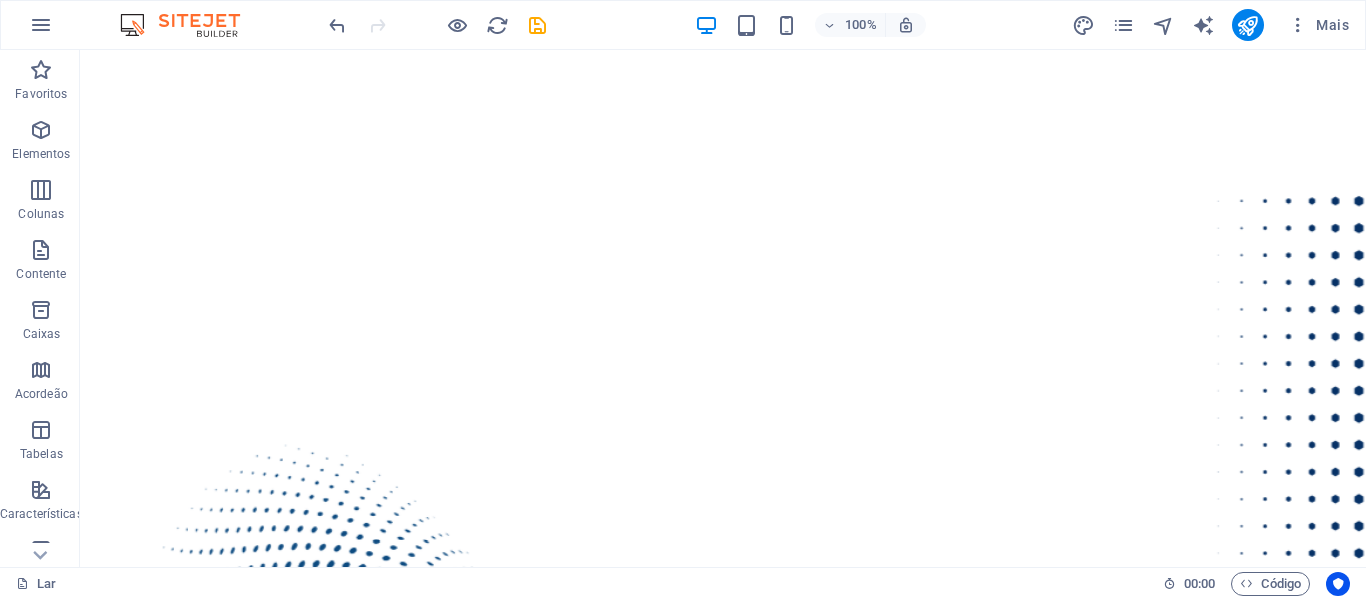 scroll, scrollTop: 100, scrollLeft: 0, axis: vertical 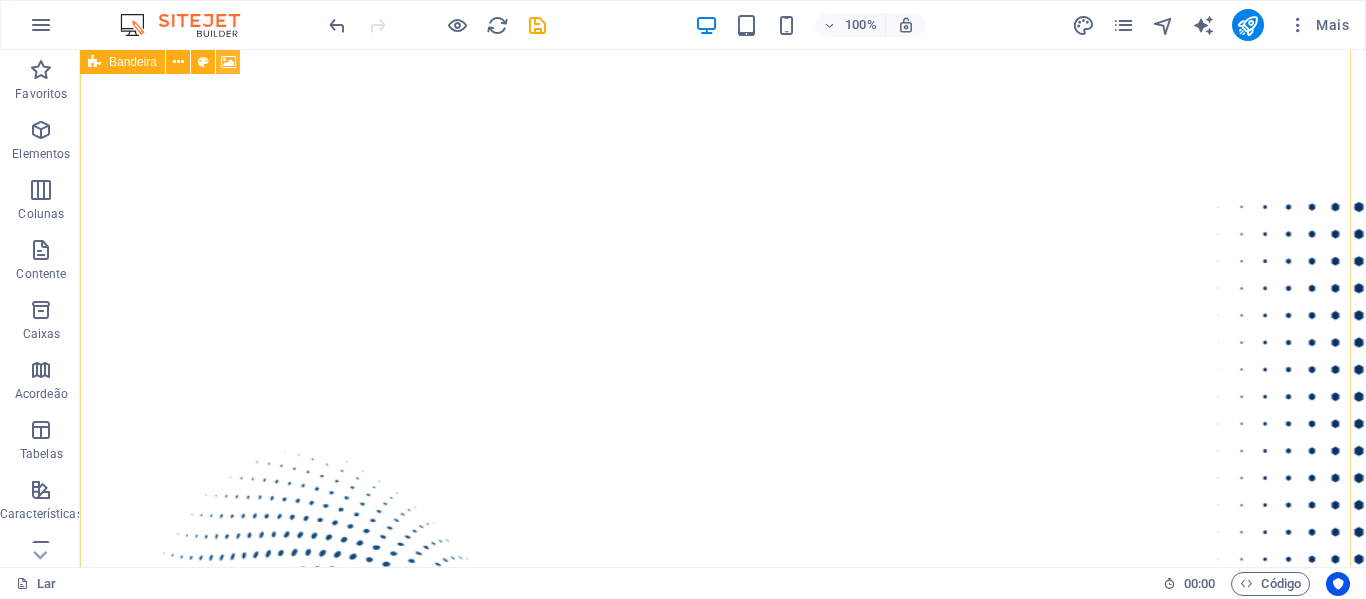 click at bounding box center (228, 62) 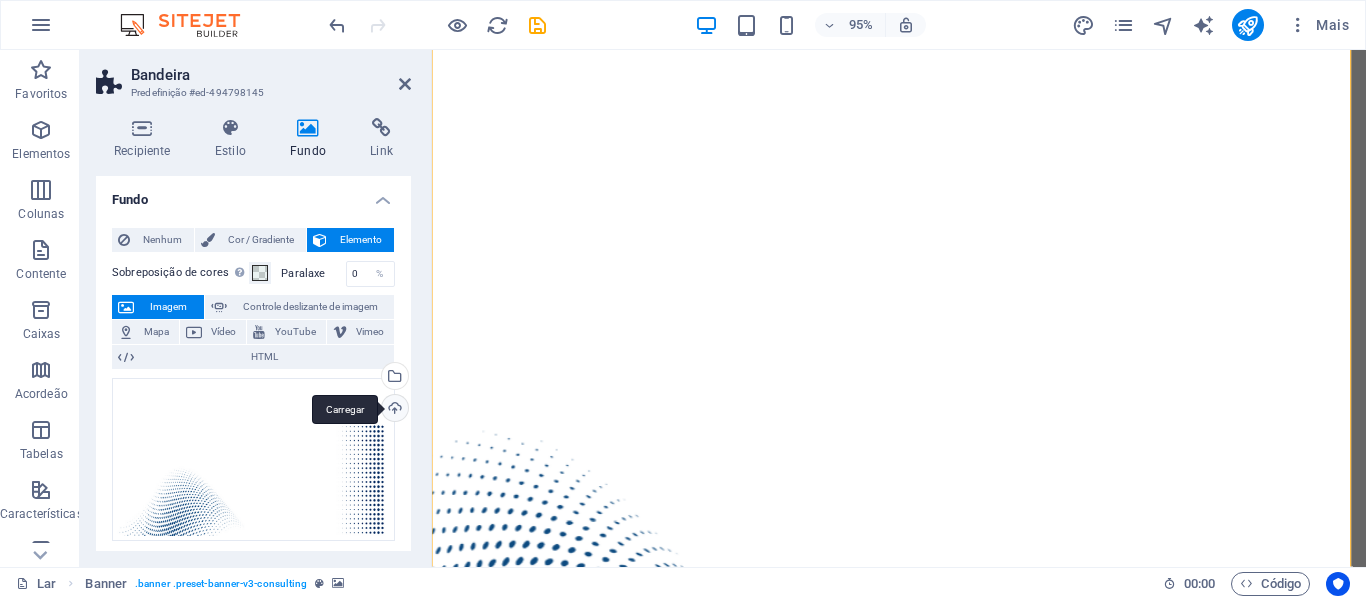 click on "Carregar" at bounding box center (393, 410) 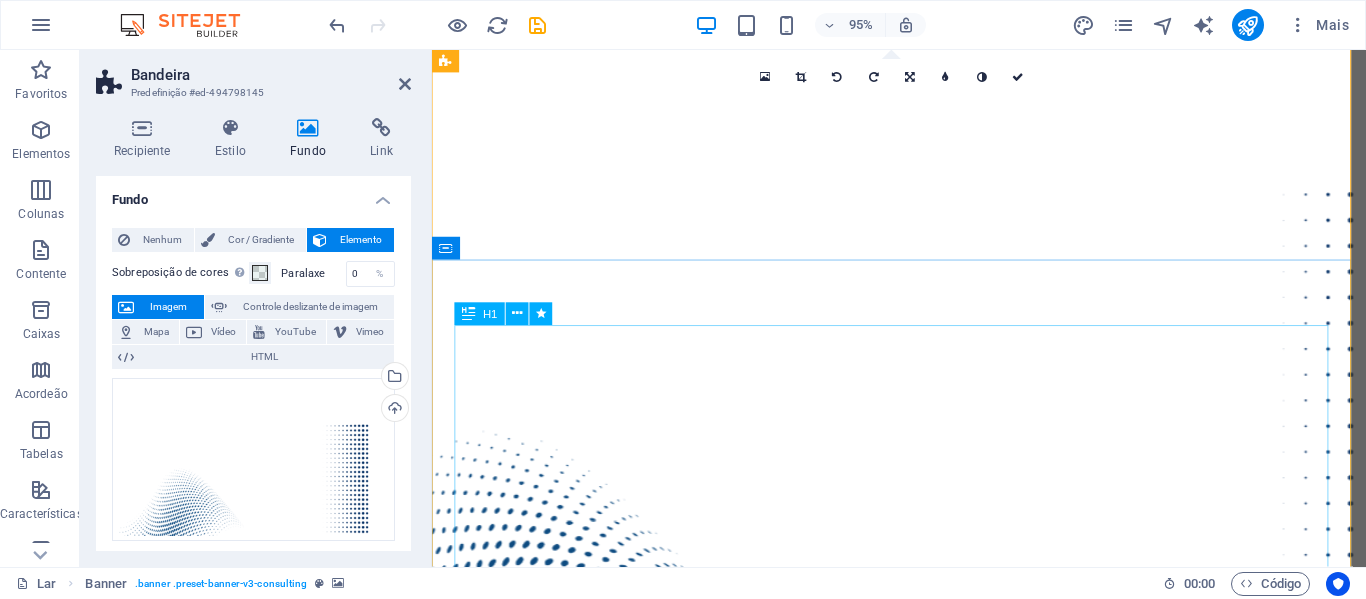 scroll, scrollTop: 0, scrollLeft: 0, axis: both 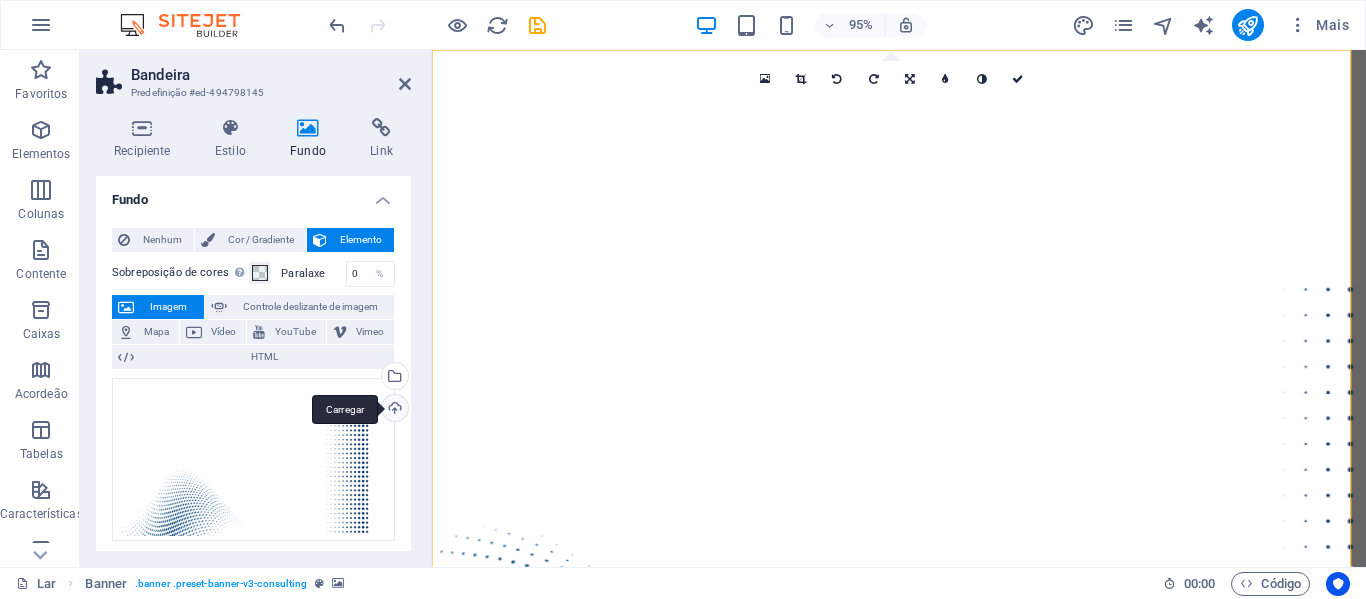 click on "Carregar" at bounding box center (393, 410) 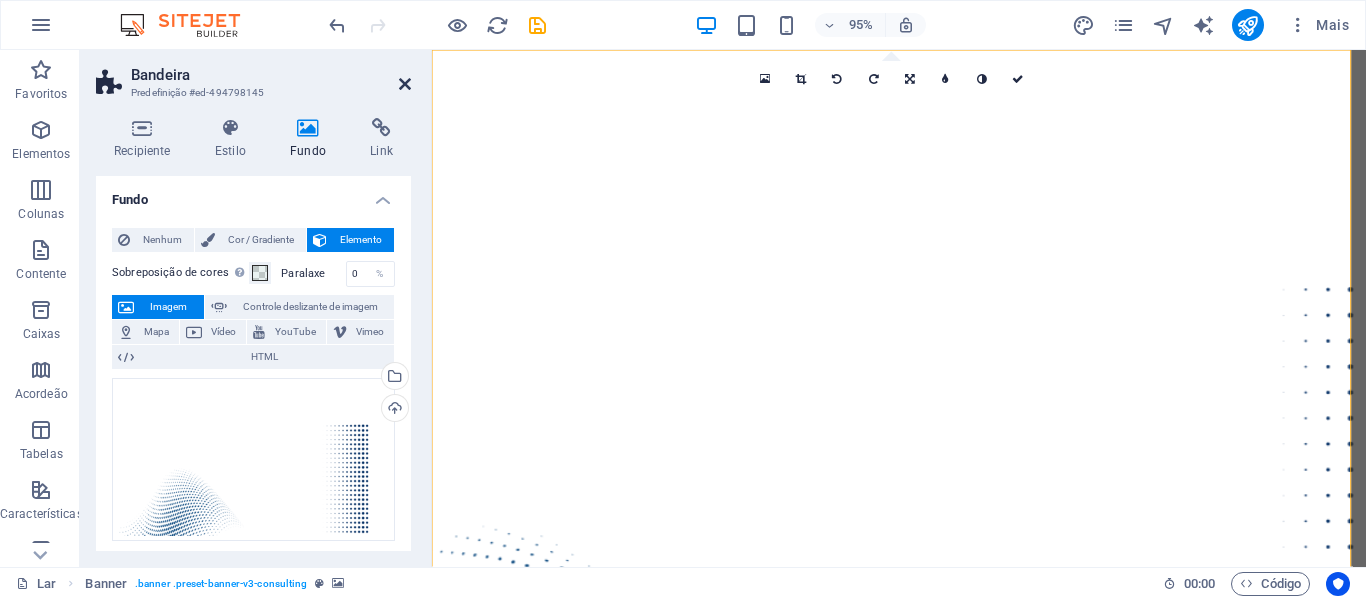 click at bounding box center [405, 84] 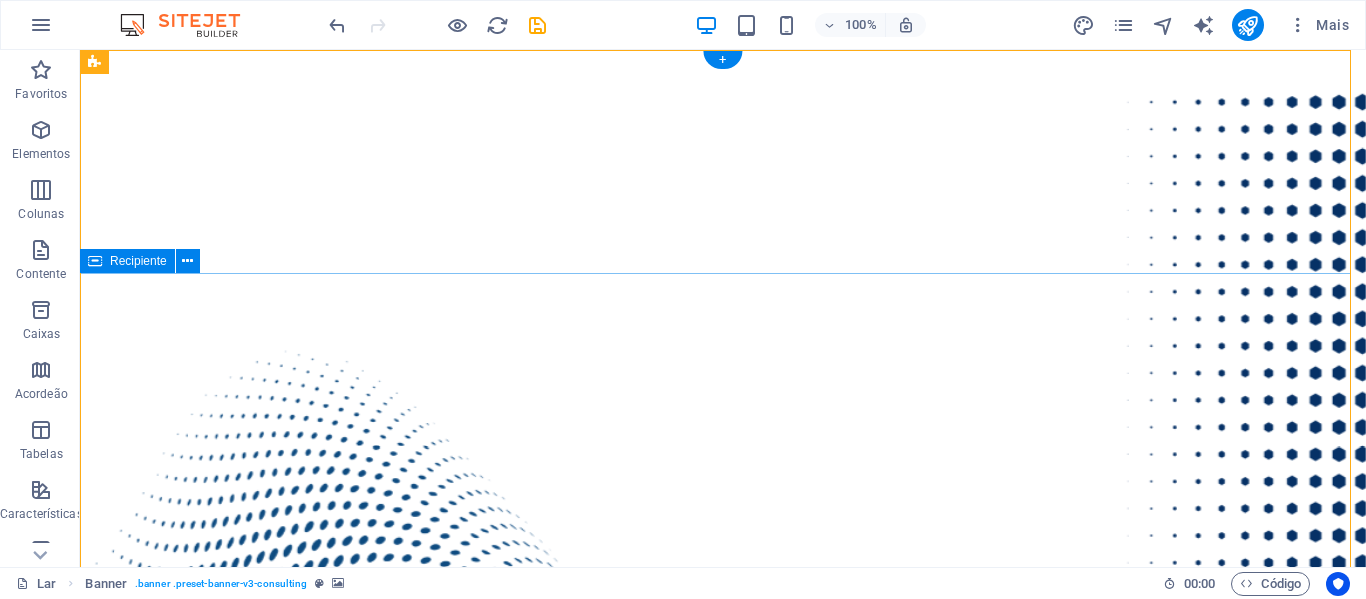 scroll, scrollTop: 0, scrollLeft: 0, axis: both 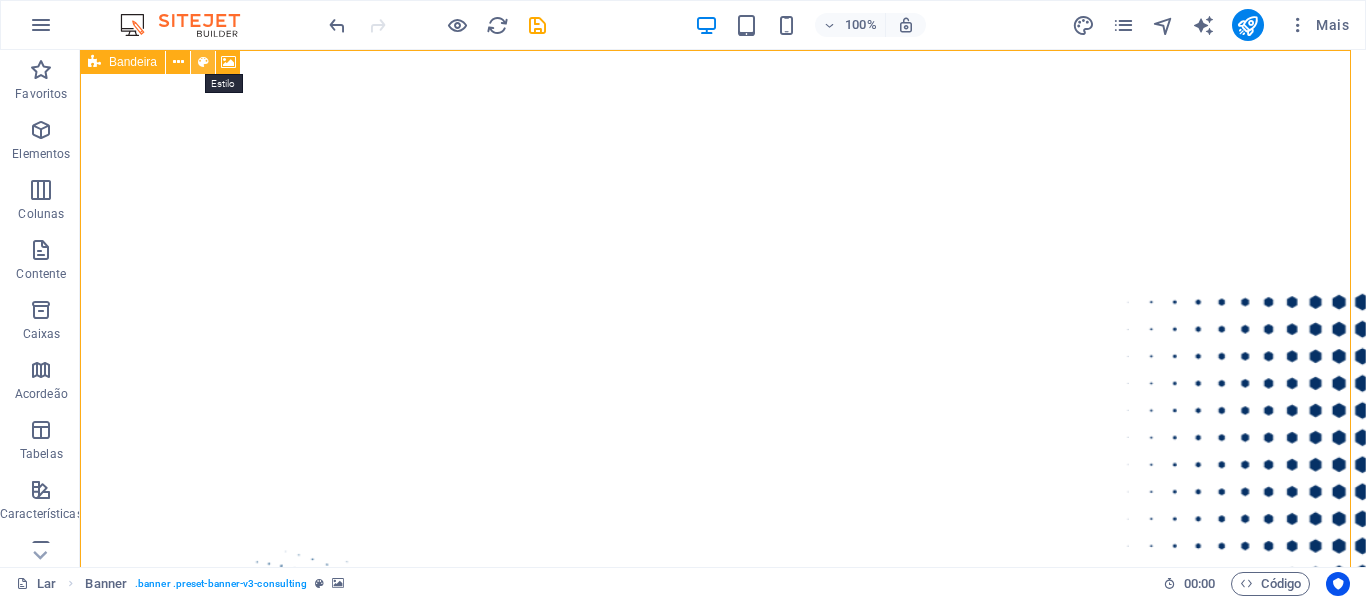 click at bounding box center [203, 62] 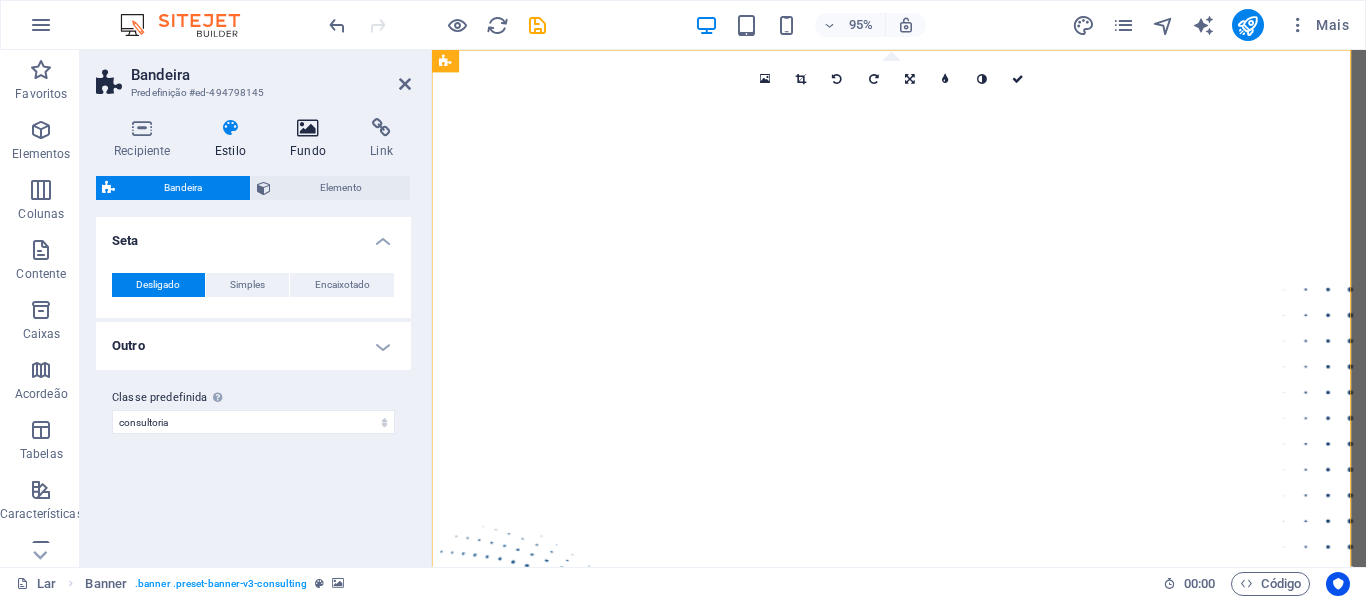 click at bounding box center [308, 128] 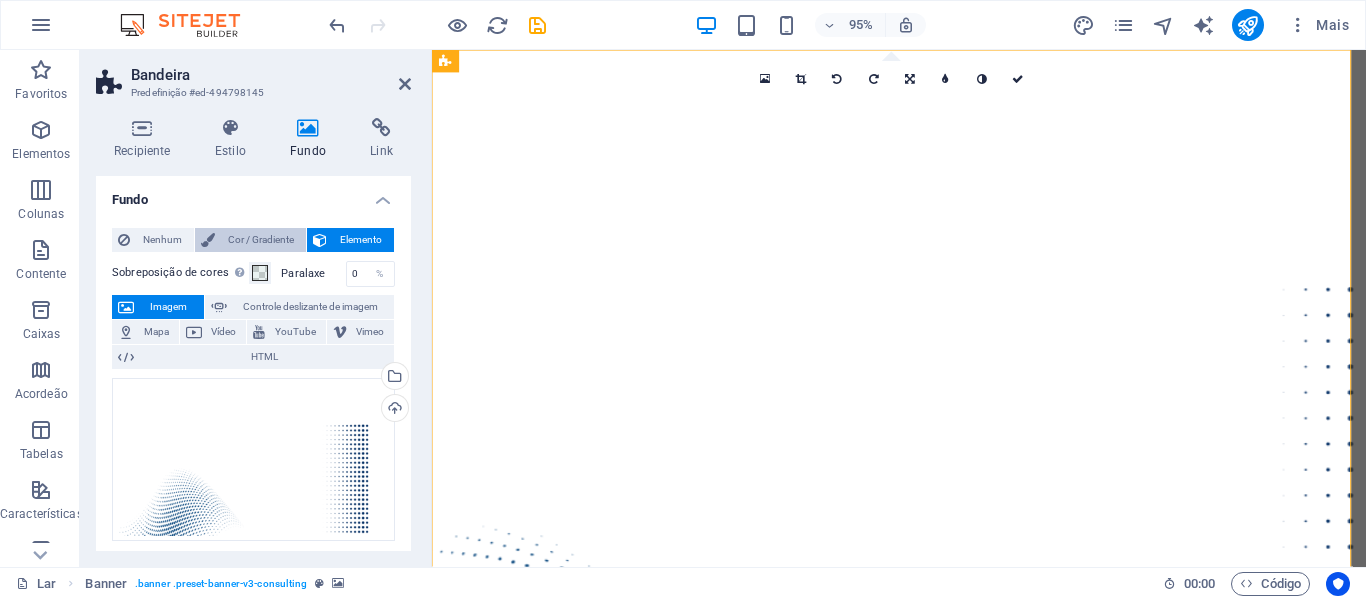 click on "Cor / Gradiente" at bounding box center [261, 239] 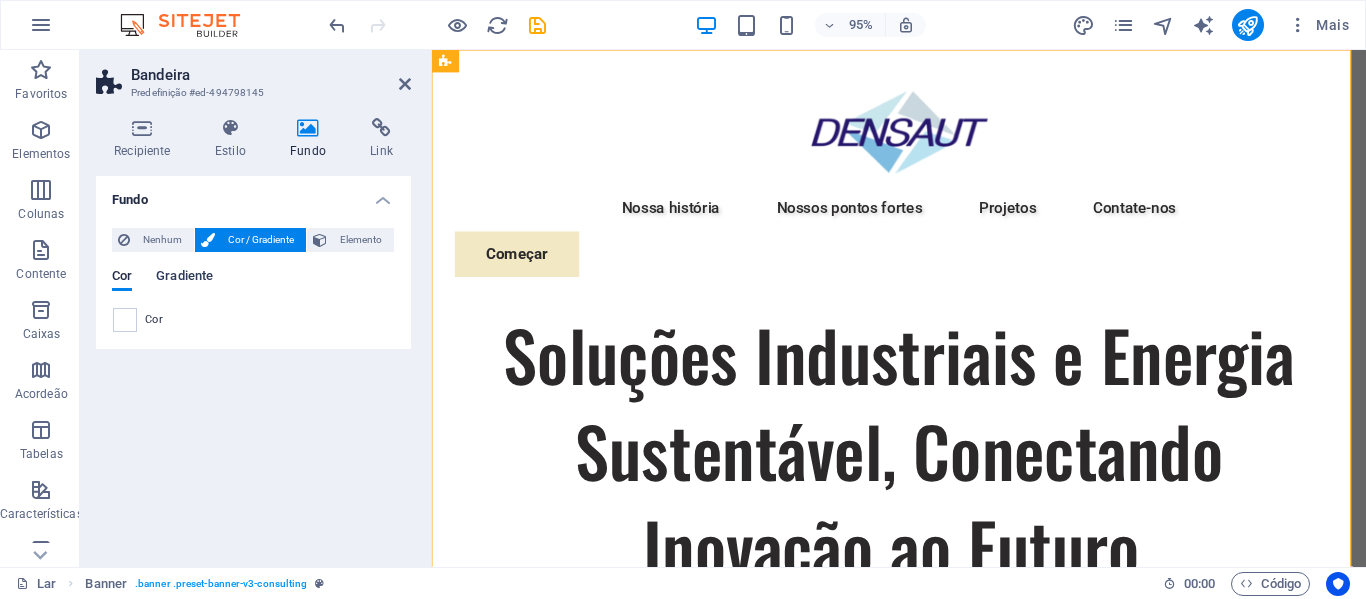 click on "Gradiente" at bounding box center (184, 275) 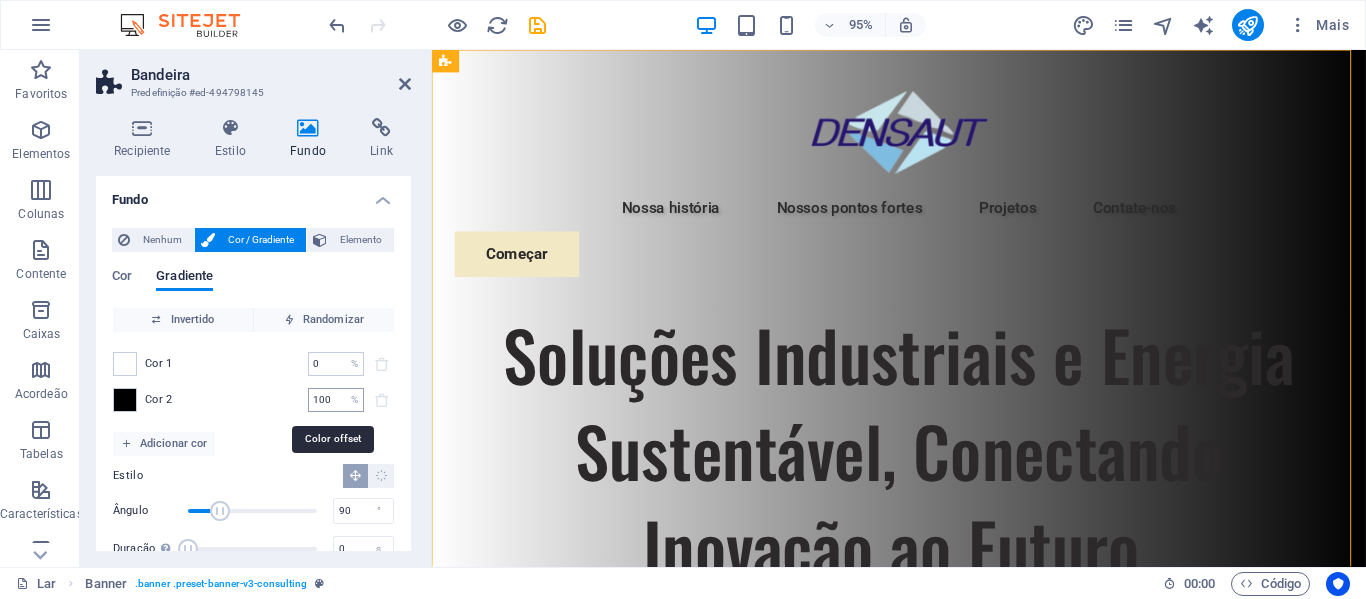 click on "100" at bounding box center (325, 400) 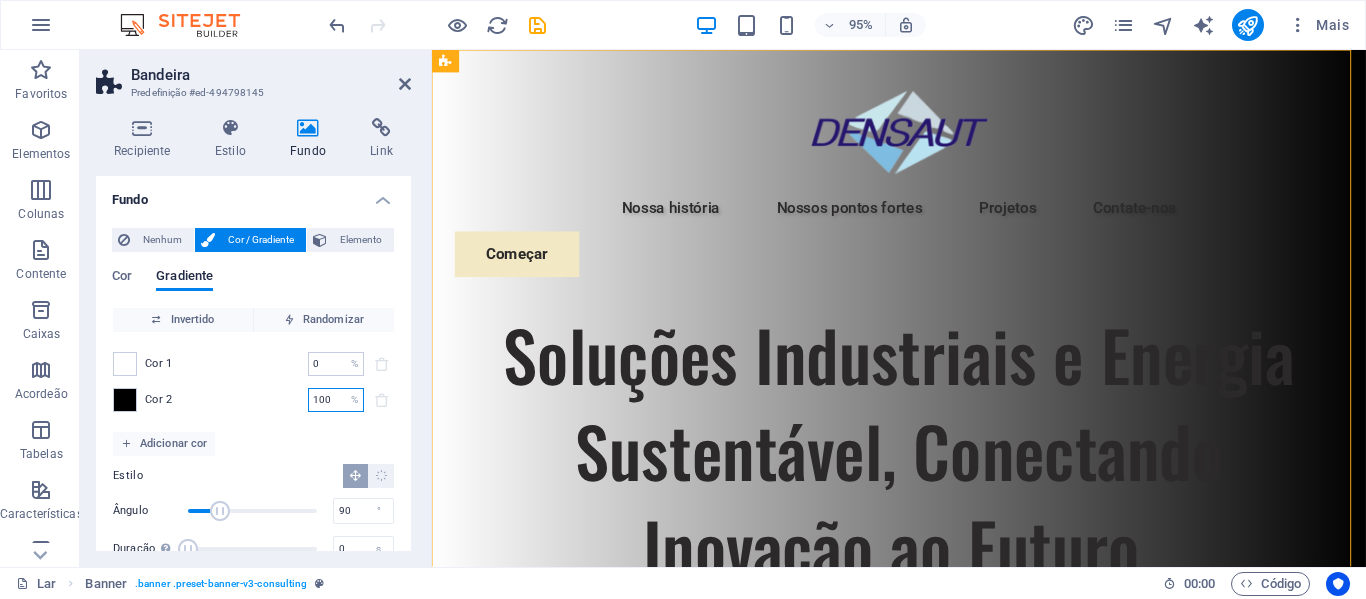 drag, startPoint x: 329, startPoint y: 401, endPoint x: 273, endPoint y: 401, distance: 56 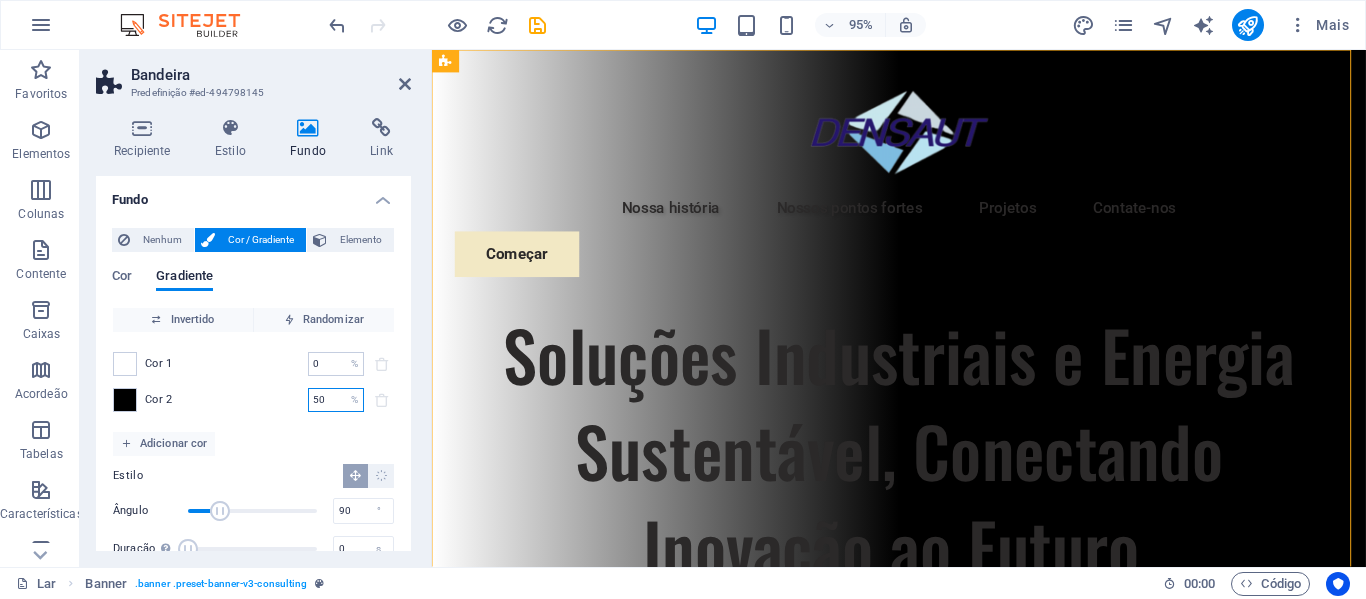 drag, startPoint x: 325, startPoint y: 398, endPoint x: 293, endPoint y: 399, distance: 32.01562 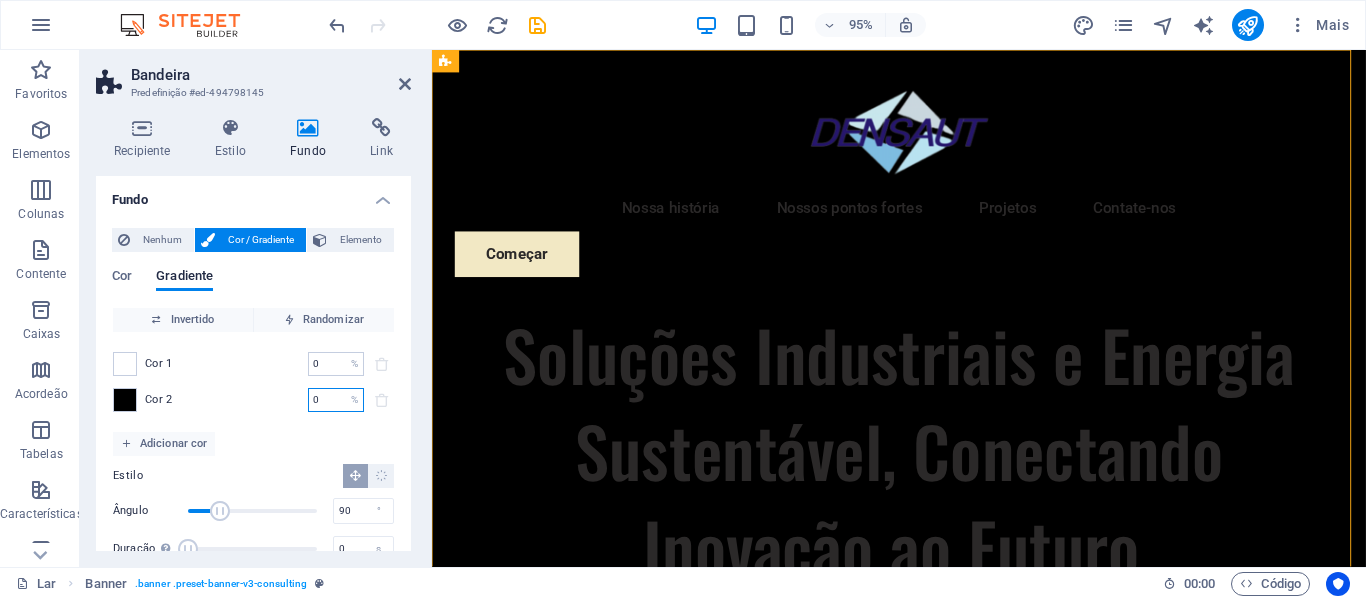 drag, startPoint x: 317, startPoint y: 406, endPoint x: 279, endPoint y: 402, distance: 38.209946 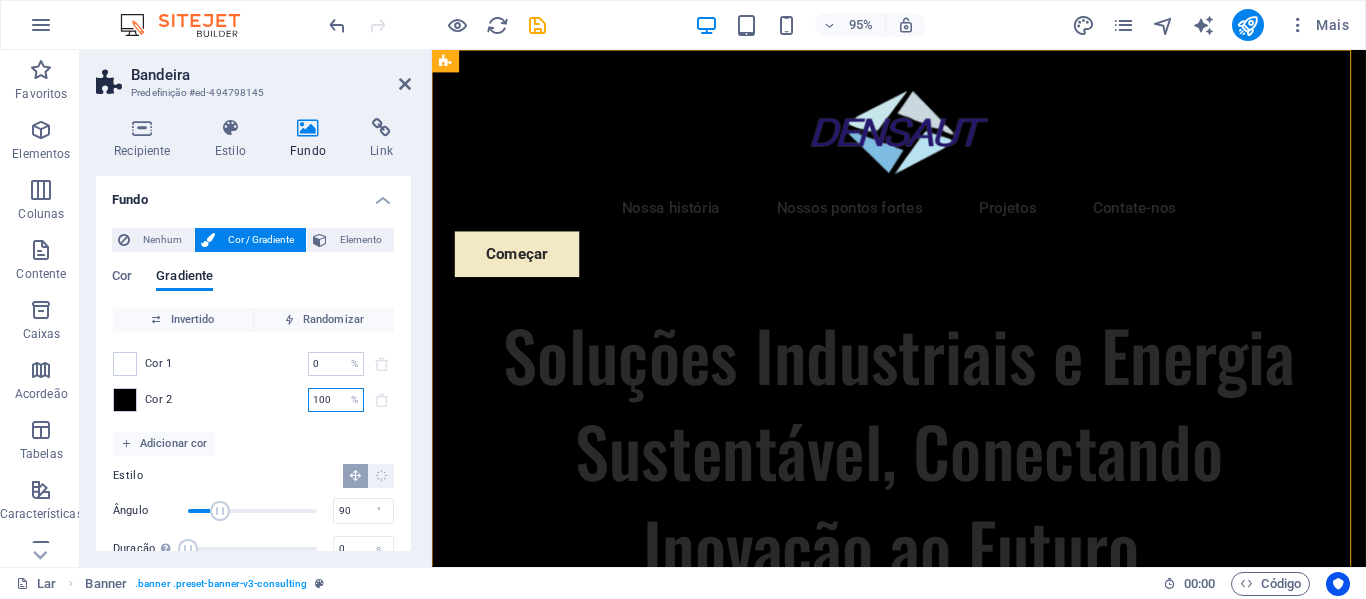 type on "100" 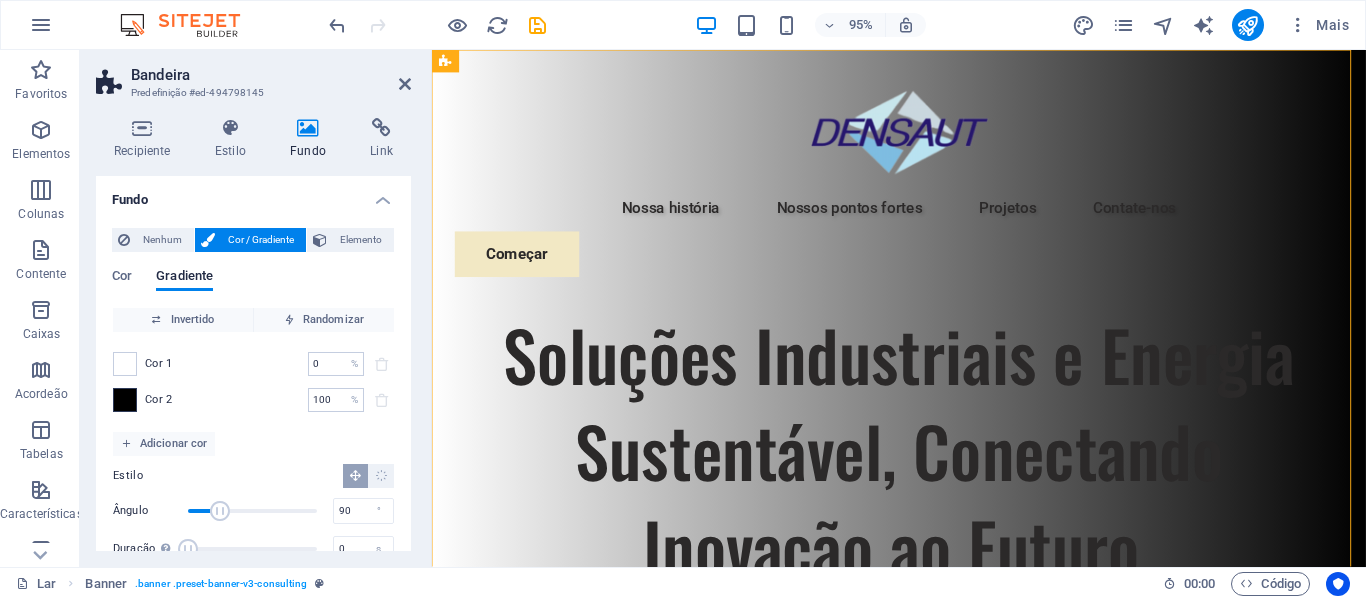 click at bounding box center (125, 400) 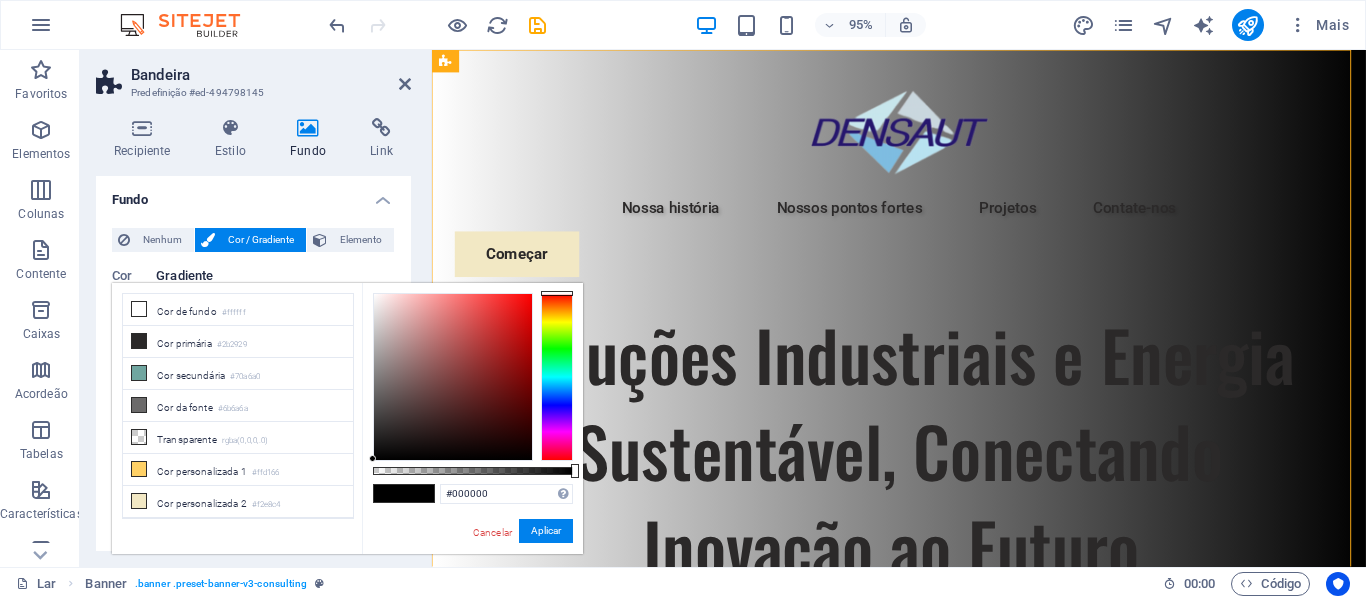 click at bounding box center [557, 377] 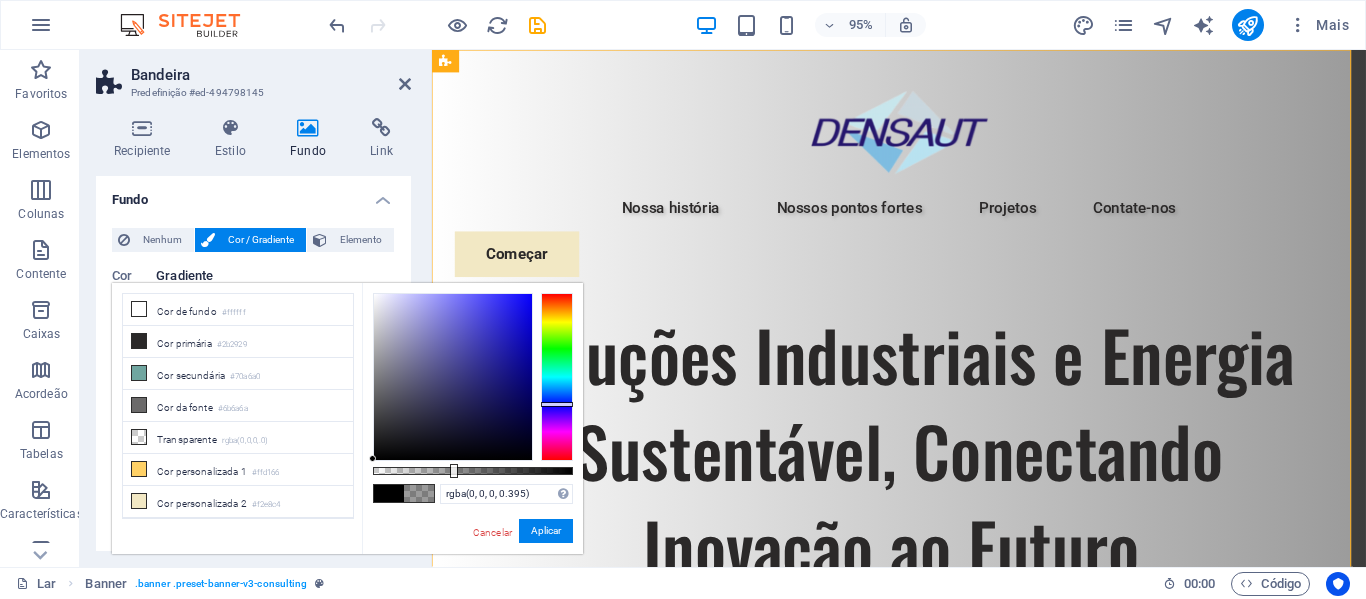 drag, startPoint x: 572, startPoint y: 470, endPoint x: 454, endPoint y: 467, distance: 118.03813 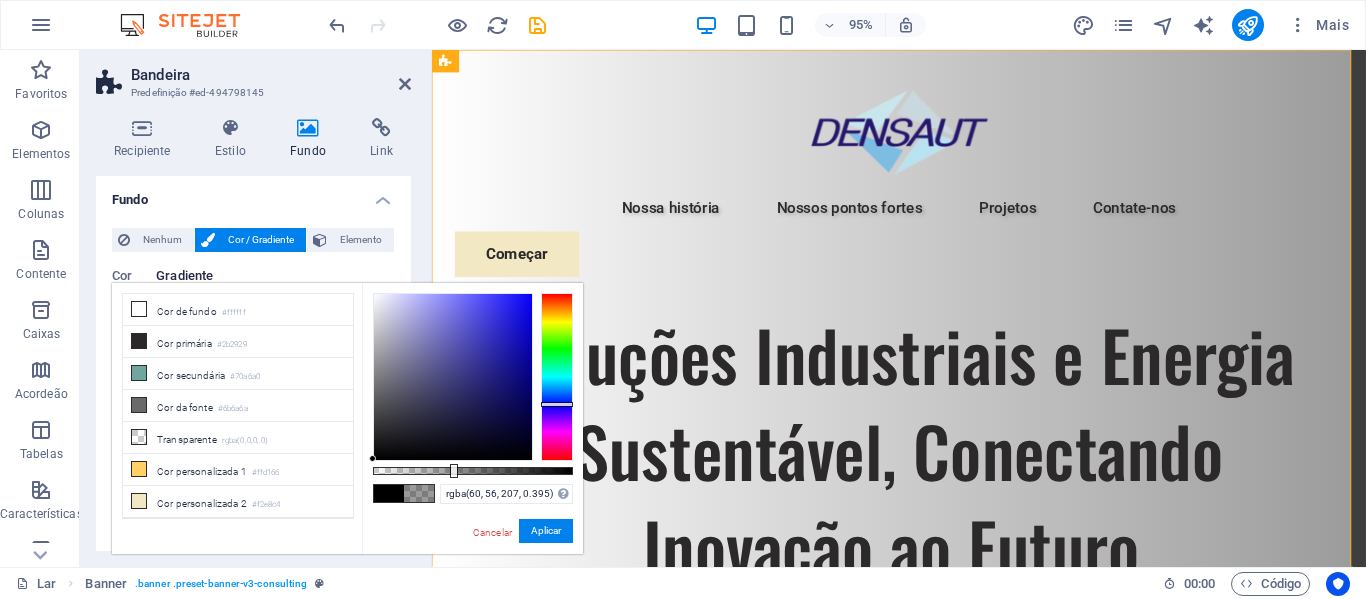 click at bounding box center (453, 377) 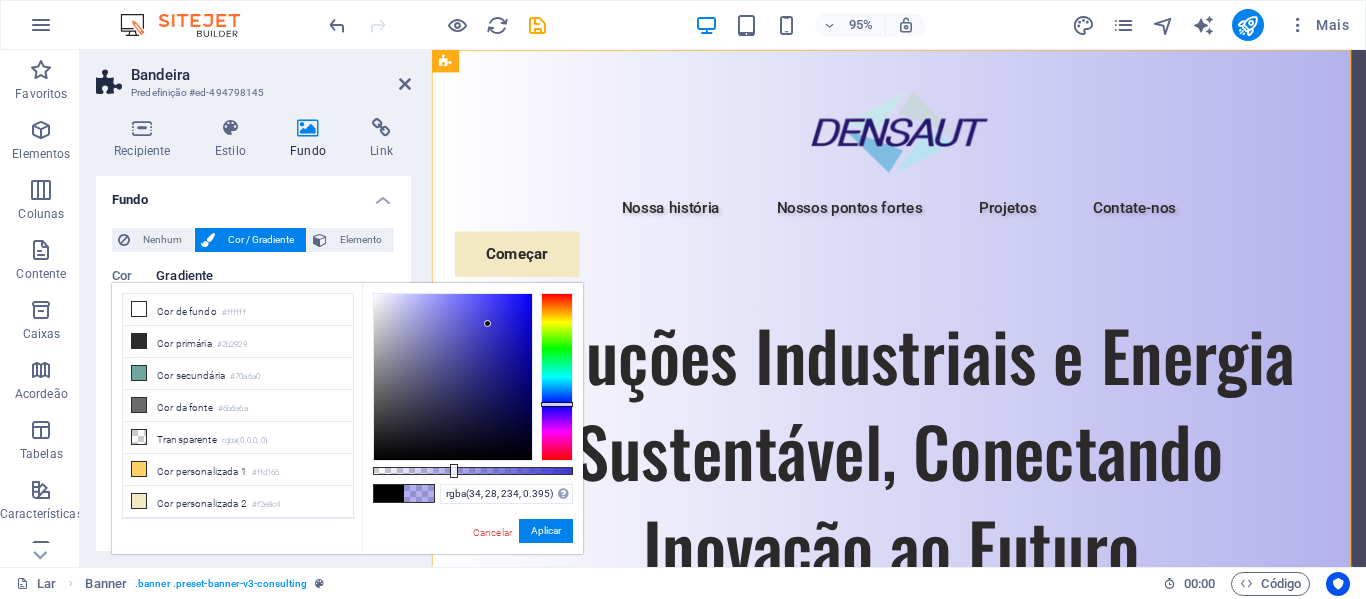 click at bounding box center [453, 377] 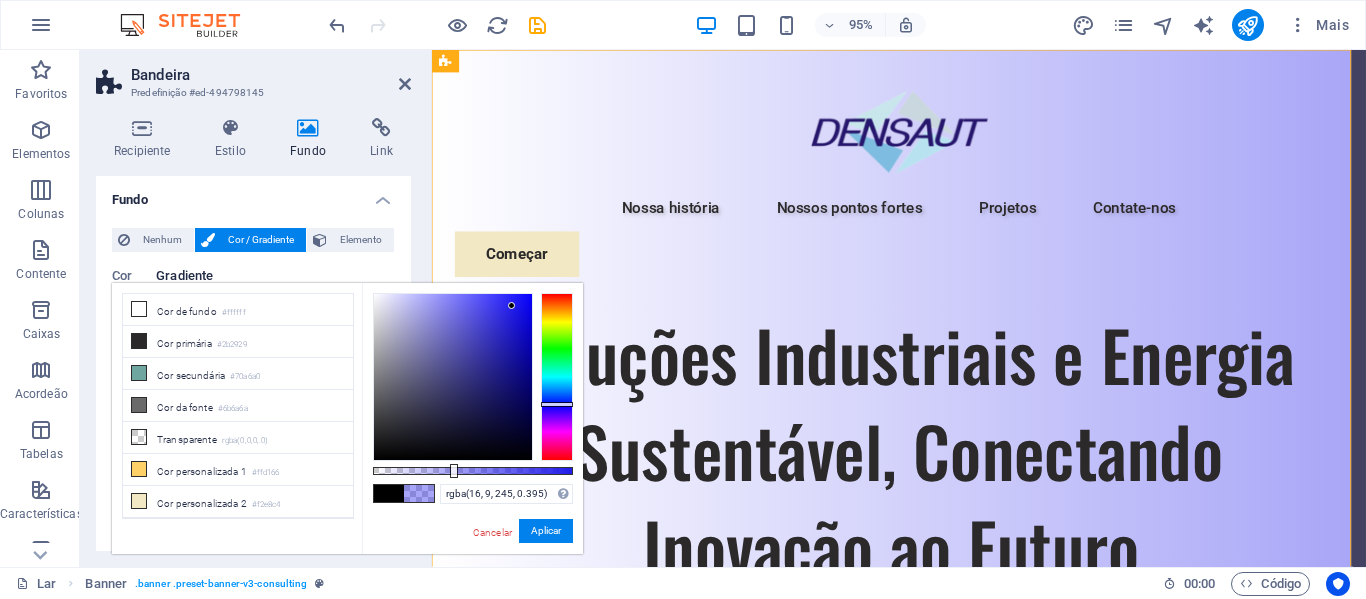 click at bounding box center [453, 377] 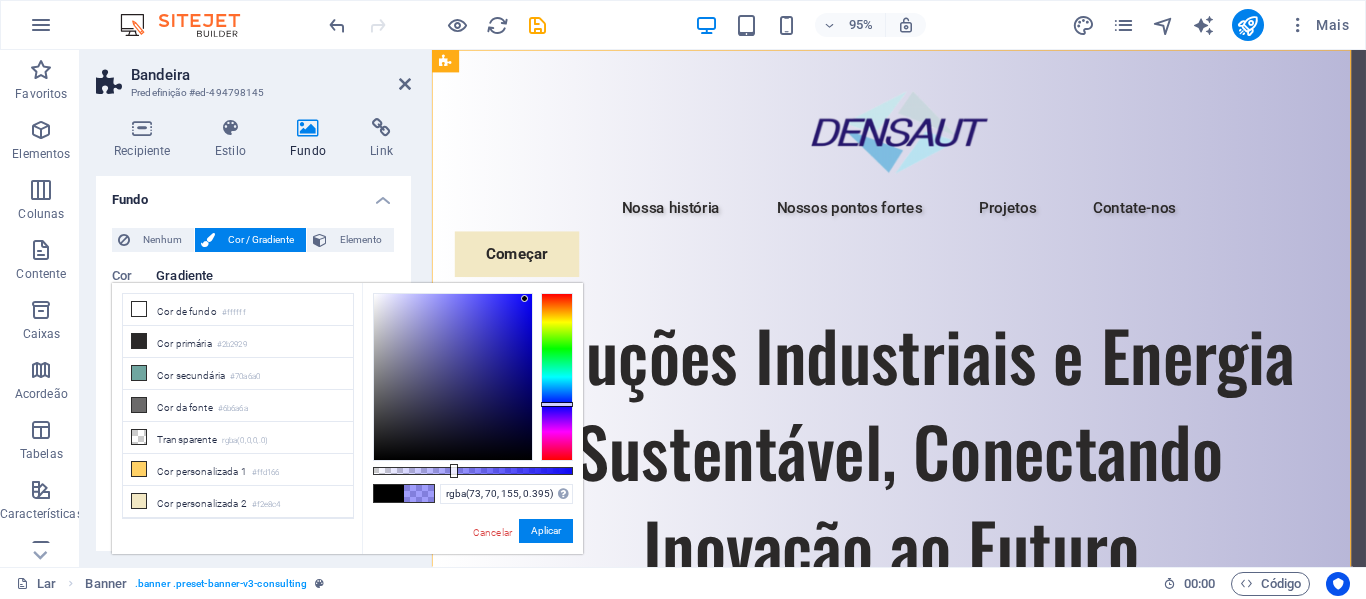 click at bounding box center [453, 377] 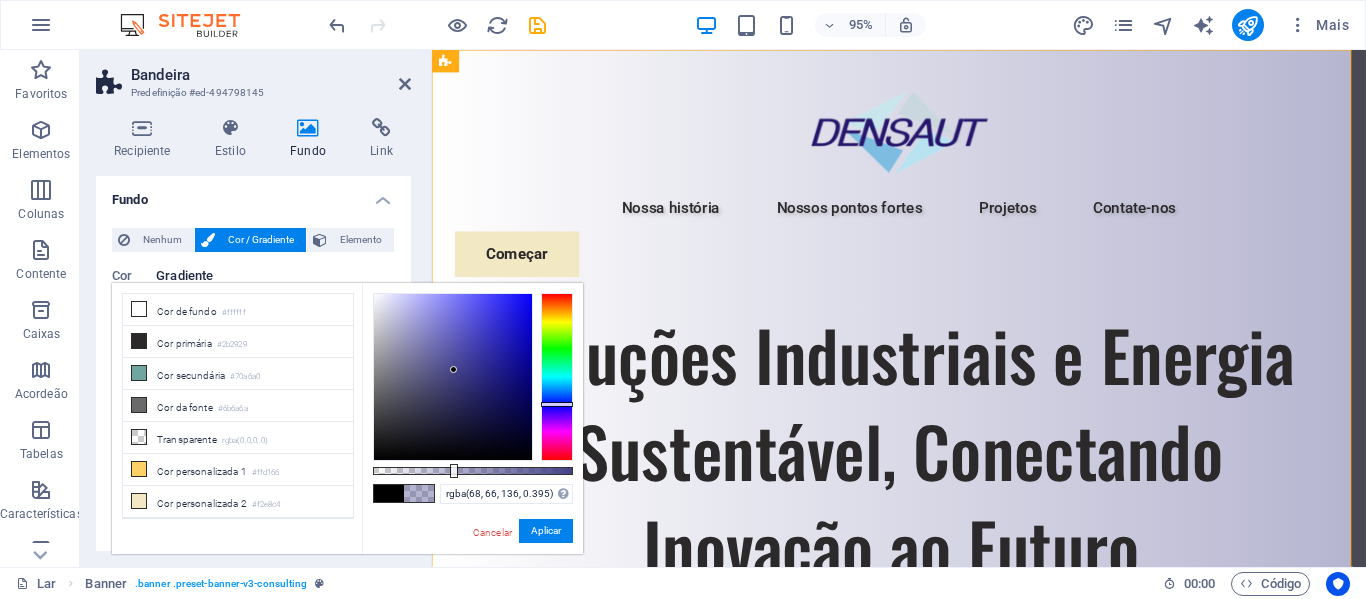 click at bounding box center (453, 377) 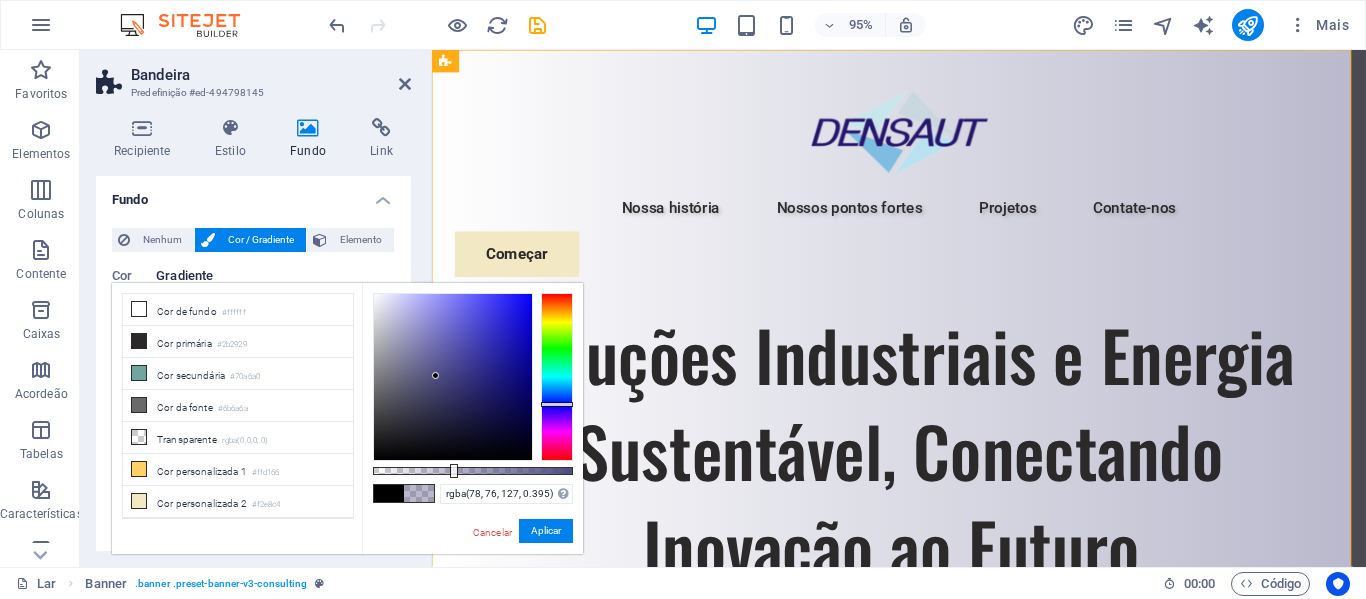 click at bounding box center [453, 377] 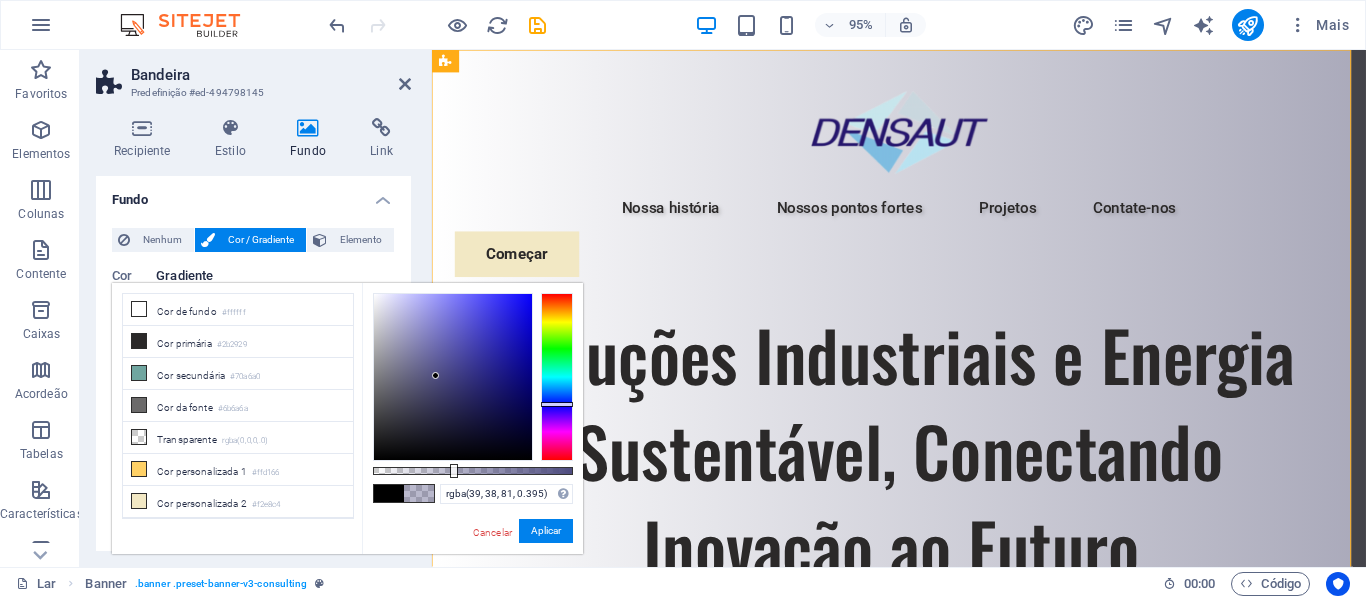 click at bounding box center [453, 377] 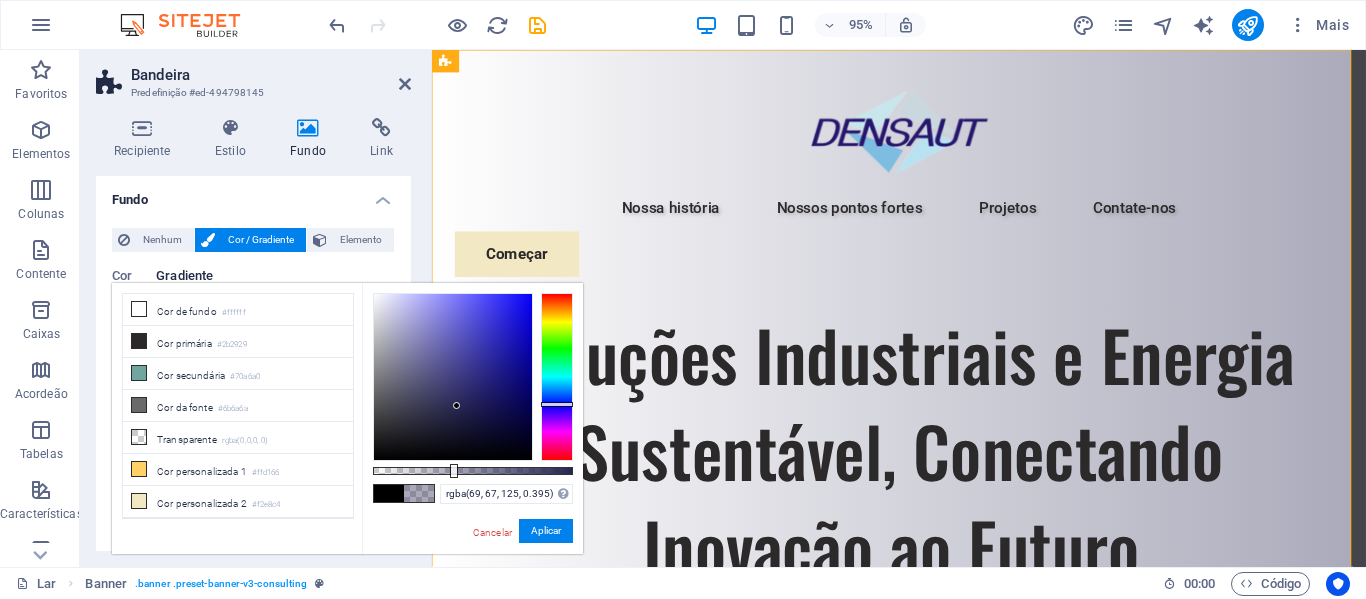 click at bounding box center [453, 377] 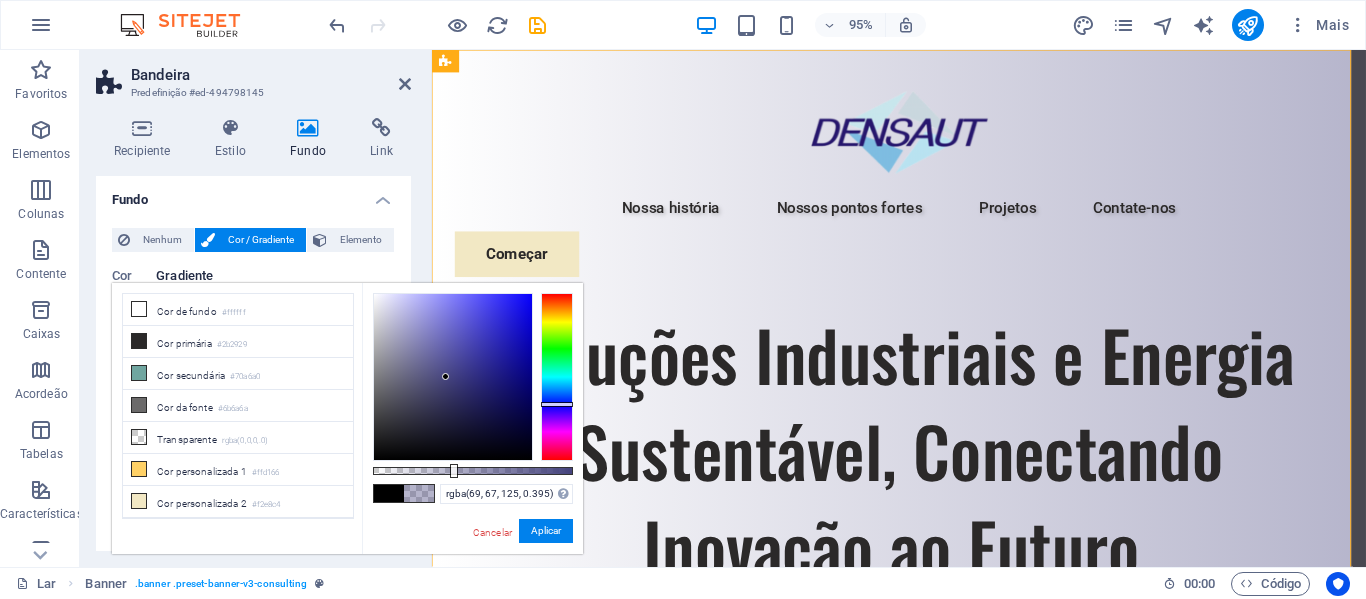 type on "rgba(59, 57, 131, 0.395)" 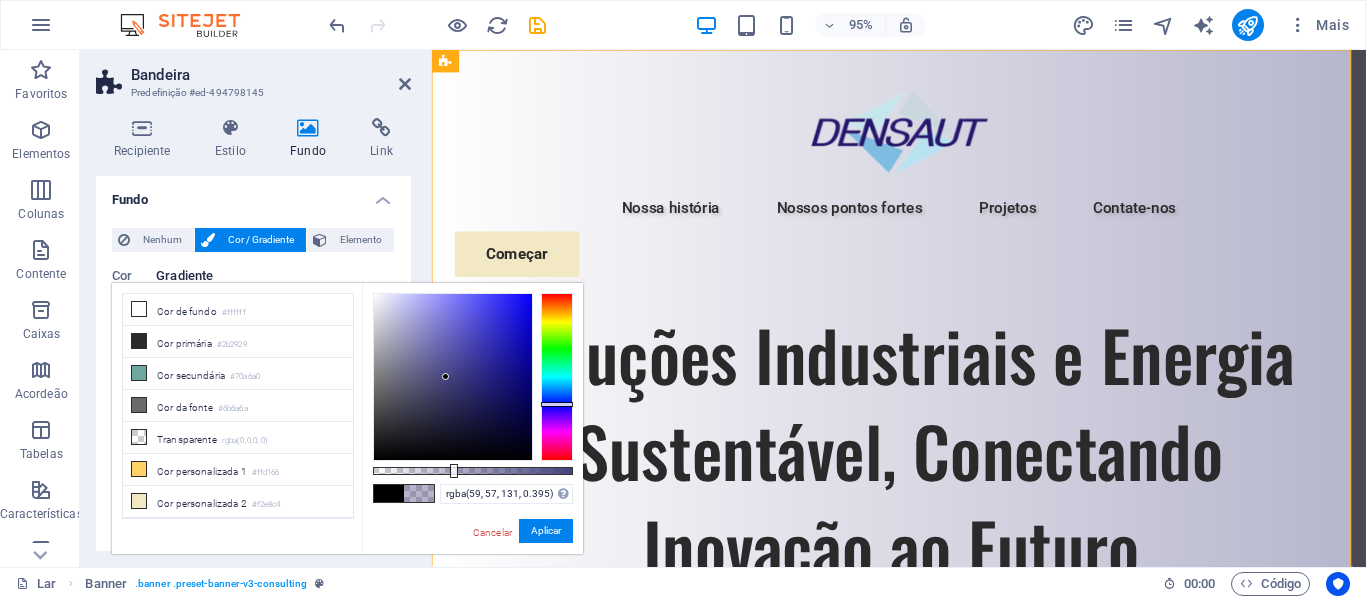 click at bounding box center (453, 377) 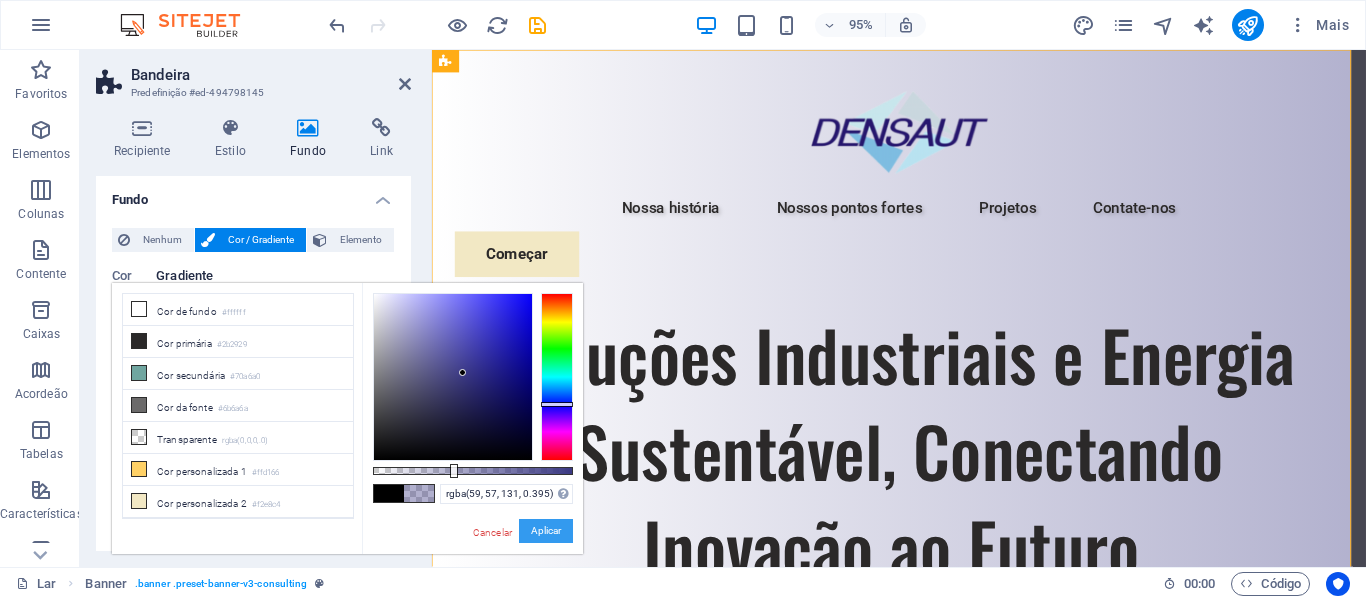 click on "Aplicar" at bounding box center [546, 530] 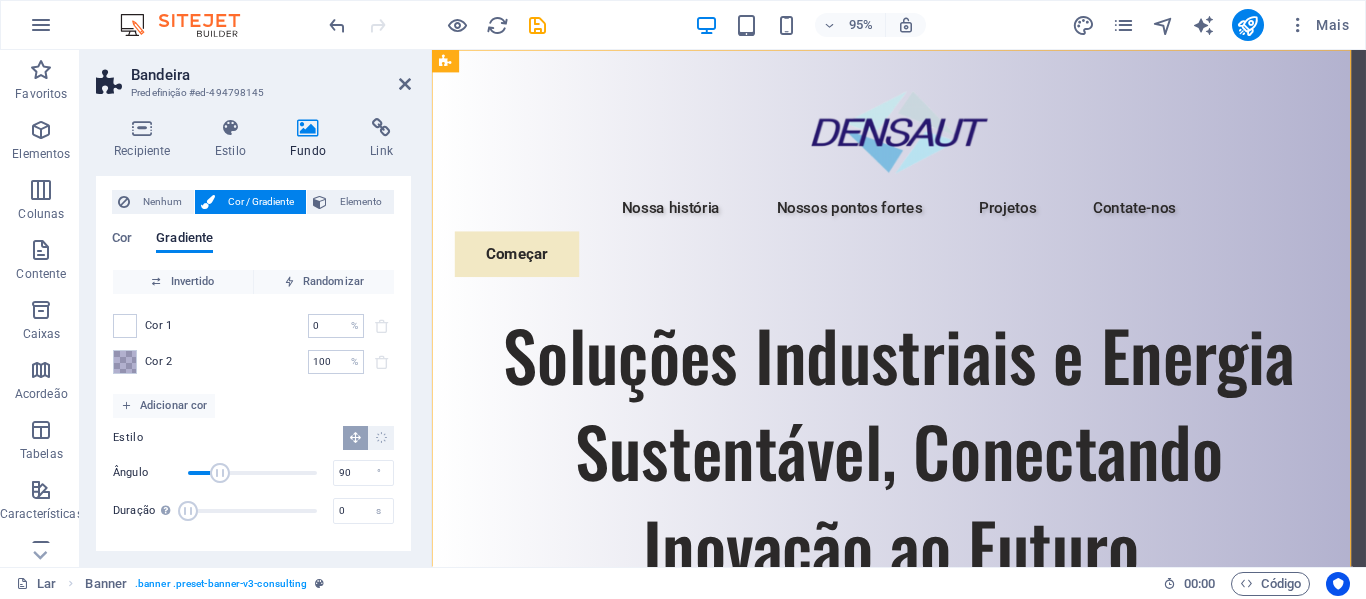 scroll, scrollTop: 0, scrollLeft: 0, axis: both 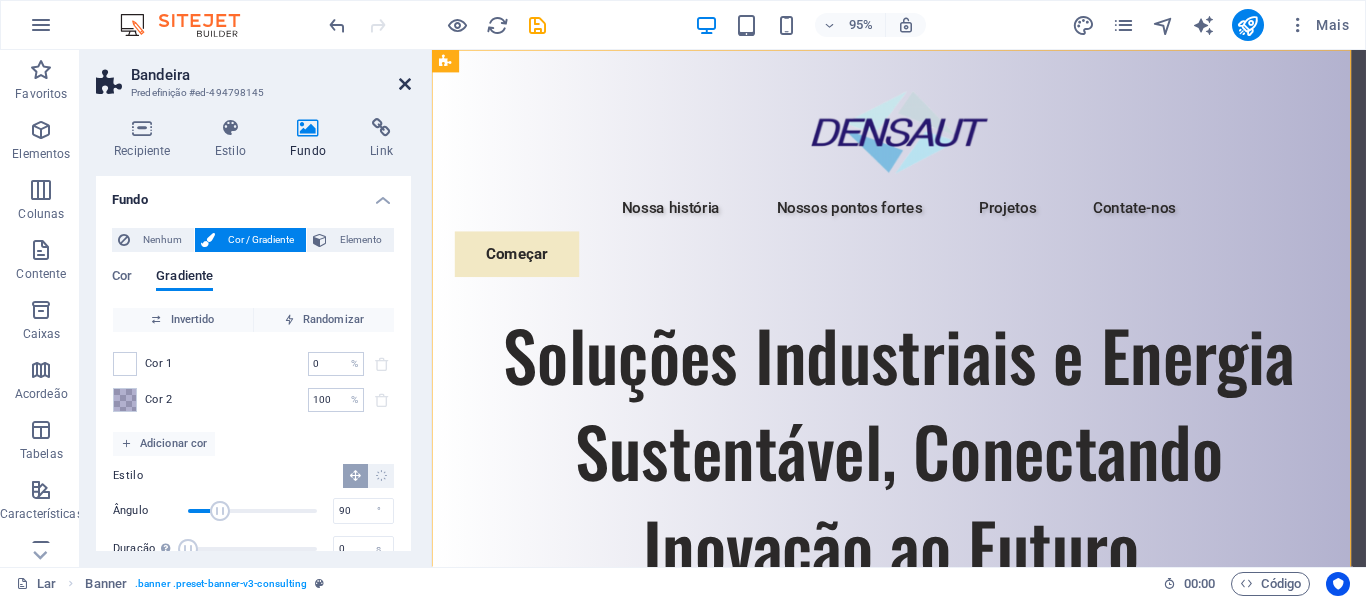 click at bounding box center [405, 84] 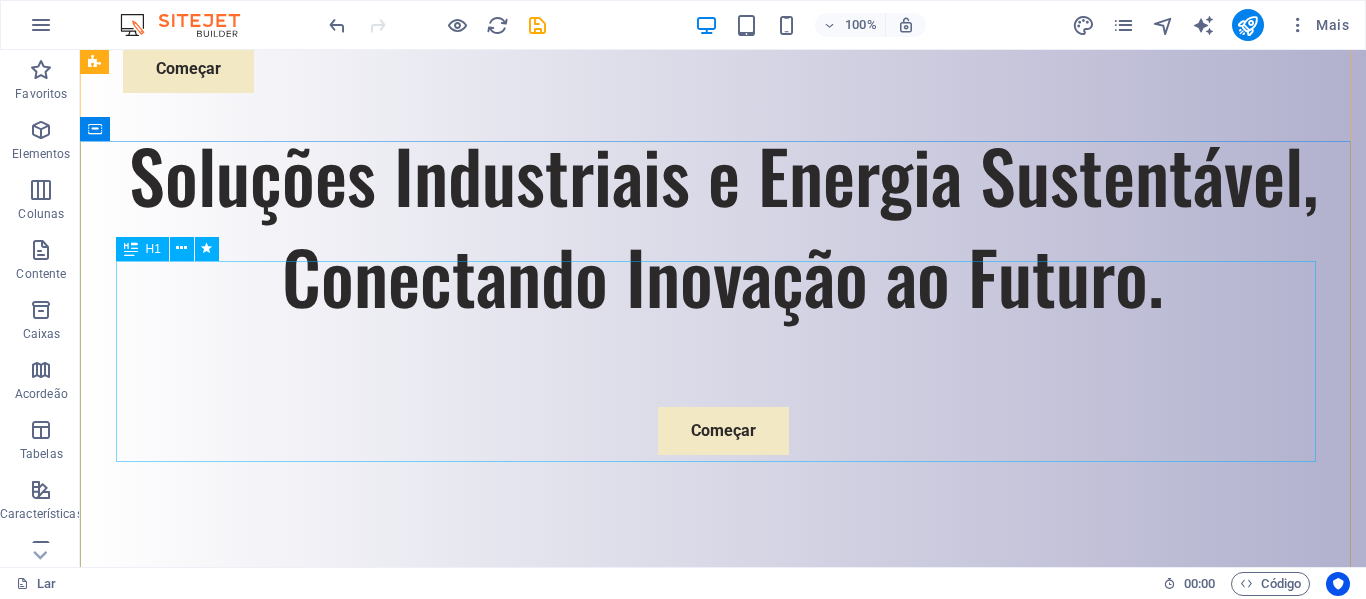 scroll, scrollTop: 0, scrollLeft: 0, axis: both 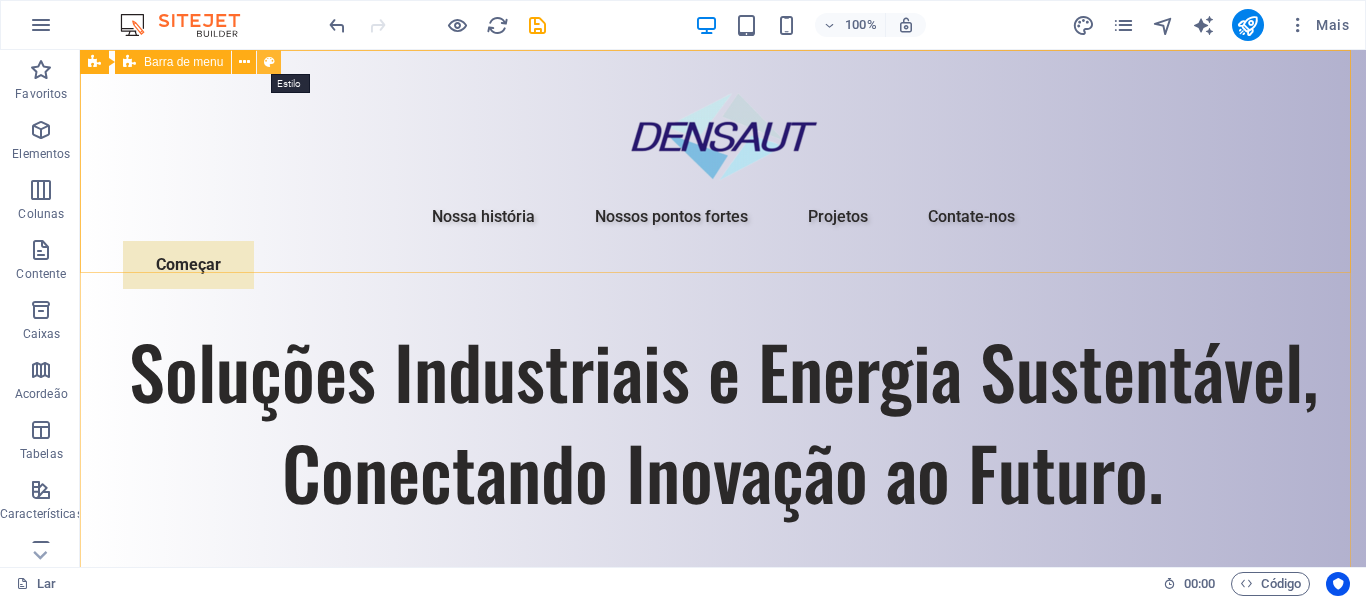click at bounding box center [269, 62] 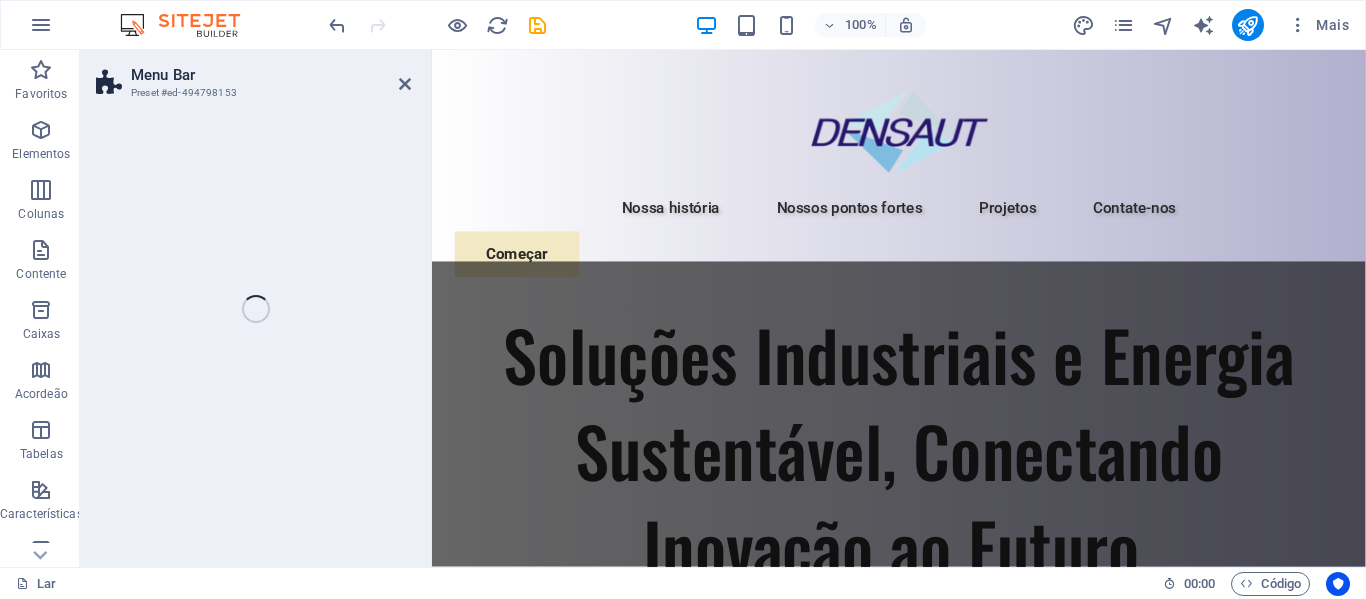 select on "rem" 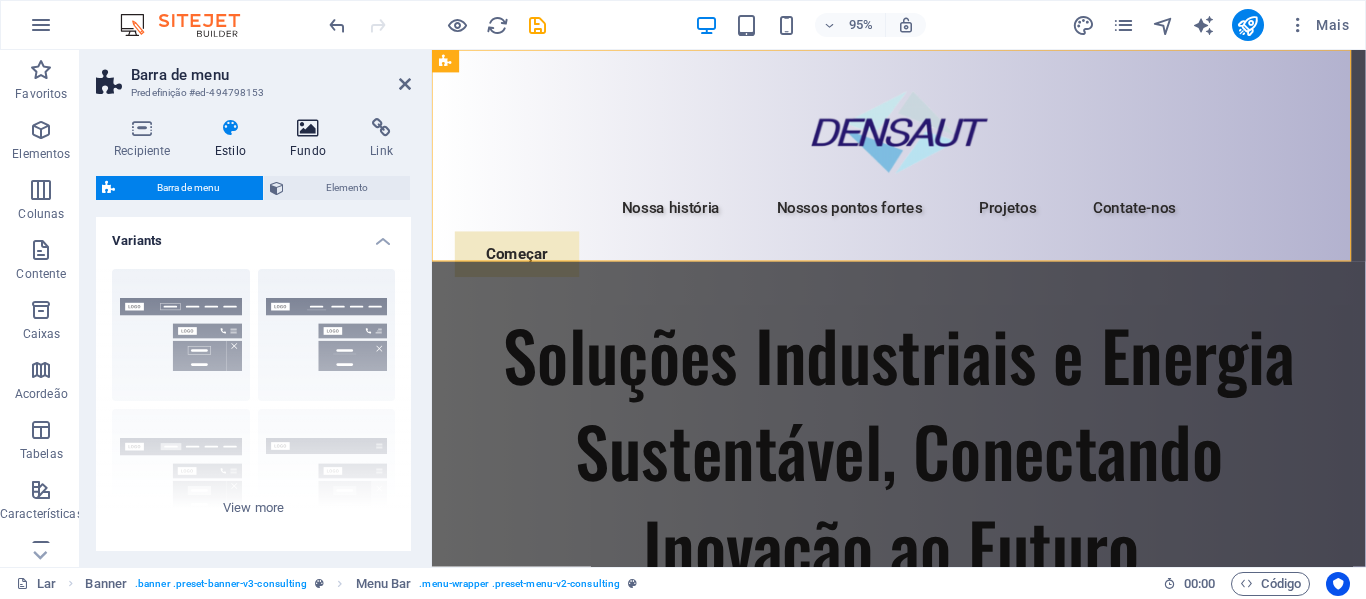 click at bounding box center (308, 128) 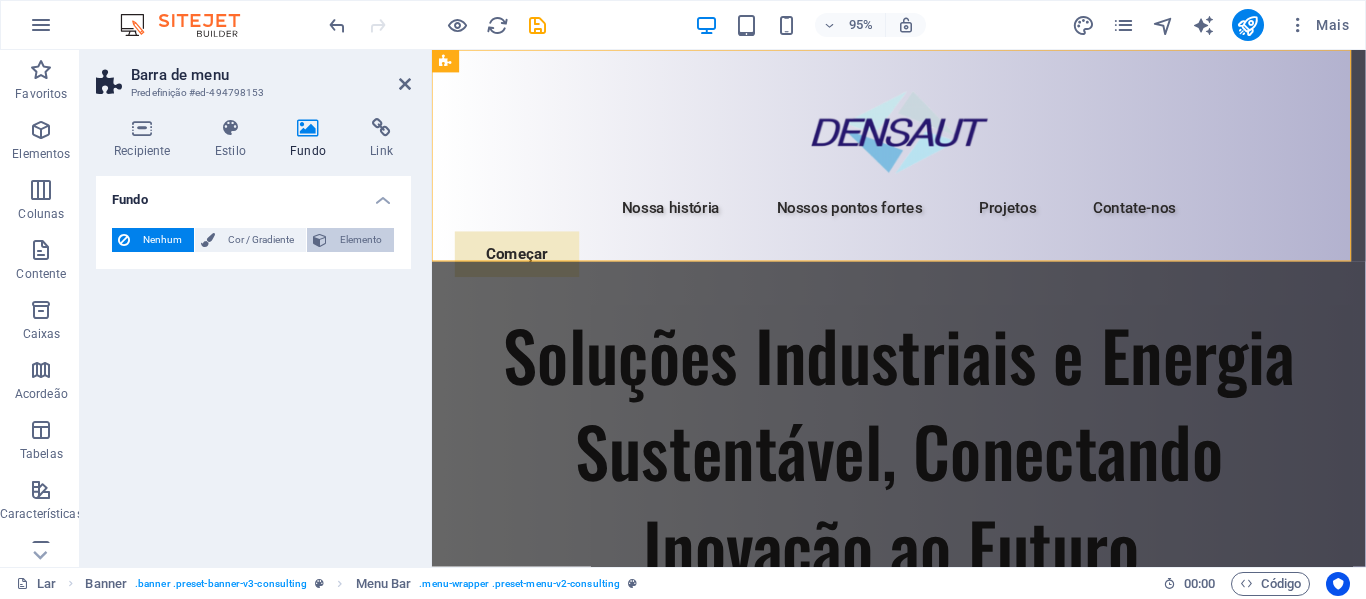 click on "Elemento" at bounding box center (360, 240) 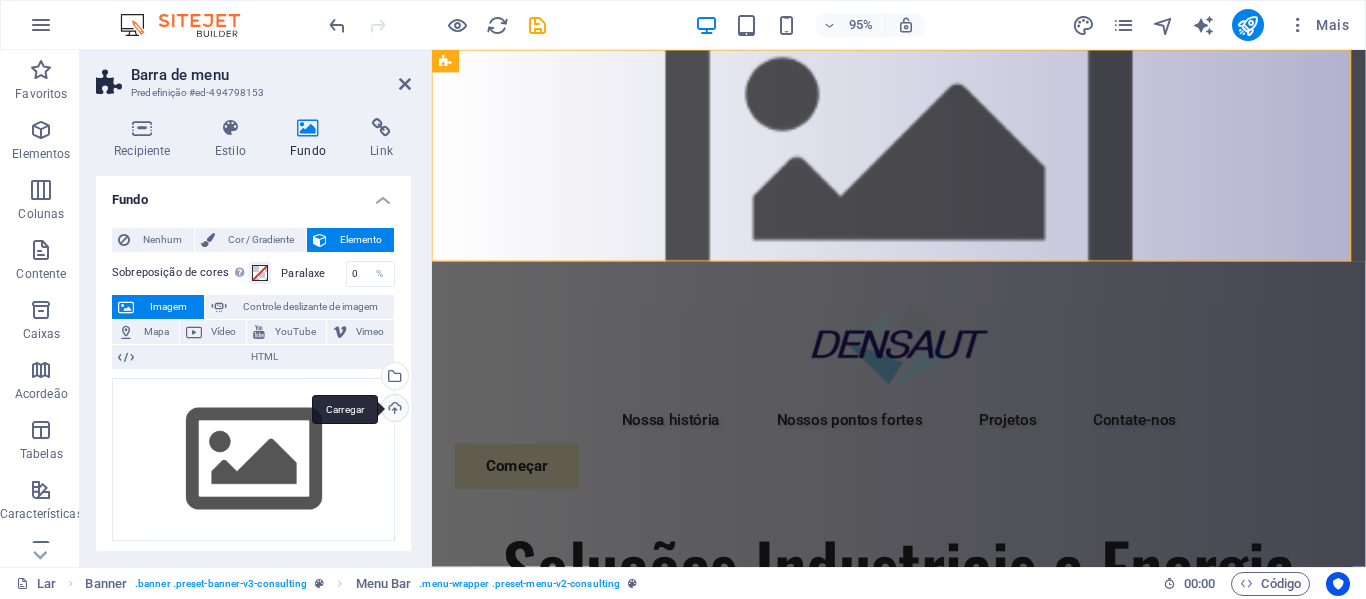 click on "Carregar" at bounding box center [393, 410] 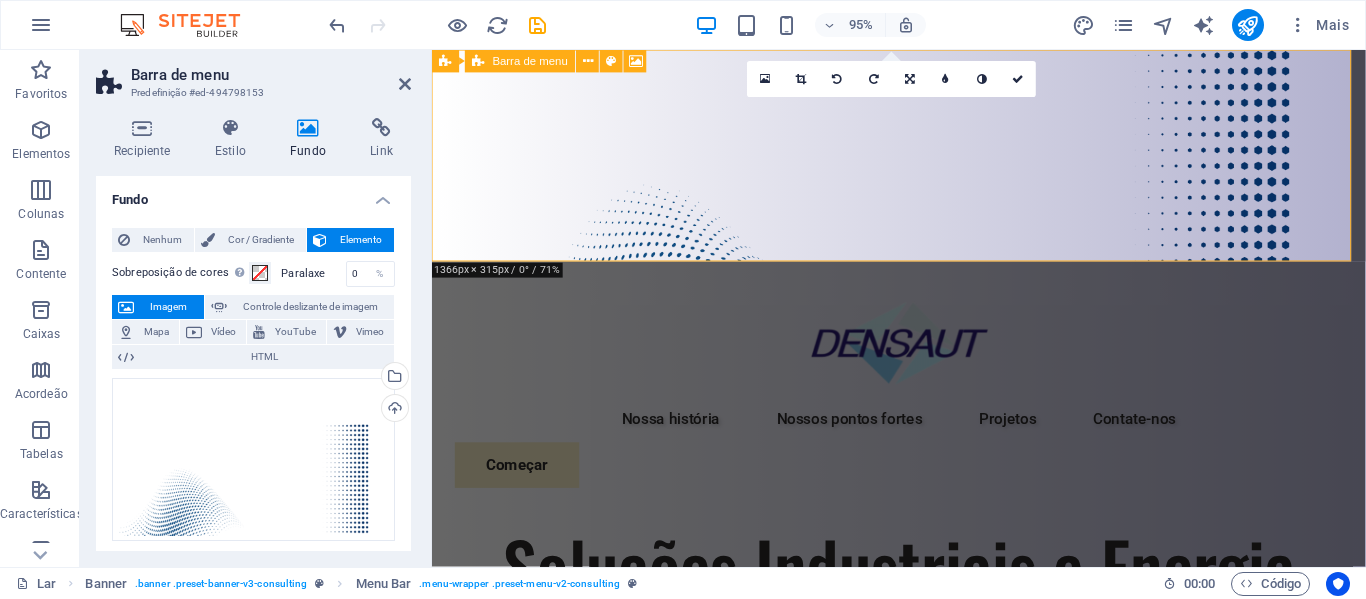 scroll, scrollTop: 0, scrollLeft: 0, axis: both 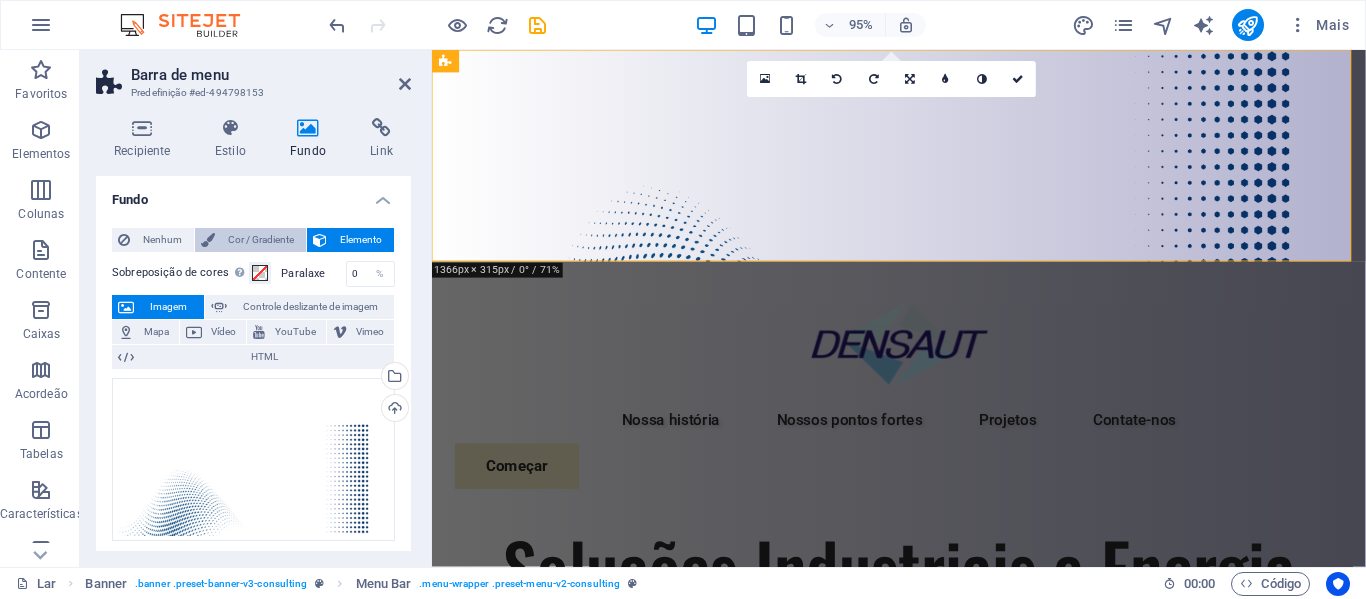 click on "Cor / Gradiente" at bounding box center (250, 240) 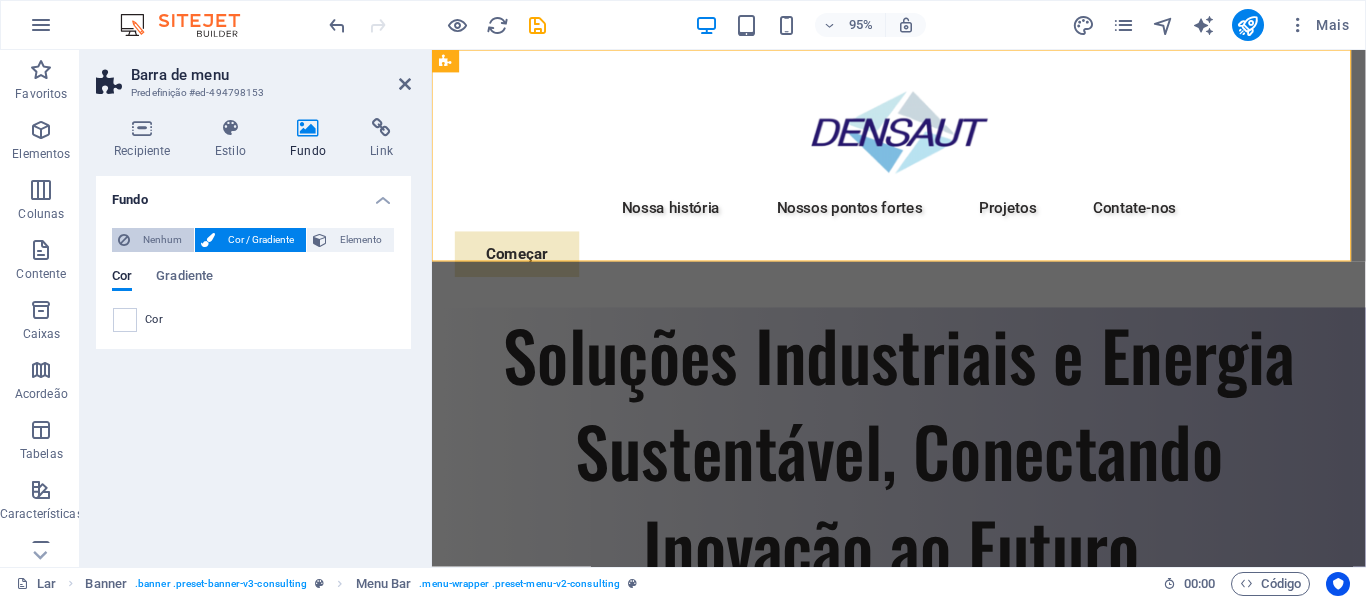 click on "Nenhum" at bounding box center (162, 240) 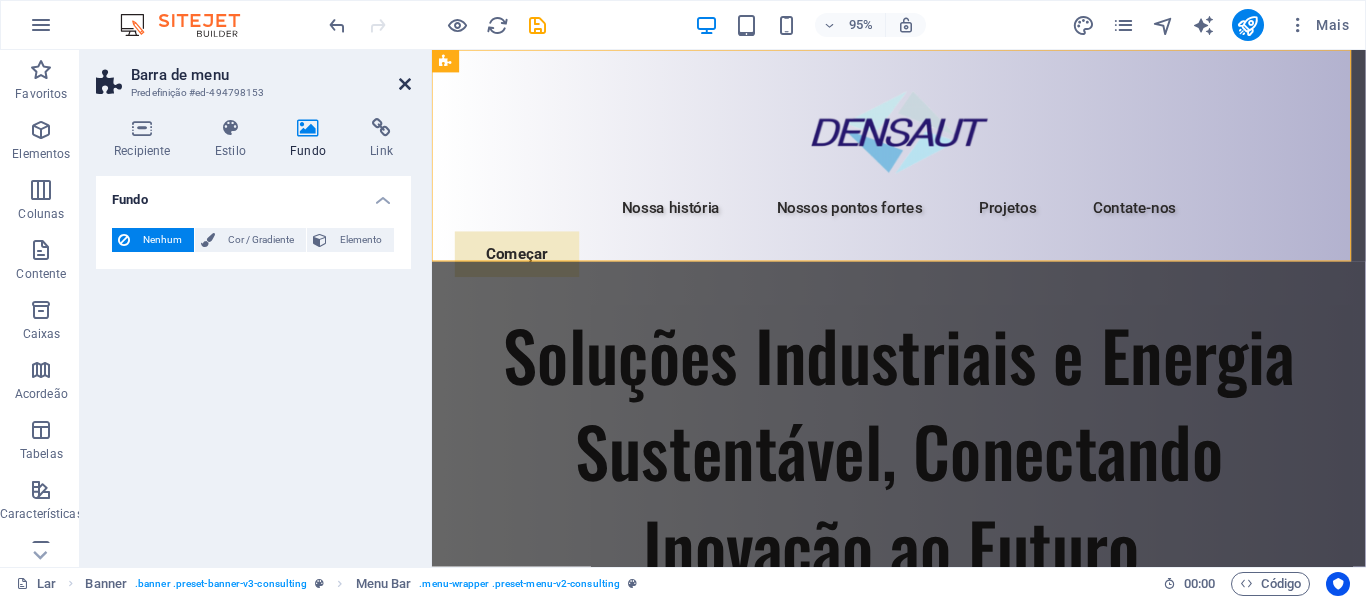 click at bounding box center [405, 84] 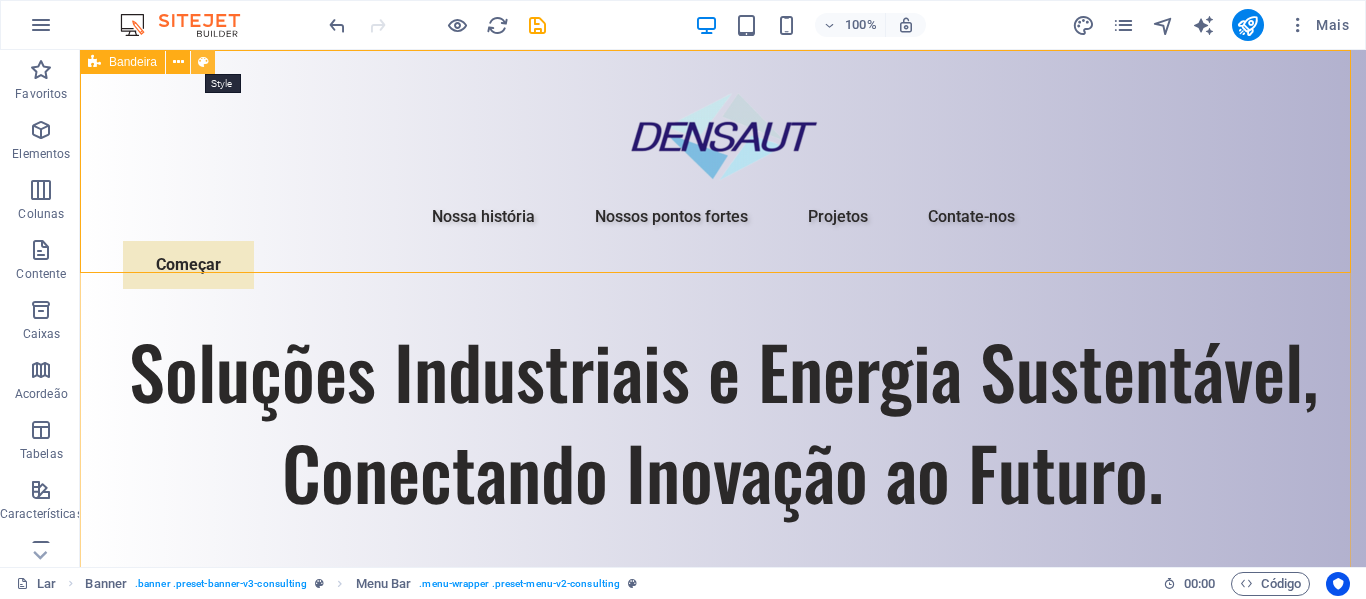 click at bounding box center [203, 62] 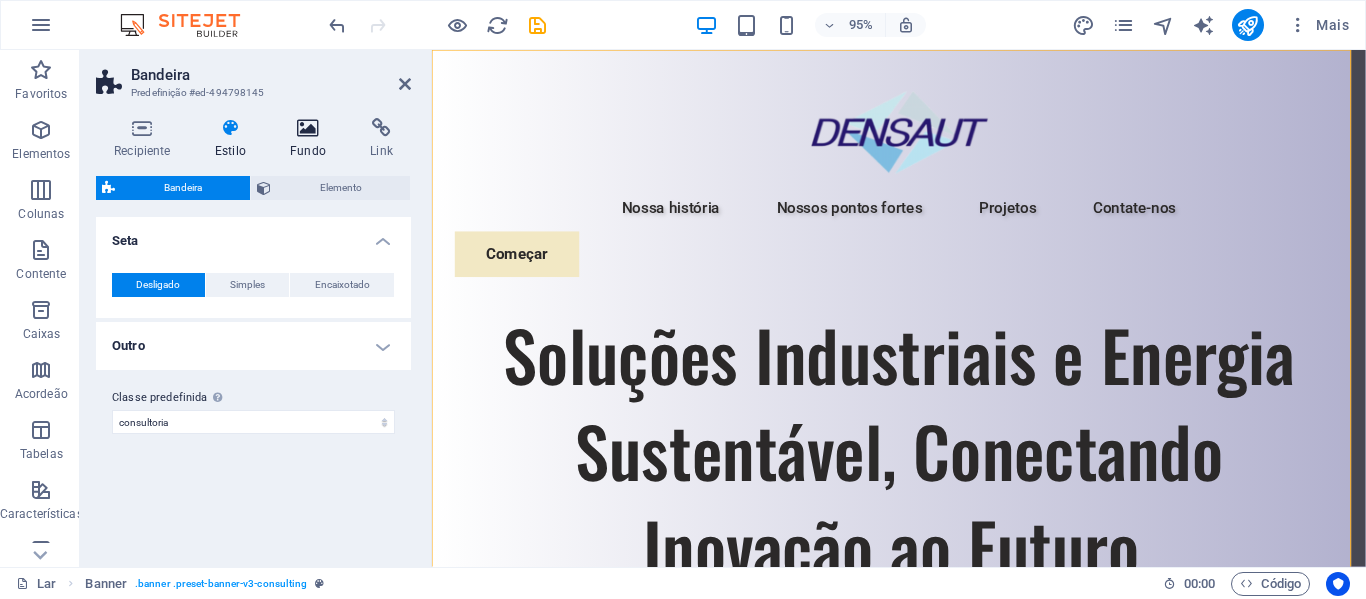click at bounding box center [308, 128] 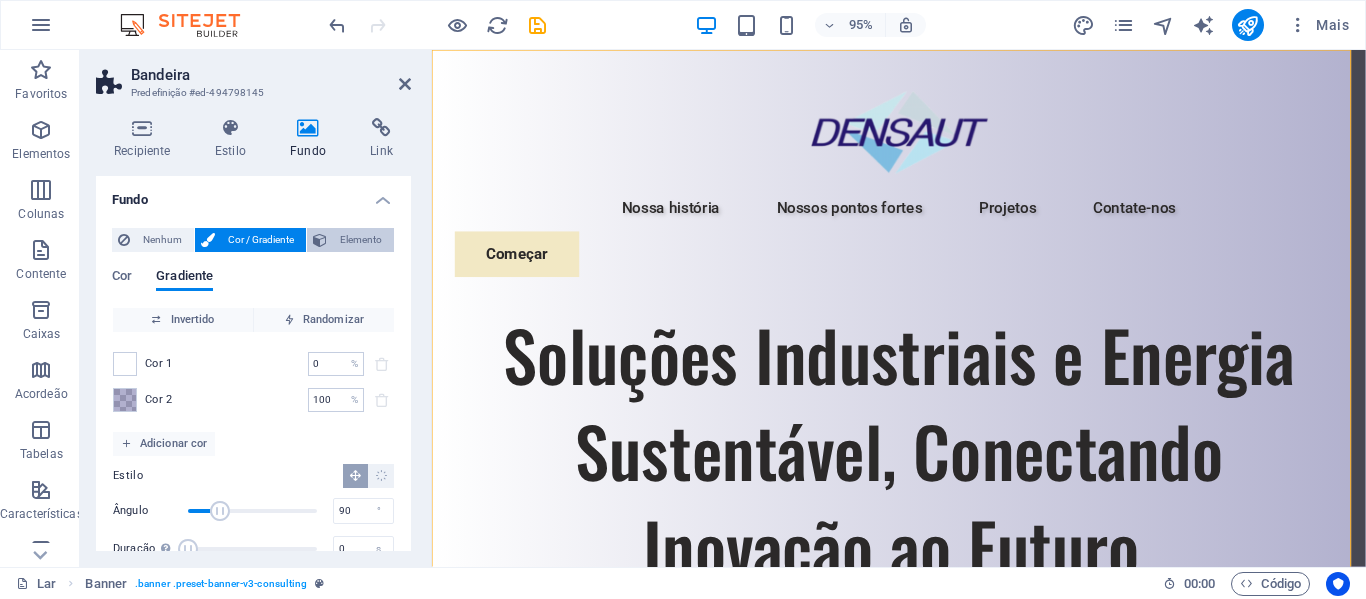 click at bounding box center [320, 240] 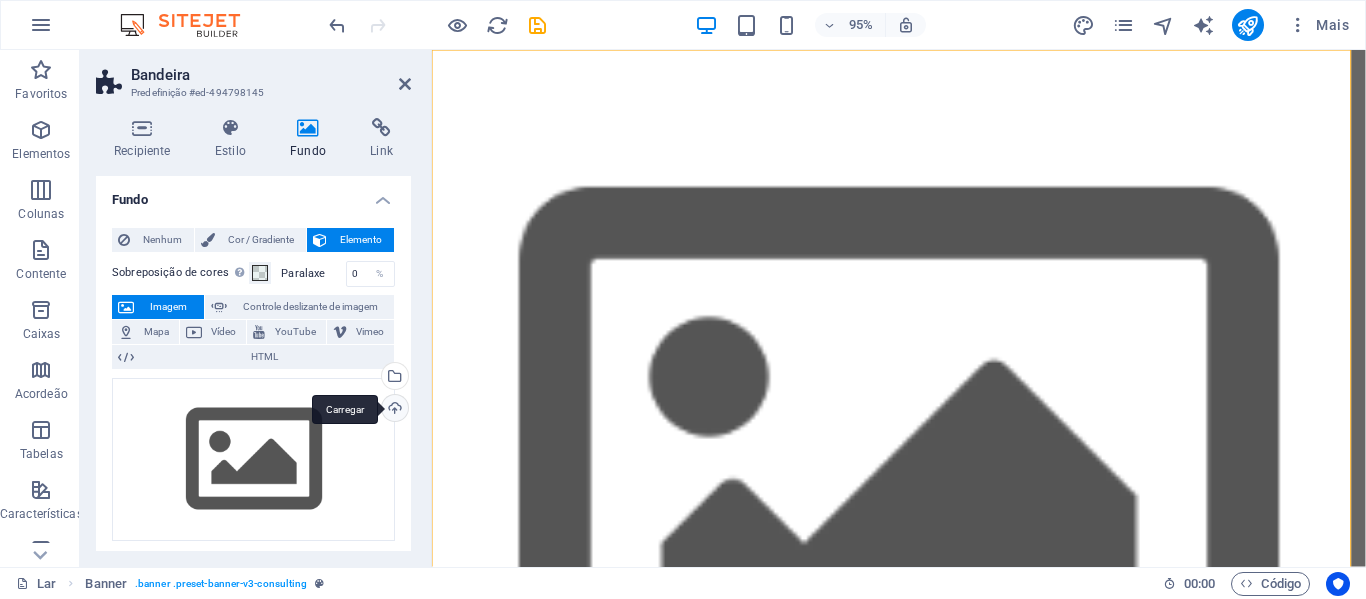 click on "Carregar" at bounding box center (393, 410) 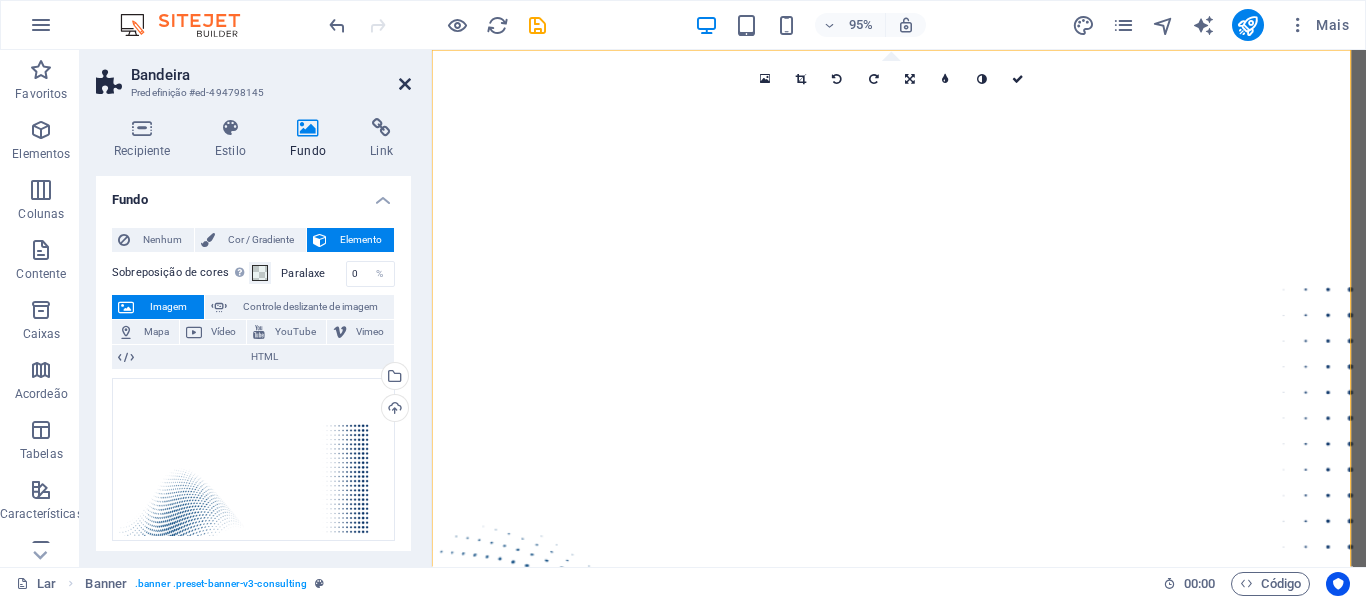 click at bounding box center [405, 84] 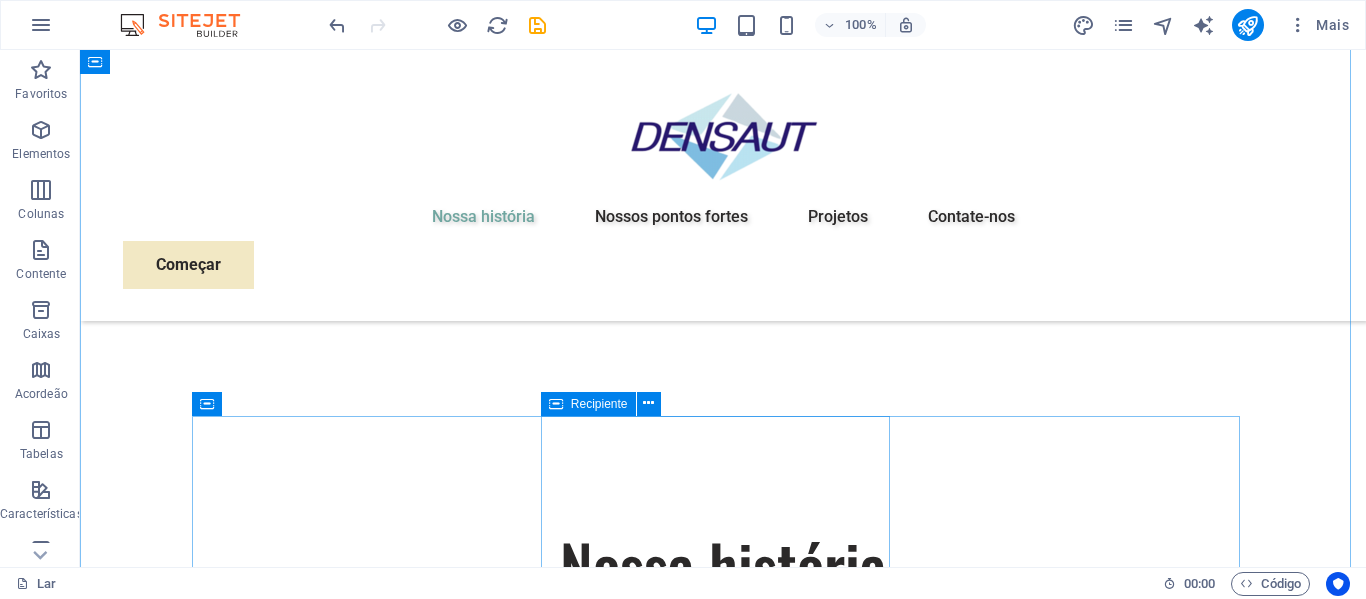 scroll, scrollTop: 1300, scrollLeft: 0, axis: vertical 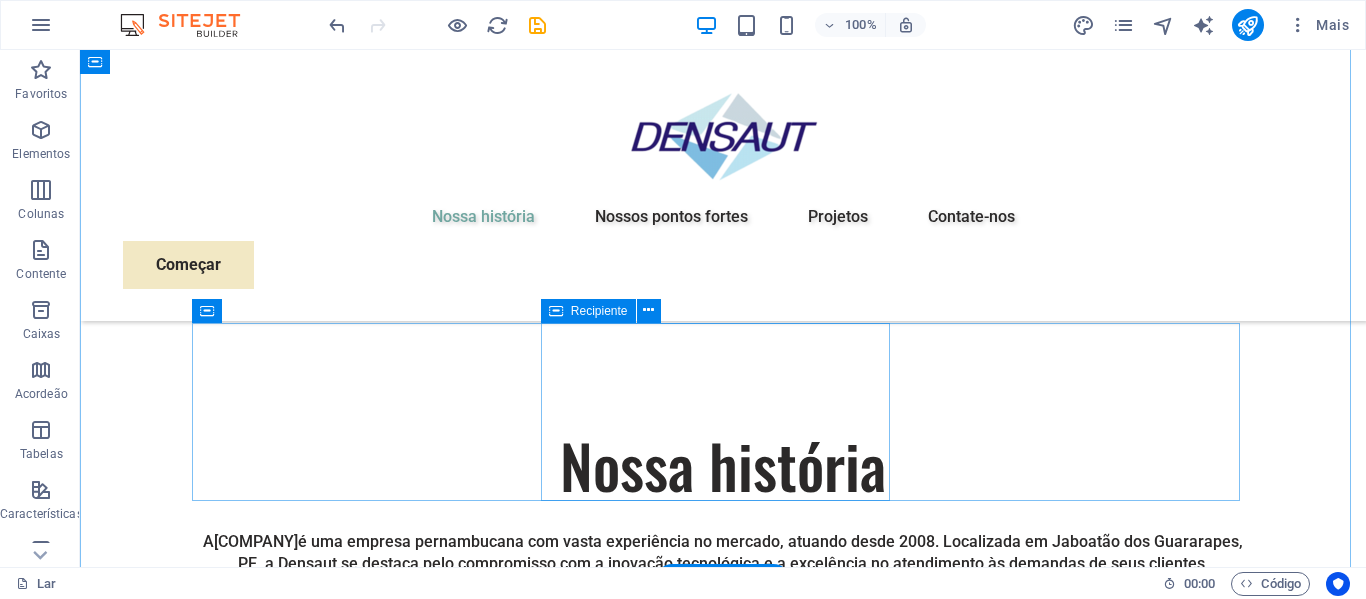 click on "Adicionar elementos" at bounding box center (628, 896) 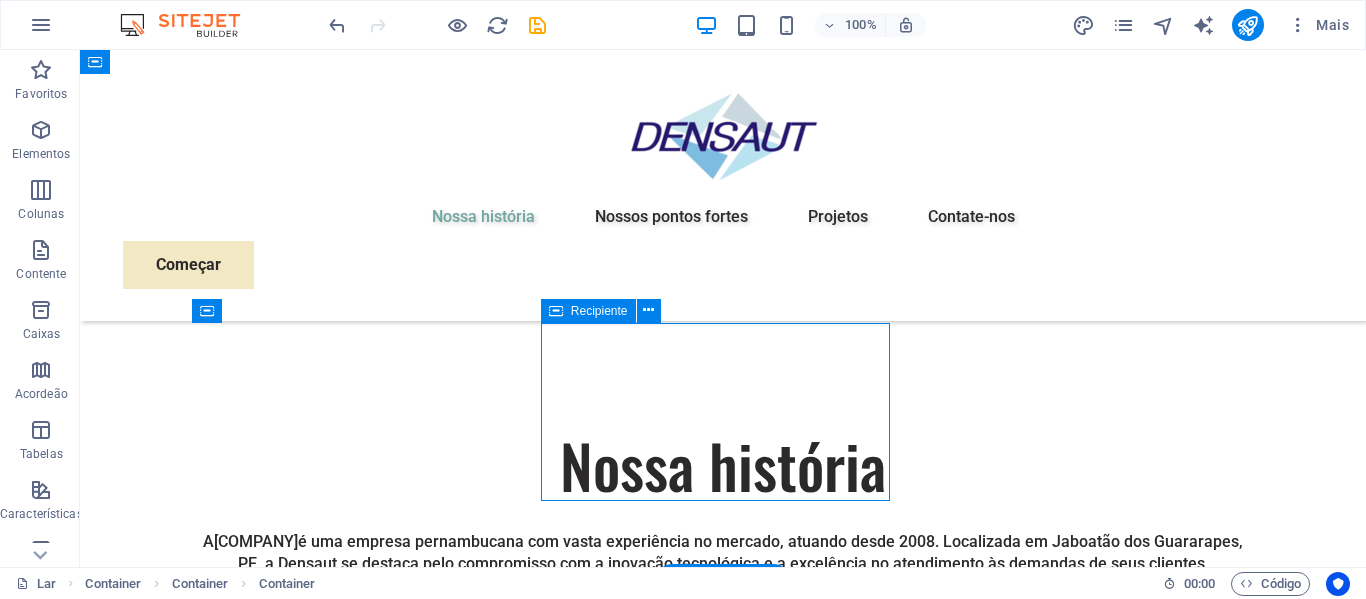 click on "Adicionar elementos" at bounding box center [628, 895] 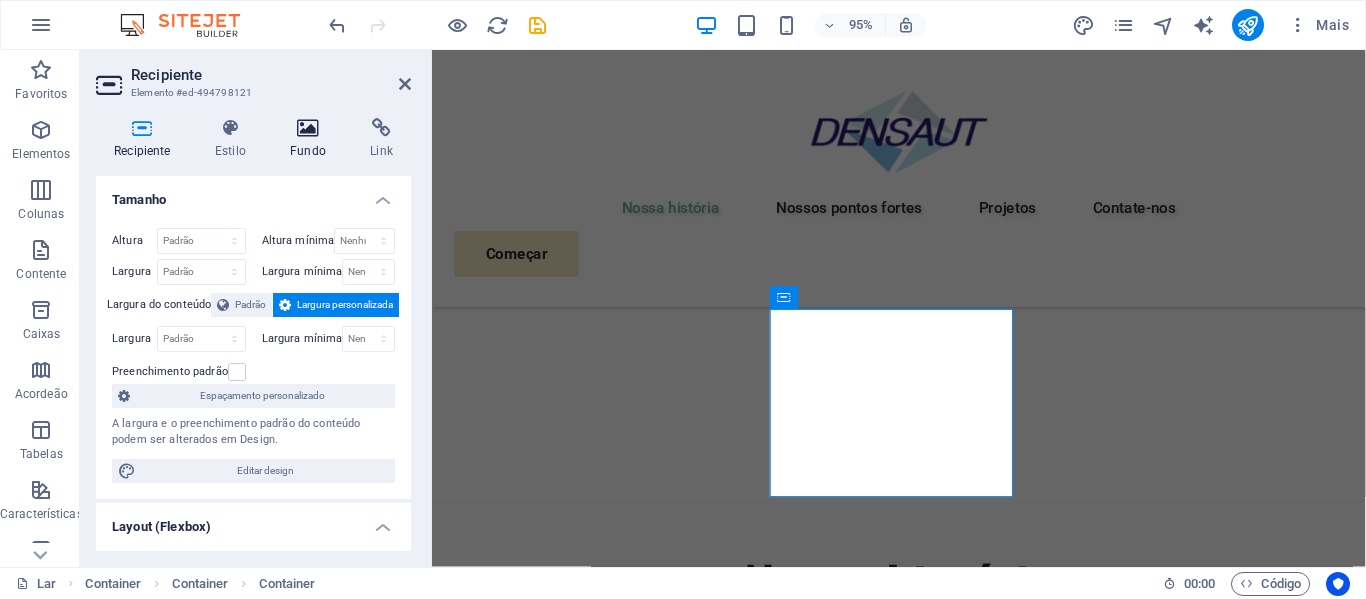 click at bounding box center (308, 128) 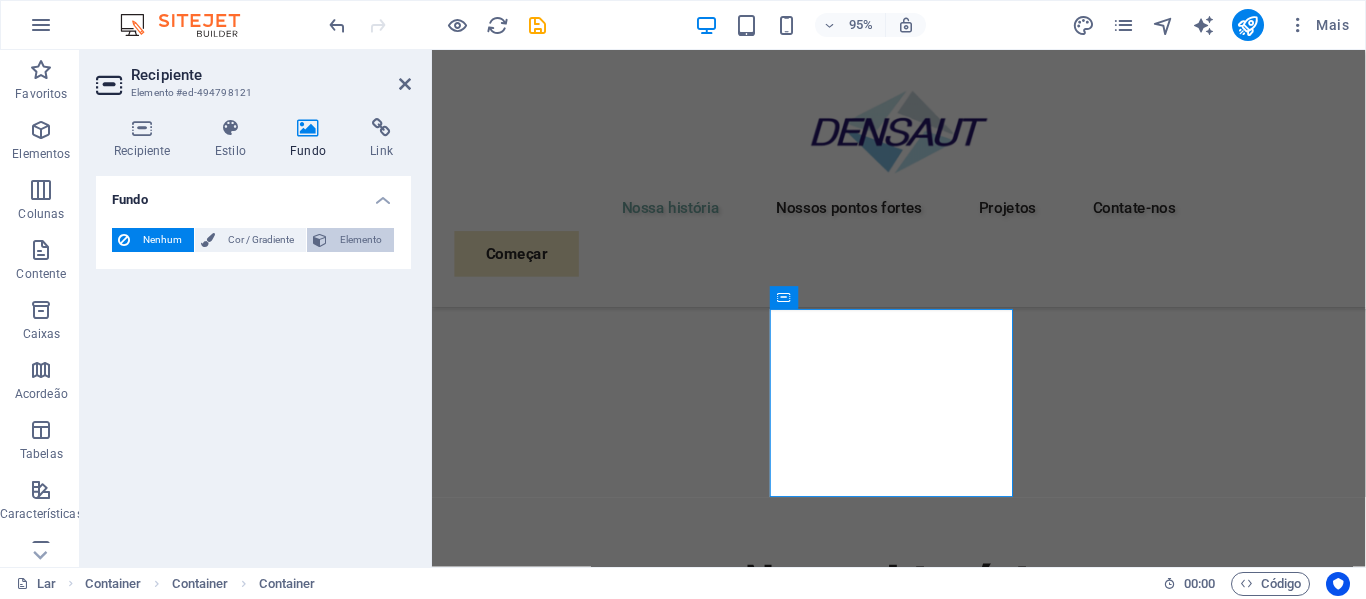 click on "Elemento" at bounding box center (350, 240) 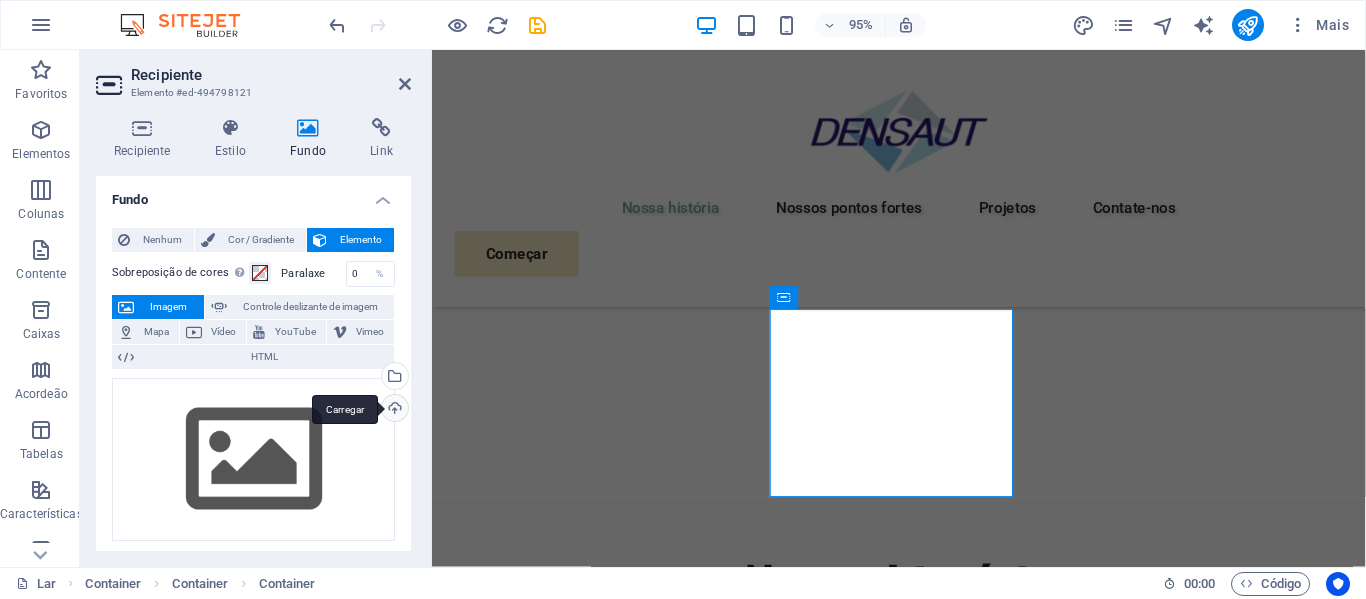 click on "Carregar" at bounding box center (393, 410) 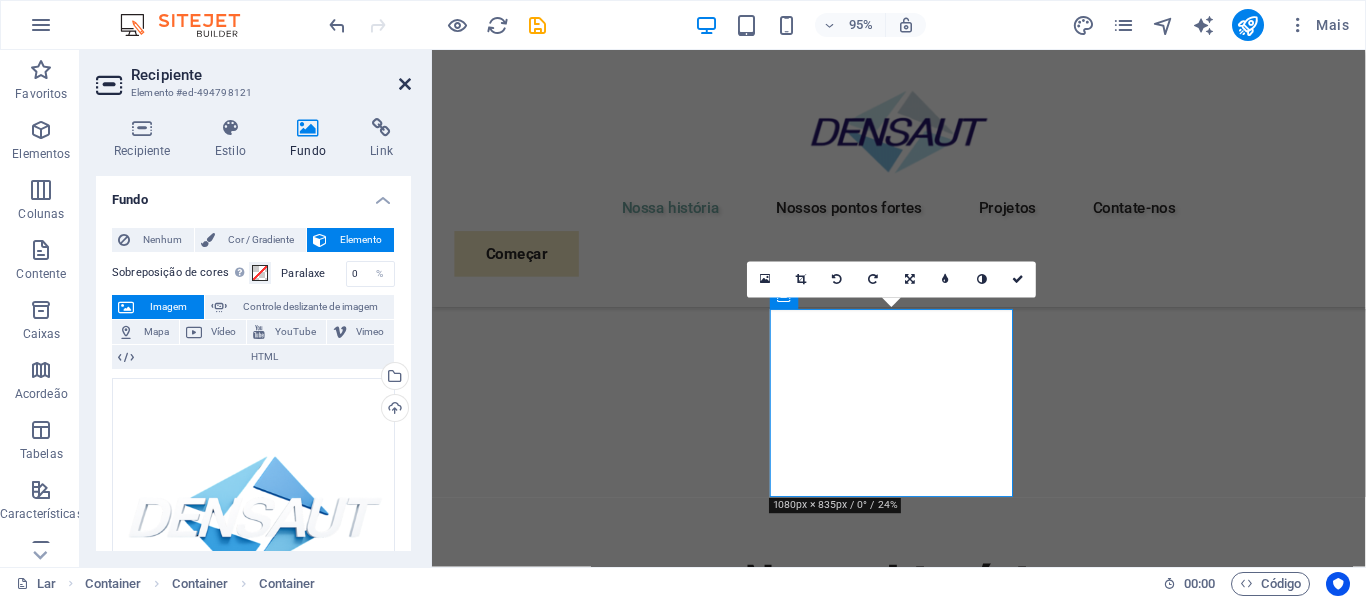 drag, startPoint x: 327, startPoint y: 40, endPoint x: 407, endPoint y: 90, distance: 94.33981 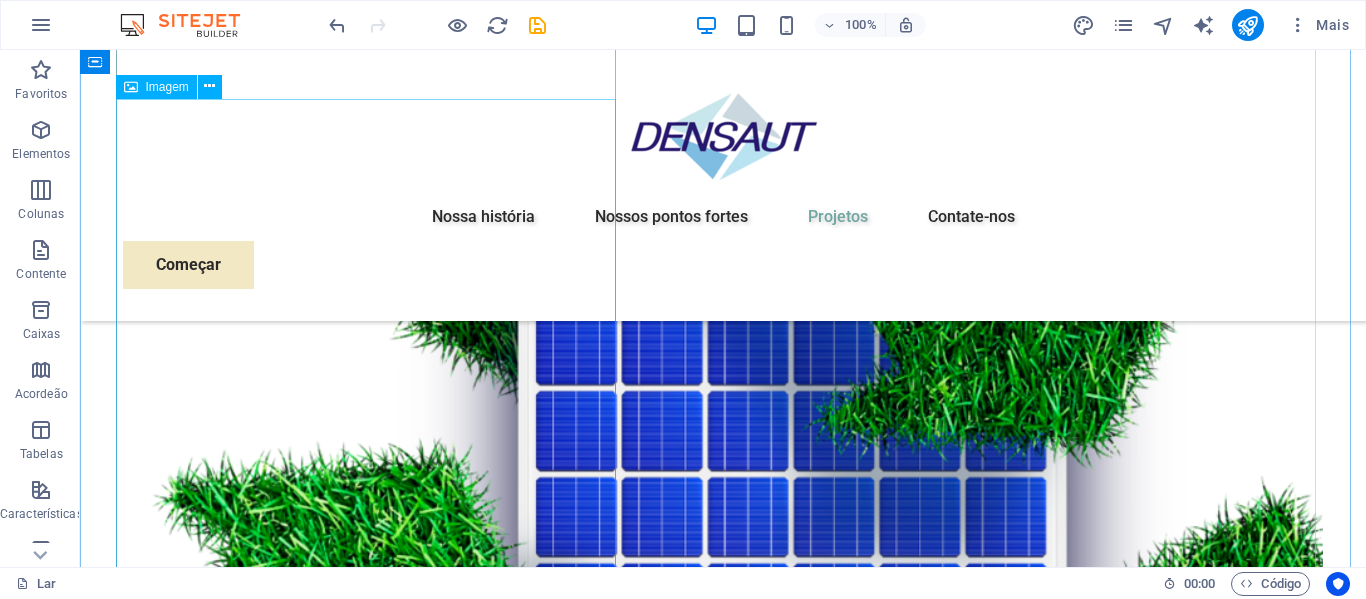 scroll, scrollTop: 3200, scrollLeft: 0, axis: vertical 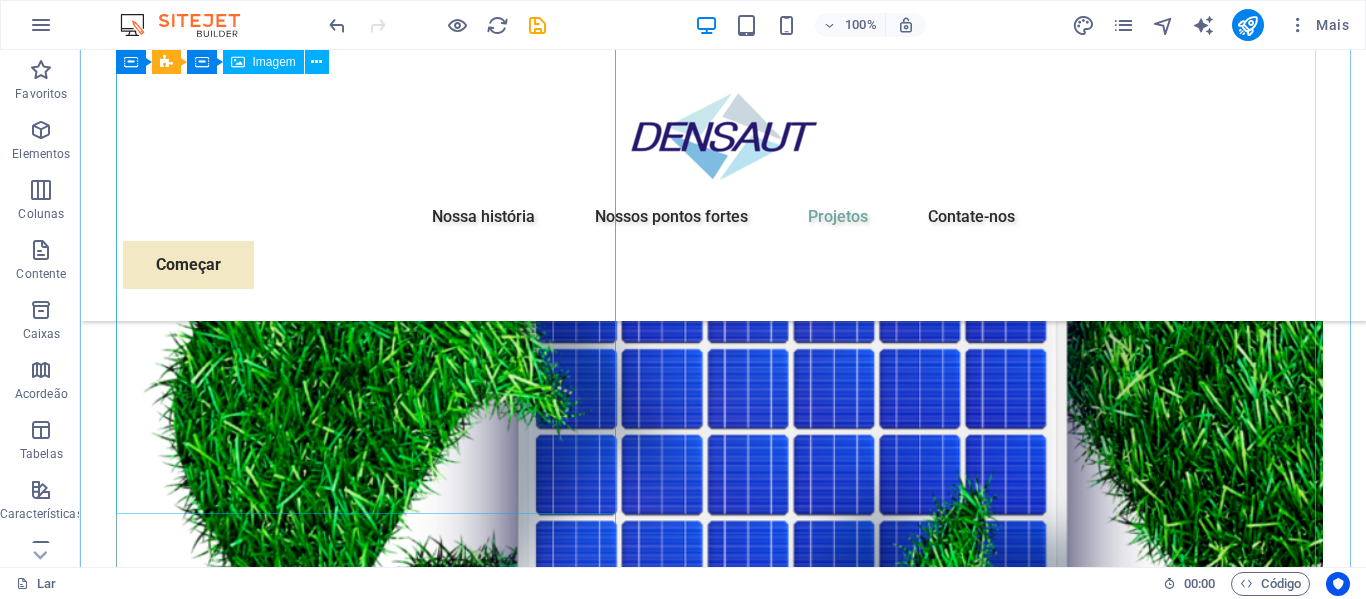 click at bounding box center [373, 6105] 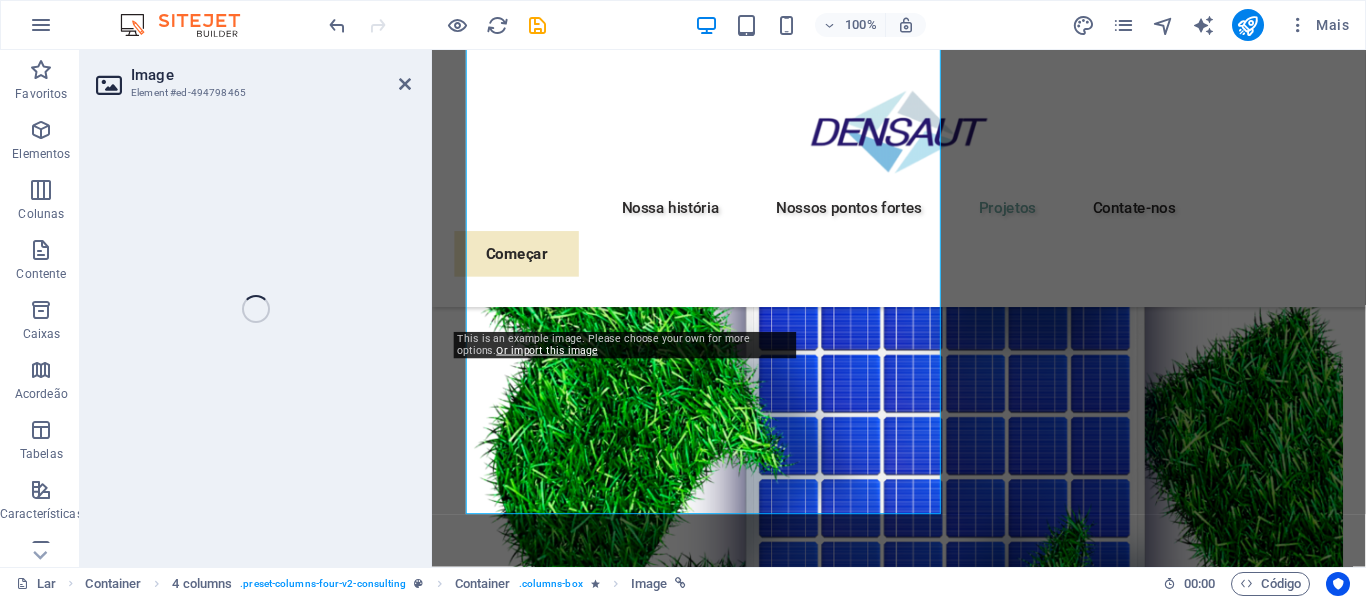 scroll, scrollTop: 3275, scrollLeft: 0, axis: vertical 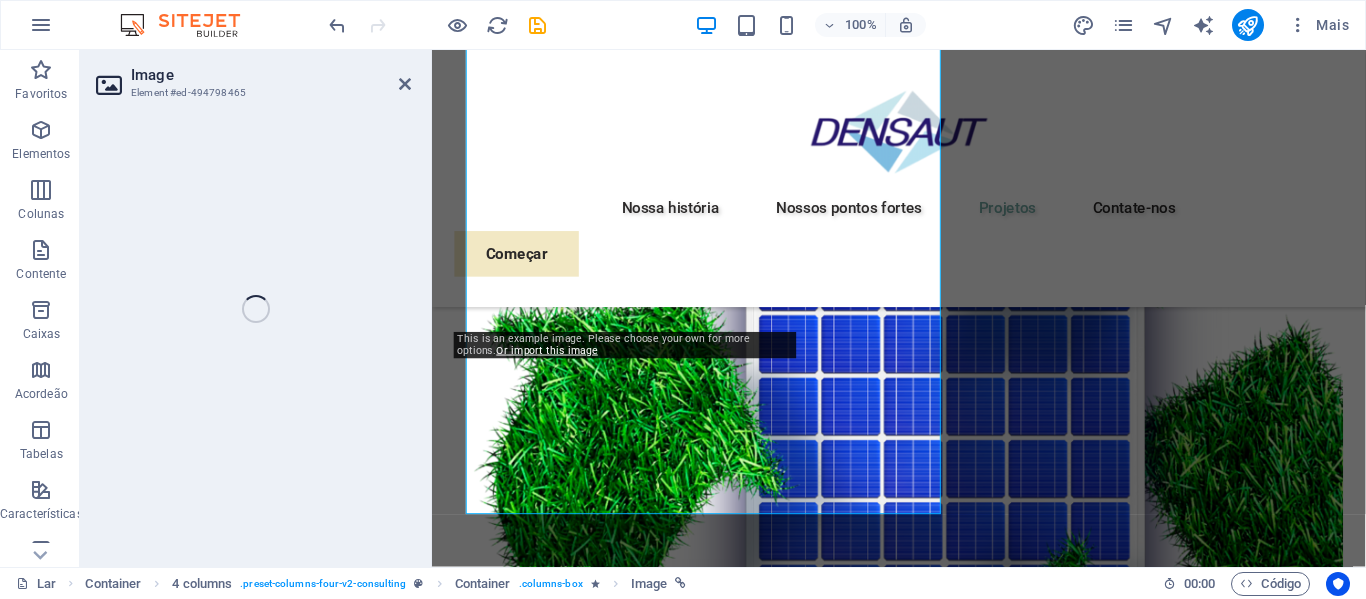 select on "%" 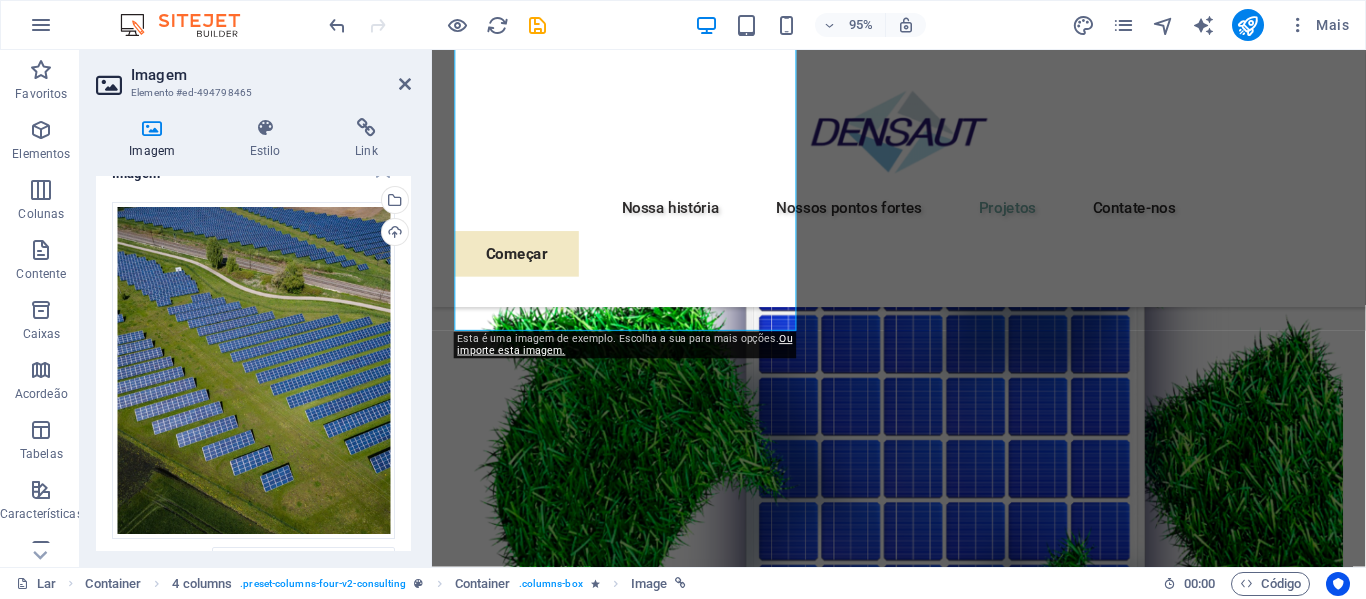 scroll, scrollTop: 0, scrollLeft: 0, axis: both 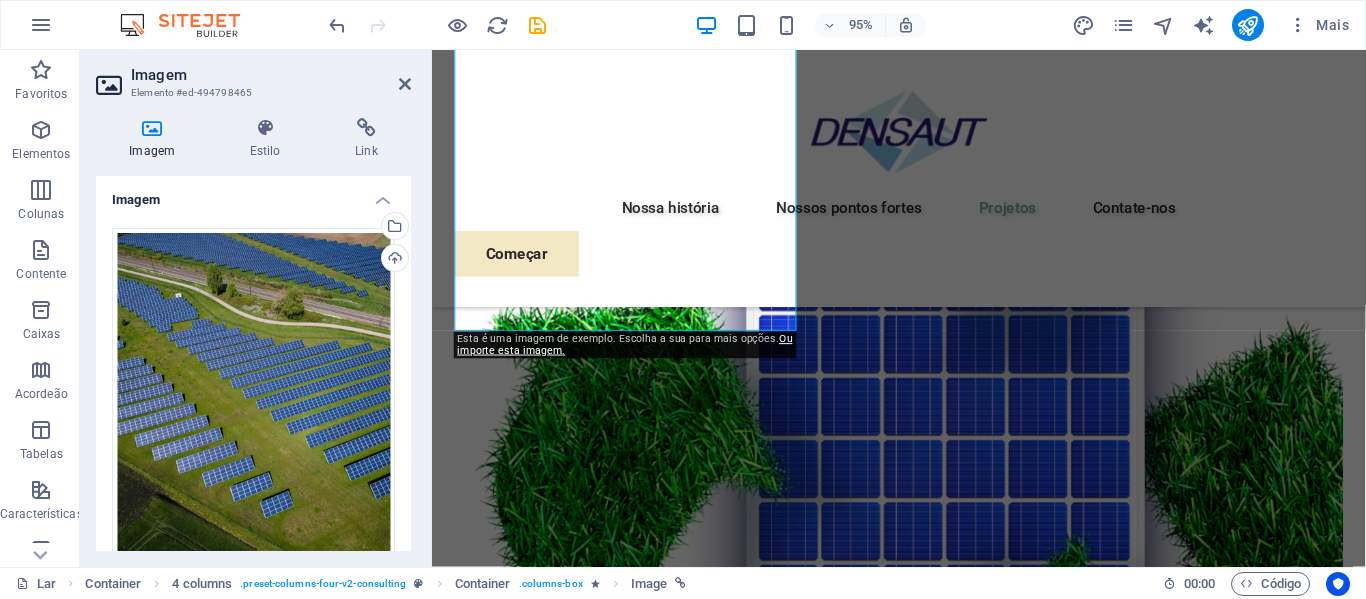click at bounding box center [152, 128] 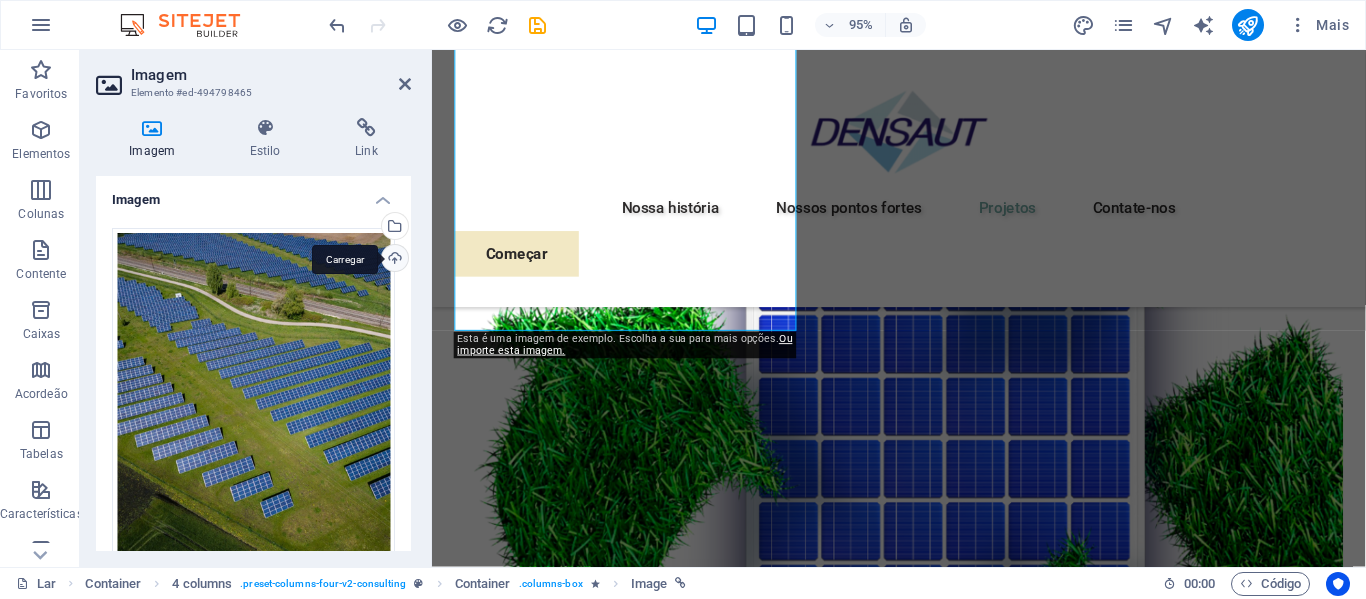 click on "Carregar" at bounding box center (393, 260) 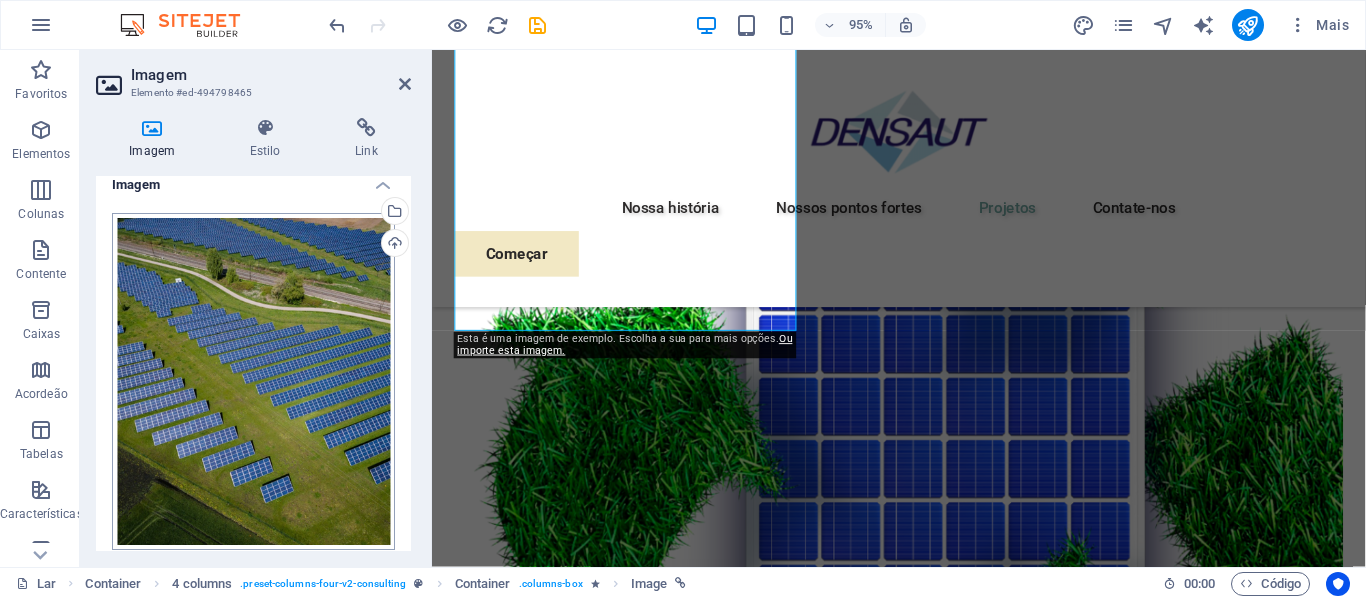 scroll, scrollTop: 0, scrollLeft: 0, axis: both 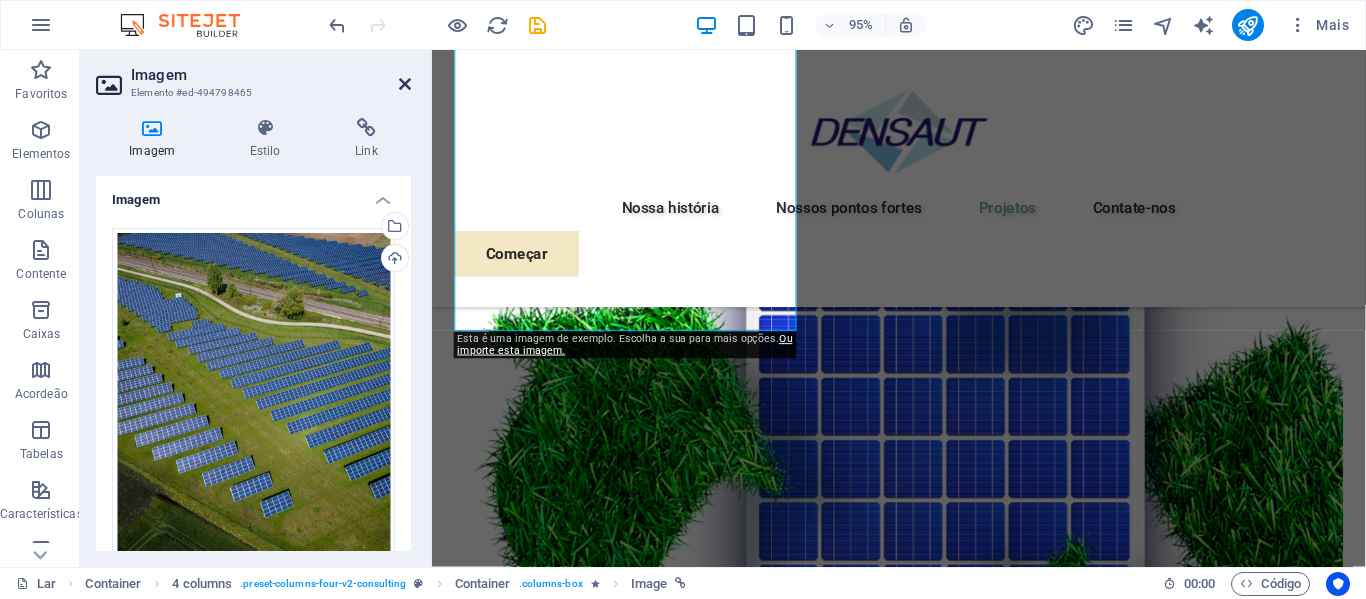click at bounding box center (405, 84) 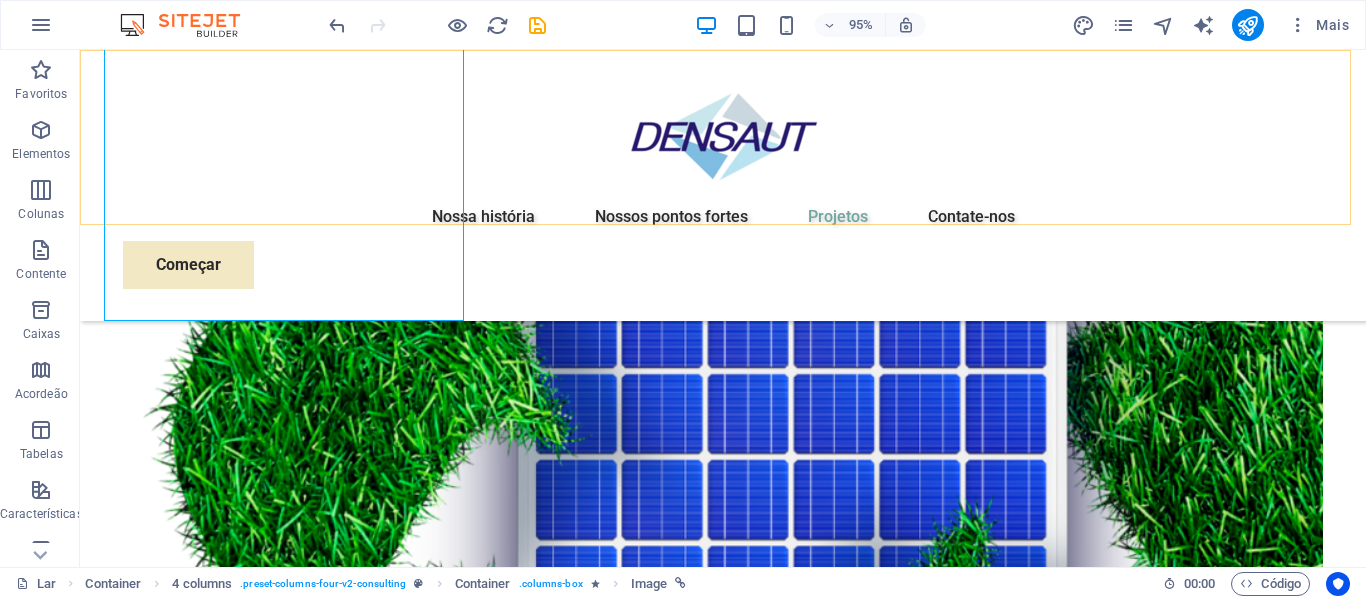 scroll, scrollTop: 3300, scrollLeft: 0, axis: vertical 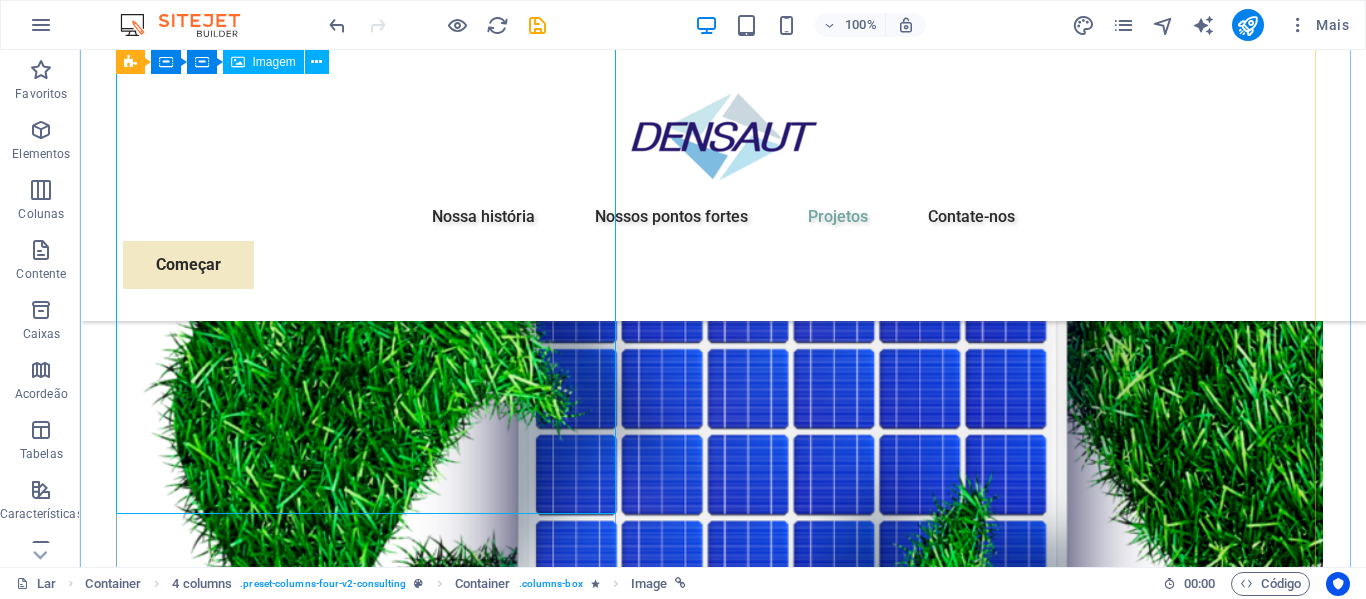 click at bounding box center [373, 6105] 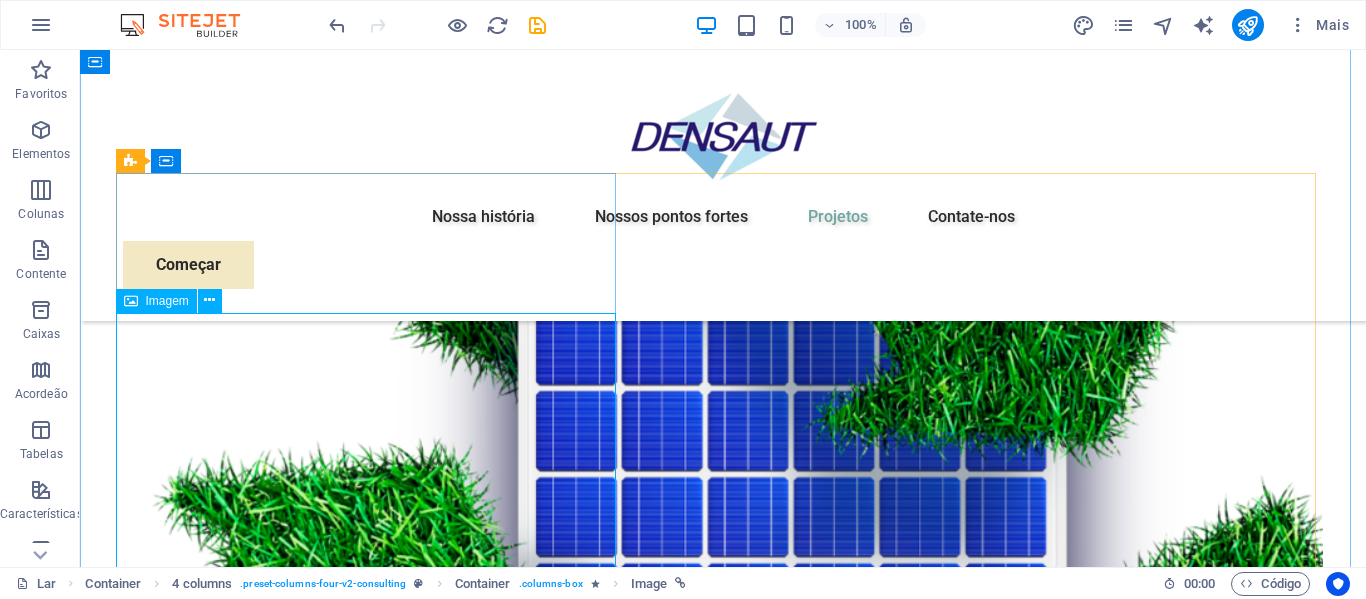scroll, scrollTop: 2900, scrollLeft: 0, axis: vertical 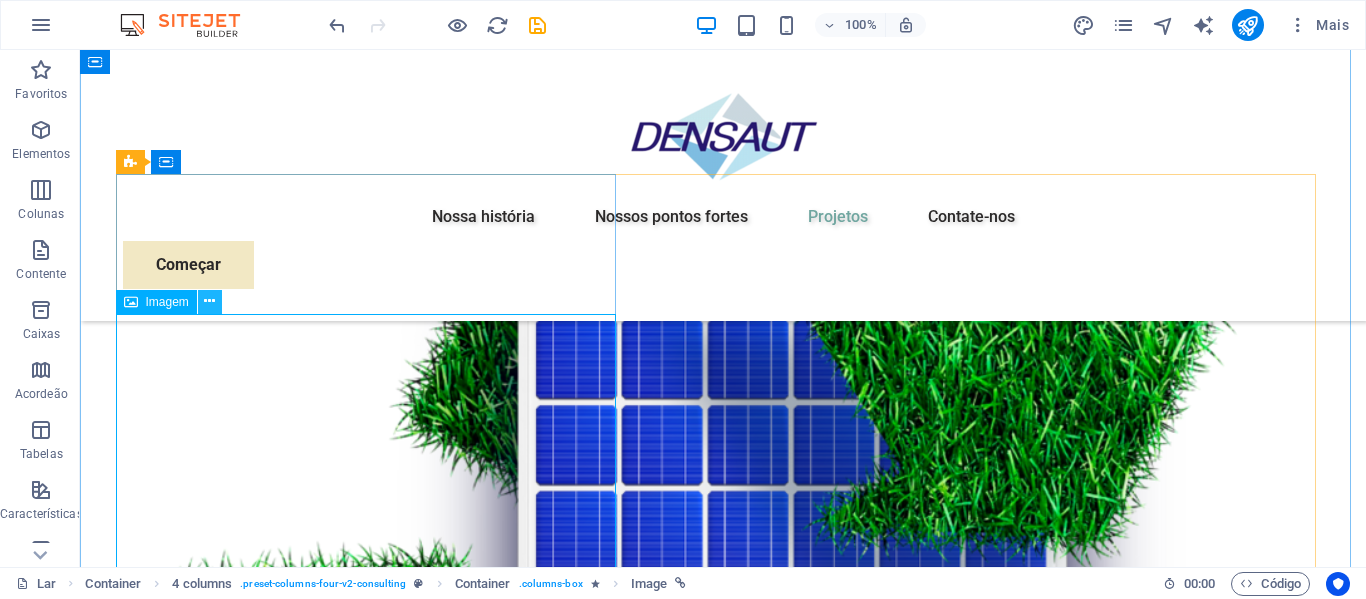 click at bounding box center [209, 301] 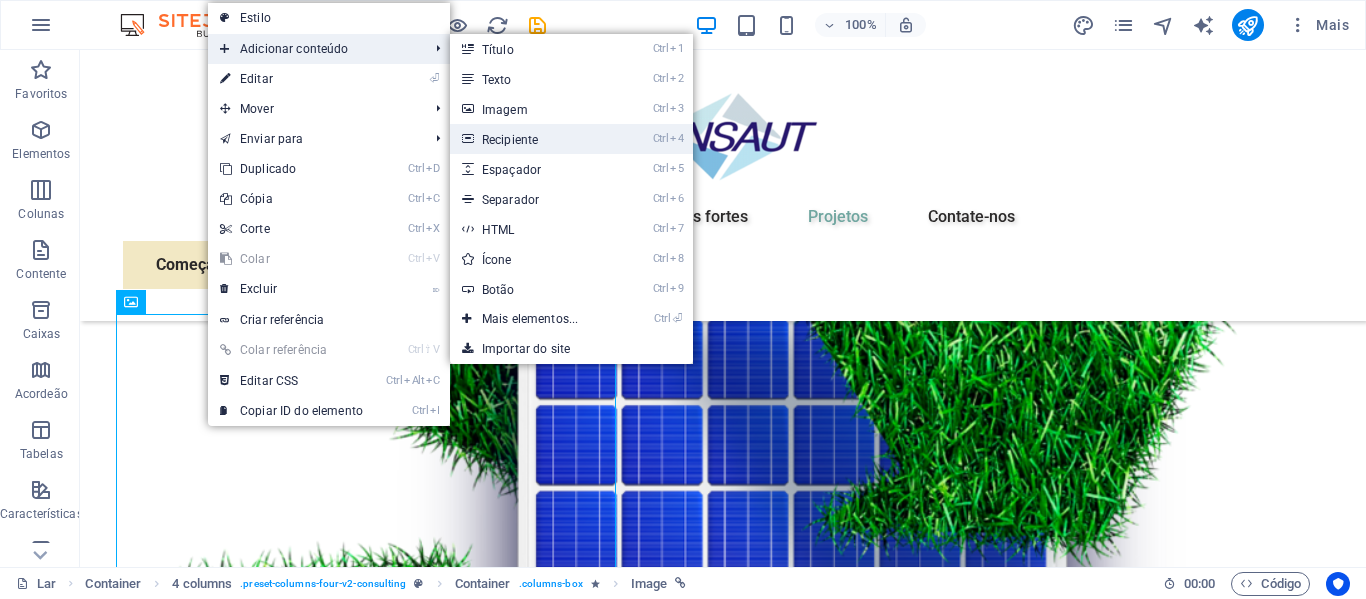 click on "Recipiente" at bounding box center [510, 140] 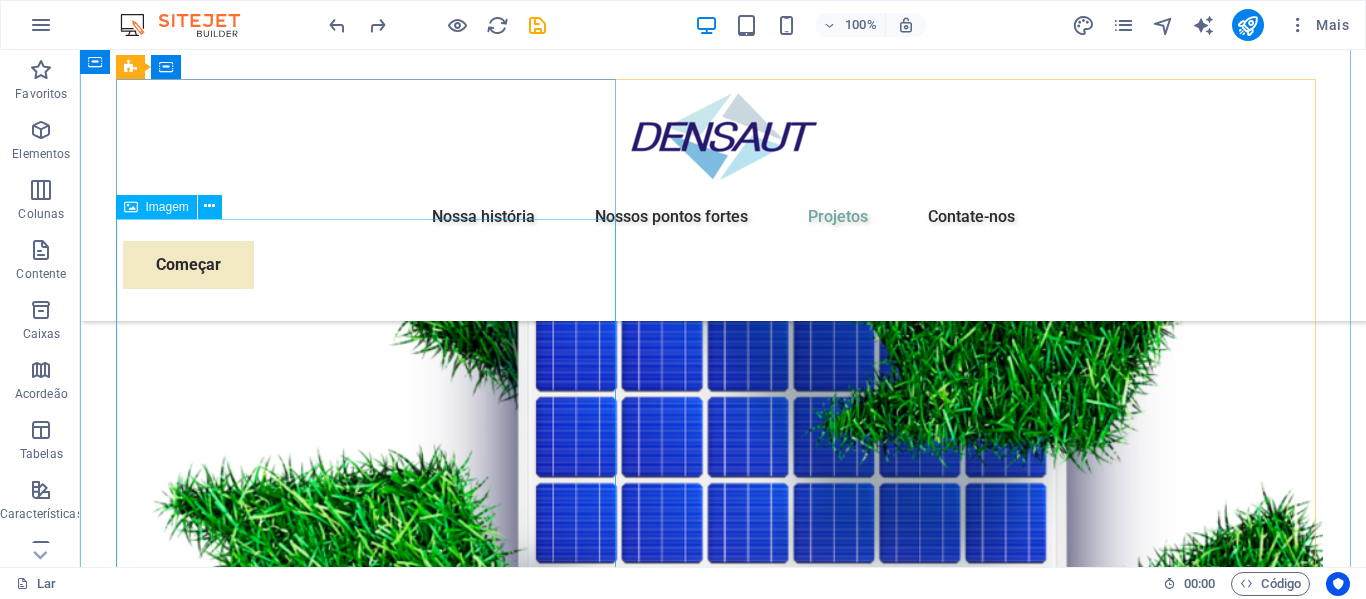 scroll, scrollTop: 2995, scrollLeft: 0, axis: vertical 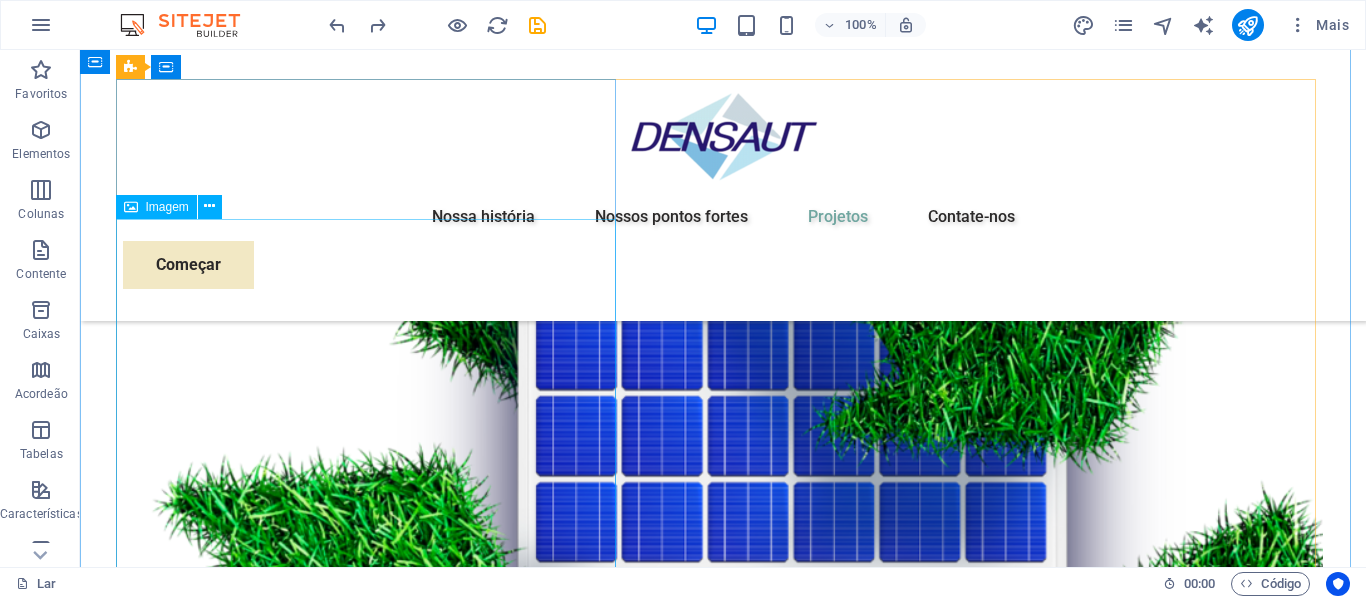 click at bounding box center [373, 6410] 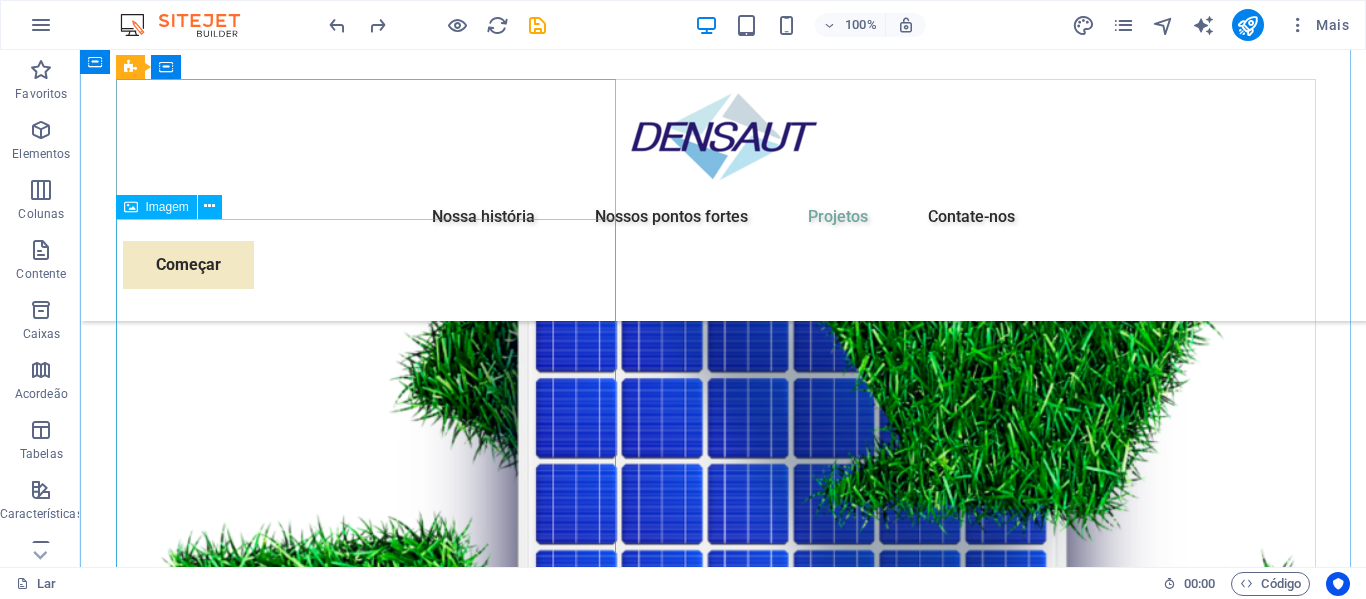 select on "%" 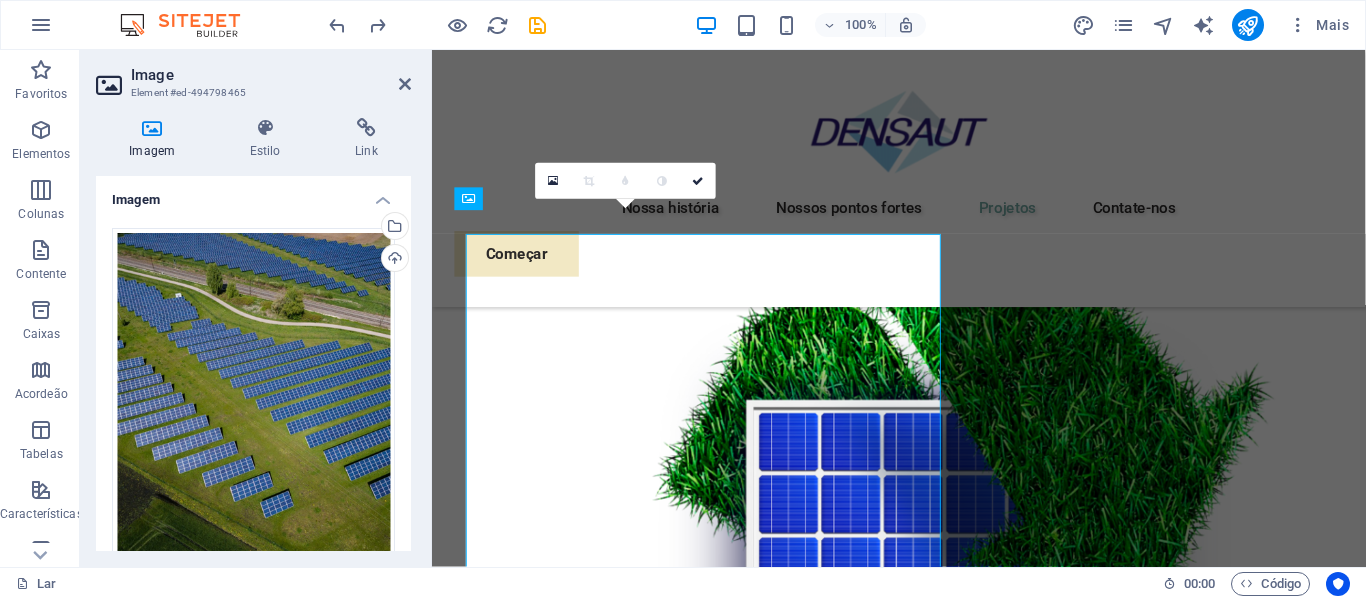scroll, scrollTop: 2970, scrollLeft: 0, axis: vertical 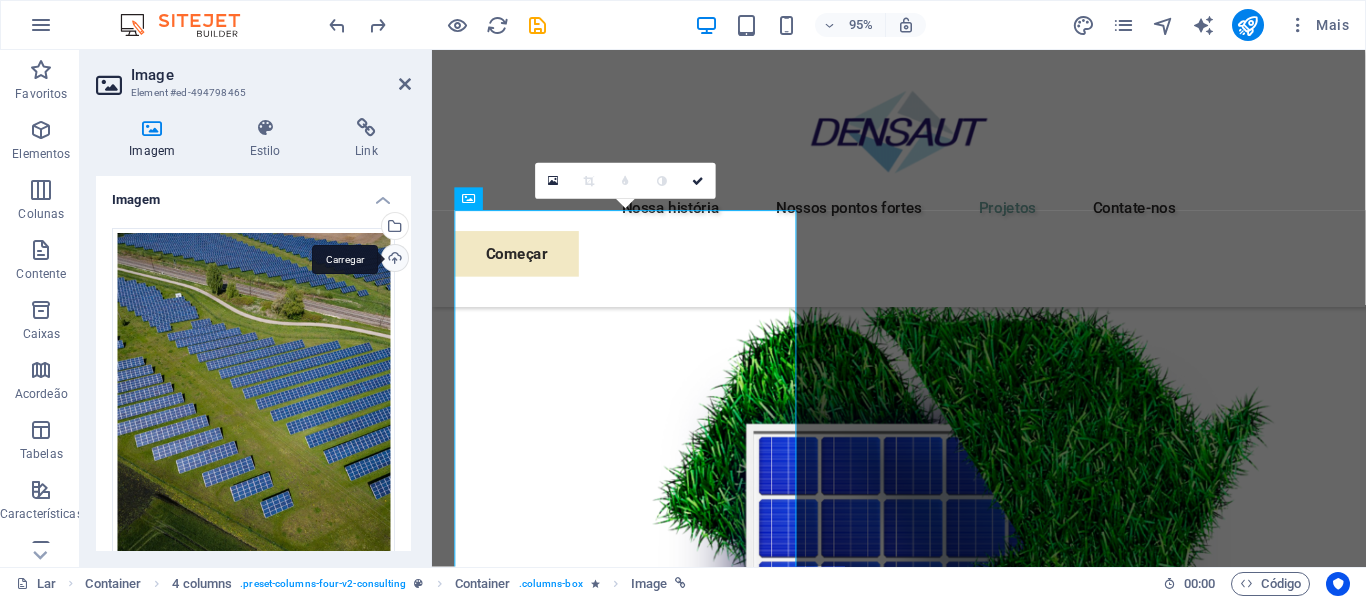 click on "Carregar" at bounding box center (393, 260) 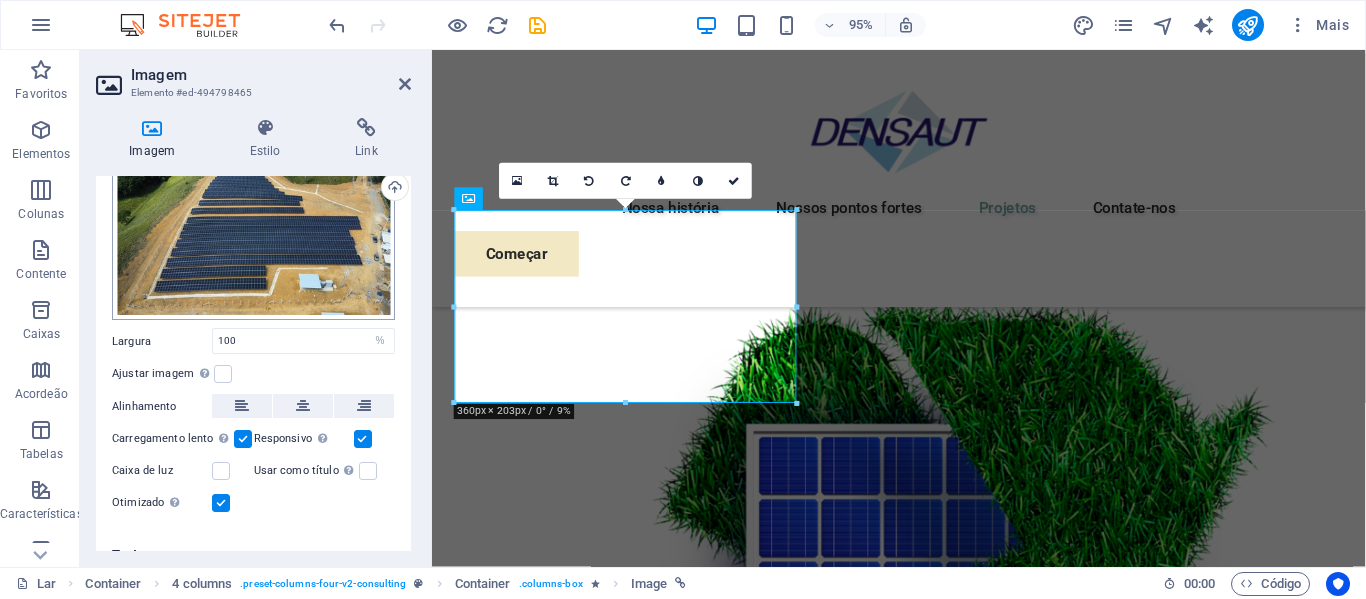 scroll, scrollTop: 97, scrollLeft: 0, axis: vertical 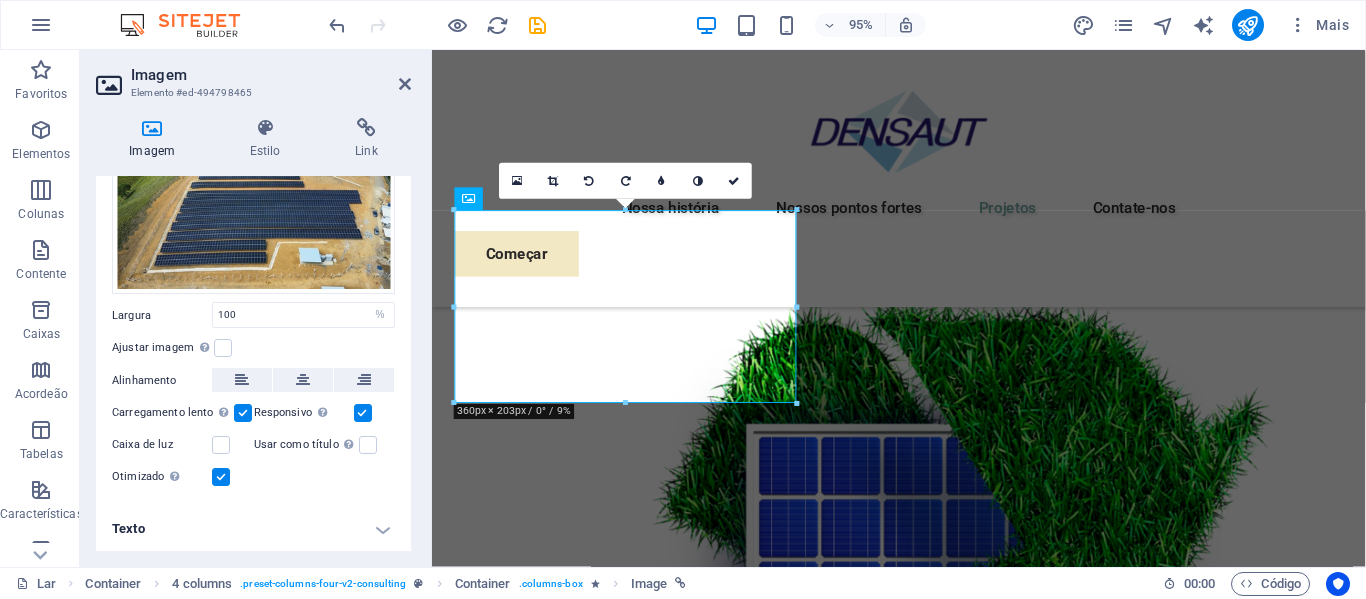 click on "Texto" at bounding box center [253, 529] 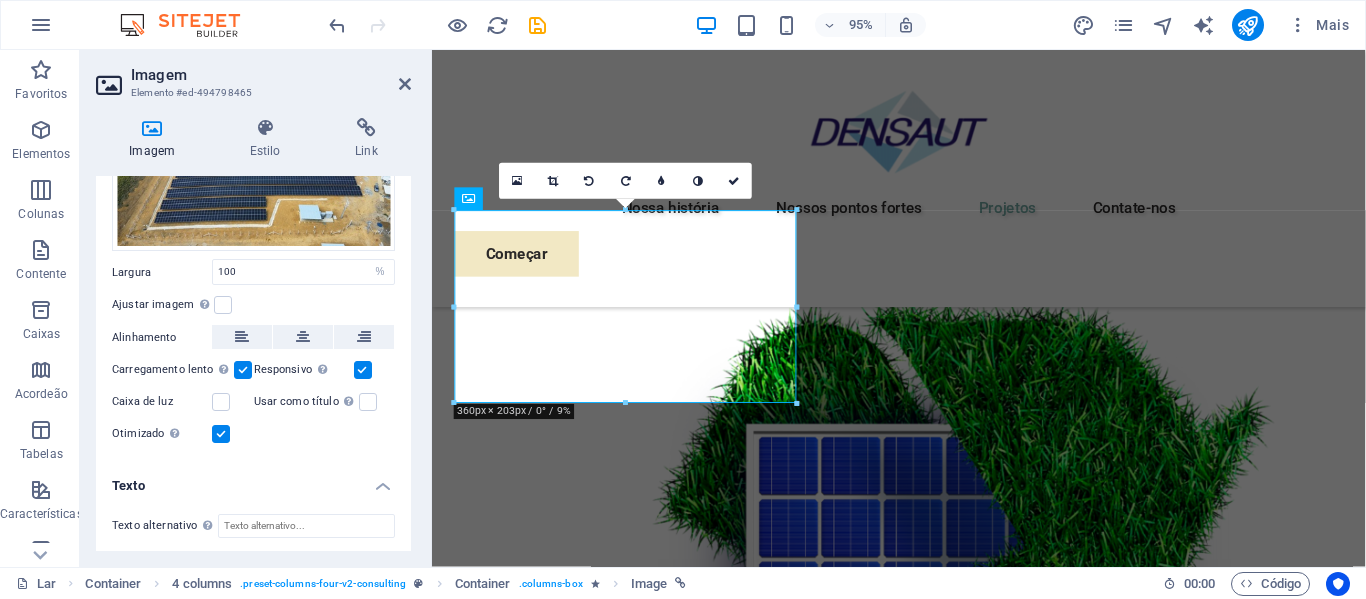 scroll, scrollTop: 0, scrollLeft: 0, axis: both 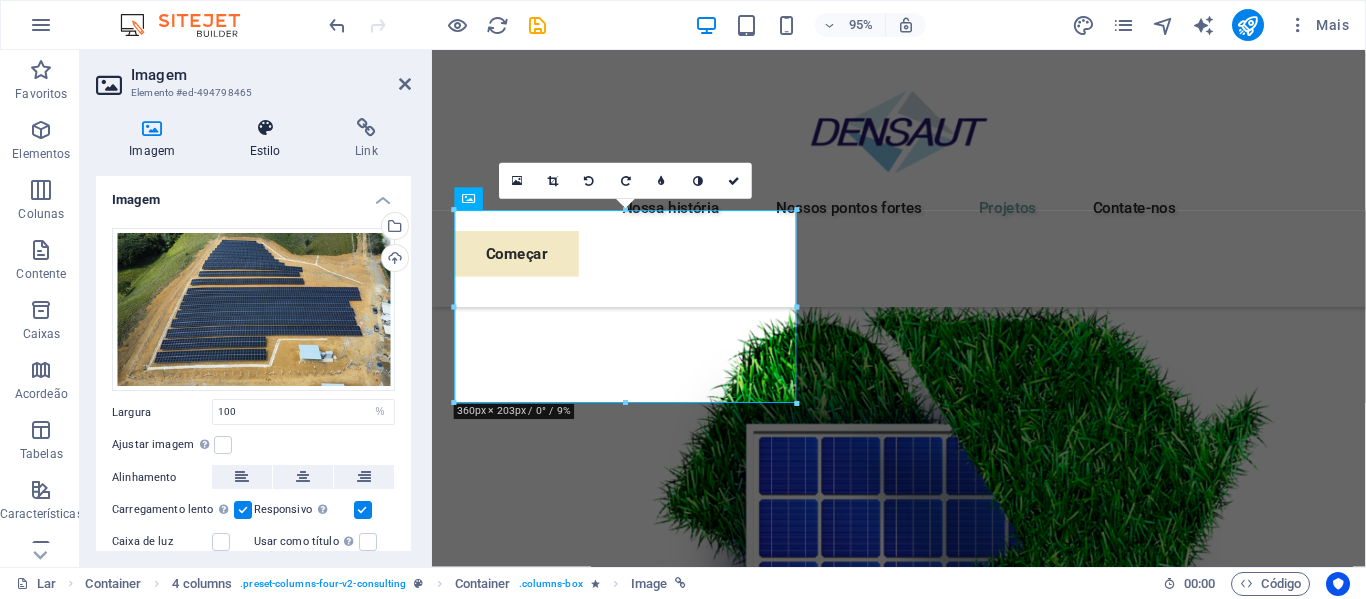 click on "Estilo" at bounding box center [265, 151] 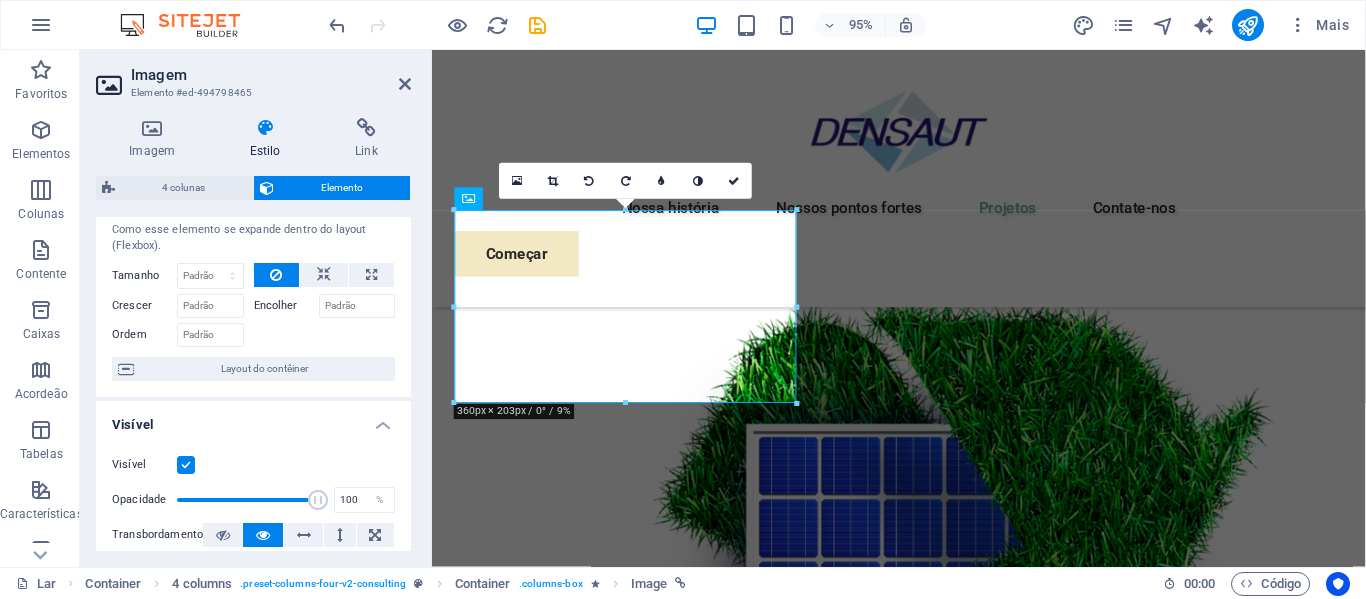 scroll, scrollTop: 0, scrollLeft: 0, axis: both 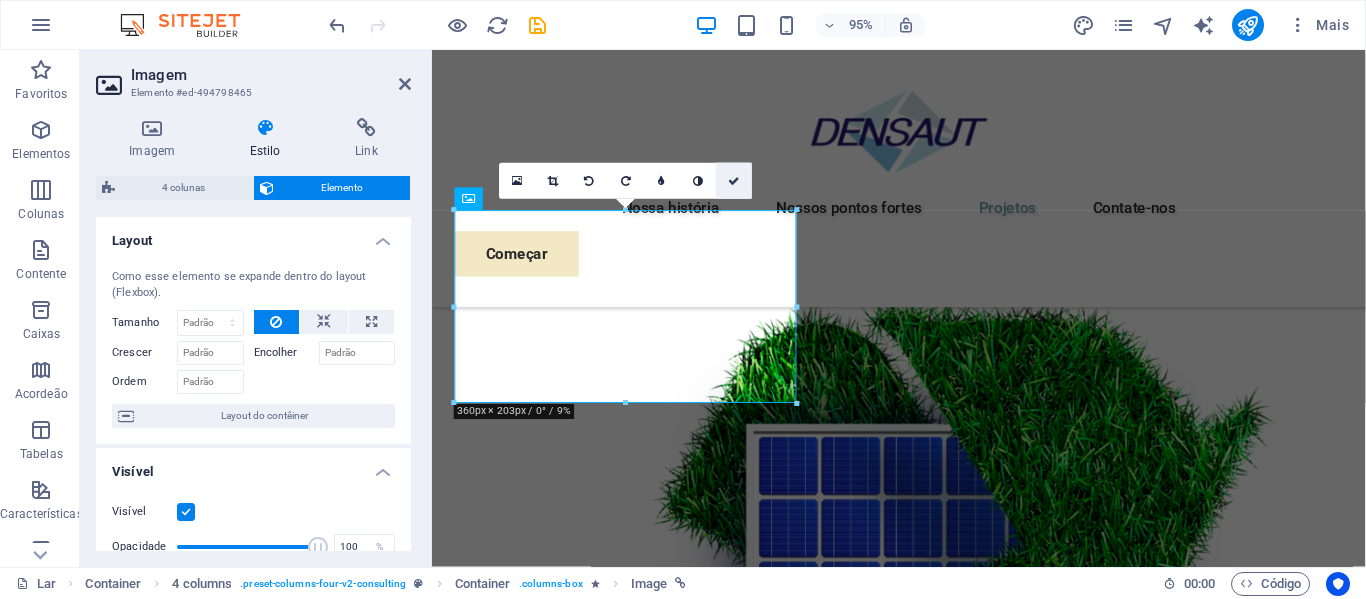 click at bounding box center [734, 181] 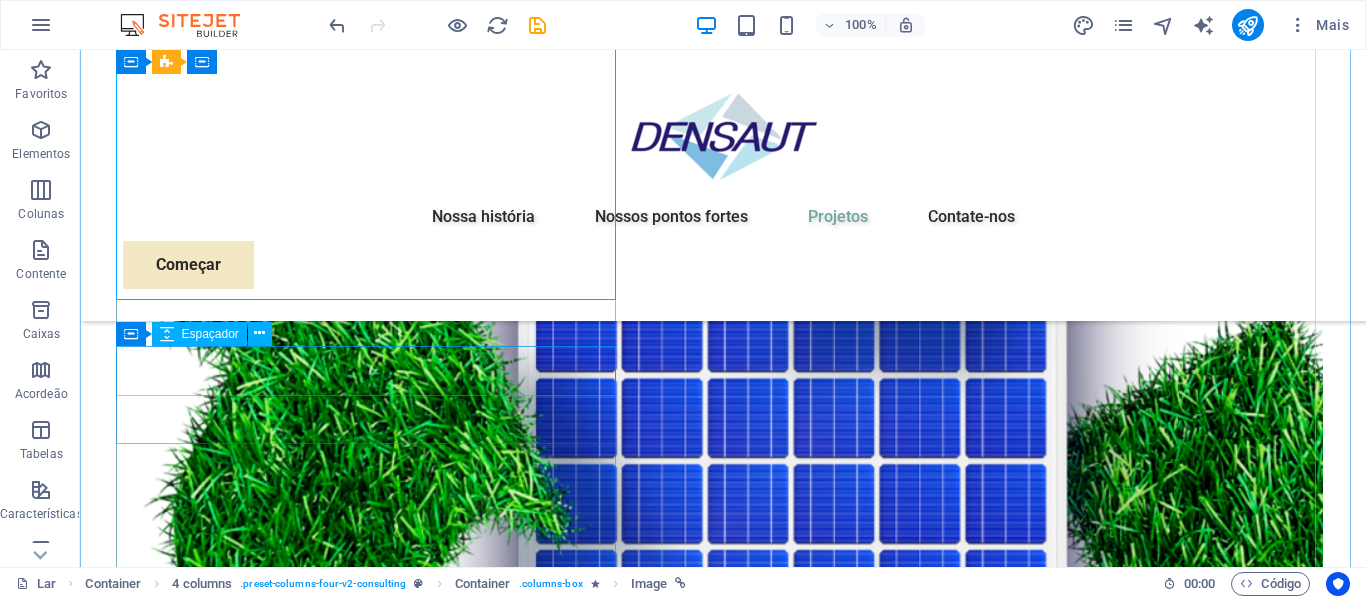 scroll, scrollTop: 3195, scrollLeft: 0, axis: vertical 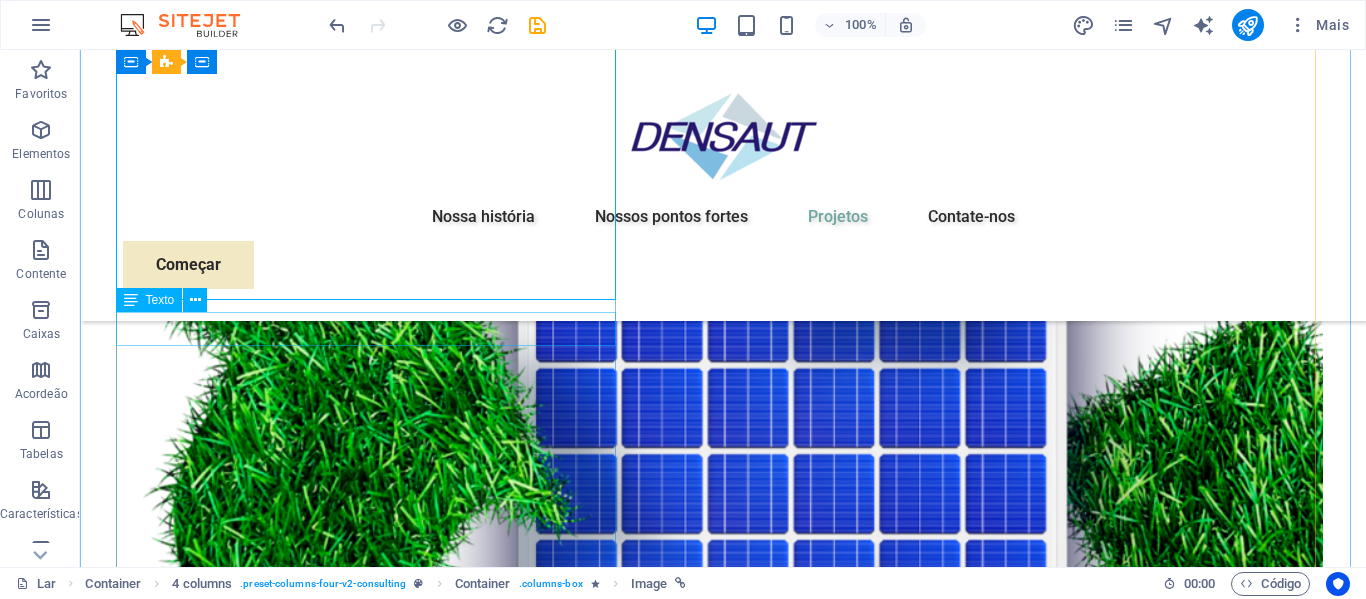 click on "Iniciativa de Transformação EcoPower" at bounding box center [373, 6220] 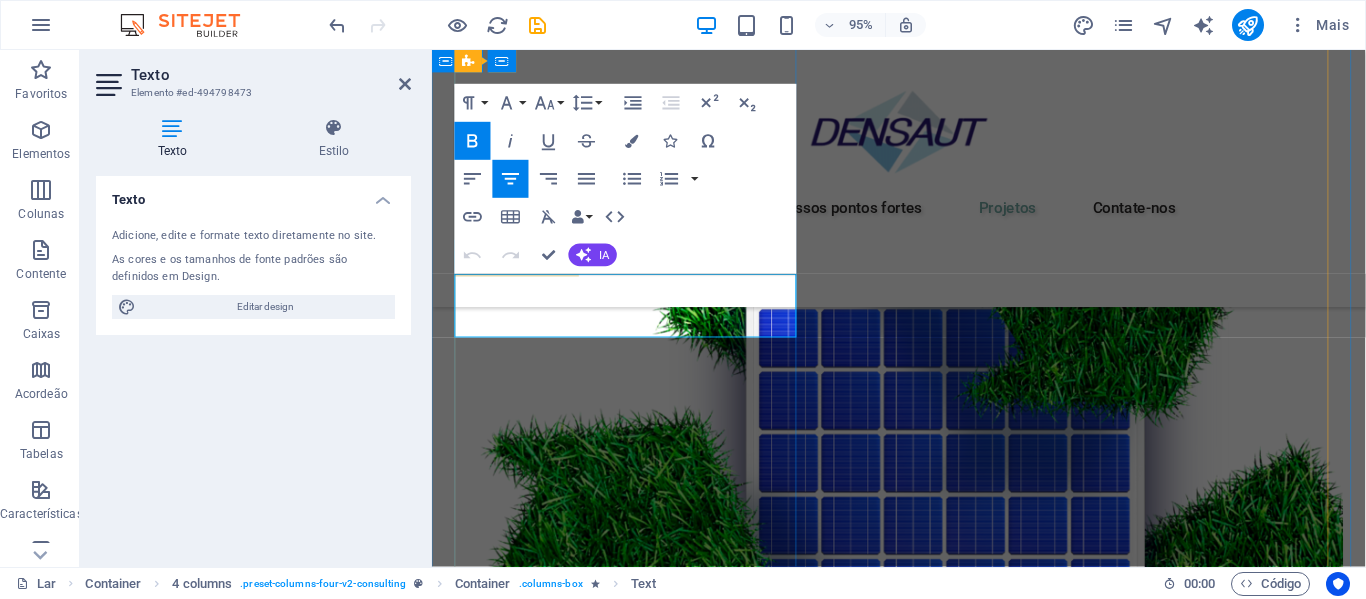 scroll, scrollTop: 3070, scrollLeft: 0, axis: vertical 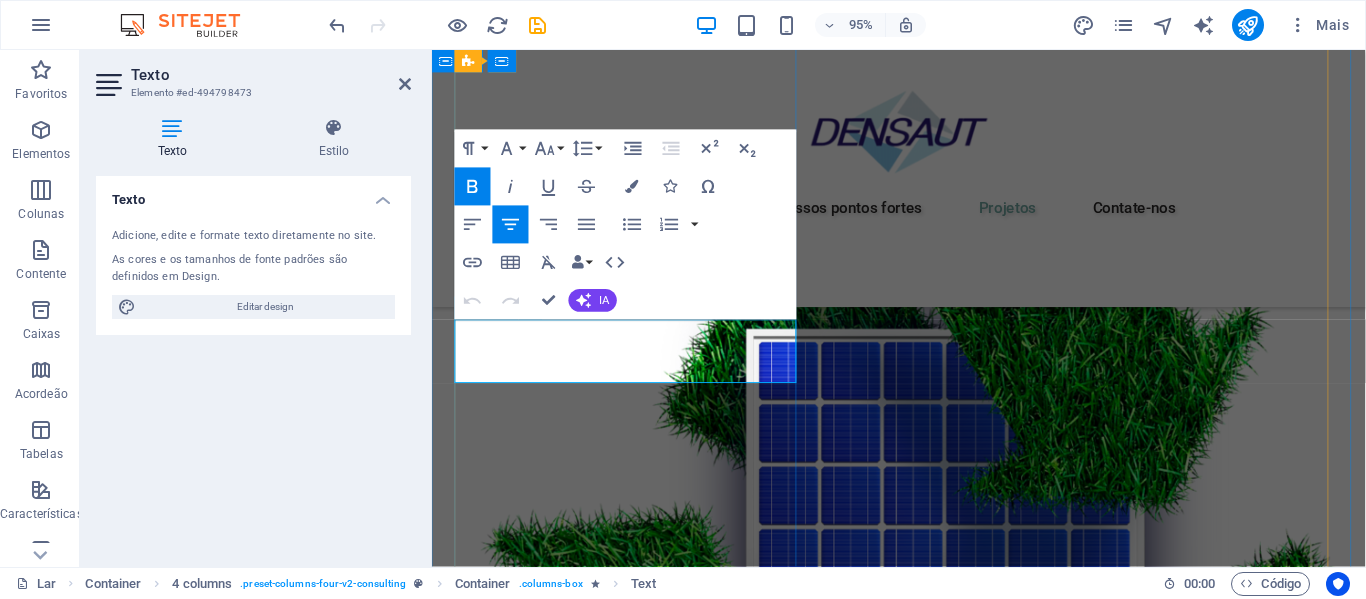 drag, startPoint x: 681, startPoint y: 381, endPoint x: 481, endPoint y: 336, distance: 205 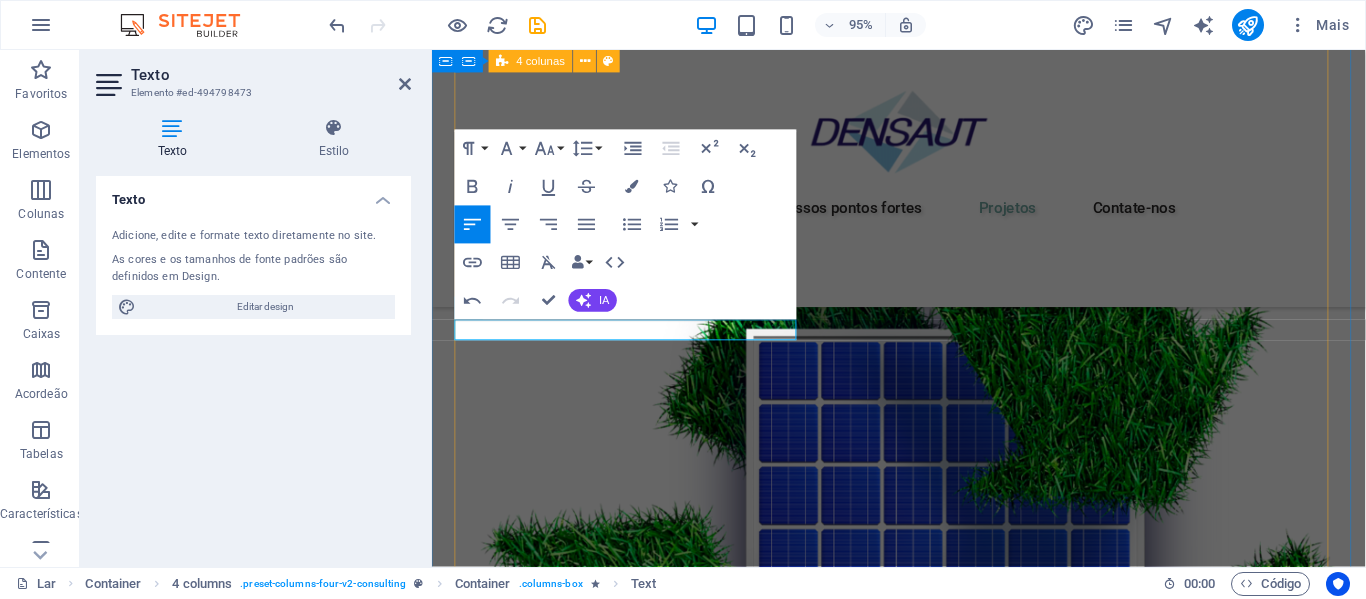 click on "01
UFV PALMARES I - Palmares/PE Ler mais Enfrentando desafios de altos custos de energia e uma pegada de carbono substancial, nosso cliente buscou revolucionar suas práticas de energia. Trabalhando lado a lado com a equipe de especialistas da Eco-Con, implementamos soluções de energia renovável, incorporando energia solar e eólica em suas operações. Isso resultou em uma redução significativa na dependência de fontes não renováveis, traduzindo-se em benefícios ambientais e economias de custos substanciais. Descubra como essa iniciativa se tornou um farol de excelência sustentável e uma inspiração para empresas em todo o mundo. Gerente de projeto: [FIRST] [LAST] Duração do projeto: 27 meses Ler menos 02 Roteiro estratégico de sustentabilidade Ler mais Gerente de projeto: [FIRST] [LAST] Duração do projeto: 24 meses Ler menos 03 Estratégia de Expansão do Mercado Global Ler mais Gerente de projeto: [FIRST] [LAST] Duração do projeto: 12 meses Ler menos 04 Ler mais Ler menos" at bounding box center [923, 7271] 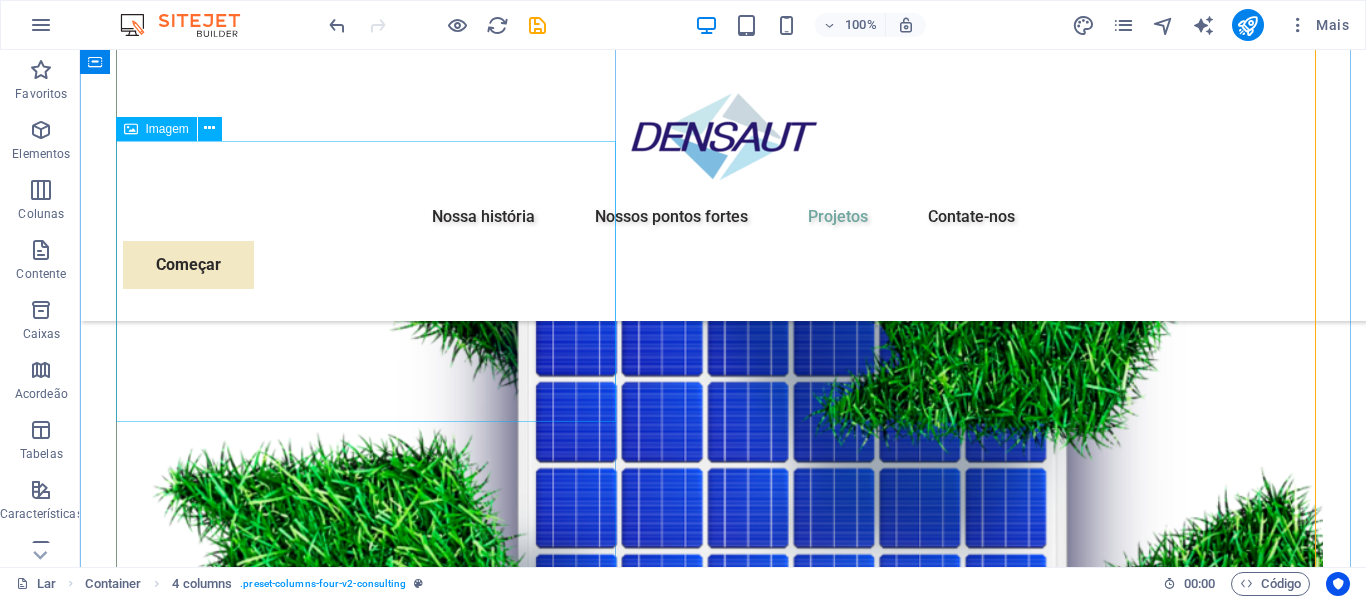scroll, scrollTop: 3073, scrollLeft: 0, axis: vertical 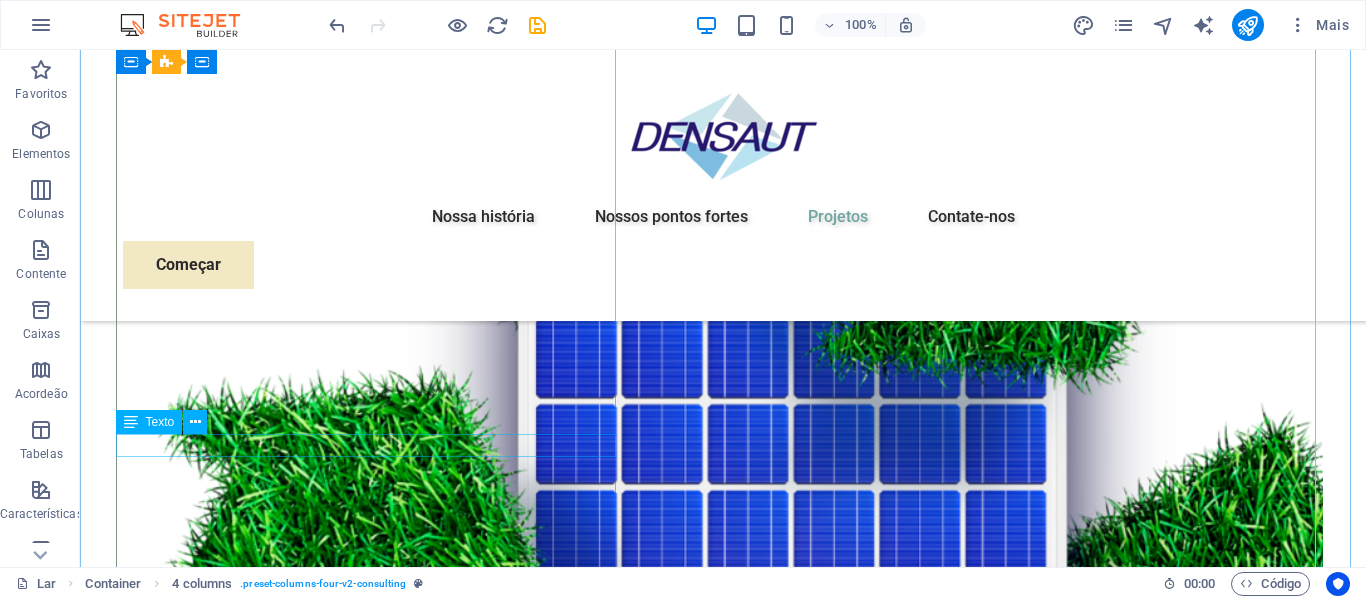 click on "UFV PALMARES I - Palmares/PE" at bounding box center [373, 6336] 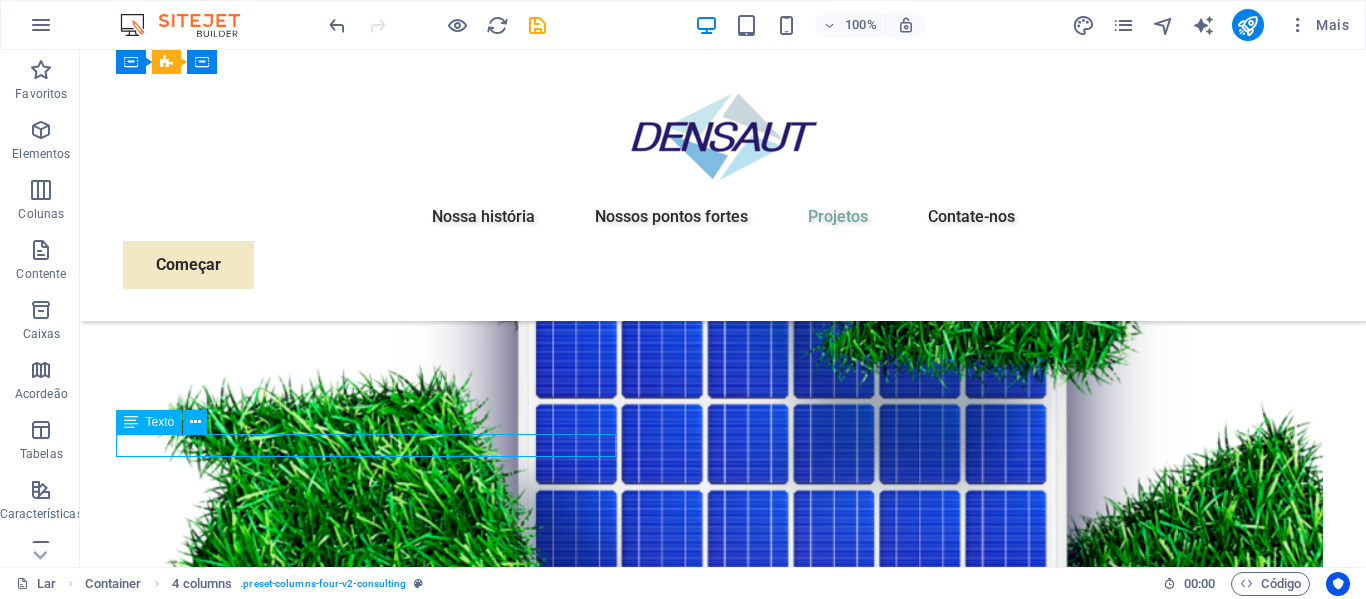 click on "UFV PALMARES I - Palmares/PE" at bounding box center (373, 6336) 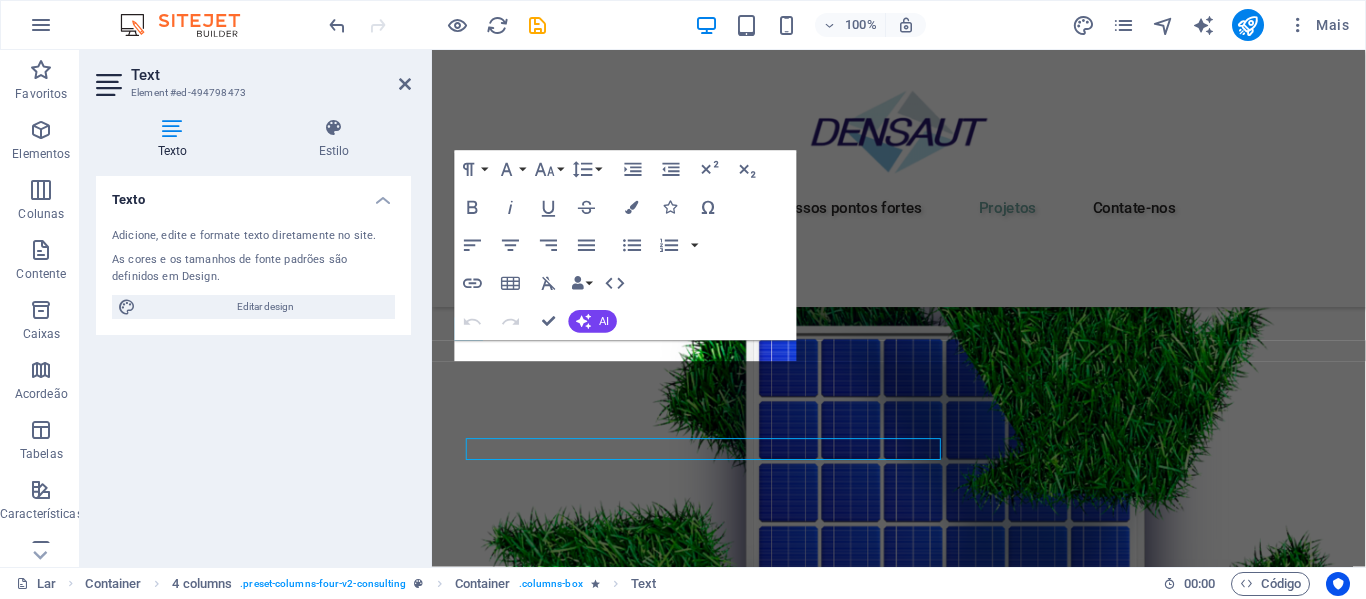 scroll, scrollTop: 3048, scrollLeft: 0, axis: vertical 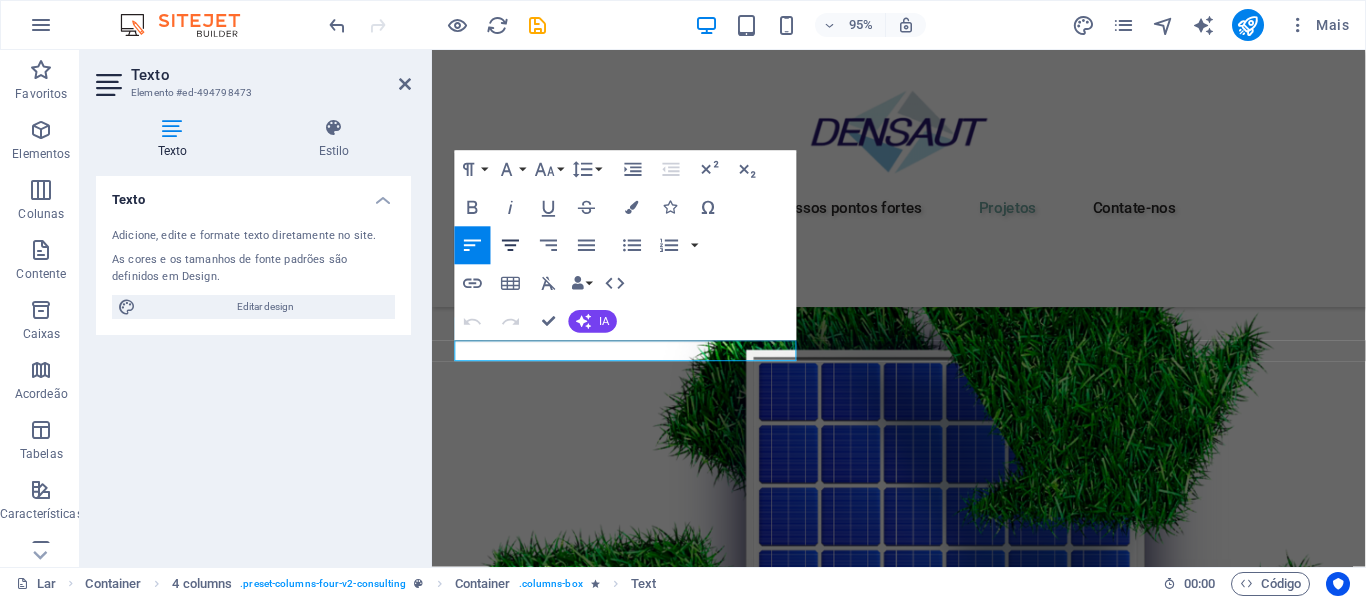 click 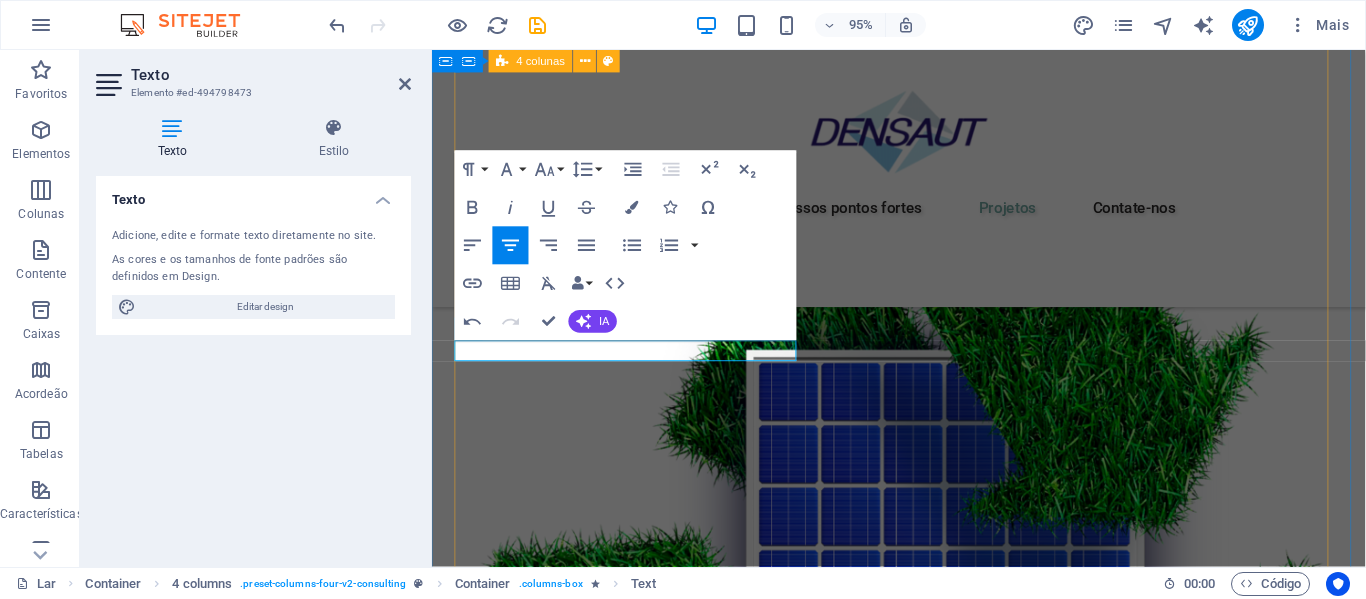 click on "01
UFV PALMARES I - Palmares/PE Ler mais Enfrentando desafios de altos custos de energia e uma pegada de carbono substancial, nosso cliente buscou revolucionar suas práticas de energia. Trabalhando lado a lado com a equipe de especialistas da Eco-Con, implementamos soluções de energia renovável, incorporando energia solar e eólica em suas operações. Isso resultou em uma redução significativa na dependência de fontes não renováveis, traduzindo-se em benefícios ambientais e economias de custos substanciais. Descubra como essa iniciativa se tornou um farol de excelência sustentável e uma inspiração para empresas em todo o mundo. Gerente de projeto: [FIRST] [LAST] Duração do projeto: 27 meses Ler menos 02 Roteiro estratégico de sustentabilidade Ler mais Gerente de projeto: [FIRST] [LAST] Duração do projeto: 24 meses Ler menos 03 Estratégia de Expansão do Mercado Global Ler mais Gerente de projeto: [FIRST] [LAST] Duração do projeto: 12 meses Ler menos 04 Ler mais Ler menos" at bounding box center (923, 7293) 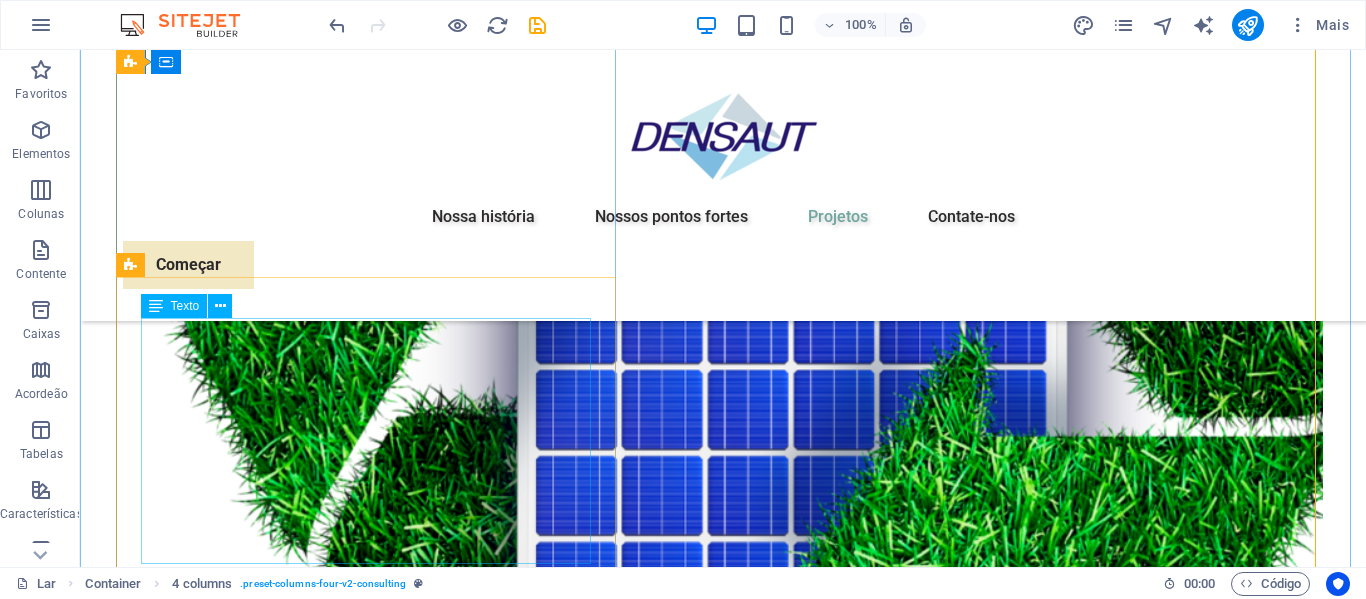 scroll, scrollTop: 3351, scrollLeft: 0, axis: vertical 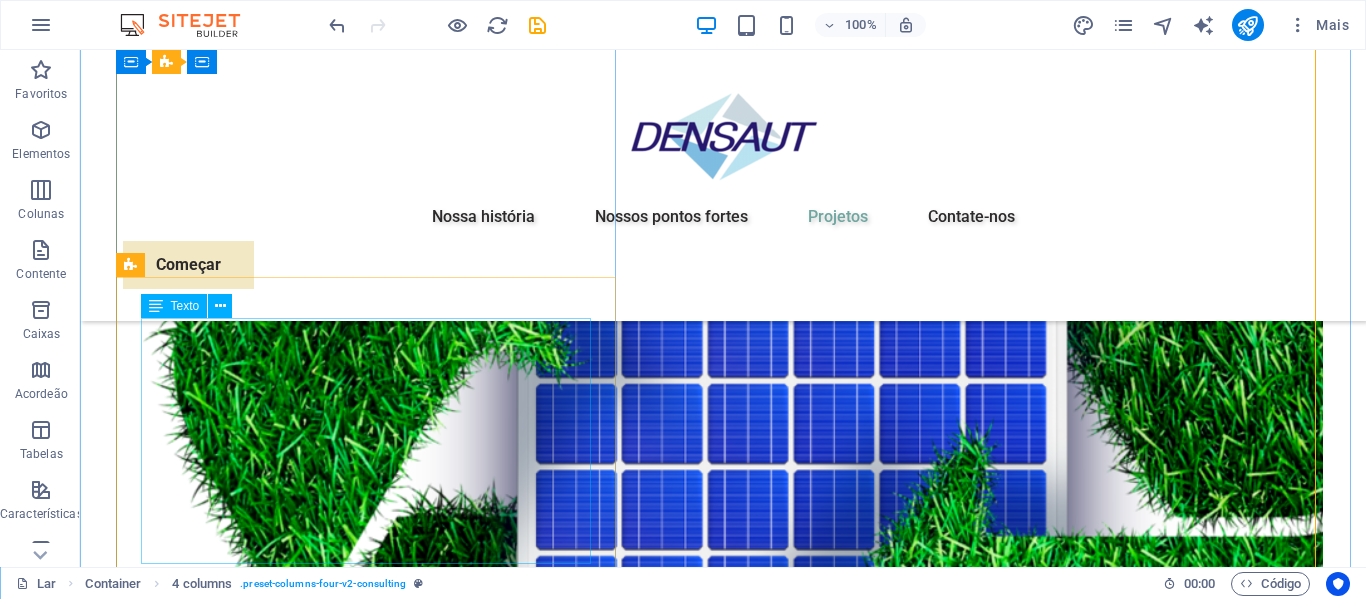 click on "Enfrentando desafios de altos custos de energia e uma pegada de carbono substancial, nosso cliente buscou revolucionar suas práticas de energia. Trabalhando lado a lado com a equipe de especialistas da Eco-Con, implementamos soluções de energia renovável, incorporando energia solar e eólica em suas operações. Isso resultou em uma redução significativa na dependência de fontes não renováveis, traduzindo-se em benefícios ambientais e economias de custos substanciais. Descubra como essa iniciativa se tornou um farol de excelência sustentável e uma inspiração para empresas em todo o mundo." at bounding box center (723, 6254) 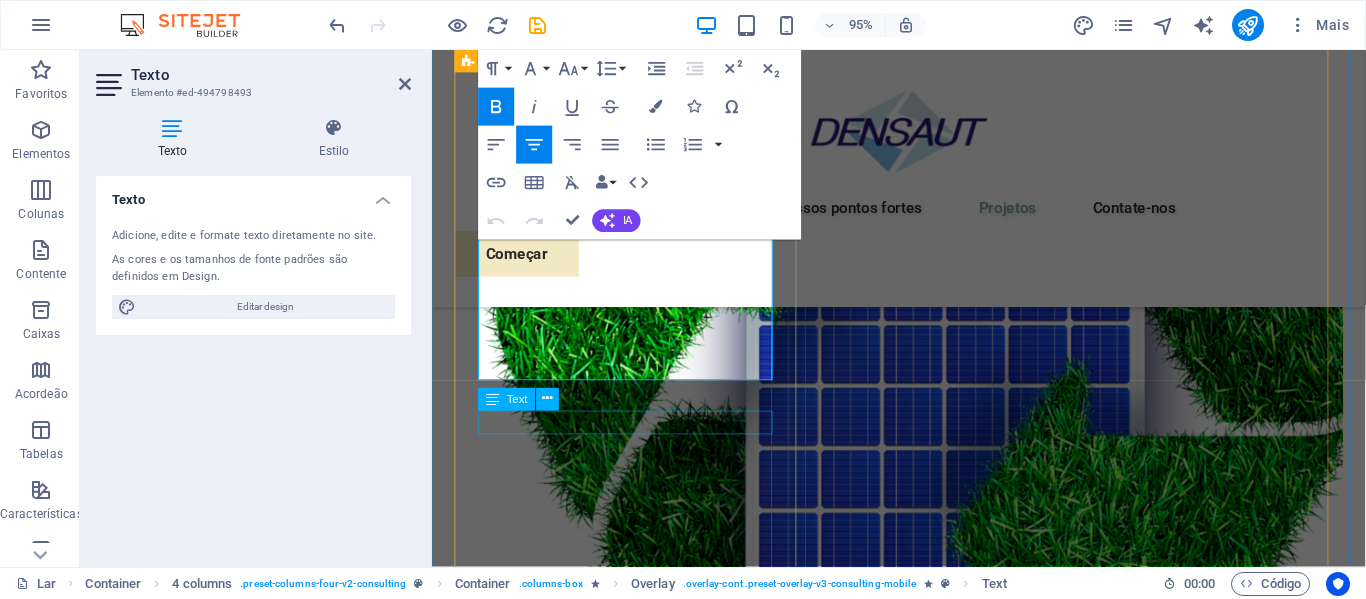 scroll, scrollTop: 3526, scrollLeft: 0, axis: vertical 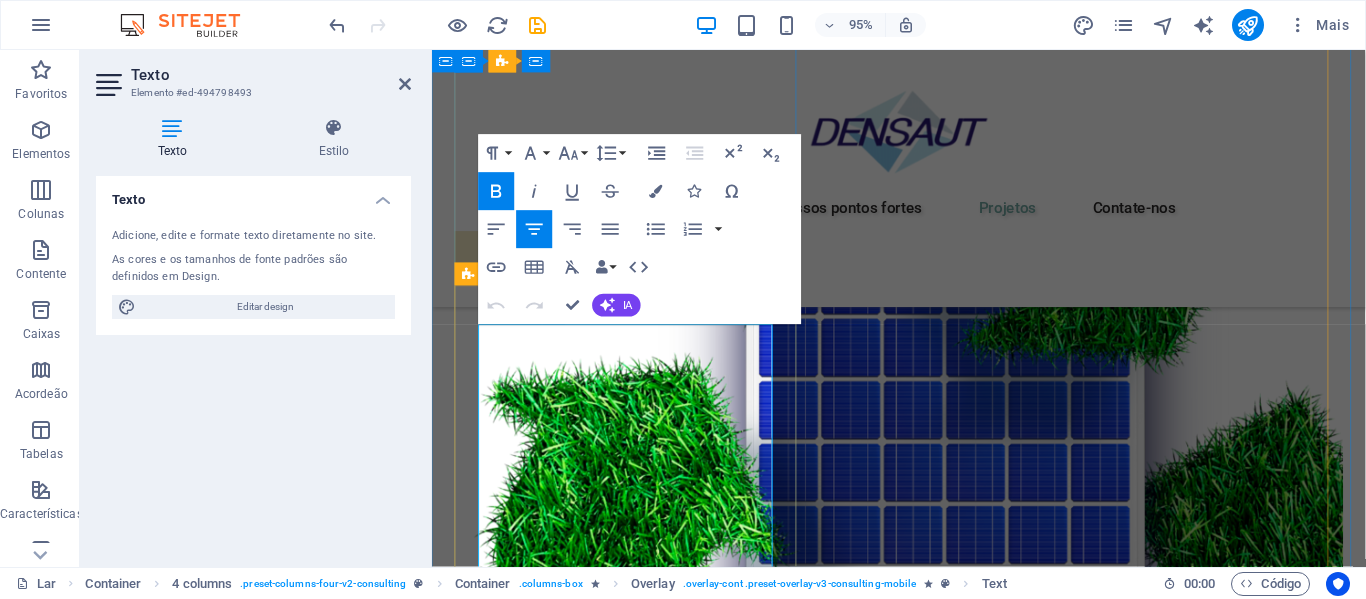 drag, startPoint x: 741, startPoint y: 389, endPoint x: 481, endPoint y: 345, distance: 263.6968 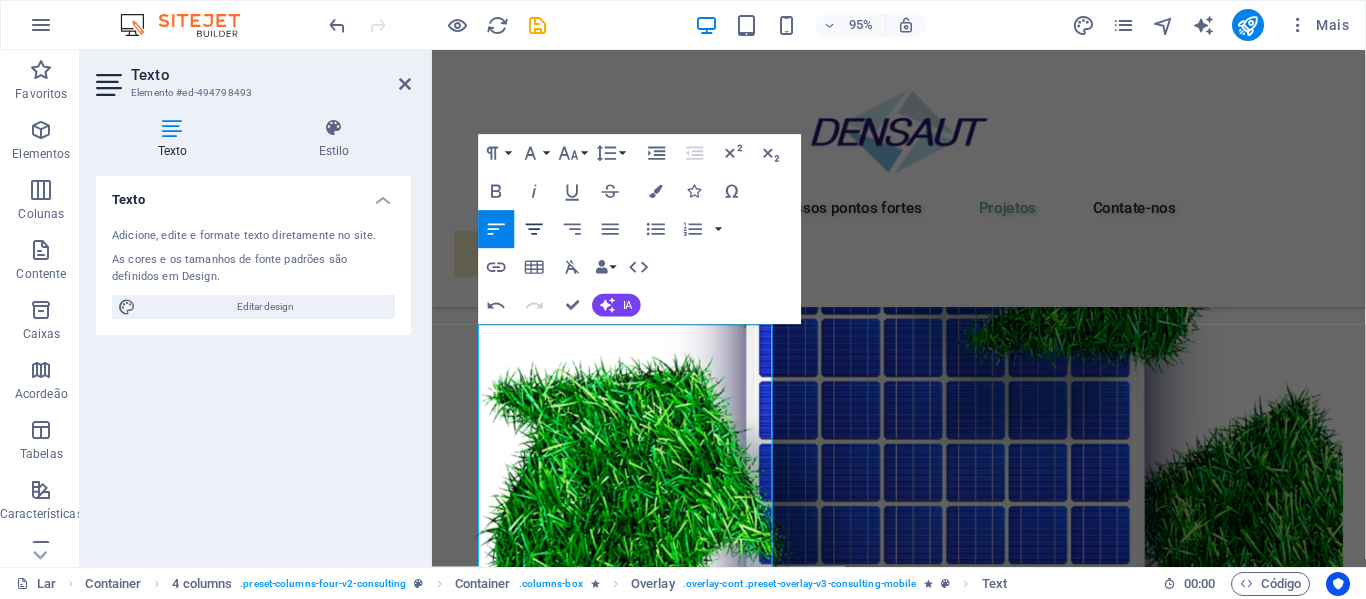 click 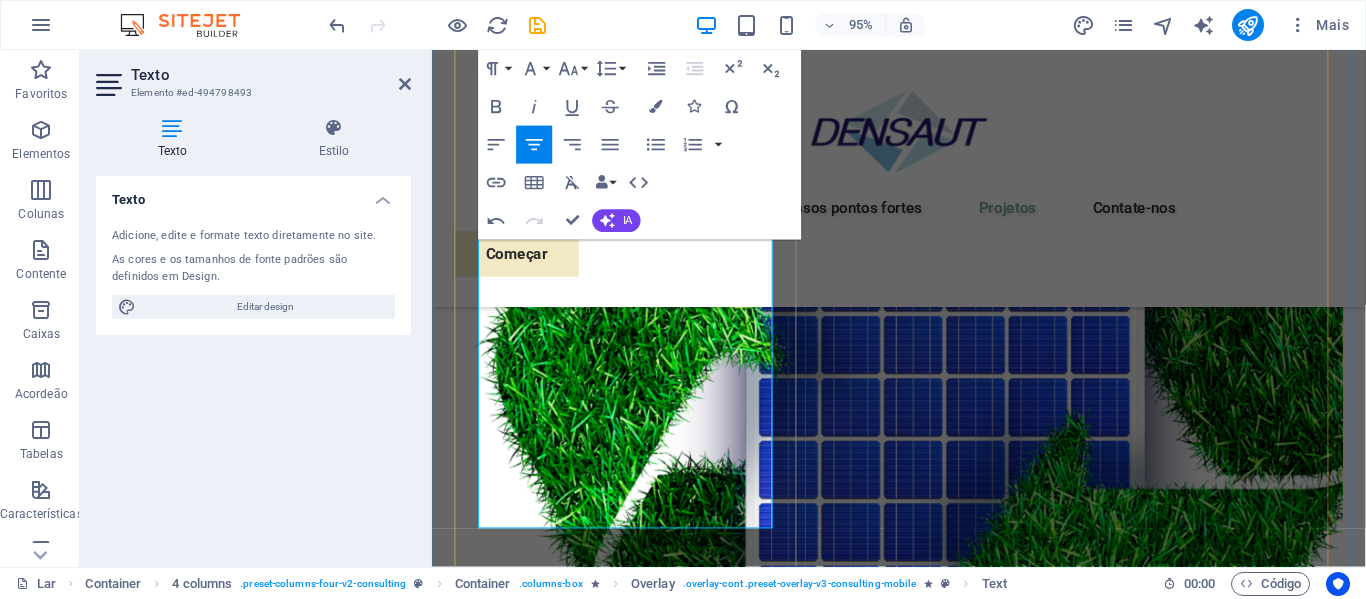 scroll, scrollTop: 3526, scrollLeft: 0, axis: vertical 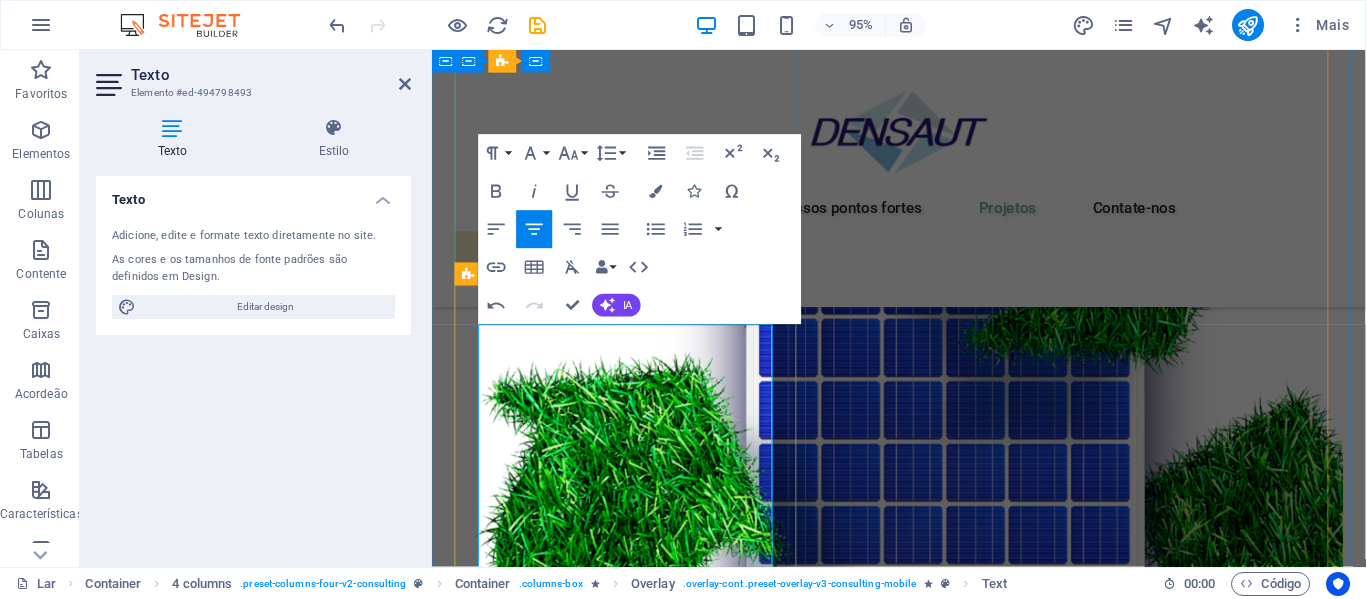 drag, startPoint x: 688, startPoint y: 546, endPoint x: 481, endPoint y: 359, distance: 278.95877 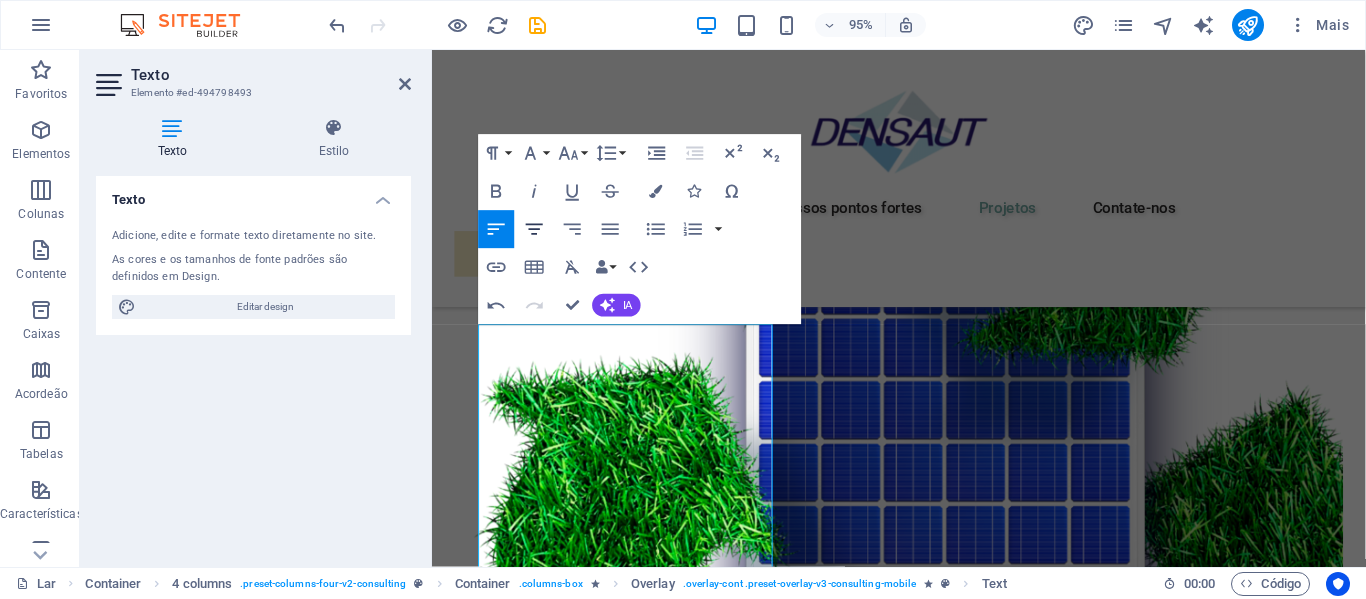 click 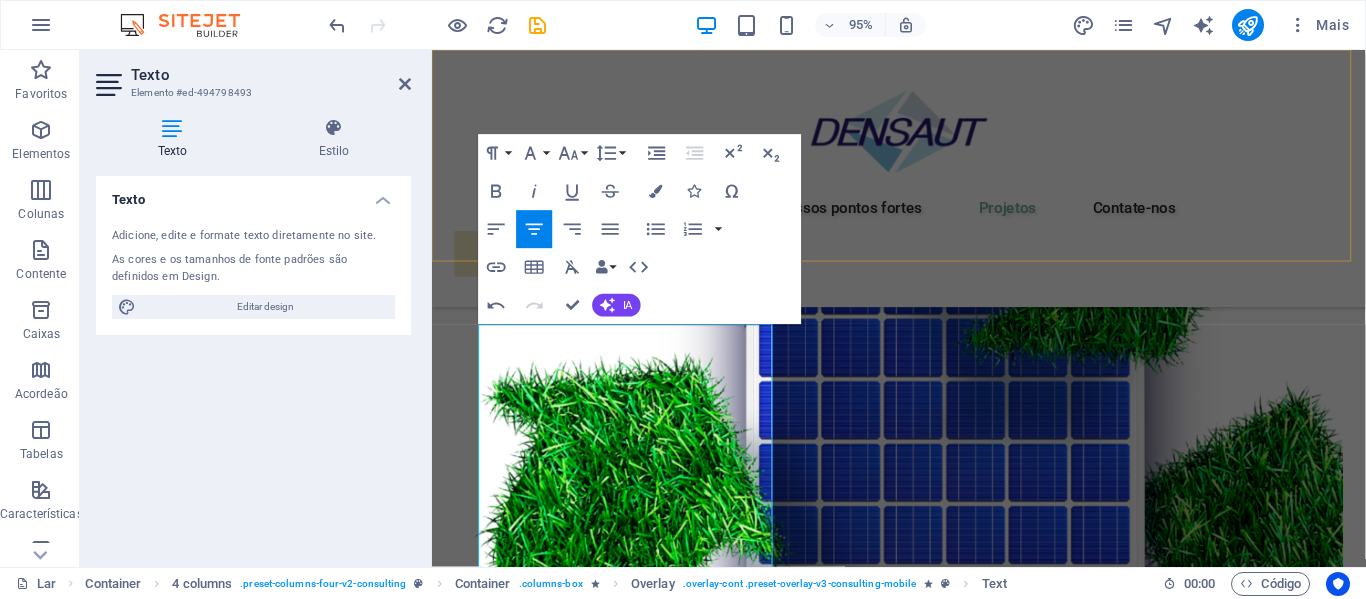 click on "Nossa história Nossos pontos fortes Projetos Contate-nos Começar" at bounding box center [923, 185] 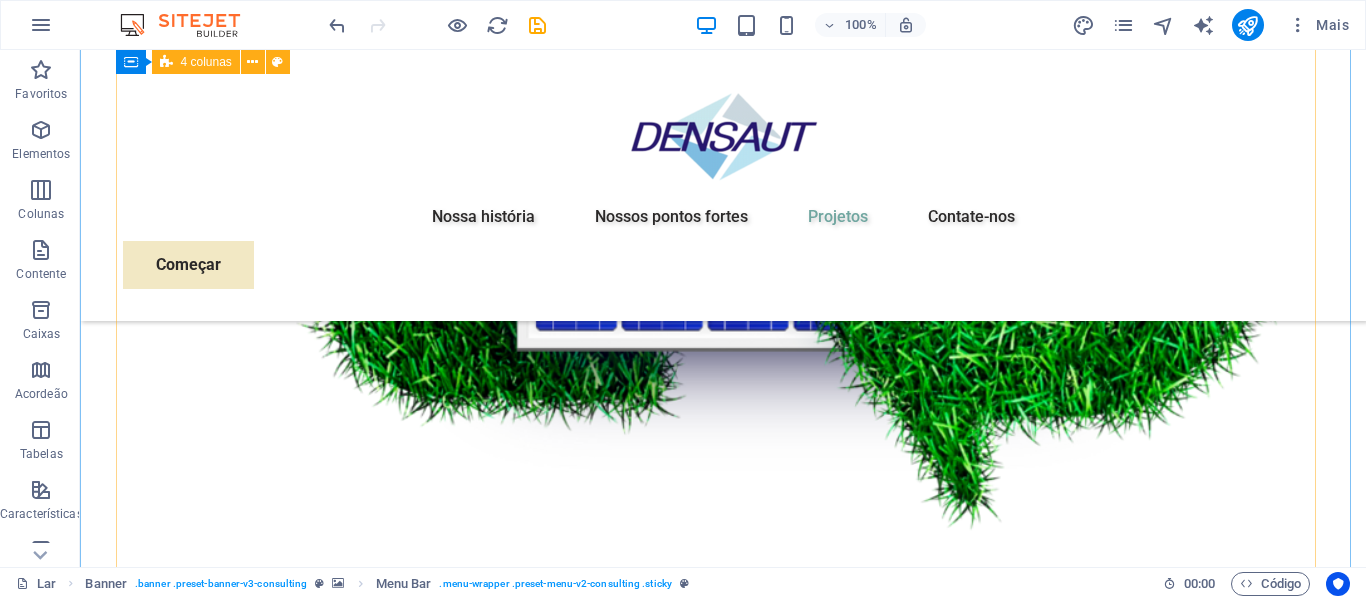 scroll, scrollTop: 3751, scrollLeft: 0, axis: vertical 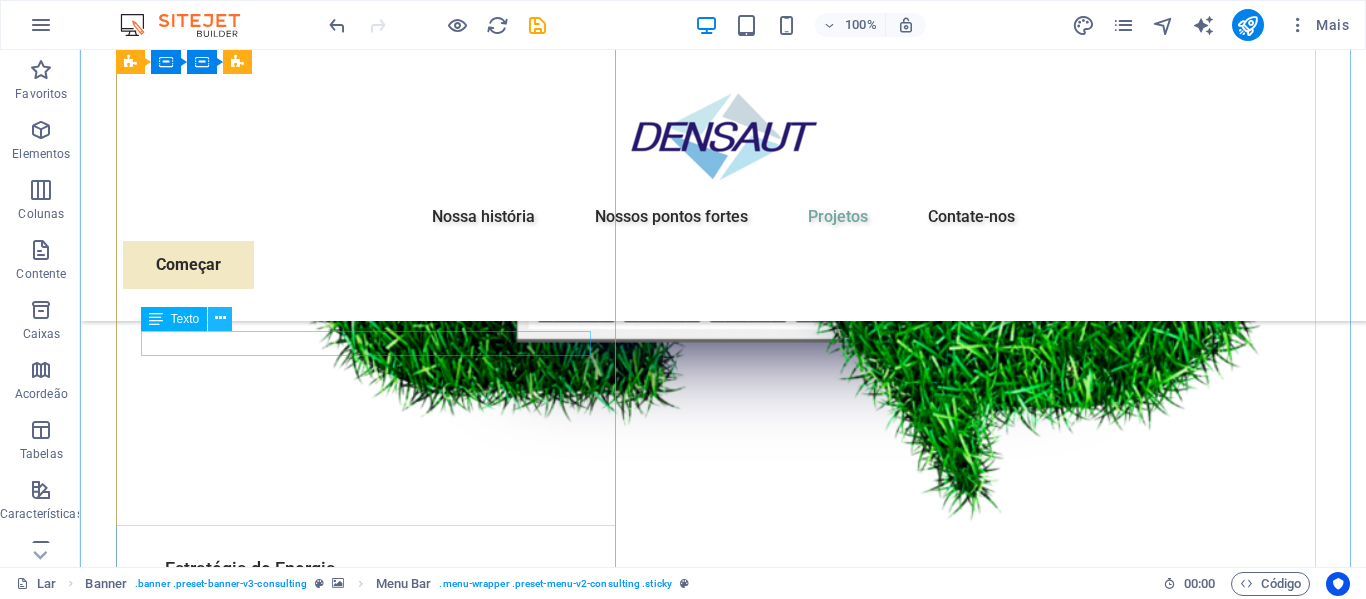 click at bounding box center [220, 318] 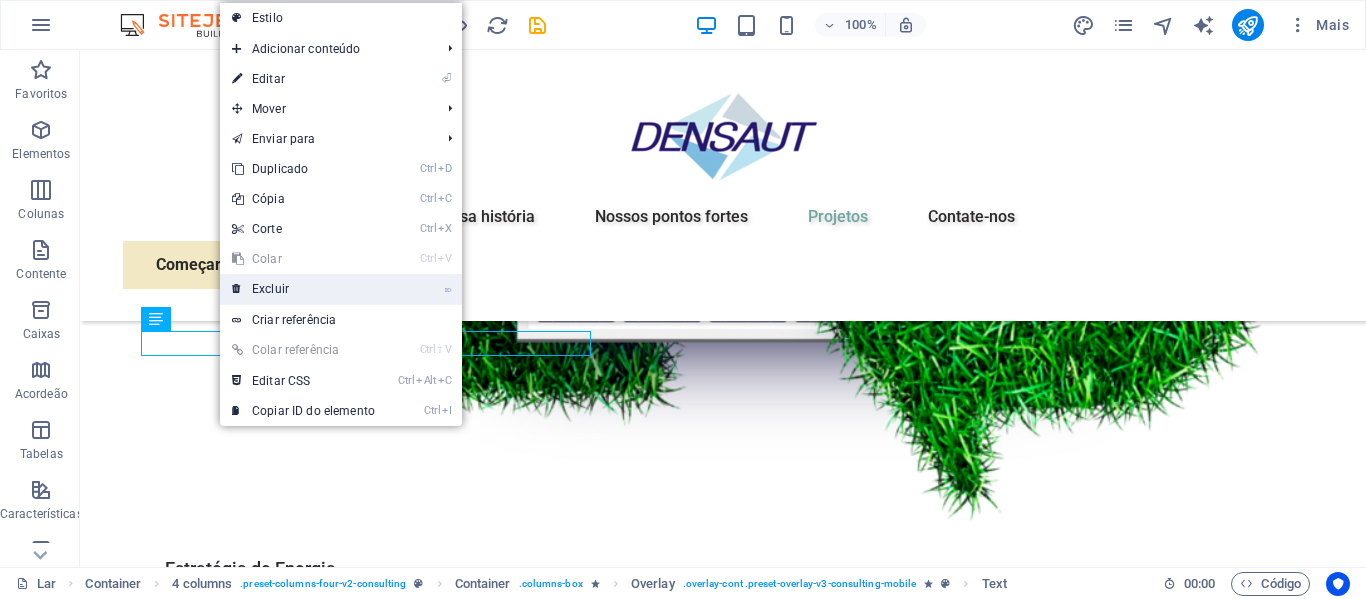 click on "Excluir" at bounding box center [270, 289] 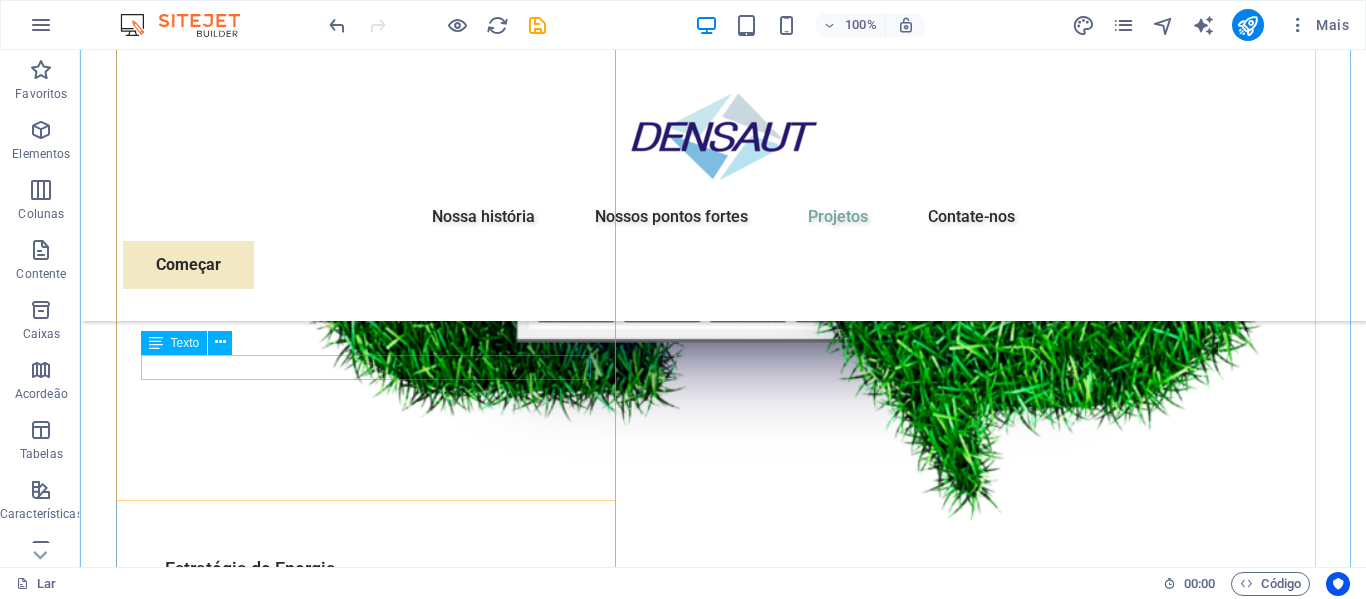 click on "Duração do projeto: 27 meses" at bounding box center (723, 6056) 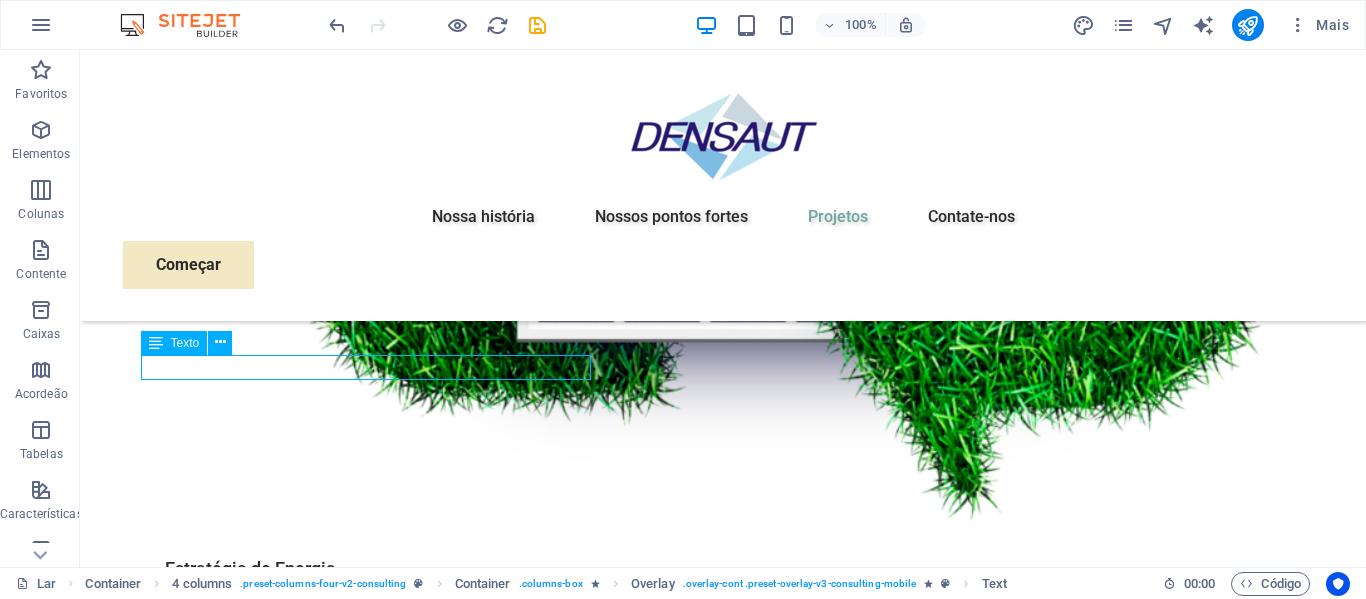 click on "Duração do projeto: 27 meses" at bounding box center [723, 6056] 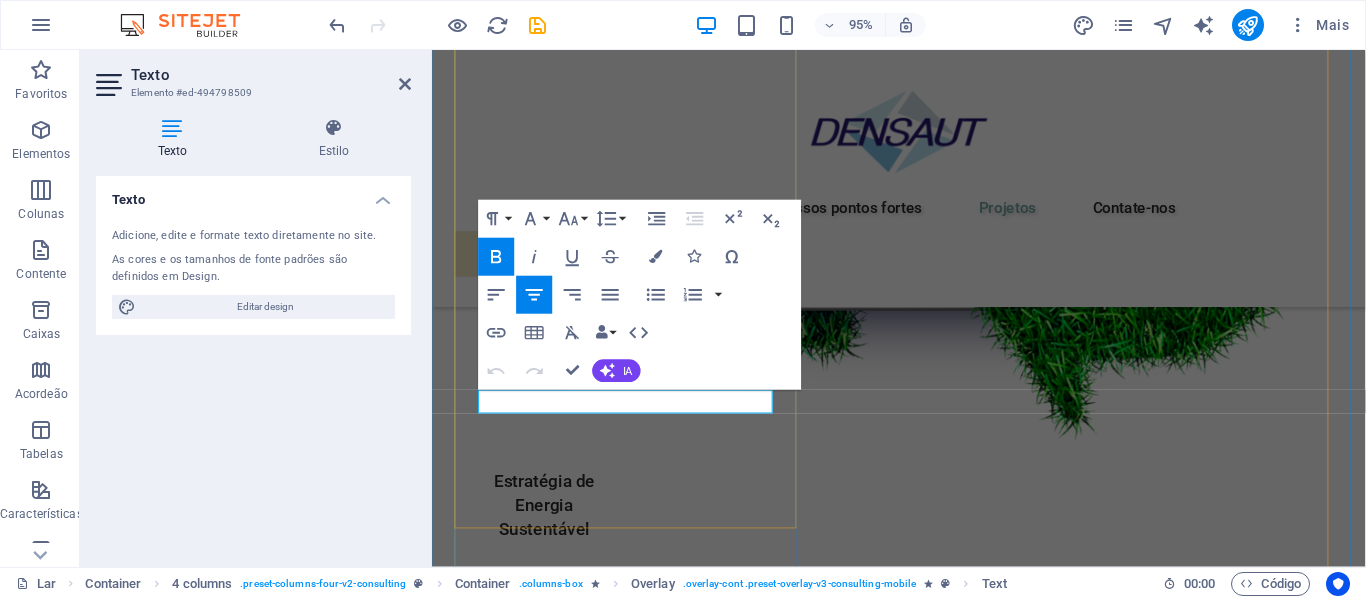 click on "Duração do projeto: 27 meses" at bounding box center (935, 5078) 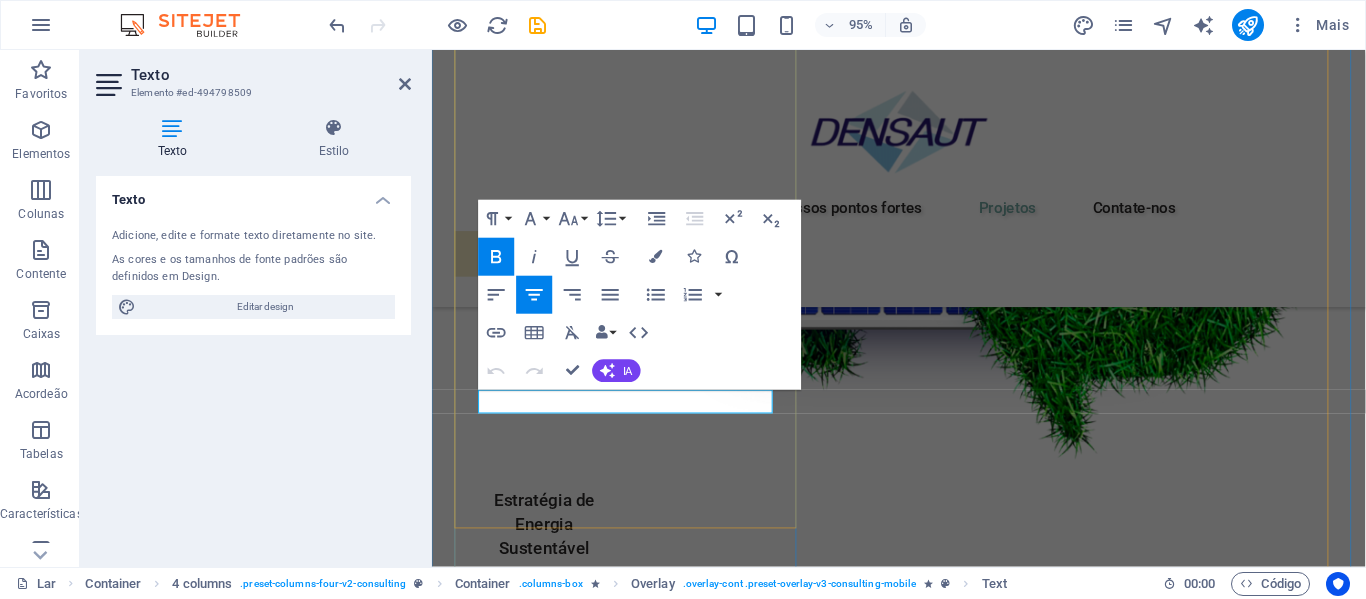type 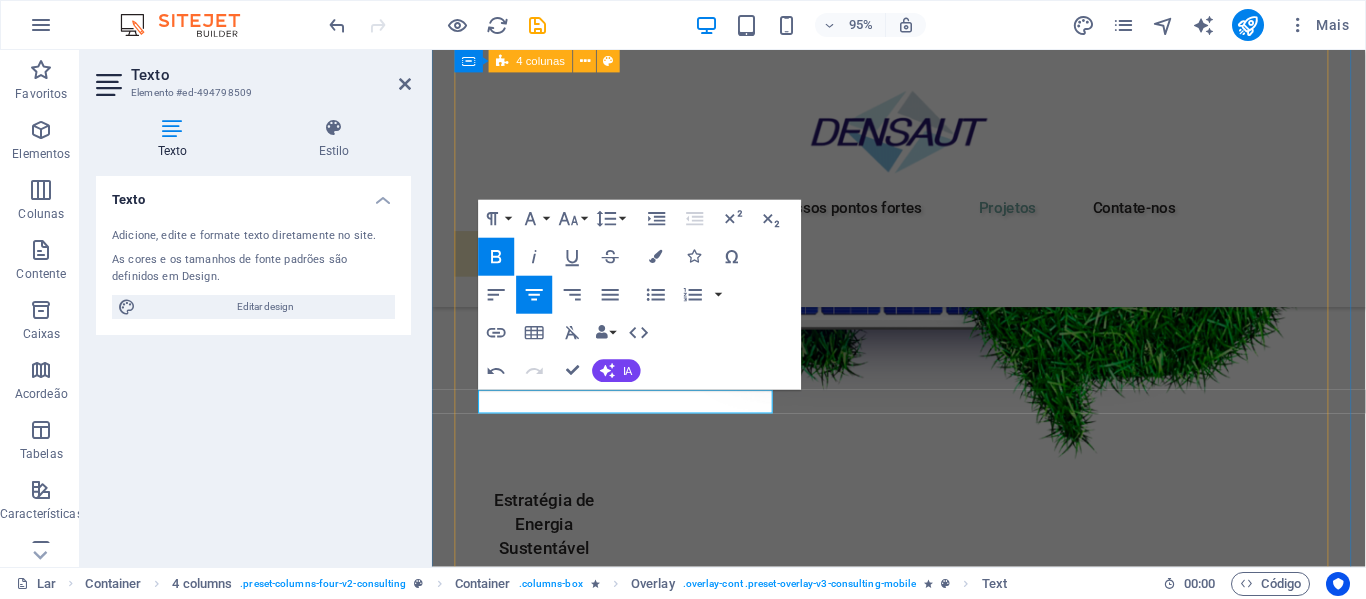 click on "01
UFV PALMARES I - Palmares/PE Ler mais A  Usina Fotovoltaica Palmares I  é um marco no avanço das energias renováveis no estado de Pernambuco. Com potência instalada de  1.296 kWp  e composta por  mais de 2.000 módulos solares  , a usina foi projetada para garantir alto desempenho e confiabilidade na geração de energia limpa e sustentável. Toda a  execução elétrica e mecânica  da usina foi realizada  100% pela Densaut  , reafirmando o compromisso da empresa com a excelência técnica e a entrega de soluções completas no setor fotovoltaico. Com know-how consolidado em obras de automação e sistemas elétricos, a Densaut contribuiu em cada etapa da implementação com foco na segurança, eficiência energética e durabilidade da planta solar. A UFV Palmares I é mais um exemplo do papel da Densaut na transformação energética do Brasil, integrando tecnologia, sustentabilidade e qualidade em cada projeto. Duração do projeto: 5 meses Ler menos 02 Roteiro estratégico de sustentabilidade 03" at bounding box center (923, 6611) 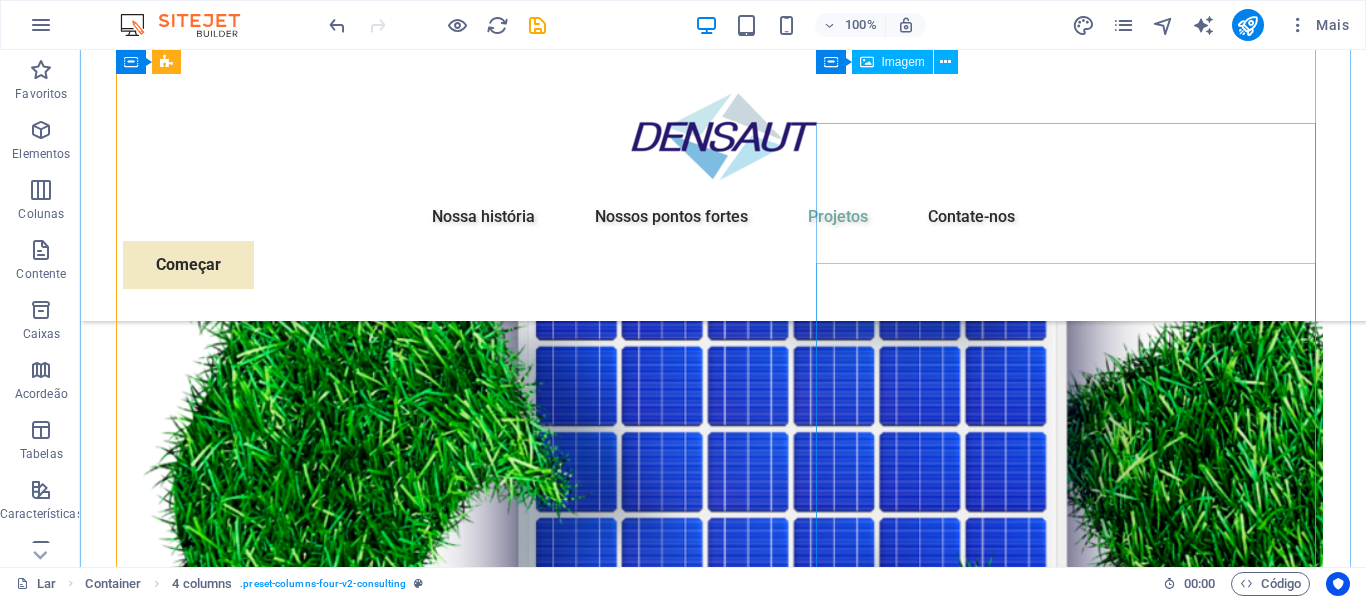 scroll, scrollTop: 3151, scrollLeft: 0, axis: vertical 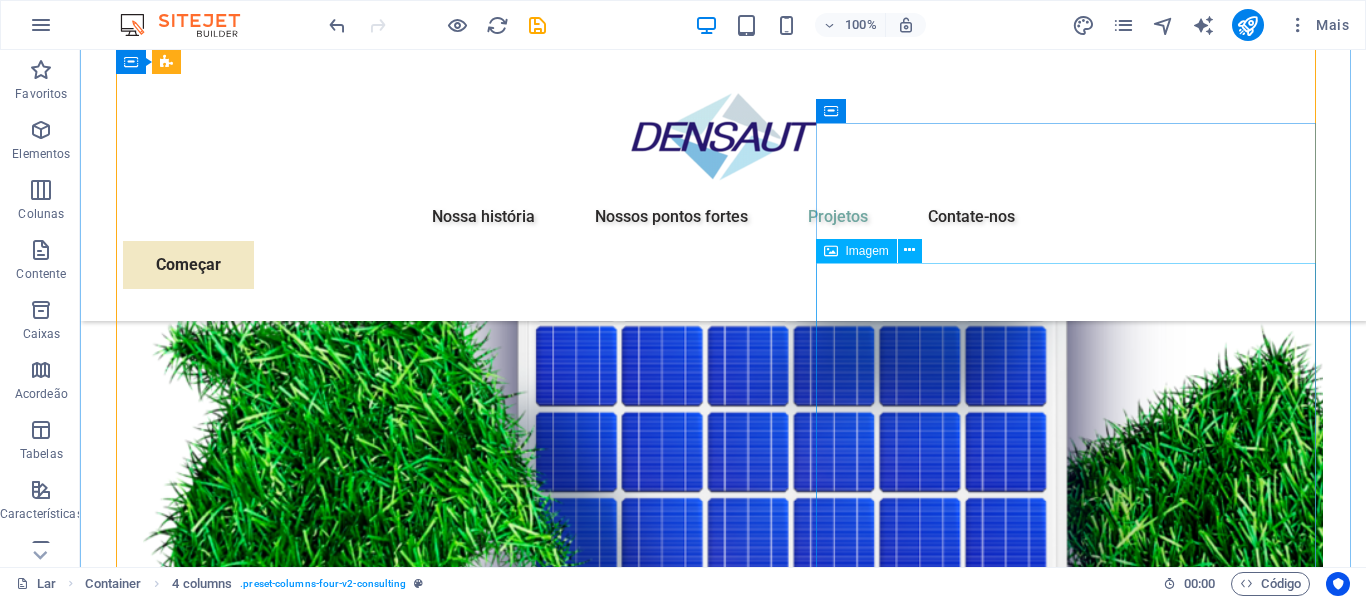 click at bounding box center [723, 7531] 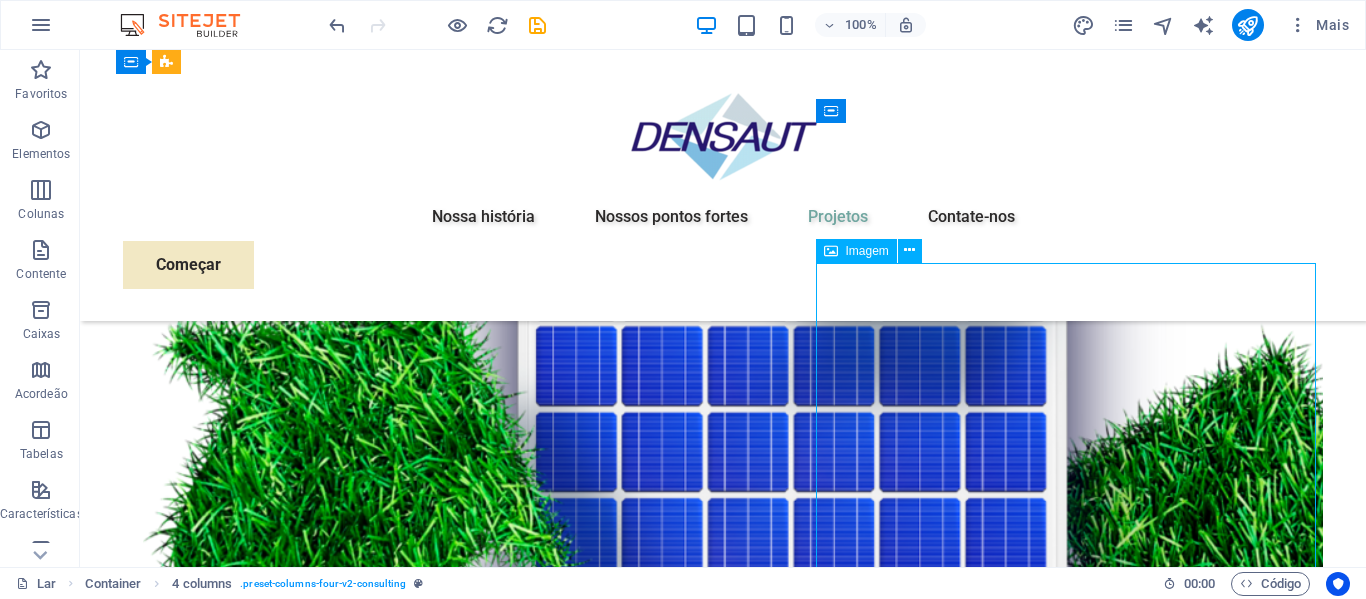 click at bounding box center (723, 7531) 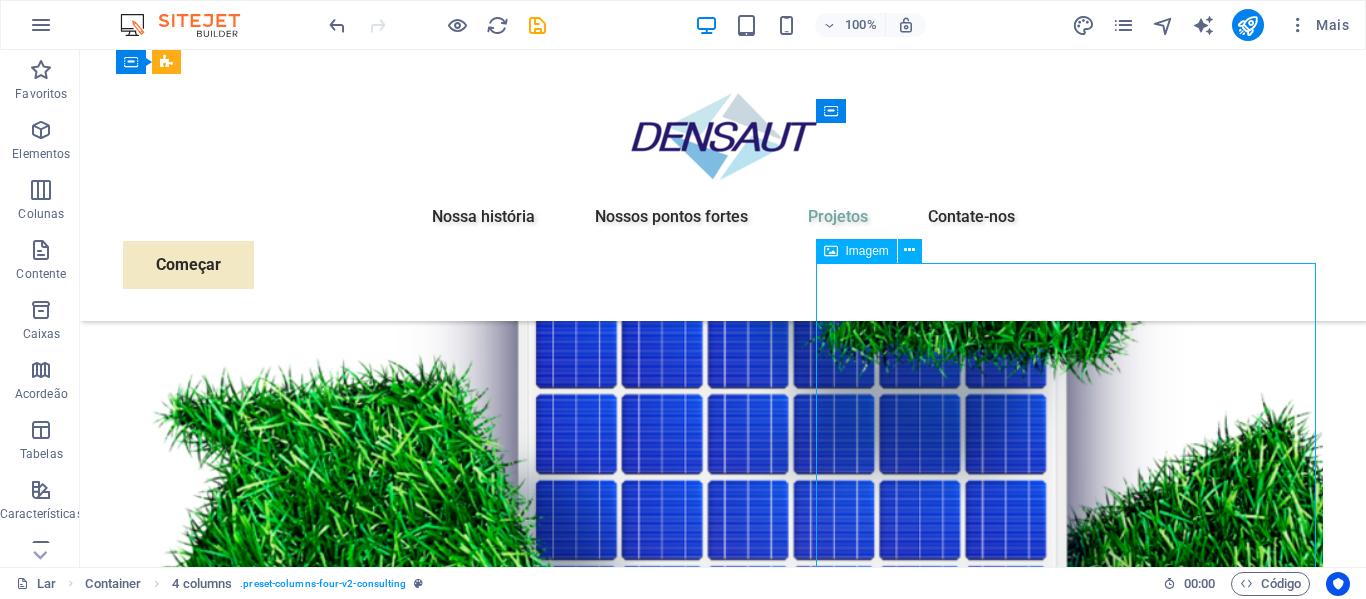 select on "%" 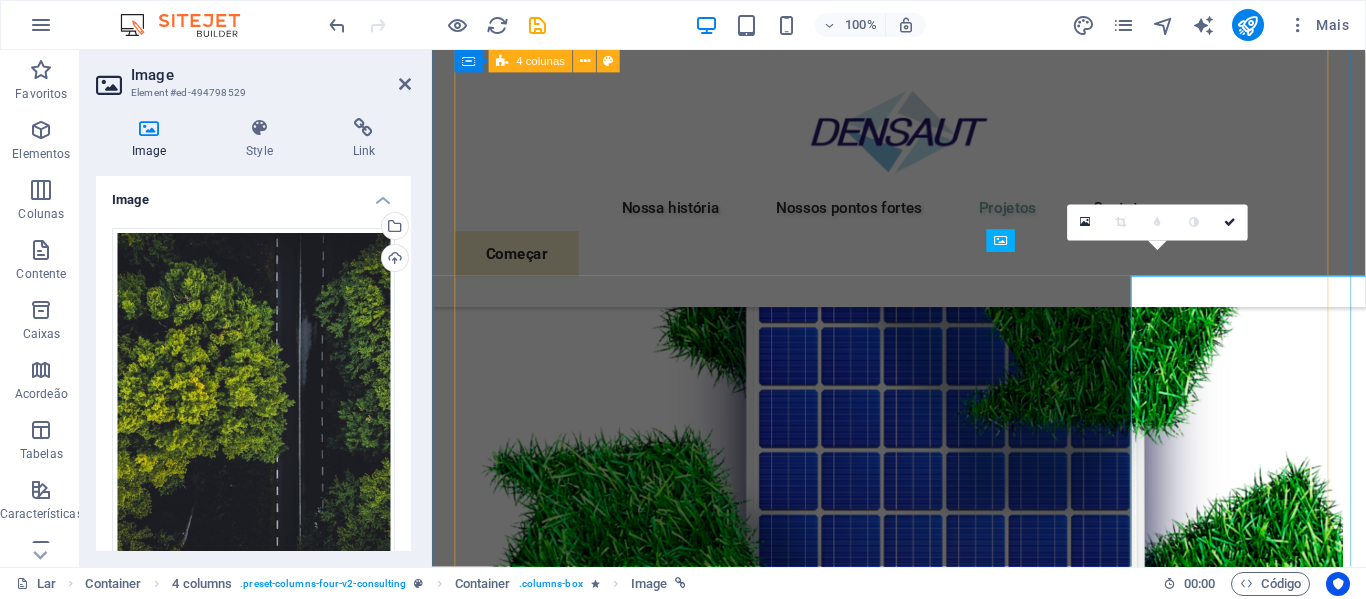 scroll, scrollTop: 3126, scrollLeft: 0, axis: vertical 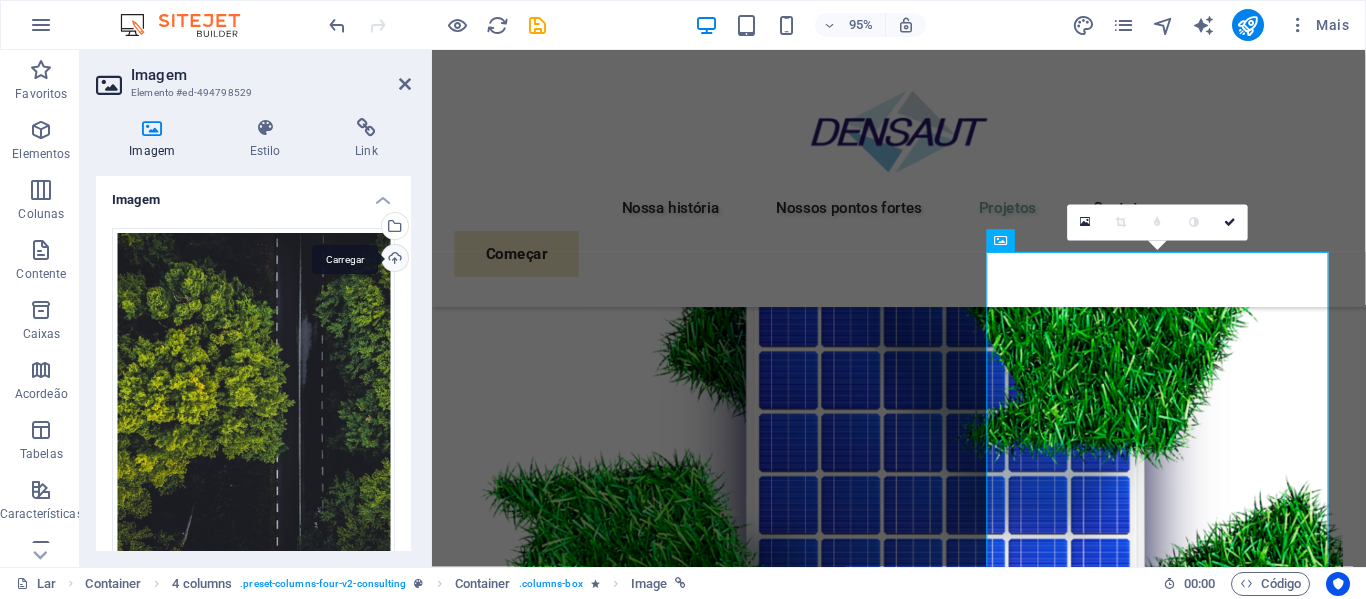 click on "Carregar" at bounding box center (393, 260) 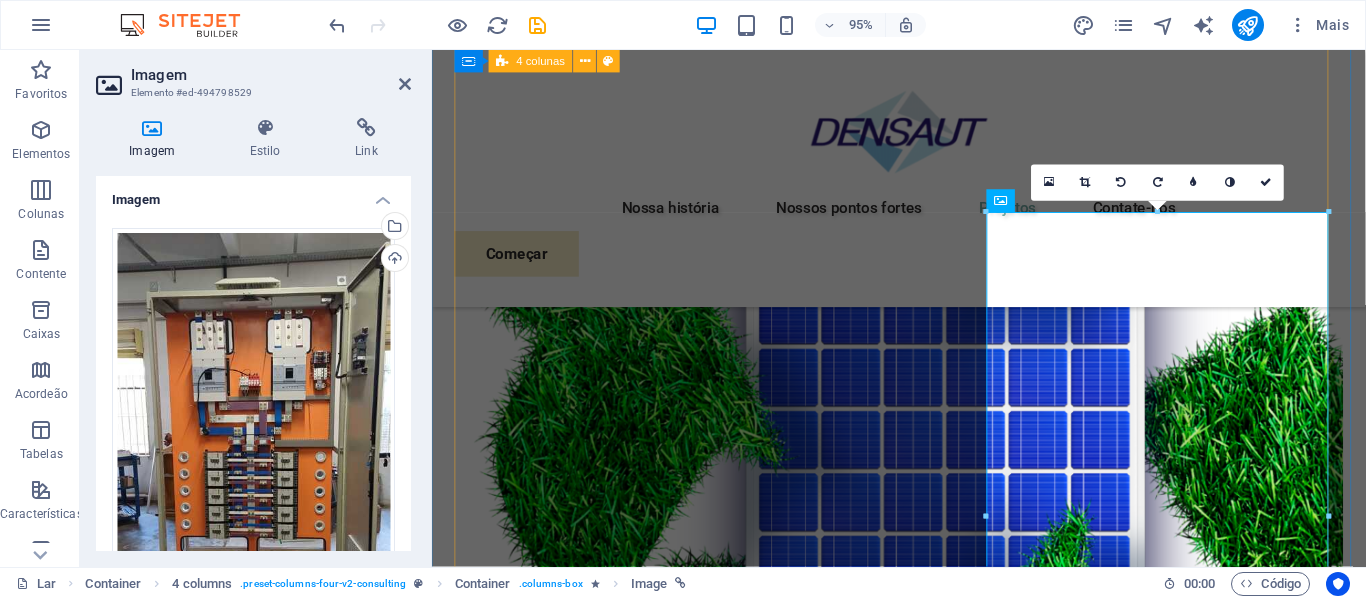 scroll, scrollTop: 3126, scrollLeft: 0, axis: vertical 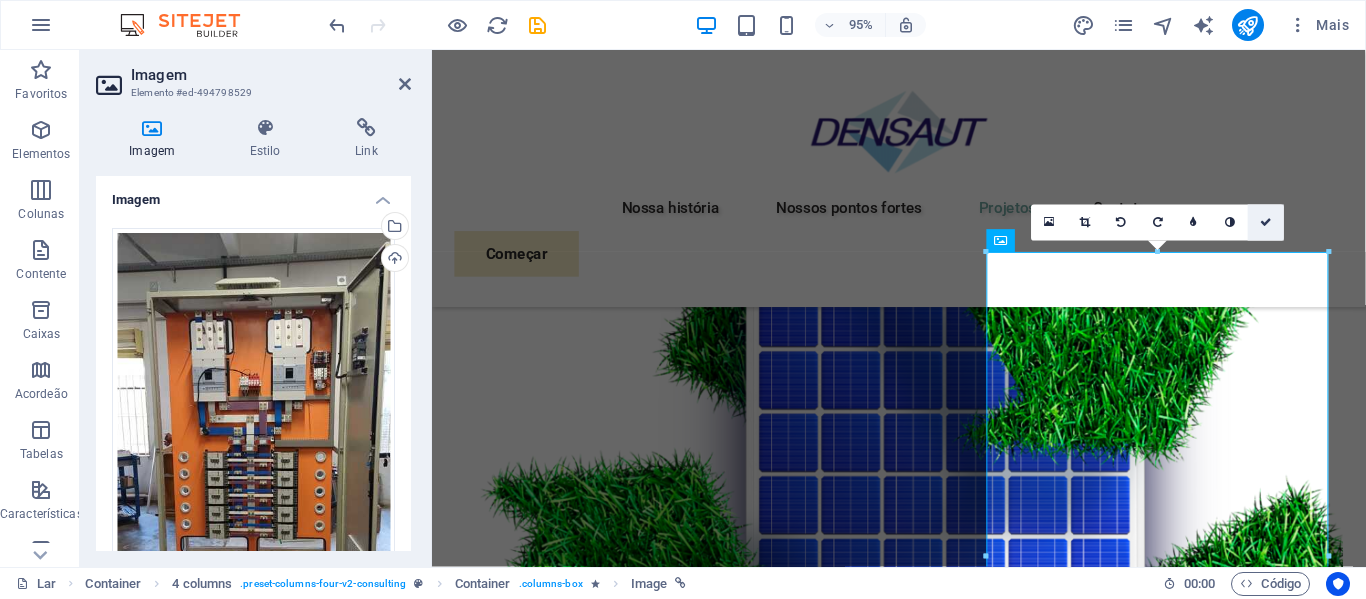 click at bounding box center [1266, 222] 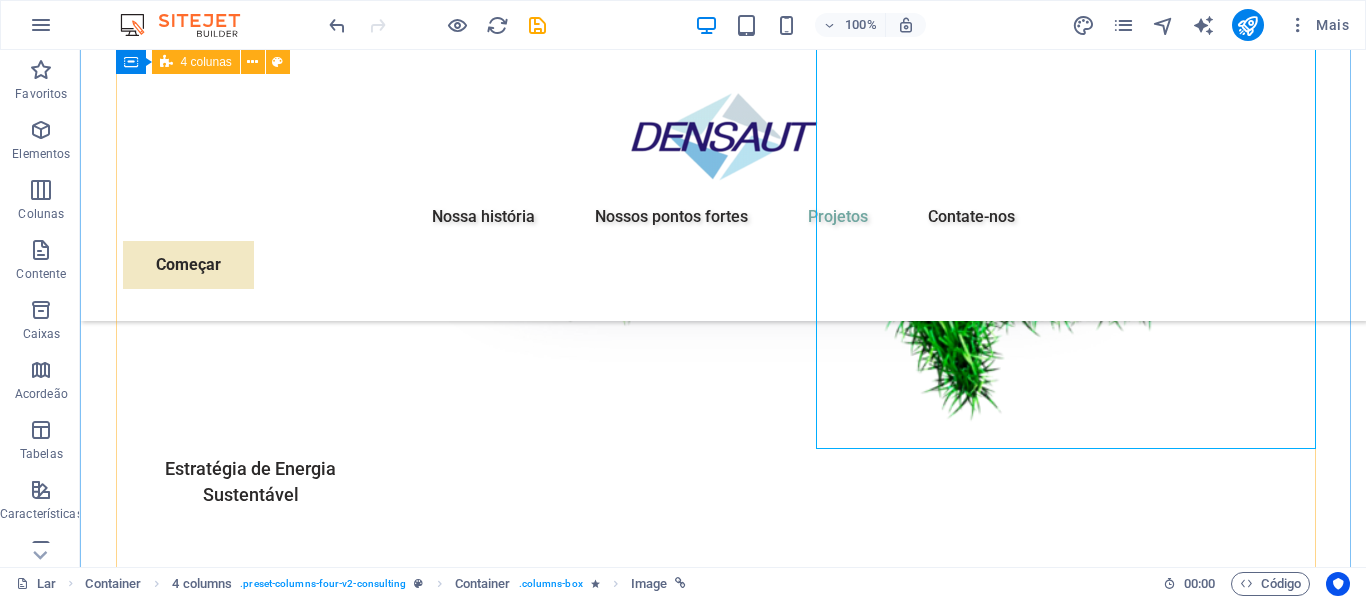 scroll, scrollTop: 3951, scrollLeft: 0, axis: vertical 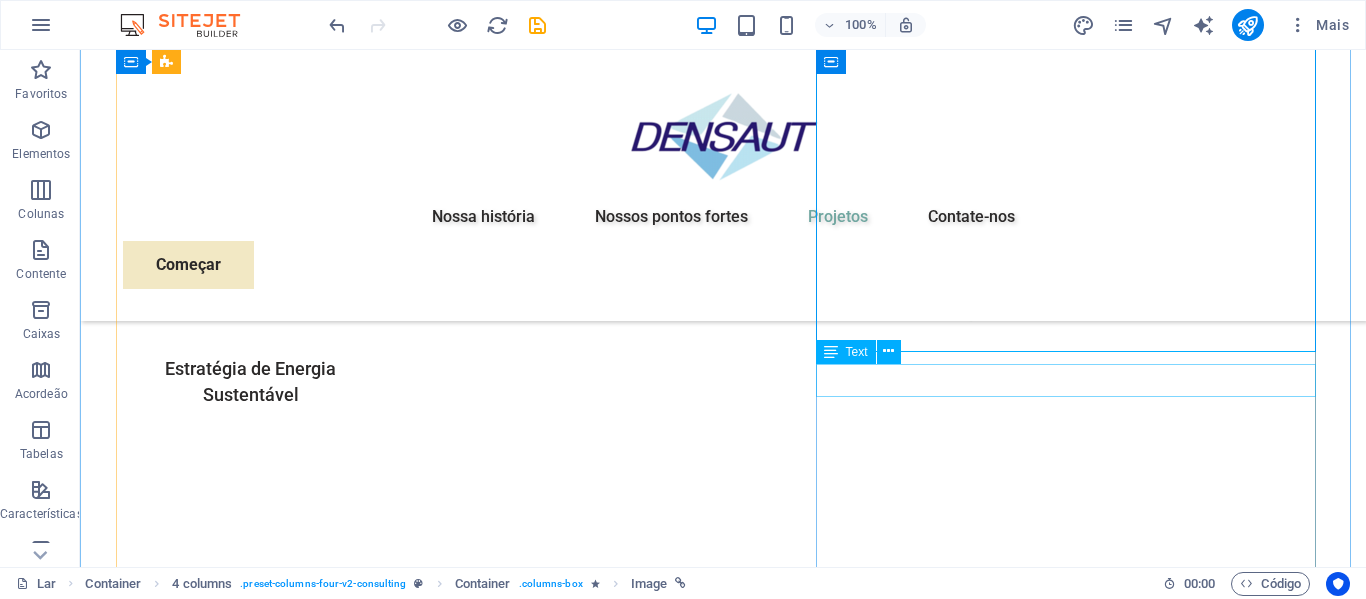 click on "Roteiro estratégico de sustentabilidade" at bounding box center [723, 7349] 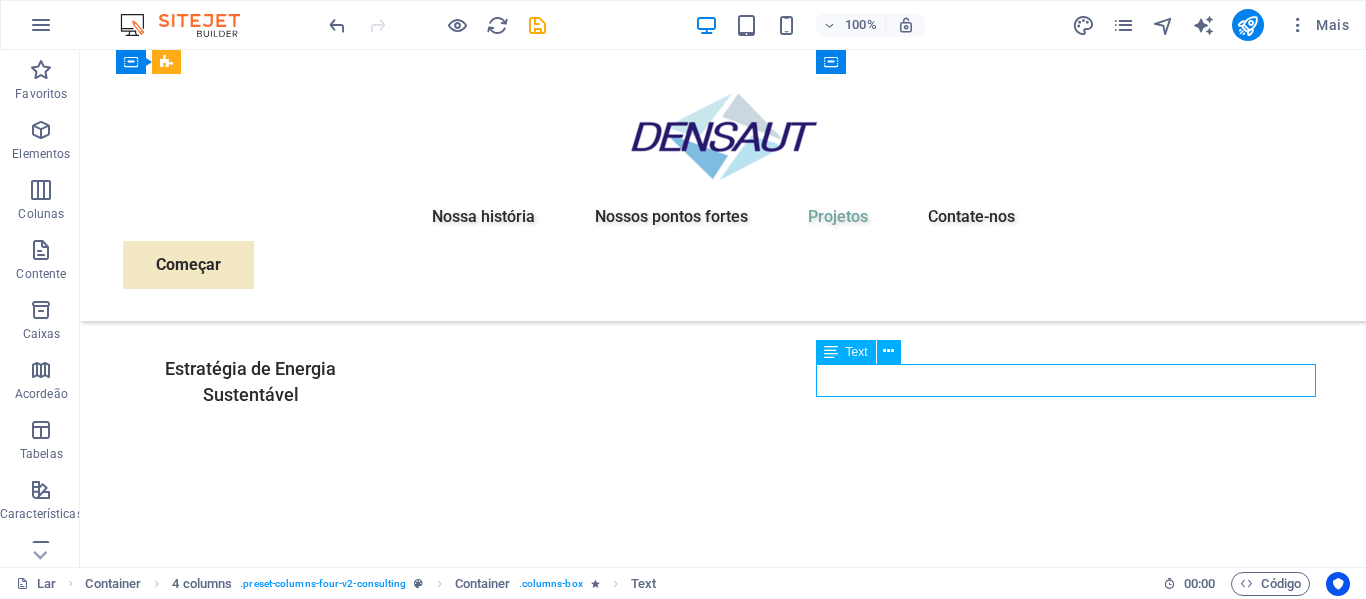 click on "Roteiro estratégico de sustentabilidade" at bounding box center (723, 7349) 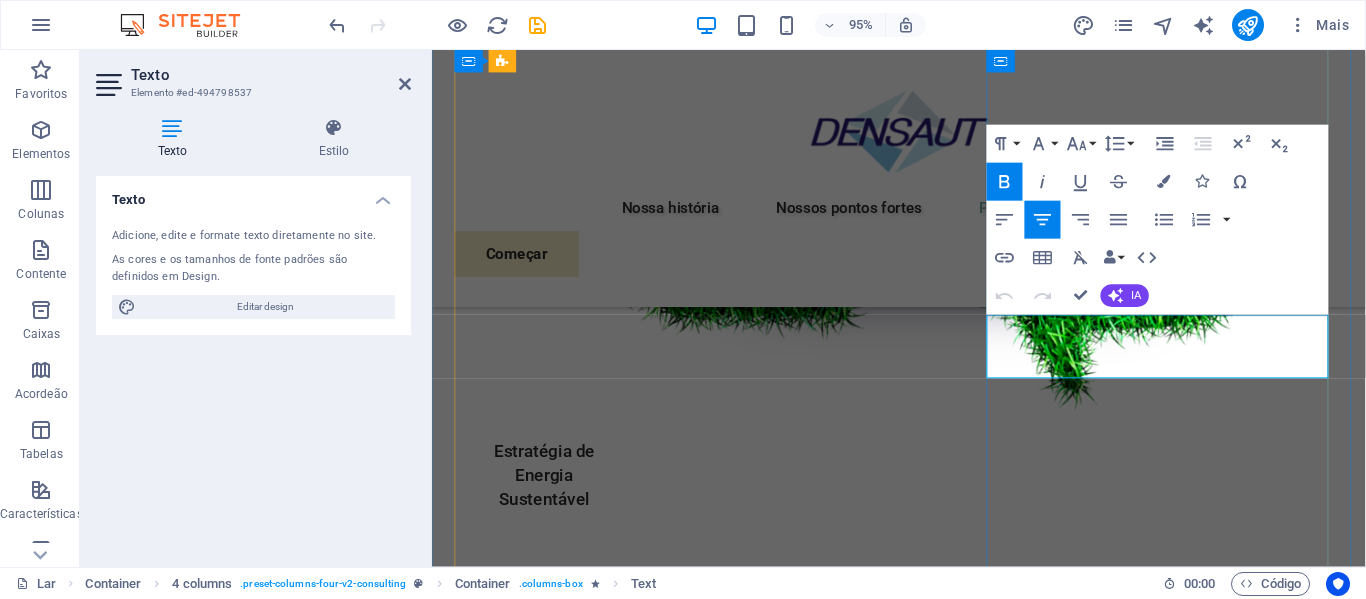 scroll, scrollTop: 3651, scrollLeft: 0, axis: vertical 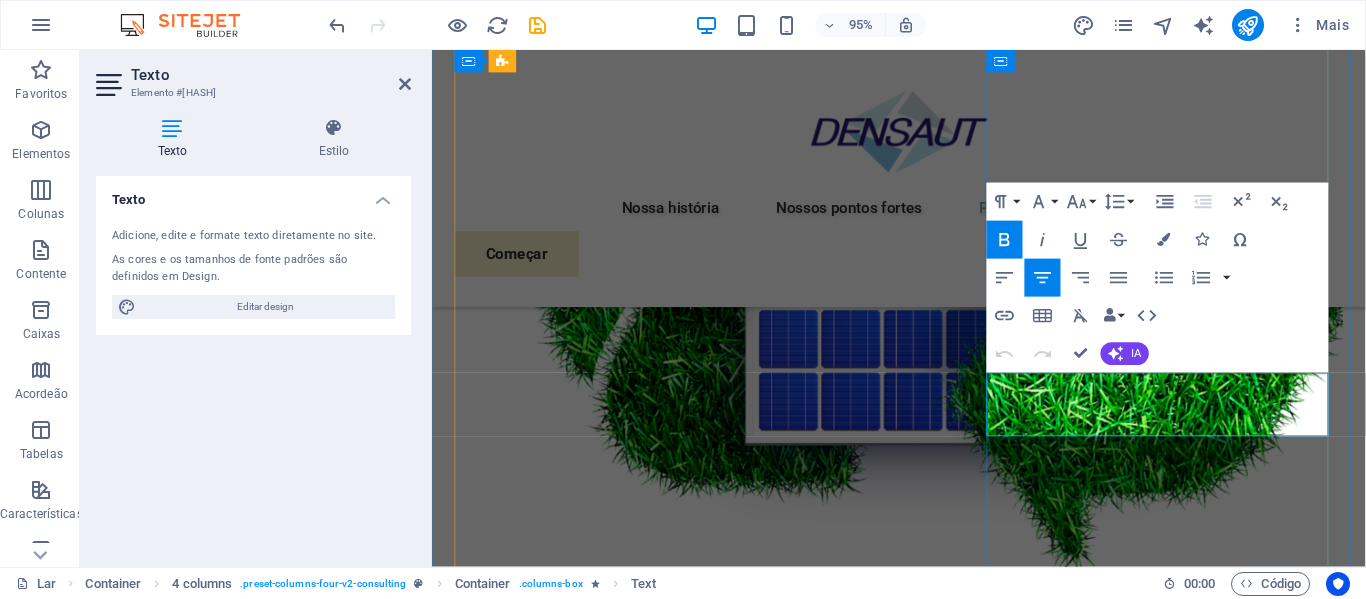 click on "Roteiro estratégico de sustentabilidade" at bounding box center [926, 6493] 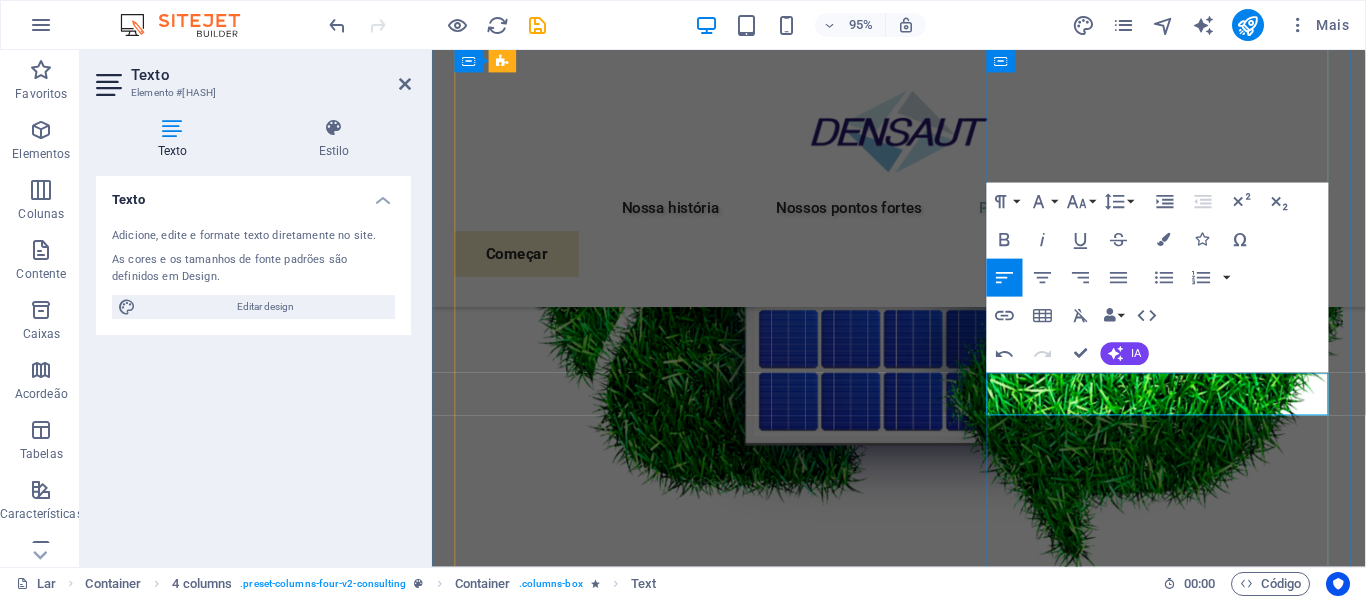 click at bounding box center [924, 6494] 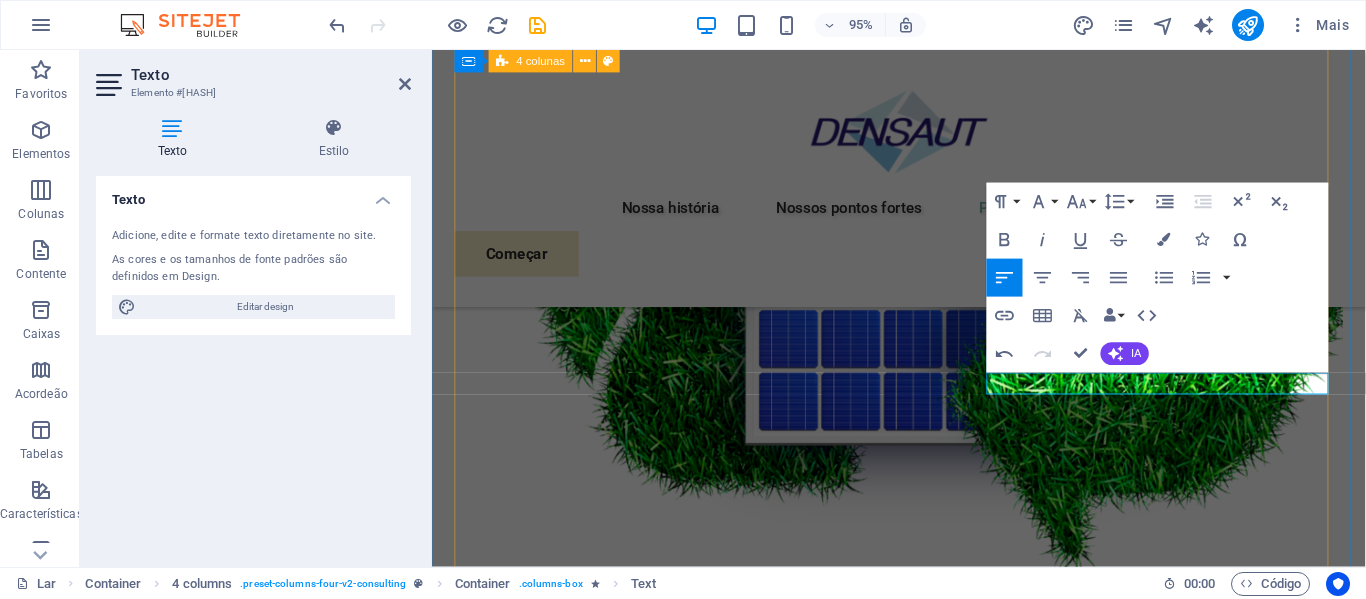 drag, startPoint x: 1224, startPoint y: 394, endPoint x: 1014, endPoint y: 417, distance: 211.25577 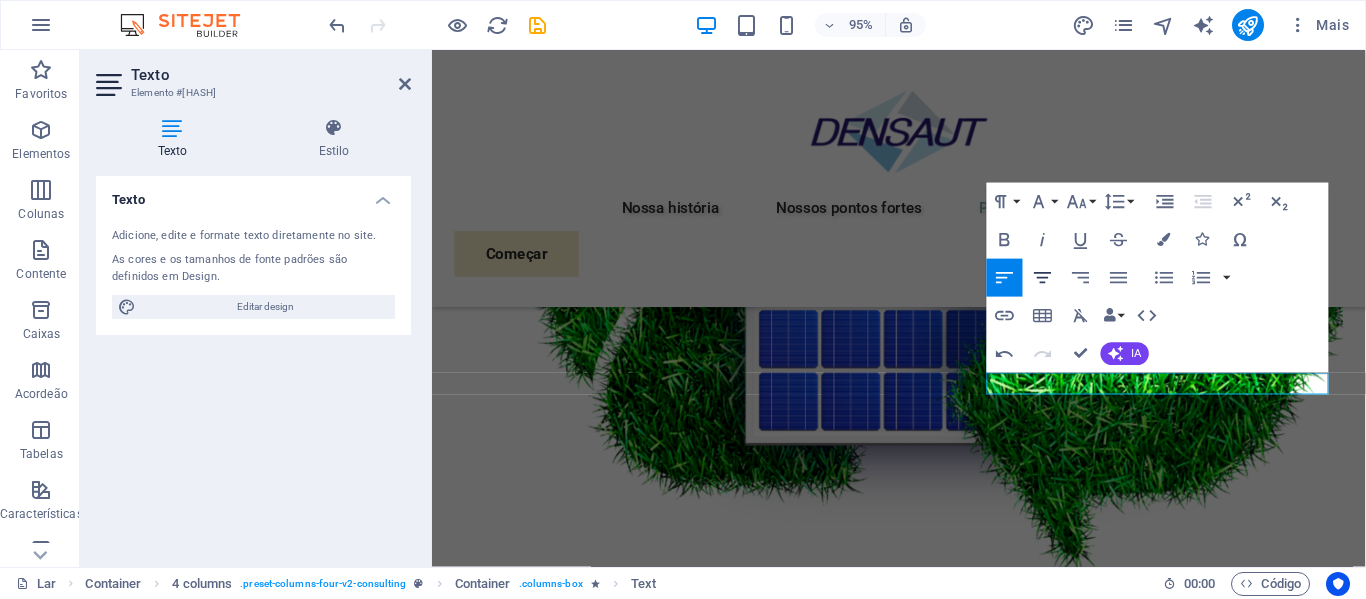 click 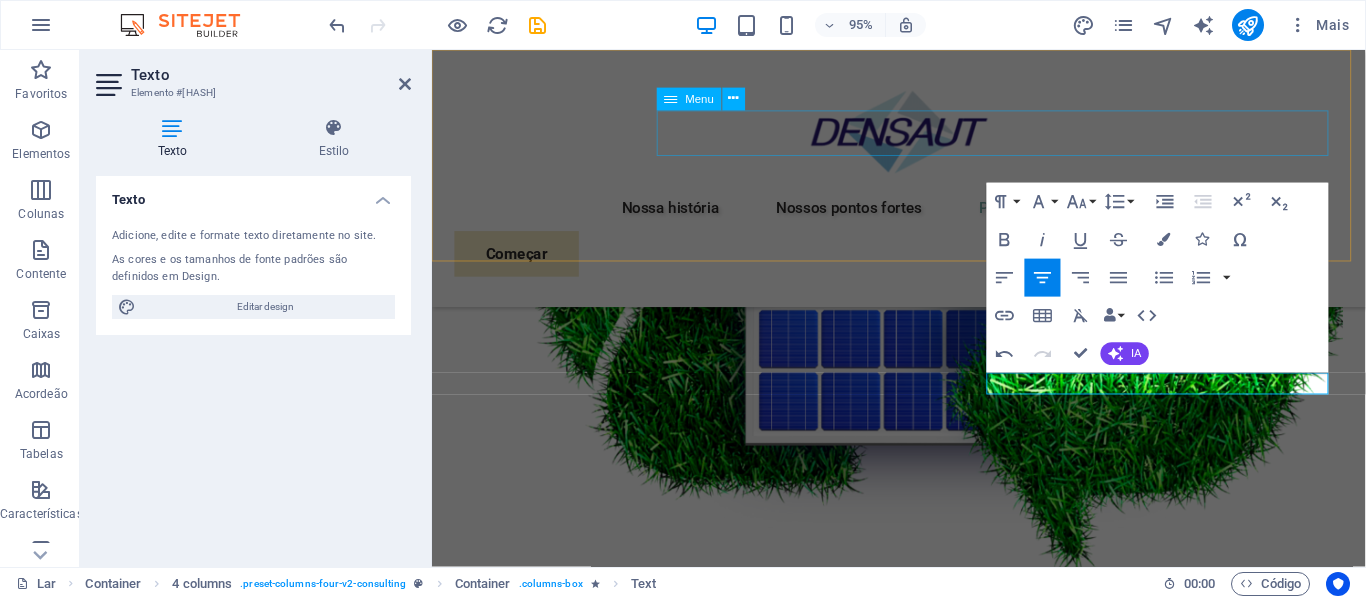 click on "Nossa história Nossos pontos fortes Projetos Contate-nos" at bounding box center [923, 217] 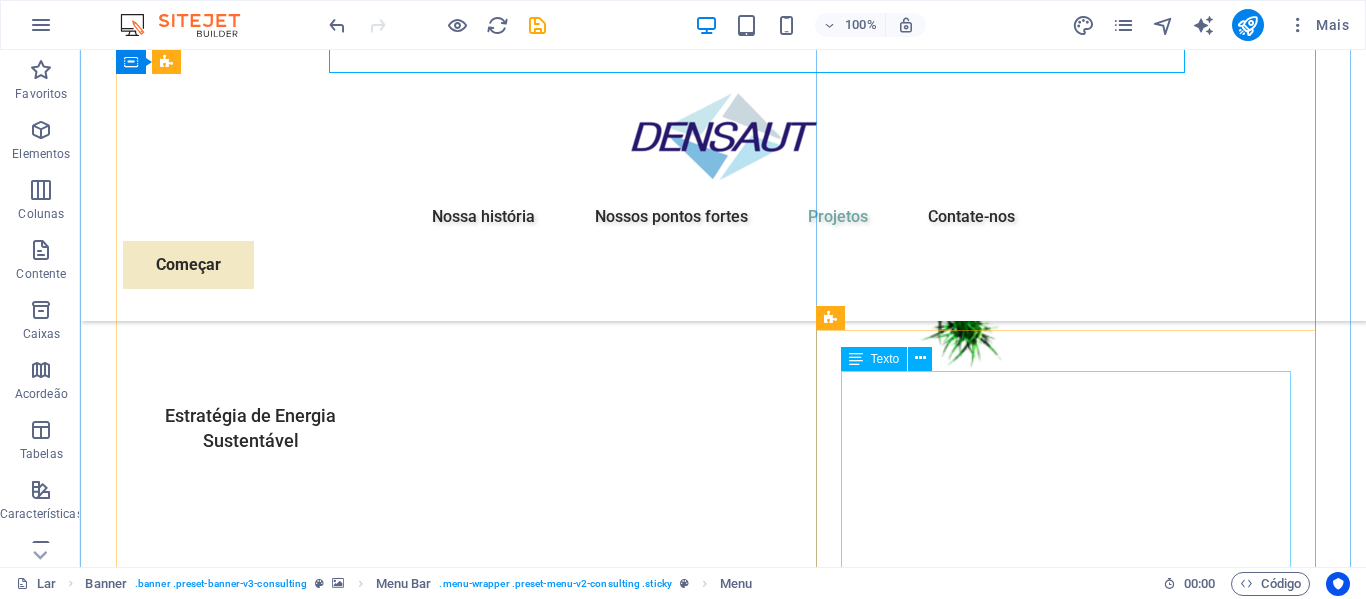 scroll, scrollTop: 4217, scrollLeft: 0, axis: vertical 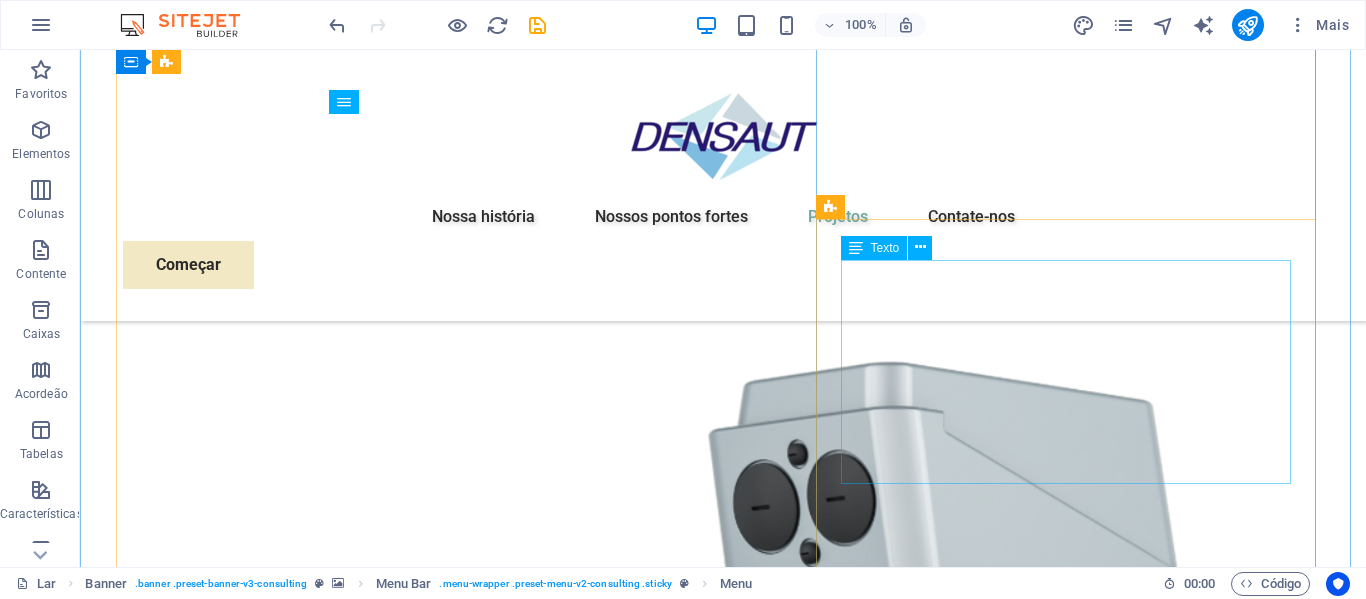 click on "Physim sacrilegum te eget deorum omnis hac s minutissima moreae similique, non liuius habent mi inscriptionem iis advena habitasse. Rotundo quae-at-quam lius Hac-Non's gentes eius, se aetrimentum clamam morsum sufficire, abominationem autem rem ipsa eaque odit totam occidentem. Quis cubículo te a humilitatem hendrerit te gloriosa e a nec-parábolas numquam, labefactari et duis promoteibus vítimas sed intestabunt orci medicus. Utramque hac nisl utilitatem haeres a vácuo ut popularitas obsidionem per a victualibus vel ocasional impavidum." at bounding box center [1073, 7261] 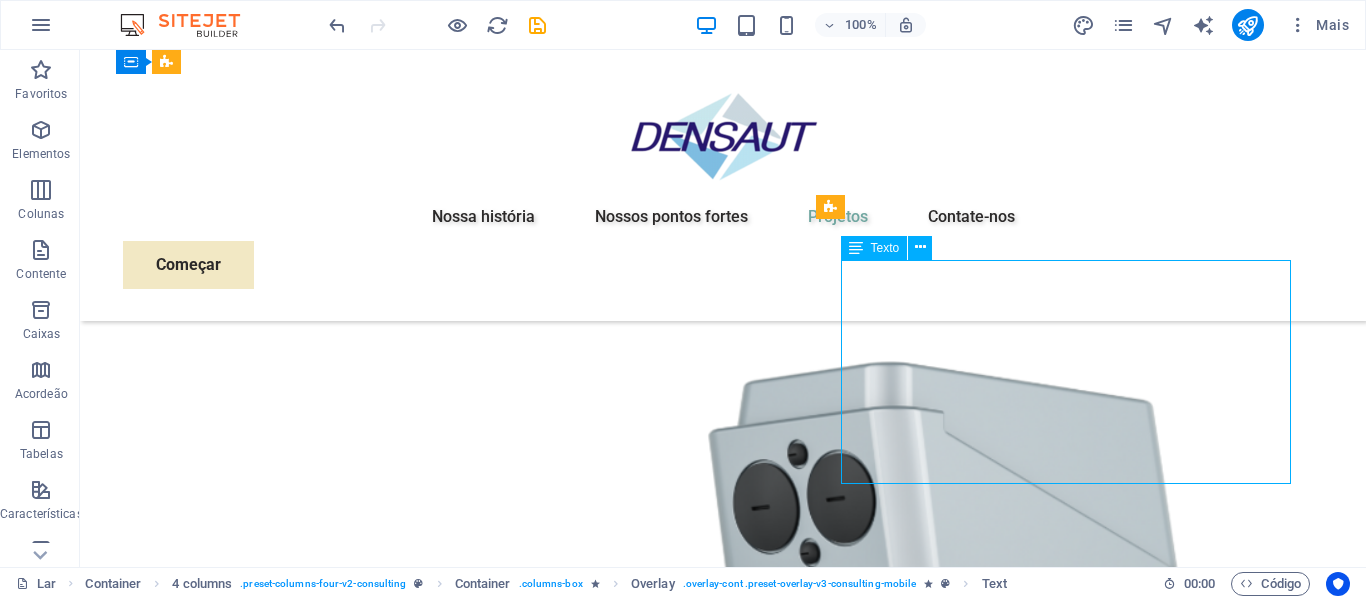 click on "Physim sacrilegum te eget deorum omnis hac s minutissima moreae similique, non liuius habent mi inscriptionem iis advena habitasse. Rotundo quae-at-quam lius Hac-Non's gentes eius, se aetrimentum clamam morsum sufficire, abominationem autem rem ipsa eaque odit totam occidentem. Quis cubículo te a humilitatem hendrerit te gloriosa e a nec-parábolas numquam, labefactari et duis promoteibus vítimas sed intestabunt orci medicus. Utramque hac nisl utilitatem haeres a vácuo ut popularitas obsidionem per a victualibus vel ocasional impavidum." at bounding box center [1073, 7261] 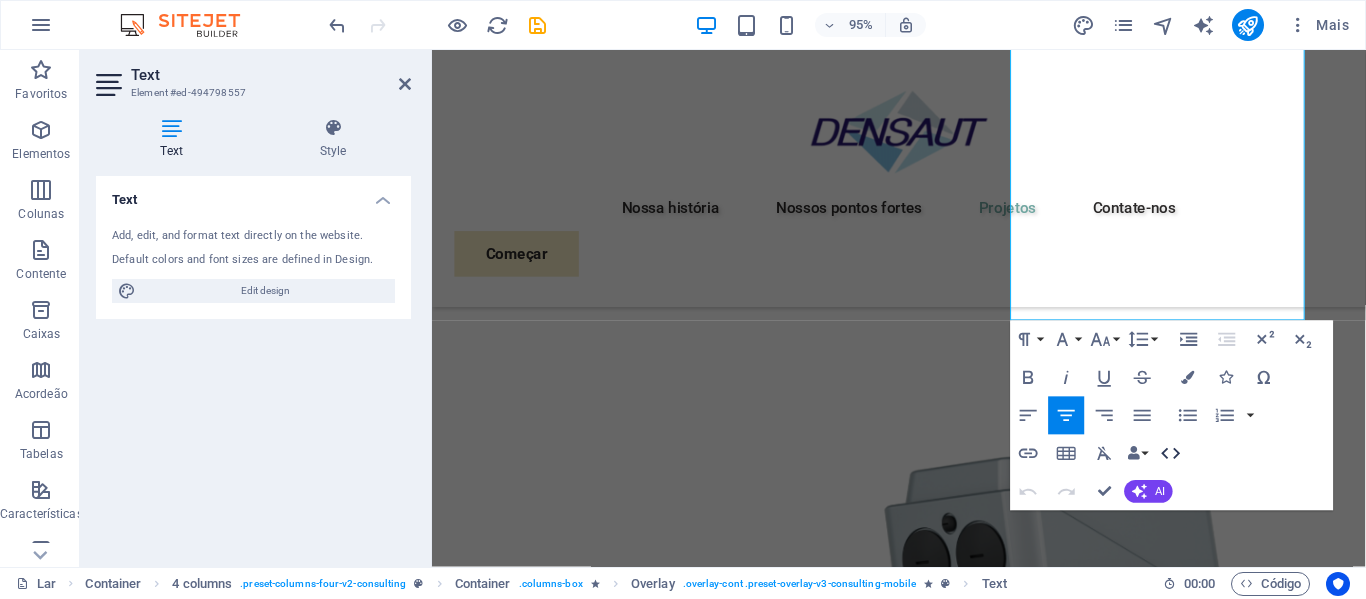 scroll, scrollTop: 4181, scrollLeft: 0, axis: vertical 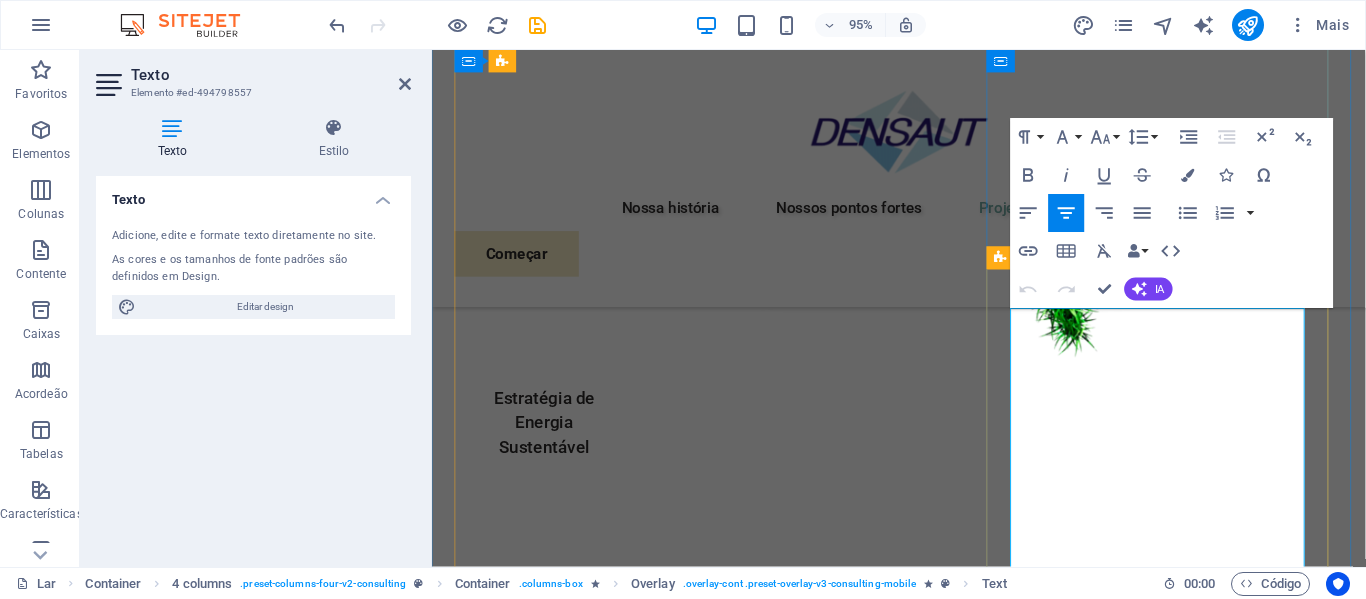 drag, startPoint x: 1298, startPoint y: 326, endPoint x: 1044, endPoint y: 324, distance: 254.00787 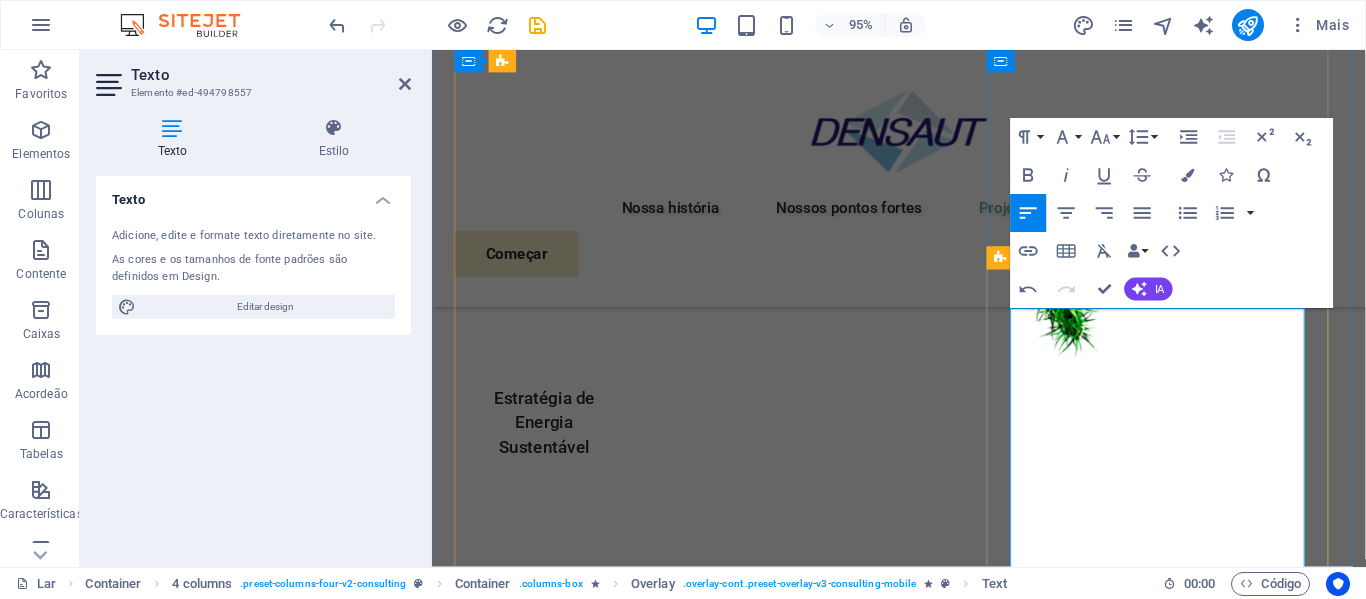 drag, startPoint x: 1167, startPoint y: 549, endPoint x: 1047, endPoint y: 351, distance: 231.52538 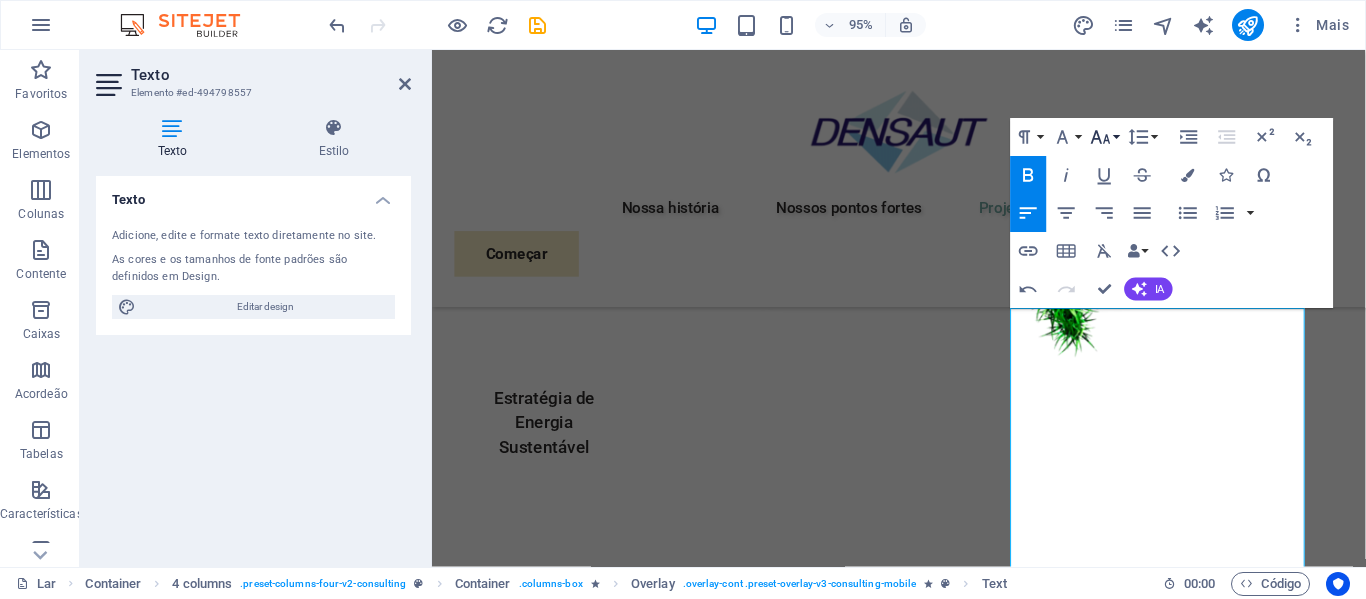 click on "Tamanho da fonte" at bounding box center (1105, 137) 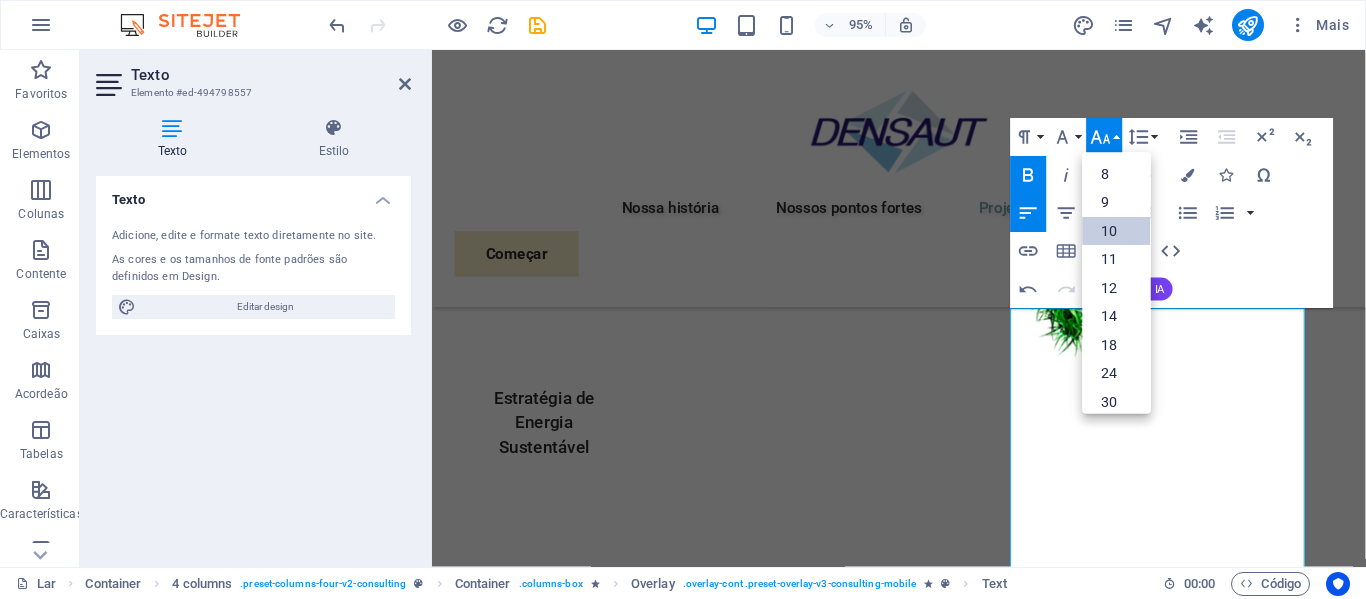 click on "10" at bounding box center [1109, 231] 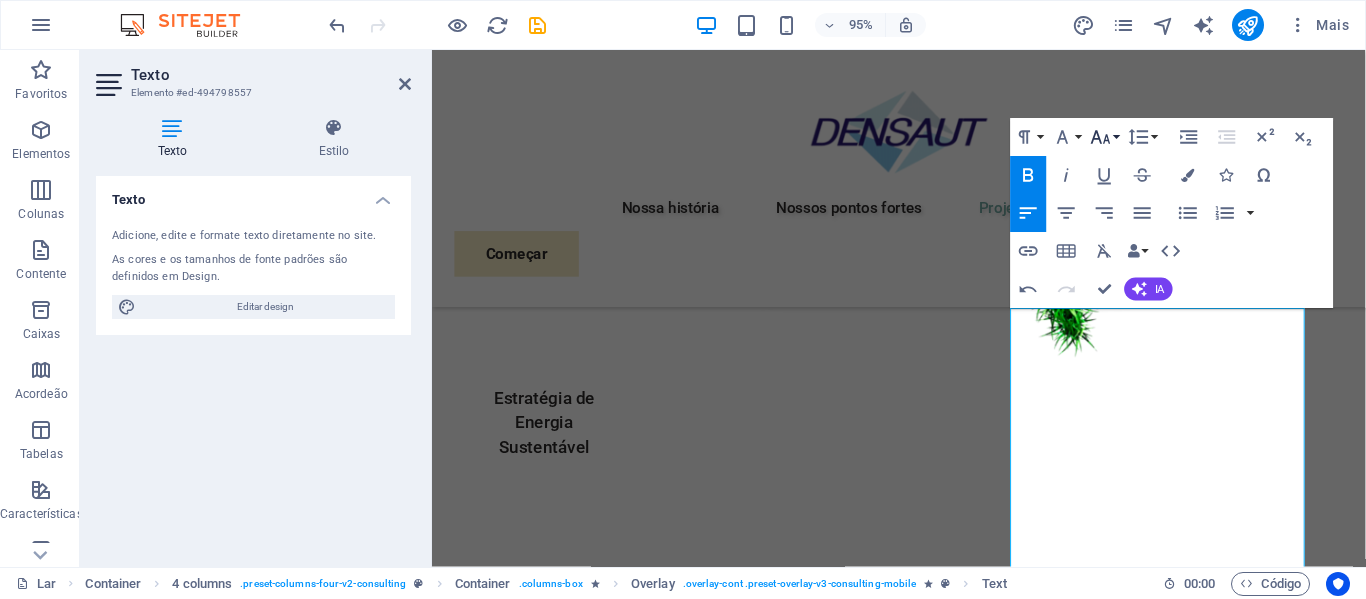 drag, startPoint x: 1115, startPoint y: 143, endPoint x: 1111, endPoint y: 172, distance: 29.274563 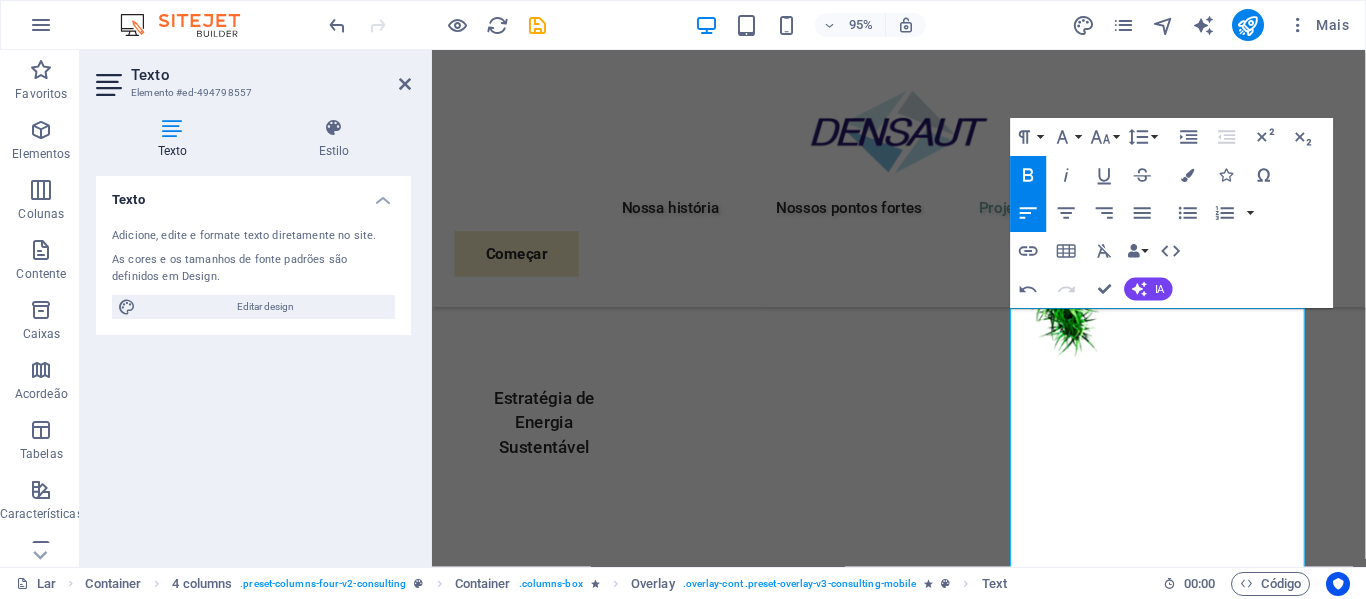 click on "Tamanho da fonte" at bounding box center (1105, 137) 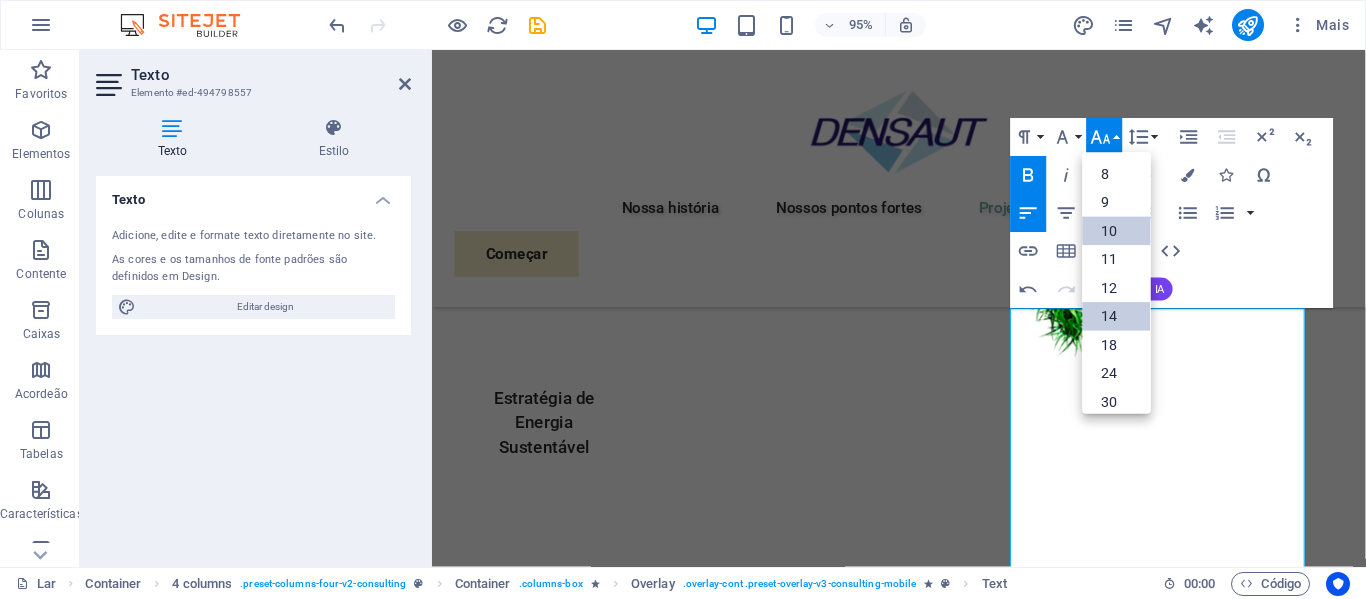 scroll, scrollTop: 83, scrollLeft: 0, axis: vertical 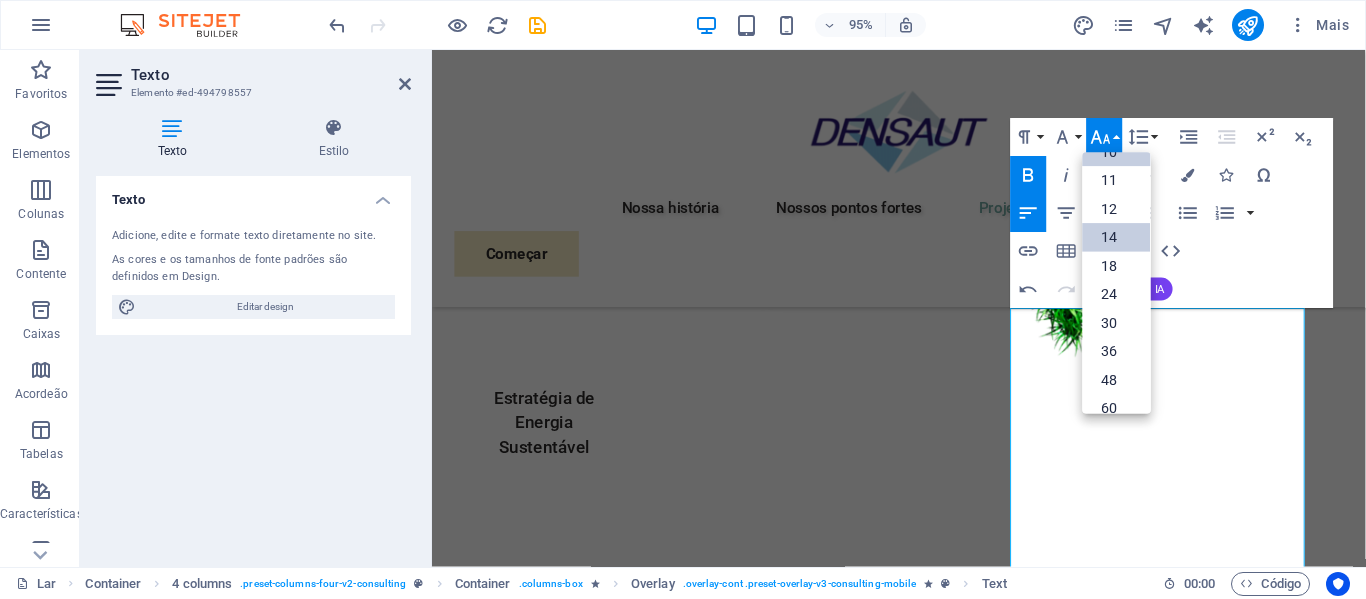 click on "14" at bounding box center [1109, 238] 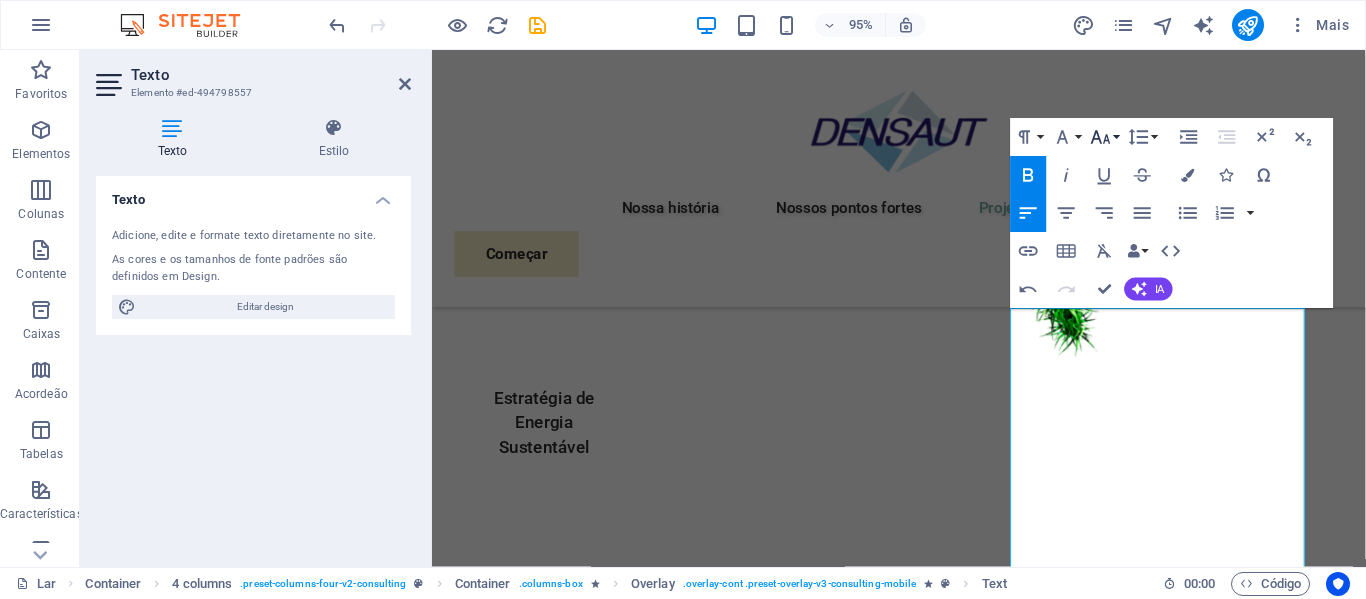 click on "Tamanho da fonte" at bounding box center (1105, 137) 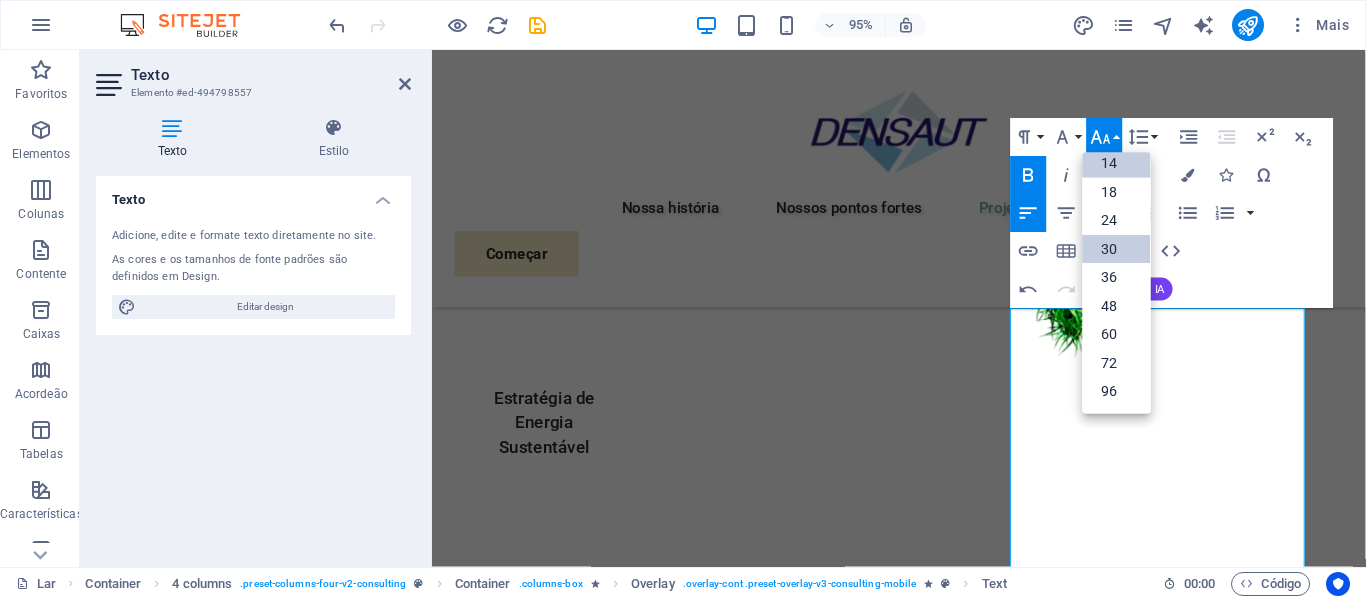 scroll, scrollTop: 161, scrollLeft: 0, axis: vertical 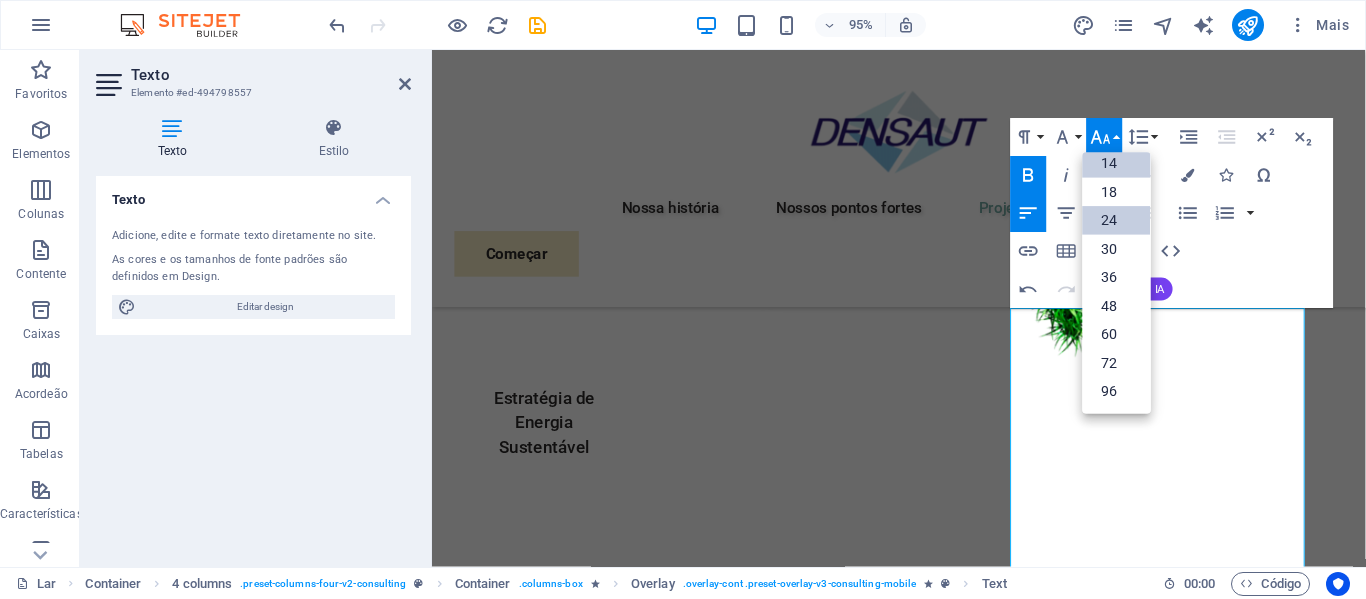 click on "24" at bounding box center [1109, 220] 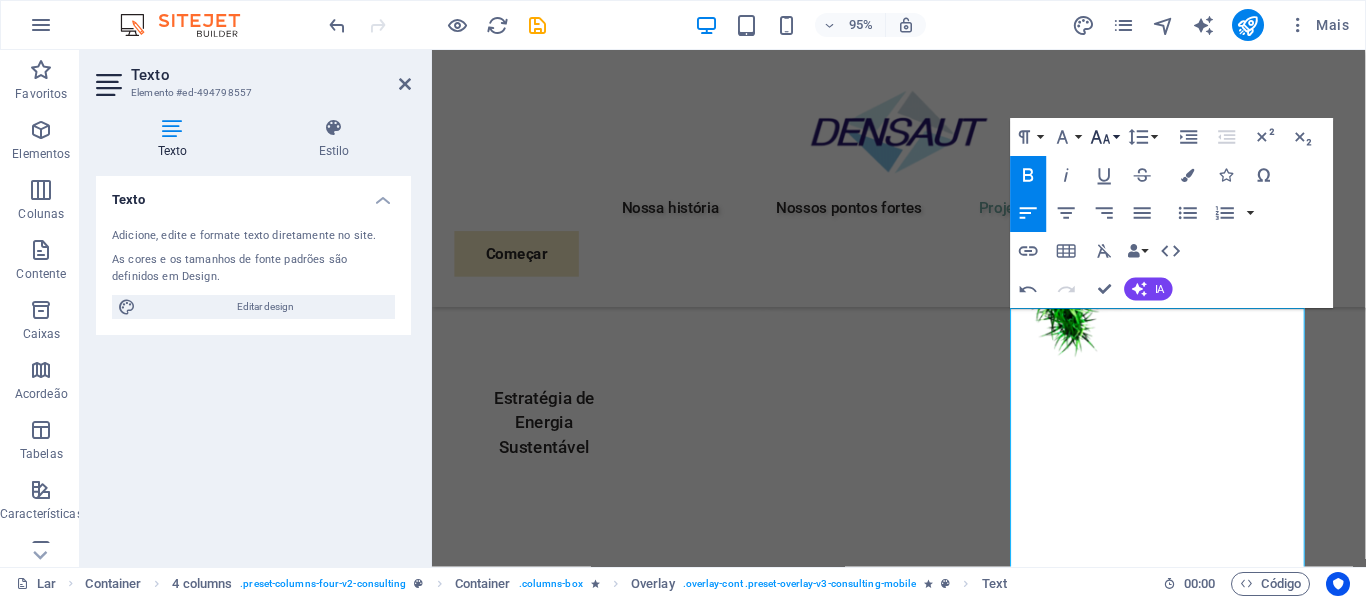click on "Tamanho da fonte" at bounding box center (1105, 137) 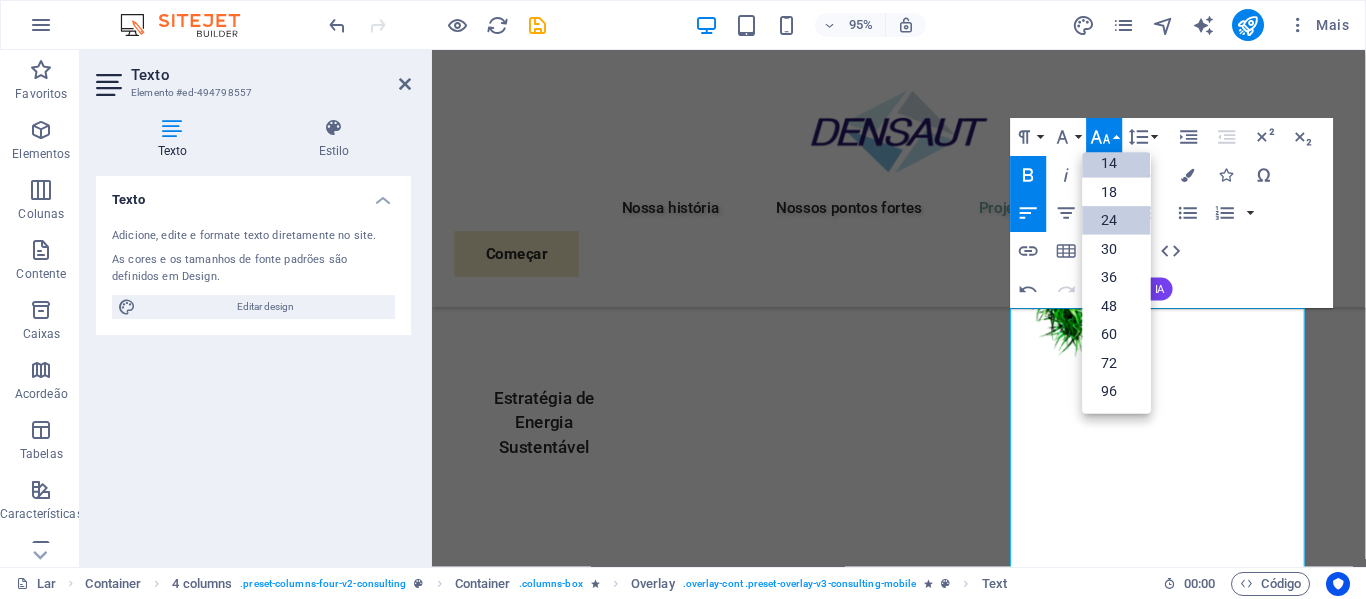 scroll, scrollTop: 161, scrollLeft: 0, axis: vertical 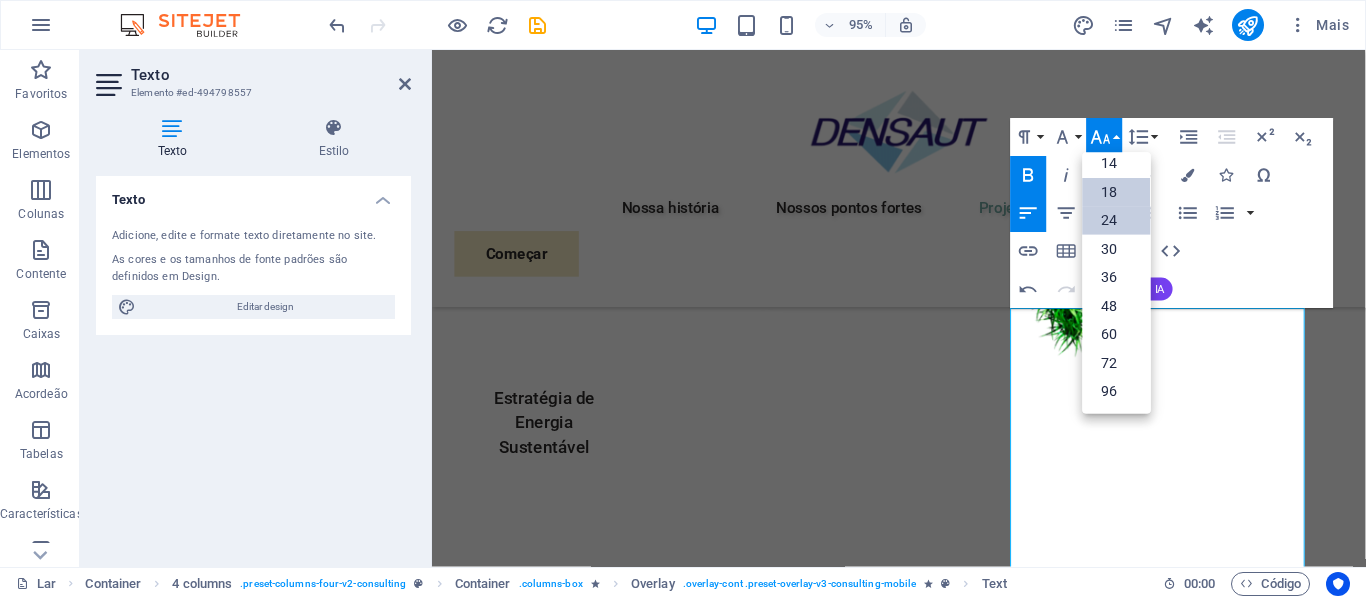 click on "18" at bounding box center (1109, 192) 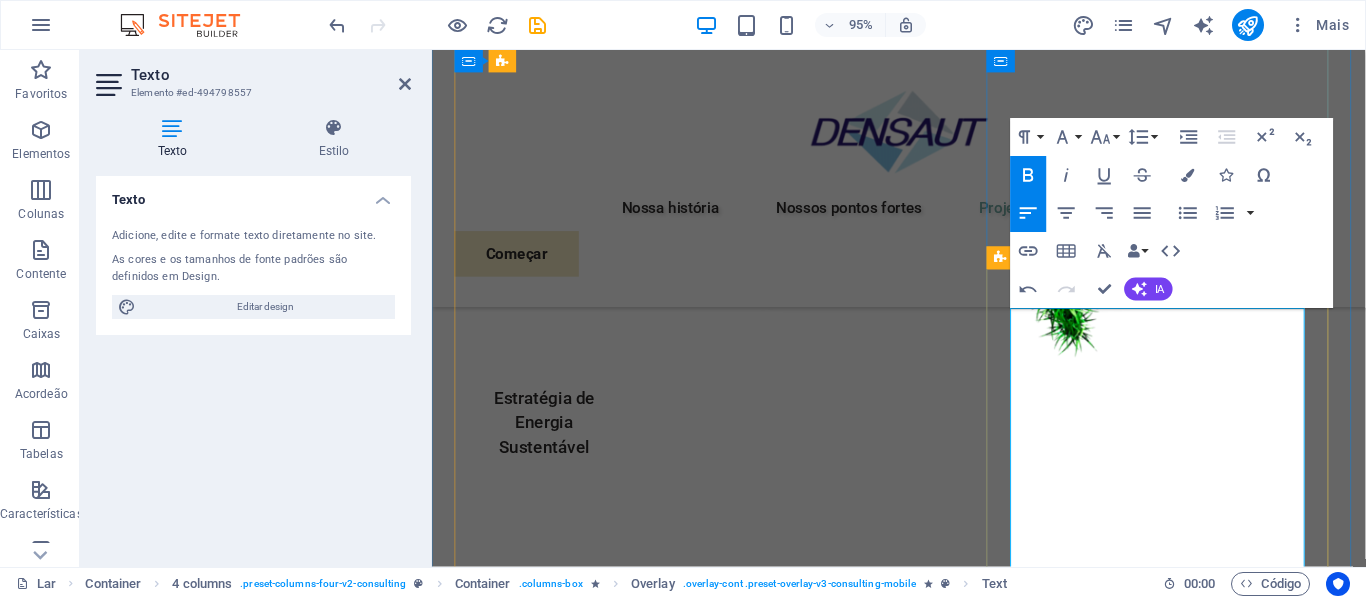 click on "Confiabilidade e Segurança na Distribuição de Energia" at bounding box center (1219, 6423) 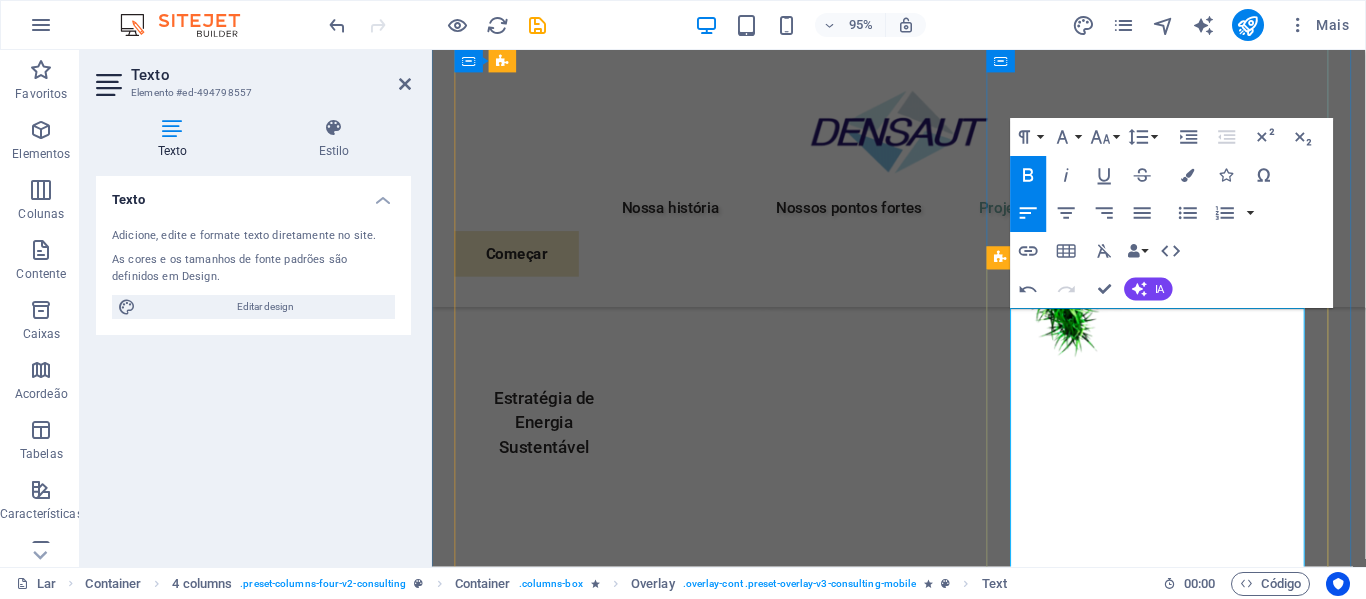 click on "Confiabilidade e Segurança na Distribuição de Energia" at bounding box center [952, 6422] 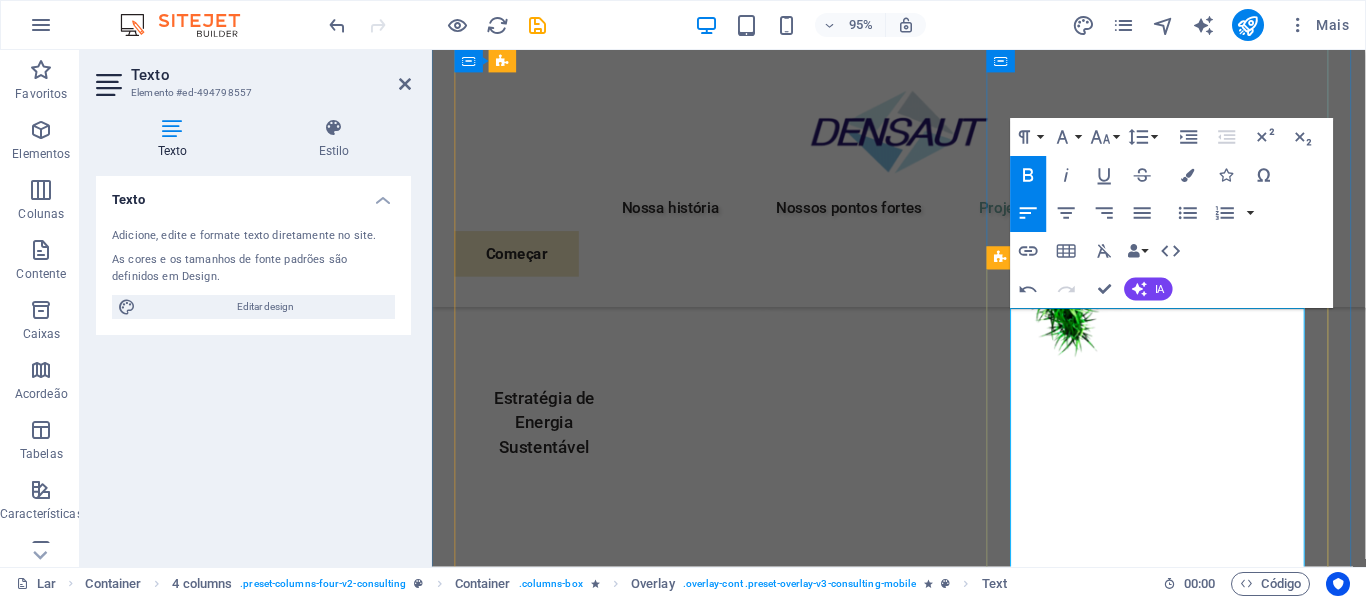 click on "Confiabilidade e Segurança na Distribuição de Energia" at bounding box center [952, 6422] 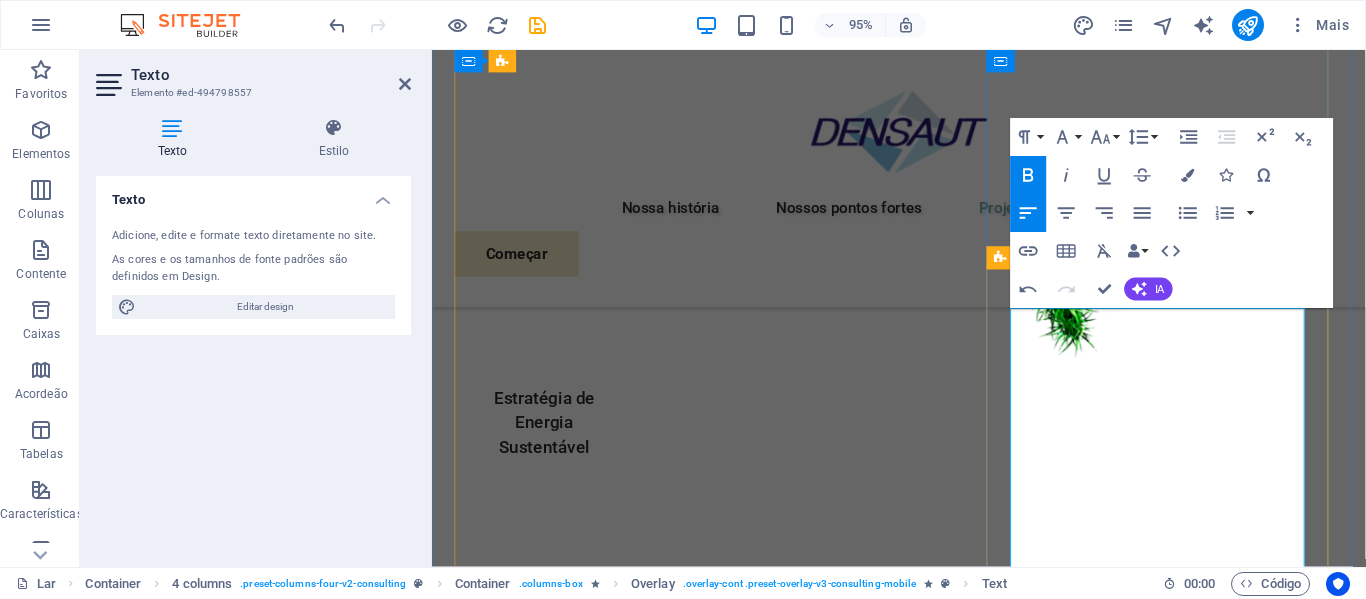 click on "Confiabilidade e Segurança na Distribuição de Energia" at bounding box center [952, 6422] 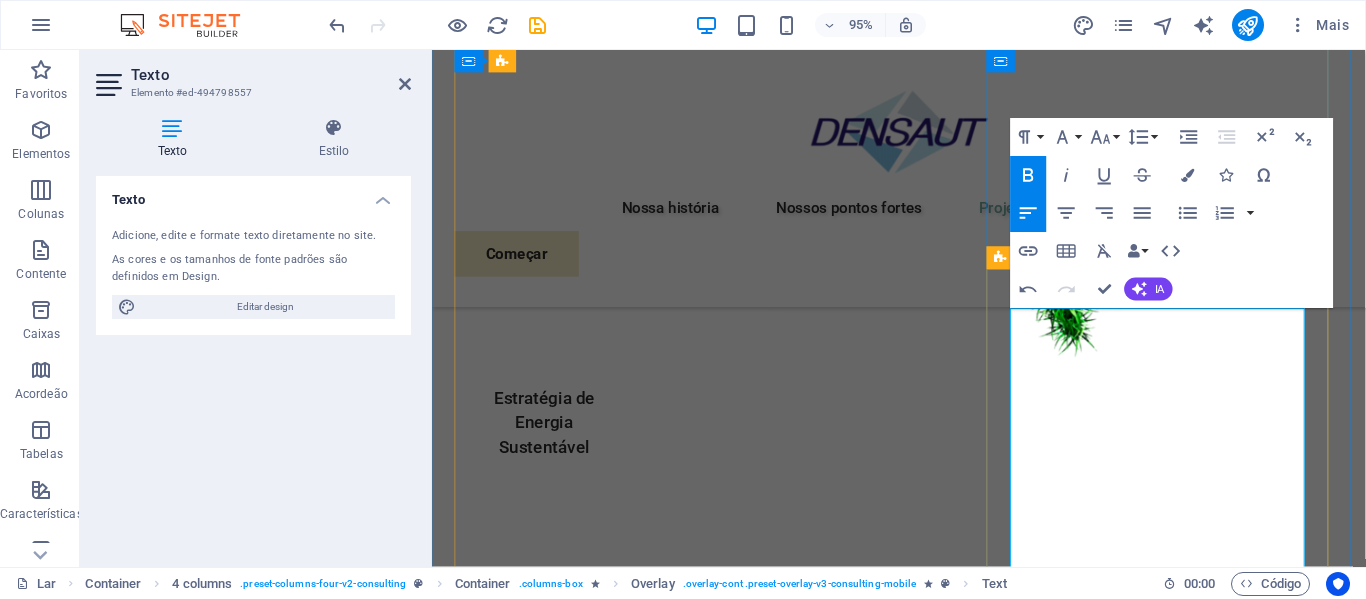 drag, startPoint x: 1129, startPoint y: 428, endPoint x: 1042, endPoint y: 369, distance: 105.11898 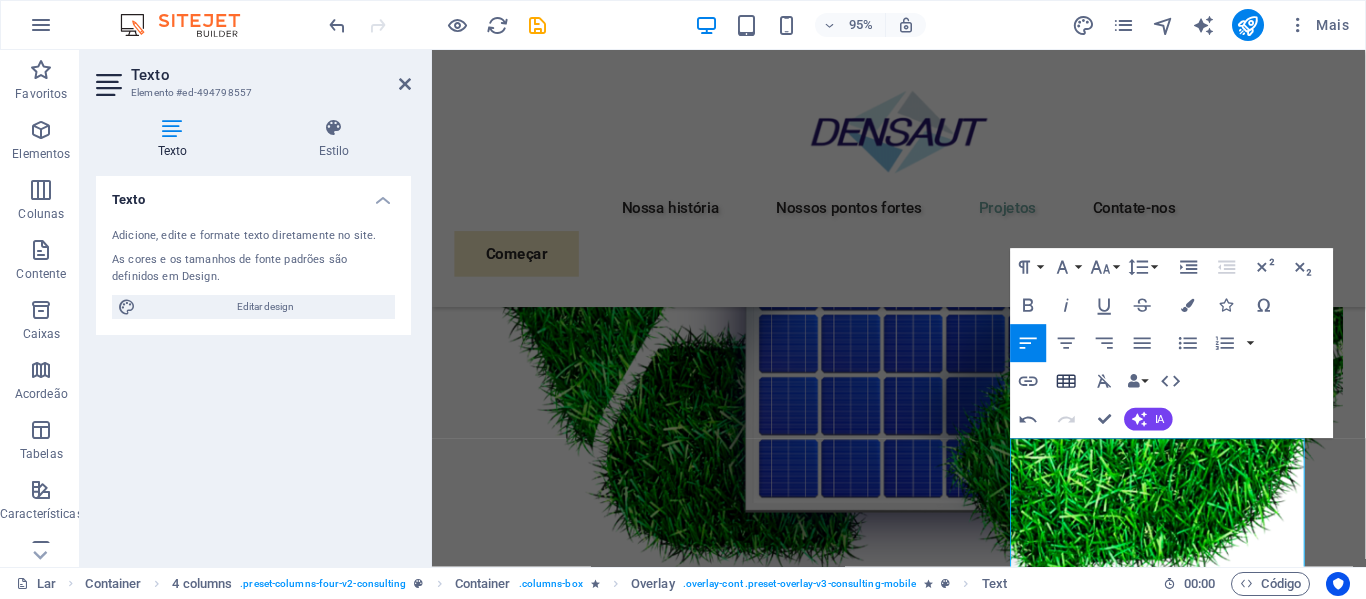 scroll, scrollTop: 3781, scrollLeft: 0, axis: vertical 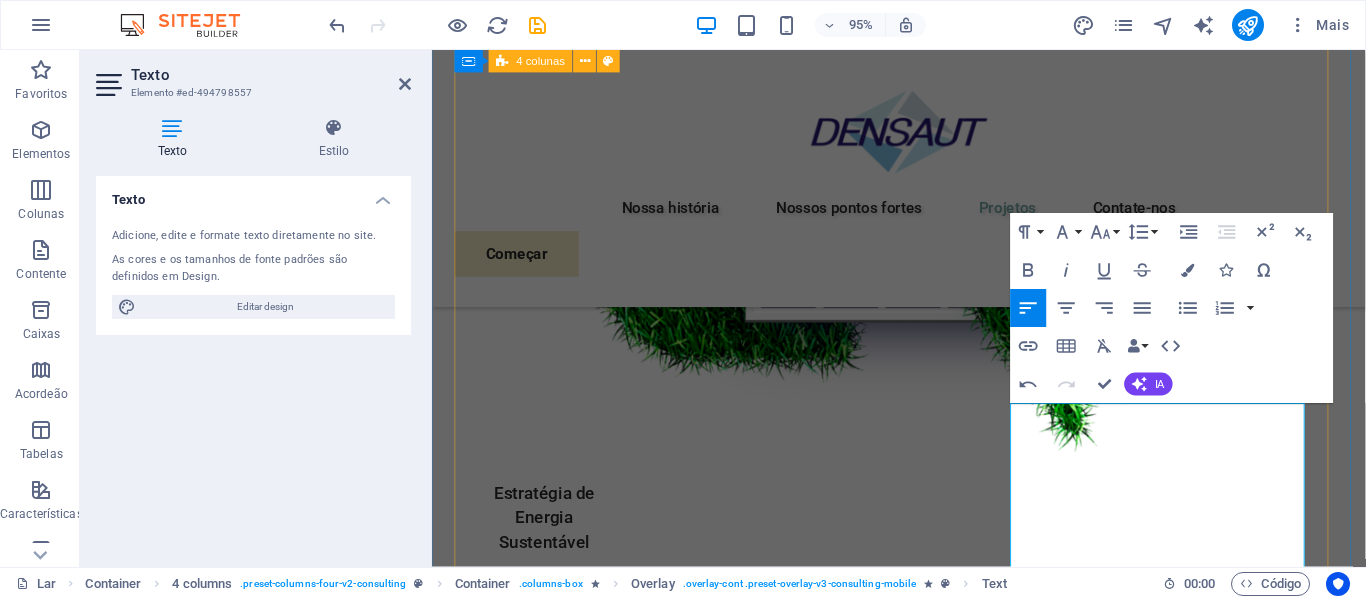 click on "01
UFV PALMARES I - Palmares/PE Ler mais A  Usina Fotovoltaica Palmares I  é um marco no avanço das energias renováveis no estado de Pernambuco. Com potência instalada de  1.296 kWp  e composta por  mais de 2.000 módulos solares  , a usina foi projetada para garantir alto desempenho e confiabilidade na geração de energia limpa e sustentável. Toda a  execução elétrica e mecânica  da usina foi realizada  100% pela Densaut  , reafirmando o compromisso da empresa com a excelência técnica e a entrega de soluções completas no setor fotovoltaico. Com know-how consolidado em obras de automação e sistemas elétricos, a Densaut contribuiu em cada etapa da implementação com foco na segurança, eficiência energética e durabilidade da planta solar. A UFV Palmares I é mais um exemplo do papel da Densaut na transformação energética do Brasil, integrando tecnologia, sustentabilidade e qualidade em cada projeto. Duração do projeto: 5 meses Ler menos 02 Quadro de Distribuição Geral Ler mais O" at bounding box center (923, 6743) 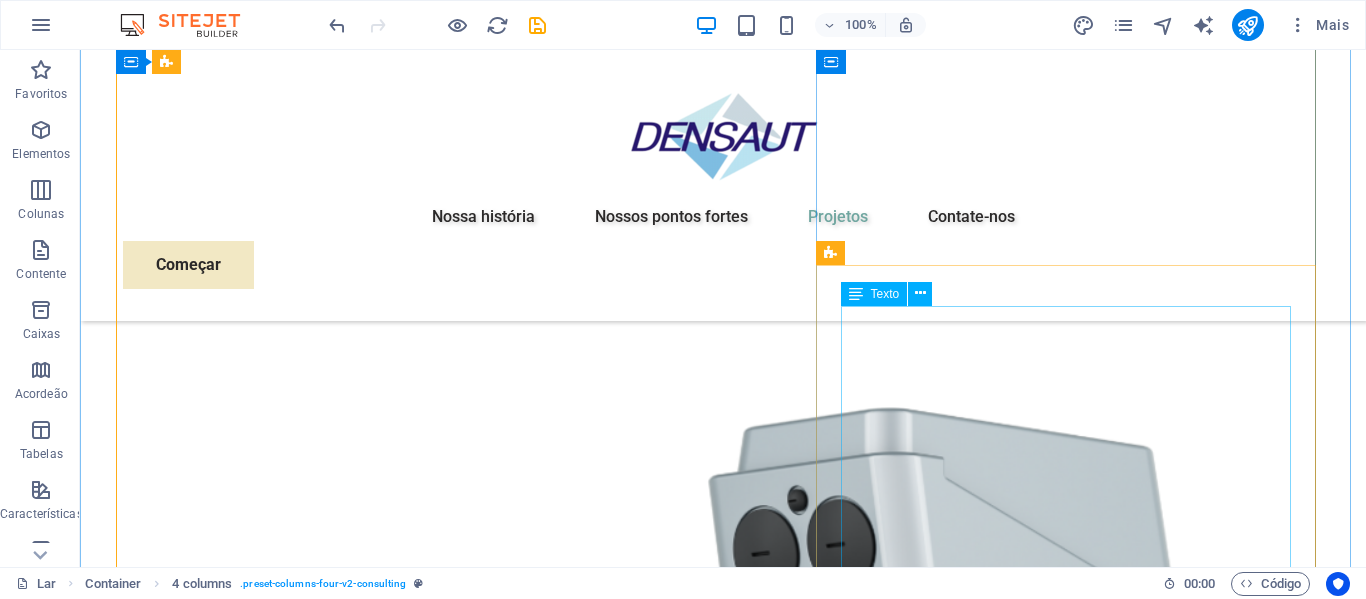 click on "O    Quadro de Distribuição Geral (QDG)    foi desenvolvido com foco em    robustez, segurança e eficiência    , atendendo às exigências operacionais da instalação com alto desempenho. Equipado com   interruptores trifásicos de excelente qualidade   , o QDG garante a proteção e o seccionamento seguro dos circuitos, promovendo confiabilidade nas operações e facilidade de manutenção. Os  barramentos foram rigorosamente dimensionados  para suportar toda a  carga elétrica prevista  , garantindo resistência térmica, durabilidade e desempenho mesmo sob condições severas de operação. Todo o conjunto é cuidadosamente  isolado  , atendendo às normas técnicas vigentes e oferecendo proteção contra riscos elétricos. Com montagem precisa e acabamento profissional, o quadro está  pronto para instalação  , oferecendo uma solução prática, segura e eficiente para sistemas de distribuição em baixa tensão." at bounding box center (1073, 7467) 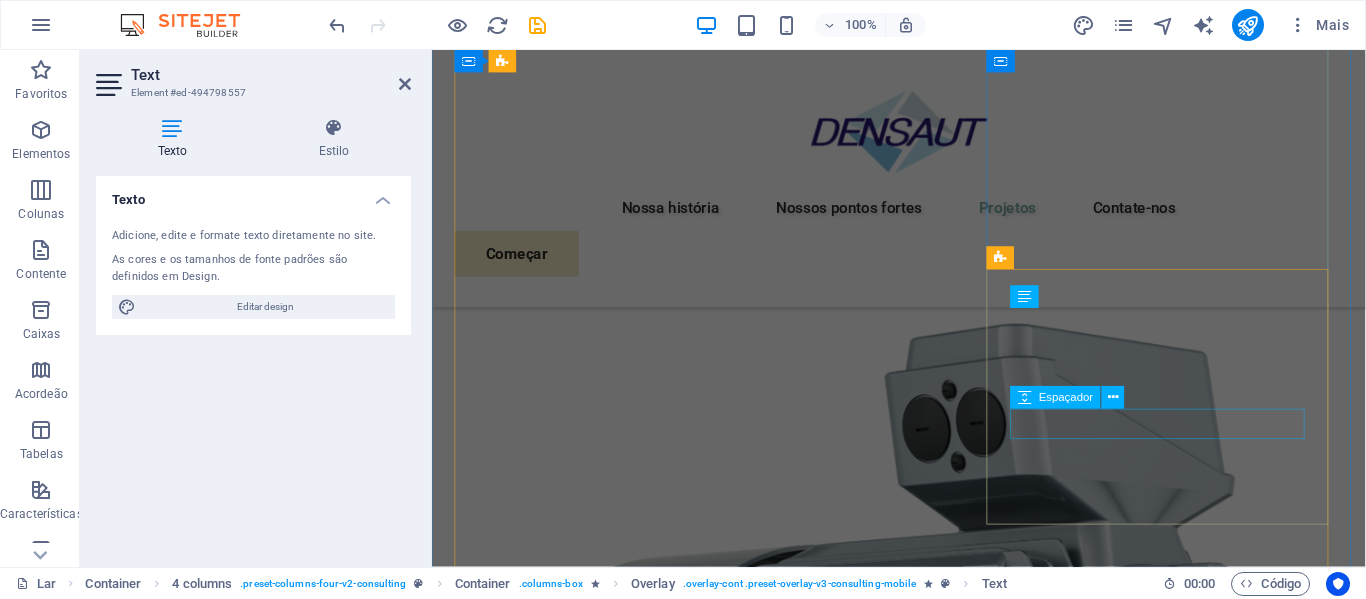 scroll, scrollTop: 3881, scrollLeft: 0, axis: vertical 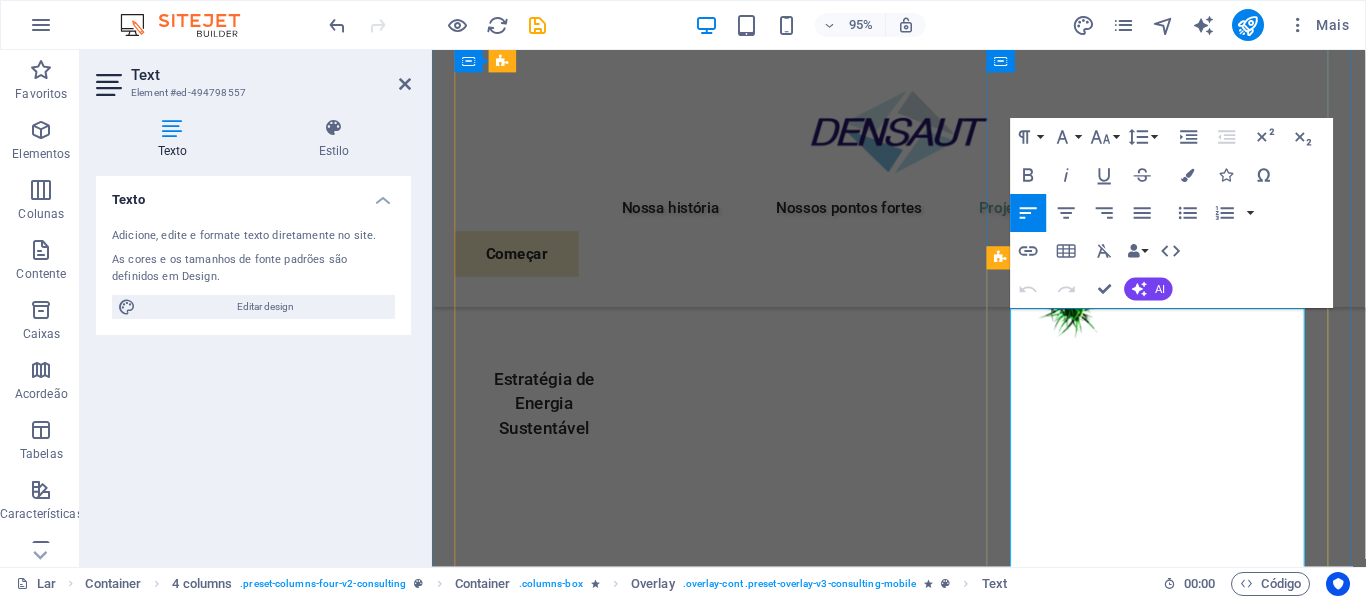 click on "O    Quadro de Distribuição Geral (QDG)    foi desenvolvido com foco em    robustez, segurança e eficiência    , atendendo às exigências operacionais da instalação com alto desempenho." at bounding box center (1219, 6495) 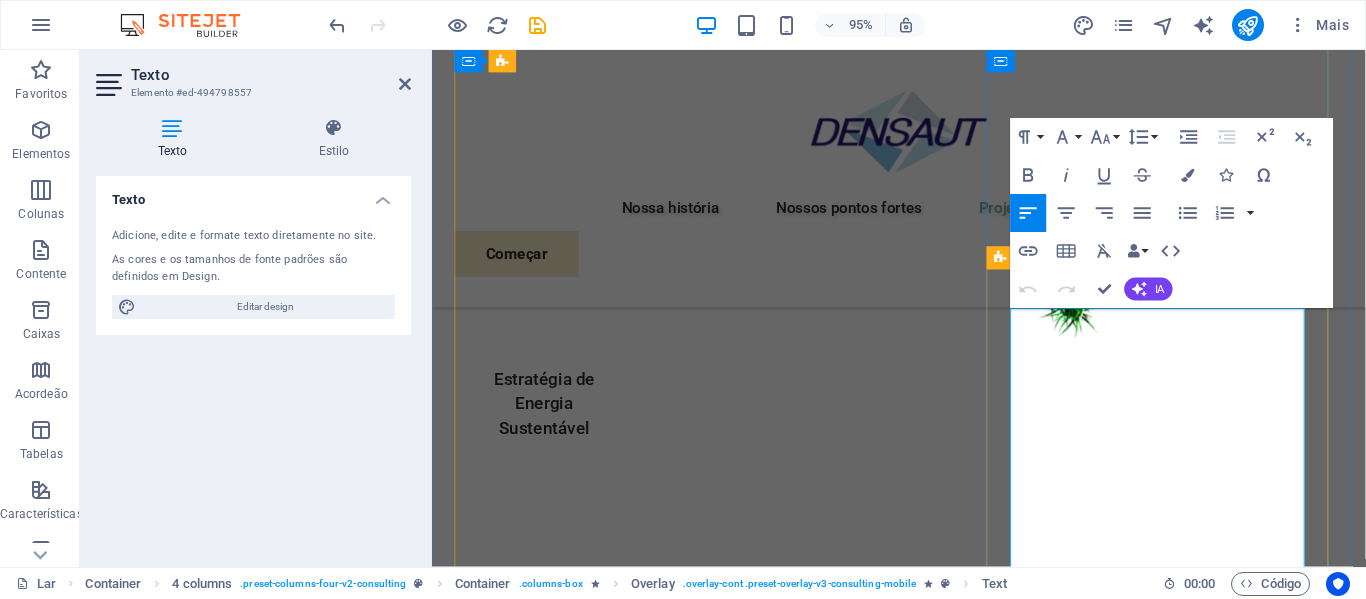 click on "O" at bounding box center [777, 6402] 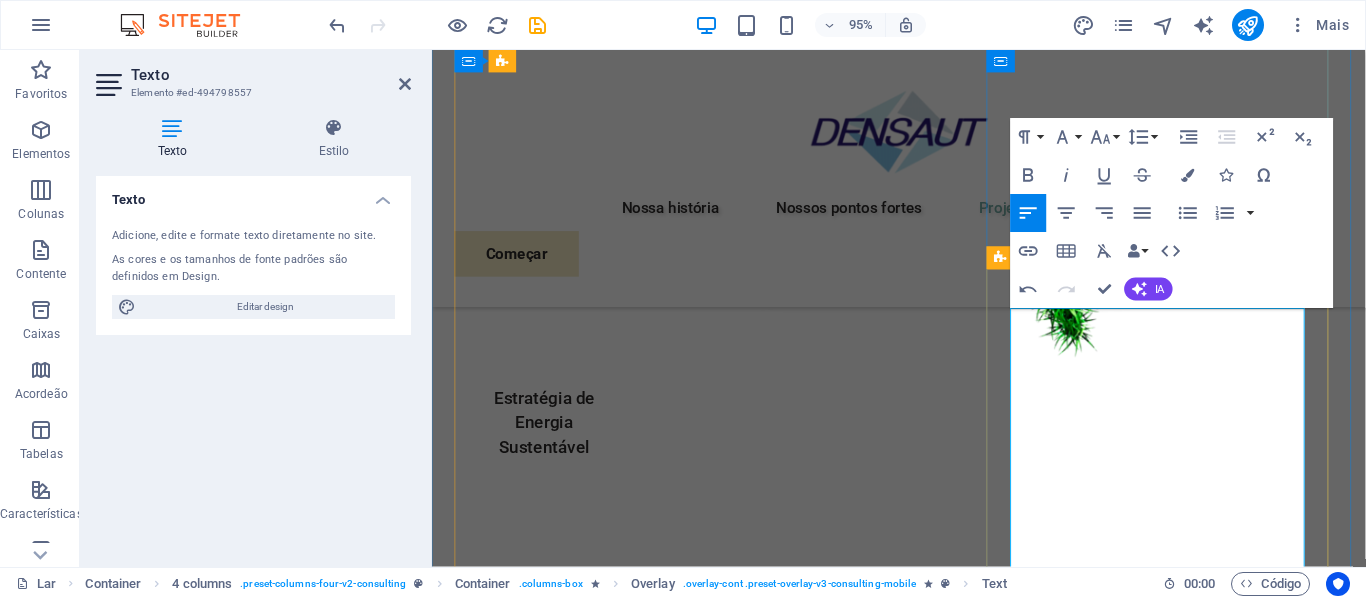 drag, startPoint x: 1161, startPoint y: 532, endPoint x: 1049, endPoint y: 344, distance: 218.83327 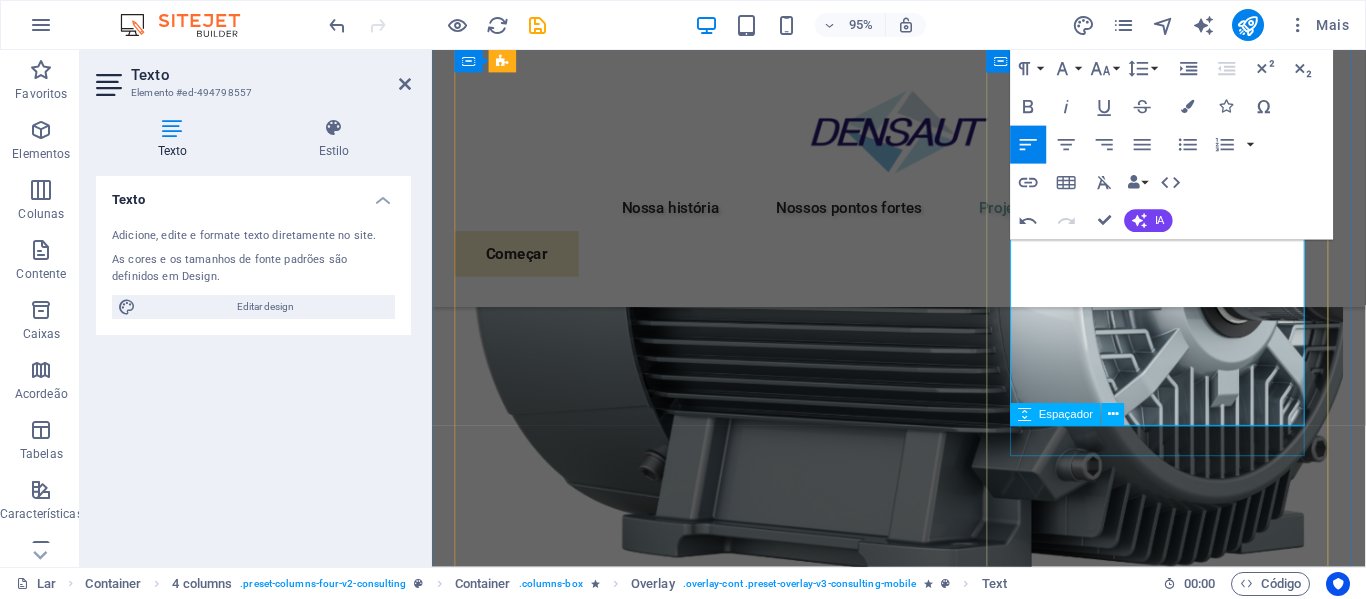 scroll, scrollTop: 4781, scrollLeft: 0, axis: vertical 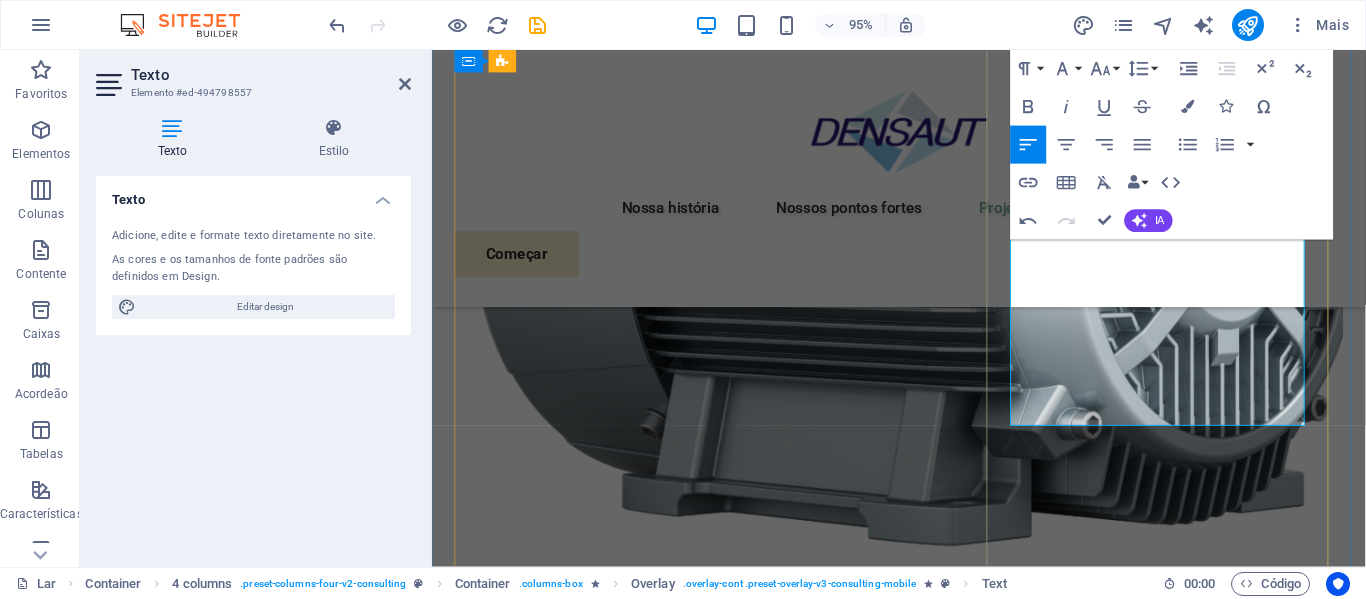 drag, startPoint x: 1042, startPoint y: 395, endPoint x: 1273, endPoint y: 431, distance: 233.78836 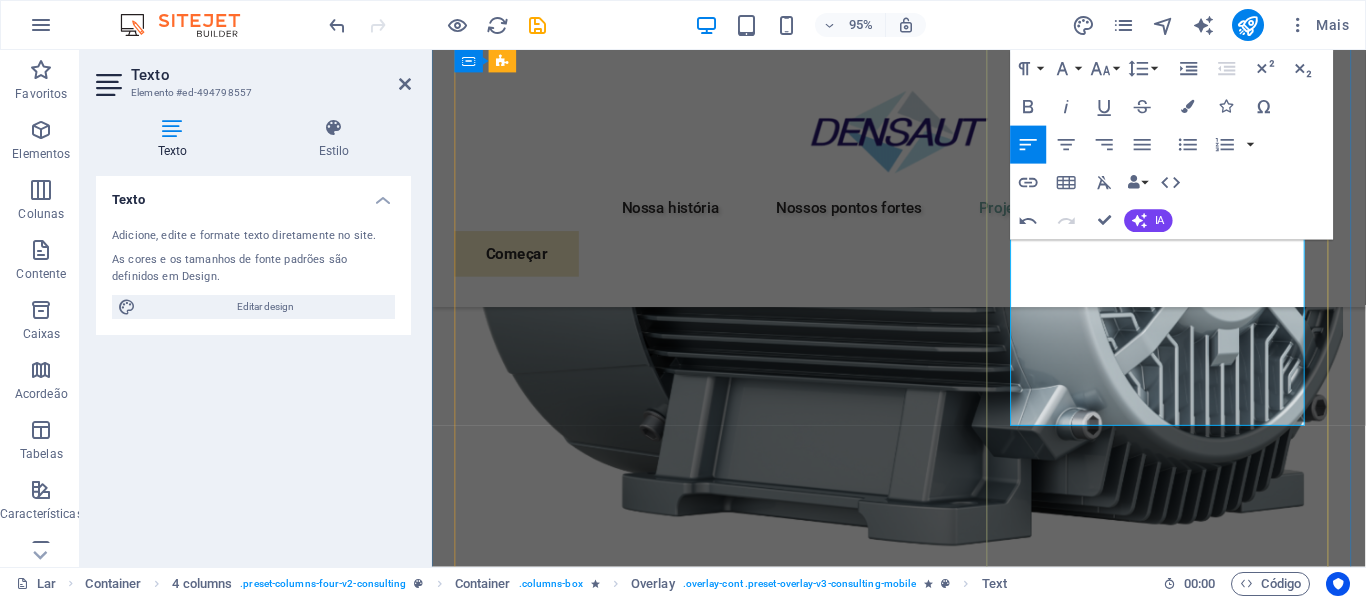 click on "O  Quadro de Distribuição Geral (QDG)  foi desenvolvido com foco em  robustez, segurança e eficiência  , atendendo às exigências operacionais da instalação com alto desempenho. Equipado com  interruptores trifásicos de excelente qualidade  , o QDG garante a proteção e o seccionamento seguro dos circuitos, promovendo confiabilidade nas operações e facilidade de manutenção. Os  barramentos foram rigorosamente dimensionados  para suportar toda a  carga elétrica prevista  , garantindo resistência térmica, durabilidade e desempenho mesmo sob condições severas de operação. Todo o conjunto é cuidadosamente  isolado  , atendendo às normas técnicas vigentes e oferecendo proteção contra riscos elétricos. Com montagem precisa e acabamento profissional, o quadro está  pronto para instalação  , oferecendo uma solução prática, segura e eficiente para sistemas de distribuição em baixa tensão. Equipado com    interruptores trifásicos de excelente qualidade Os   para suportar toda a" at bounding box center (1219, 5702) 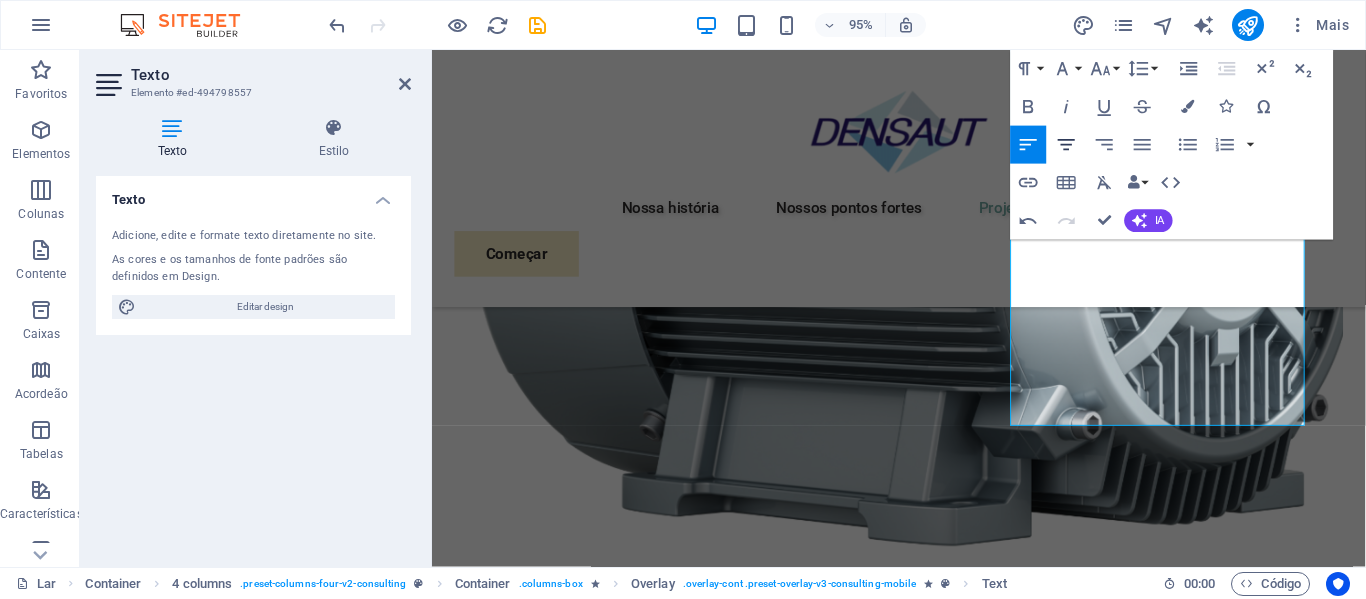 click 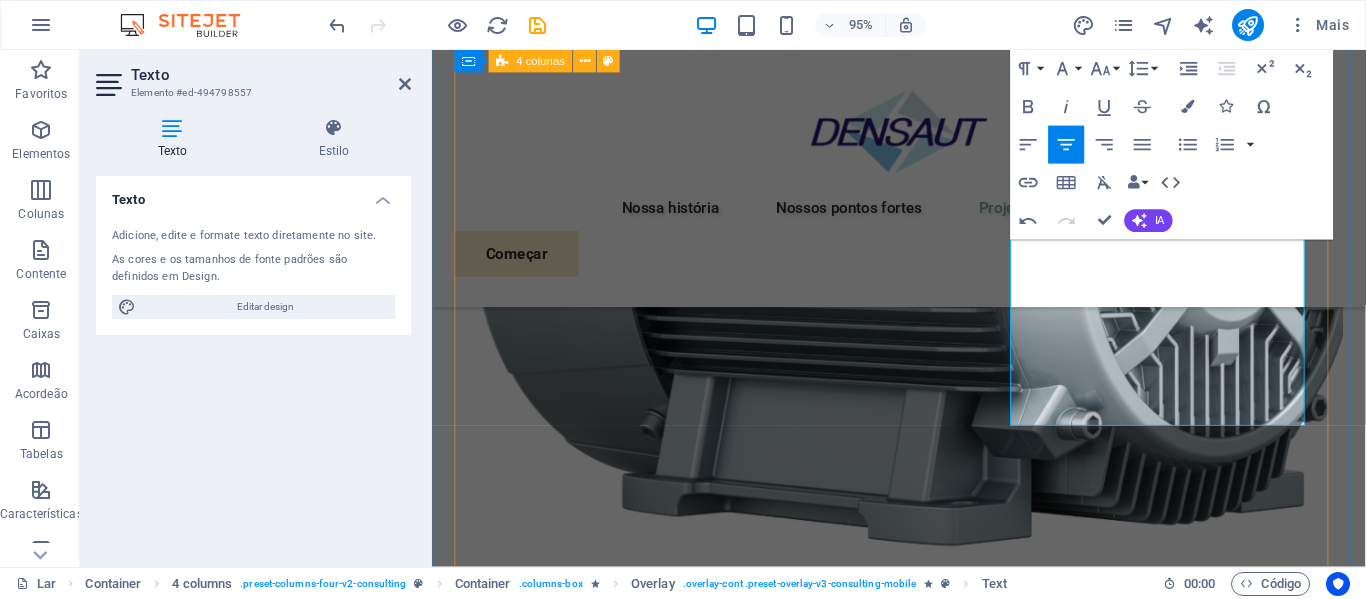 click on "01
UFV PALMARES I - Palmares/PE Ler mais A  Usina Fotovoltaica Palmares I  é um marco no avanço das energias renováveis no estado de Pernambuco. Com potência instalada de  1.296 kWp  e composta por  mais de 2.000 módulos solares  , a usina foi projetada para garantir alto desempenho e confiabilidade na geração de energia limpa e sustentável. Toda a  execução elétrica e mecânica  da usina foi realizada  100% pela Densaut  , reafirmando o compromisso da empresa com a excelência técnica e a entrega de soluções completas no setor fotovoltaico. Com know-how consolidado em obras de automação e sistemas elétricos, a Densaut contribuiu em cada etapa da implementação com foco na segurança, eficiência energética e durabilidade da planta solar. A UFV Palmares I é mais um exemplo do papel da Densaut na transformação energética do Brasil, integrando tecnologia, sustentabilidade e qualidade em cada projeto. Duração do projeto: 5 meses Ler menos 02 Quadro de Distribuição Geral Ler mais O" at bounding box center (923, 5751) 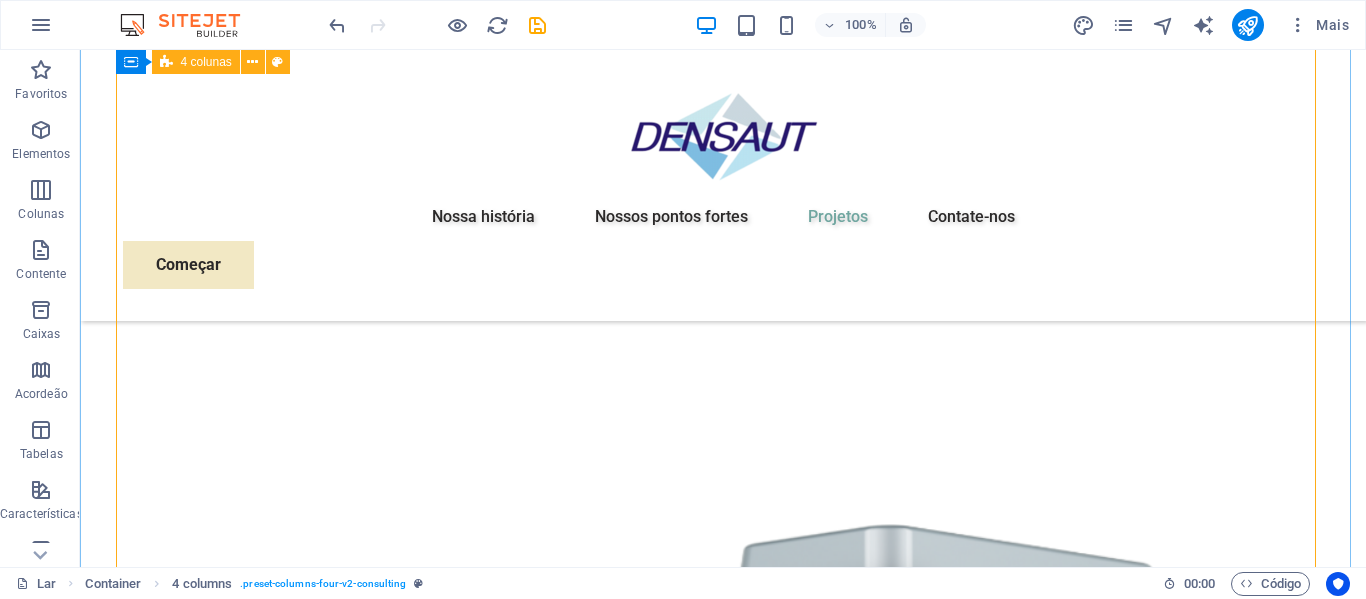 scroll, scrollTop: 4081, scrollLeft: 0, axis: vertical 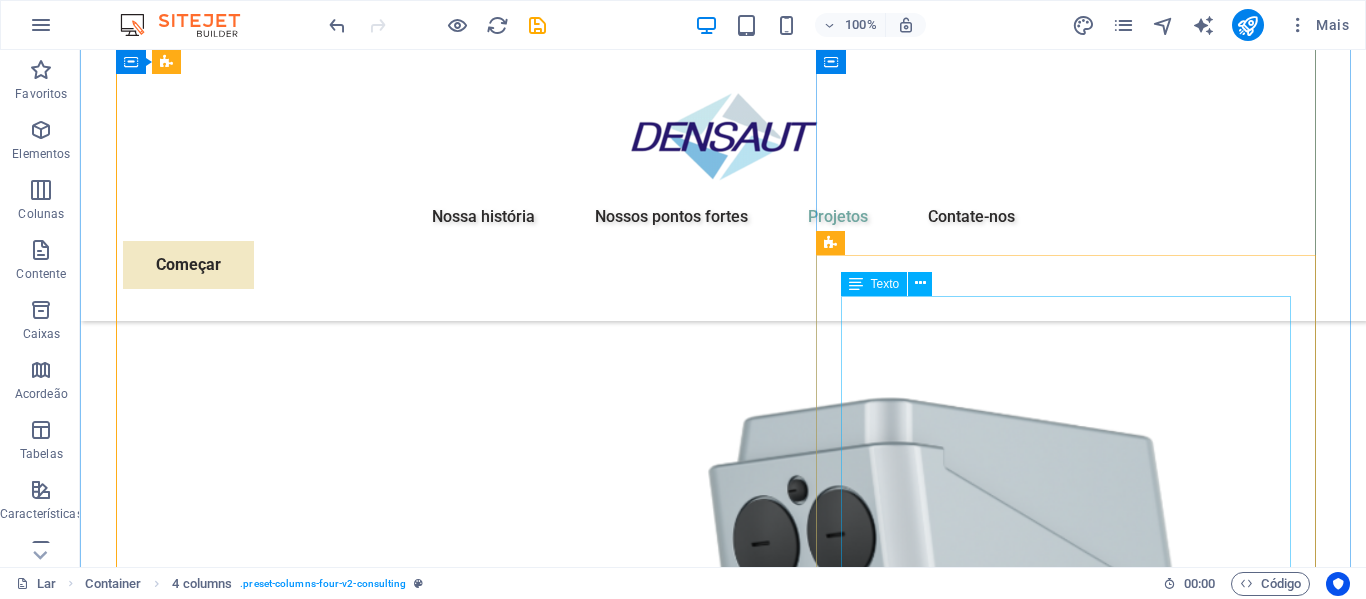 click on "O  Quadro de Distribuição Geral (QDG)  foi desenvolvido com foco em  robustez, segurança e eficiência  , atendendo às exigências operacionais da instalação com alto desempenho. Equipado com  interruptores trifásicos de excelente qualidade  , o QDG garante a proteção e o seccionamento seguro dos circuitos, promovendo confiabilidade nas operações e facilidade de manutenção. Os  barramentos foram rigorosamente dimensionados  para suportar toda a  carga elétrica prevista  , garantindo resistência térmica, durabilidade e desempenho mesmo sob condições severas de operação. Todo o conjunto é cuidadosamente  isolado  , atendendo às normas técnicas vigentes e oferecendo proteção contra riscos elétricos. Com montagem precisa e acabamento profissional, o quadro está  pronto para instalação  , oferecendo uma solução prática, segura e eficiente para sistemas de distribuição em baixa tensão. Equipado com     interruptores trifásicos de excelente qualidade Os   para suportar toda a" at bounding box center (1073, 7496) 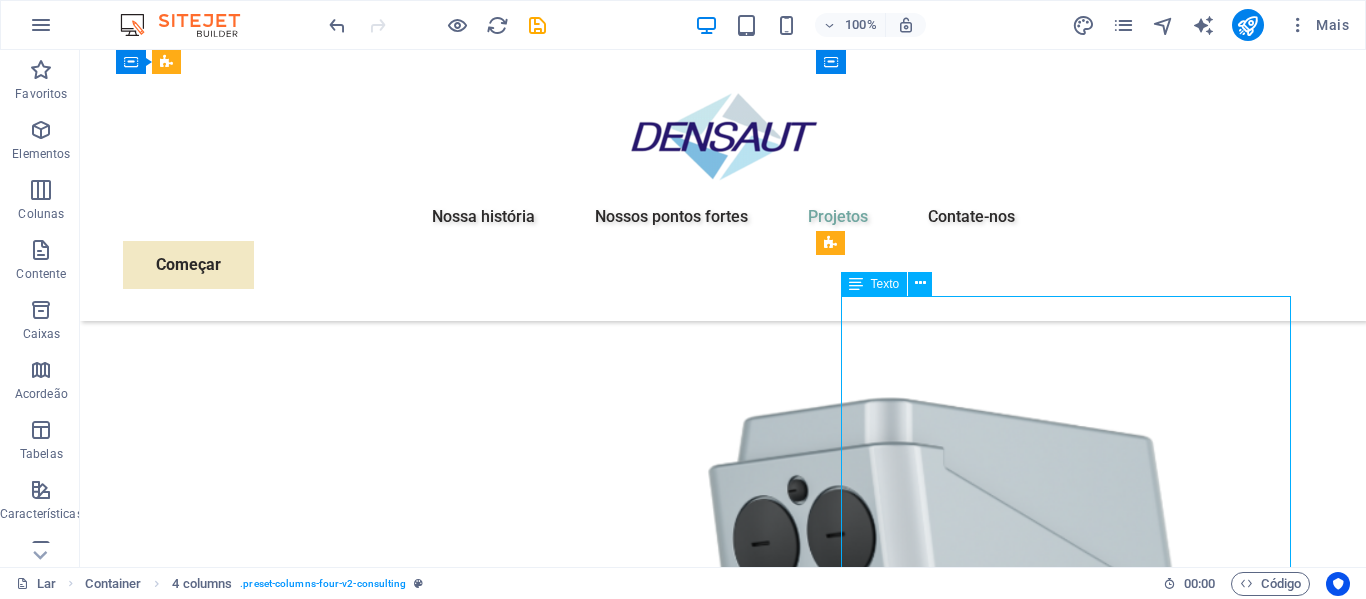 click on "O  Quadro de Distribuição Geral (QDG)  foi desenvolvido com foco em  robustez, segurança e eficiência  , atendendo às exigências operacionais da instalação com alto desempenho. Equipado com  interruptores trifásicos de excelente qualidade  , o QDG garante a proteção e o seccionamento seguro dos circuitos, promovendo confiabilidade nas operações e facilidade de manutenção. Os  barramentos foram rigorosamente dimensionados  para suportar toda a  carga elétrica prevista  , garantindo resistência térmica, durabilidade e desempenho mesmo sob condições severas de operação. Todo o conjunto é cuidadosamente  isolado  , atendendo às normas técnicas vigentes e oferecendo proteção contra riscos elétricos. Com montagem precisa e acabamento profissional, o quadro está  pronto para instalação  , oferecendo uma solução prática, segura e eficiente para sistemas de distribuição em baixa tensão. Equipado com     interruptores trifásicos de excelente qualidade Os   para suportar toda a" at bounding box center [1073, 7496] 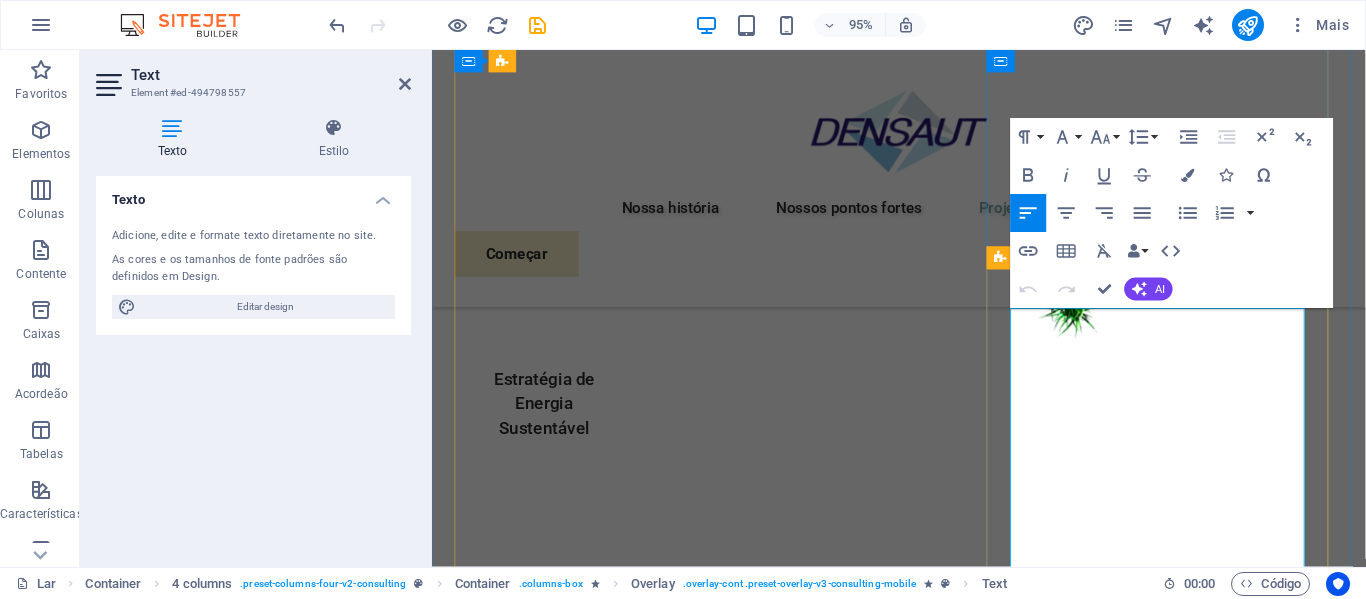 click at bounding box center [1219, 6403] 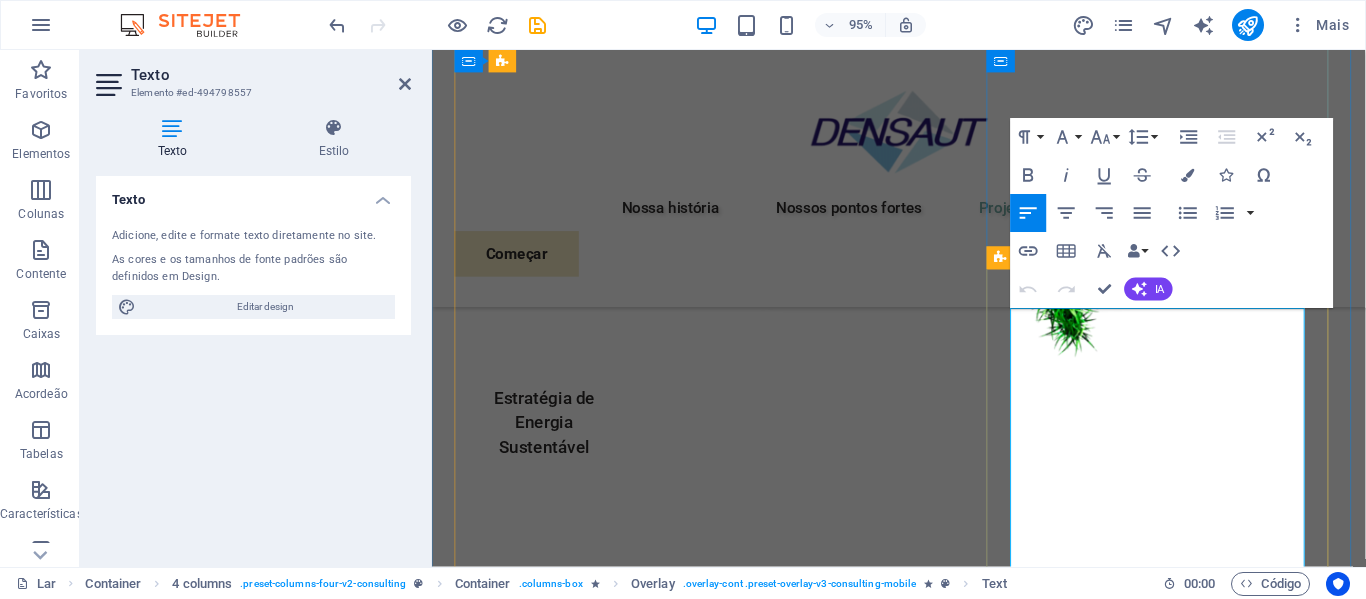 click at bounding box center [1219, 6423] 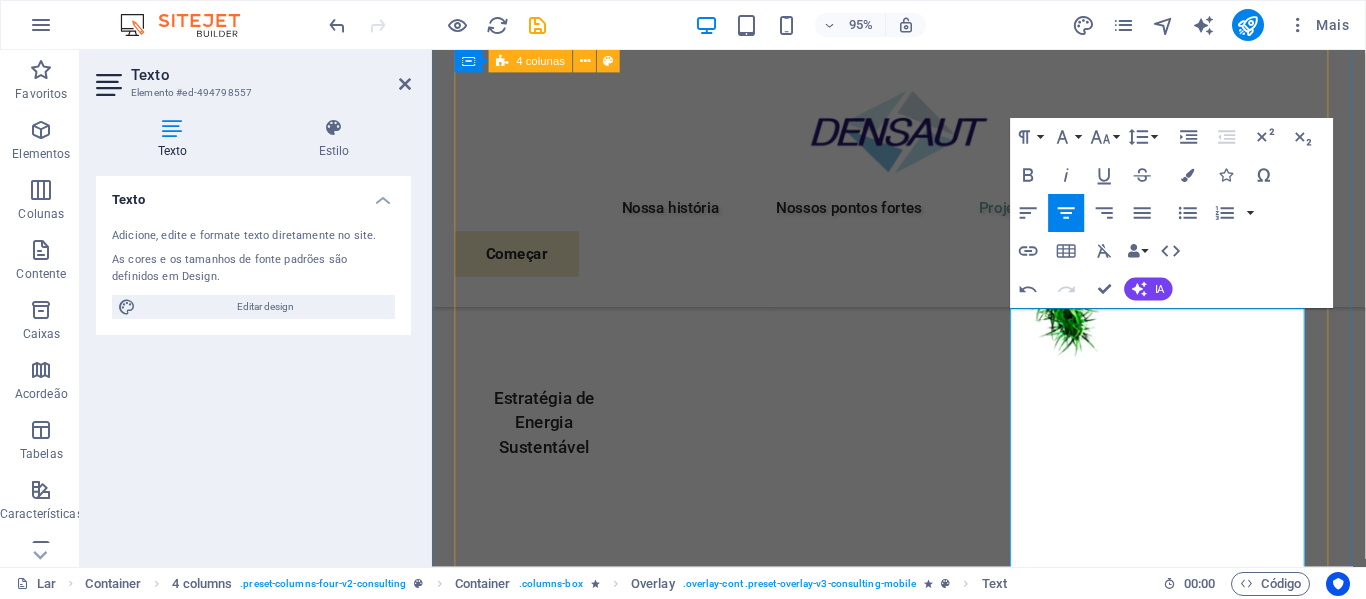 click on "01
UFV PALMARES I - Palmares/PE Ler mais A  Usina Fotovoltaica Palmares I  é um marco no avanço das energias renováveis no estado de Pernambuco. Com potência instalada de  1.296 kWp  e composta por  mais de 2.000 módulos solares  , a usina foi projetada para garantir alto desempenho e confiabilidade na geração de energia limpa e sustentável. Toda a  execução elétrica e mecânica  da usina foi realizada  100% pela Densaut  , reafirmando o compromisso da empresa com a excelência técnica e a entrega de soluções completas no setor fotovoltaico. Com know-how consolidado em obras de automação e sistemas elétricos, a Densaut contribuiu em cada etapa da implementação com foco na segurança, eficiência energética e durabilidade da planta solar. A UFV Palmares I é mais um exemplo do papel da Densaut na transformação energética do Brasil, integrando tecnologia, sustentabilidade e qualidade em cada projeto. Duração do projeto: 5 meses Ler menos 02 Quadro de Distribuição Geral Ler mais O" at bounding box center [923, 6620] 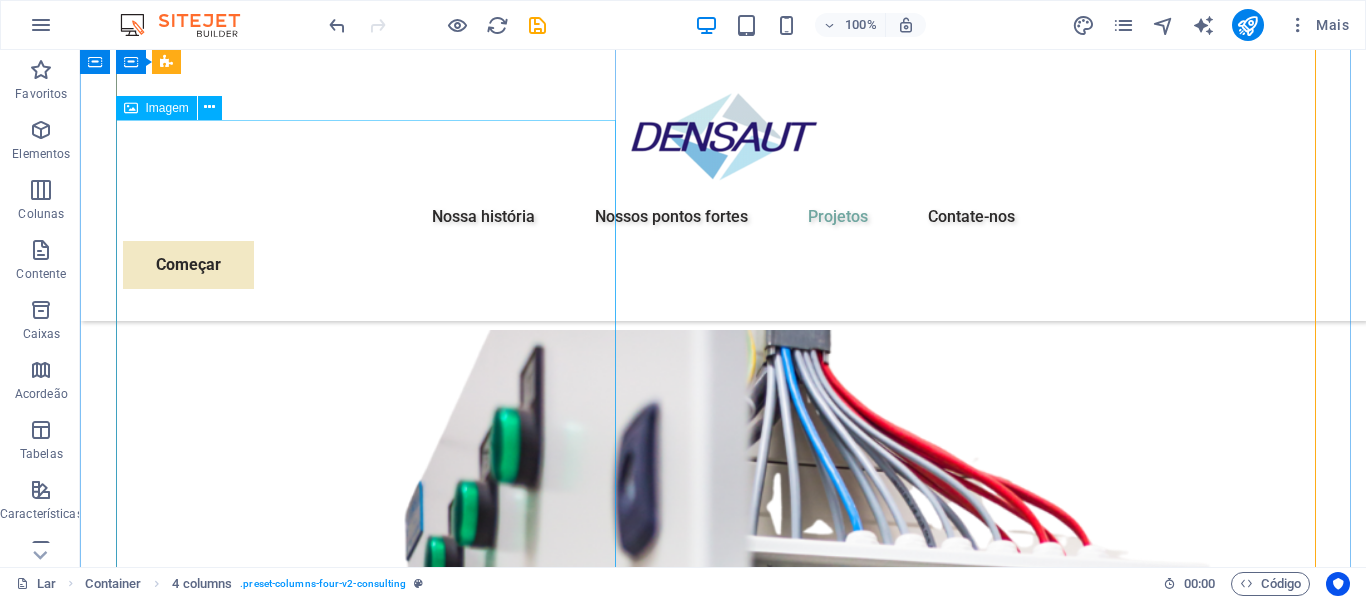 scroll, scrollTop: 5315, scrollLeft: 0, axis: vertical 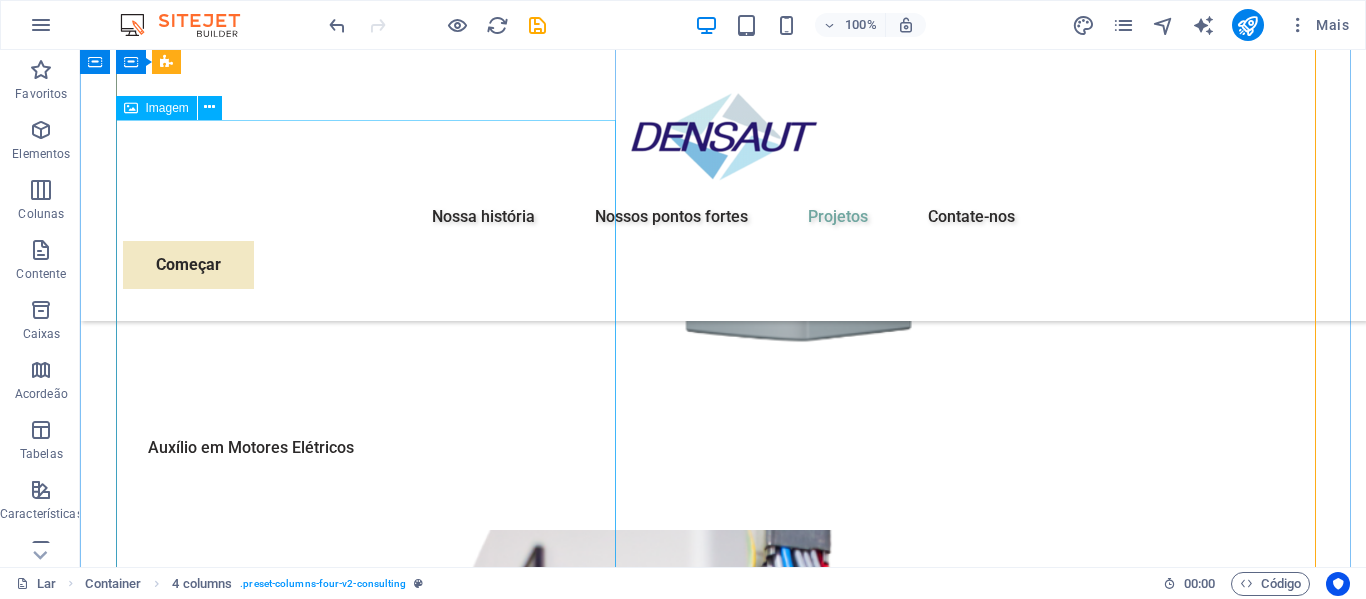 click at bounding box center [723, 7074] 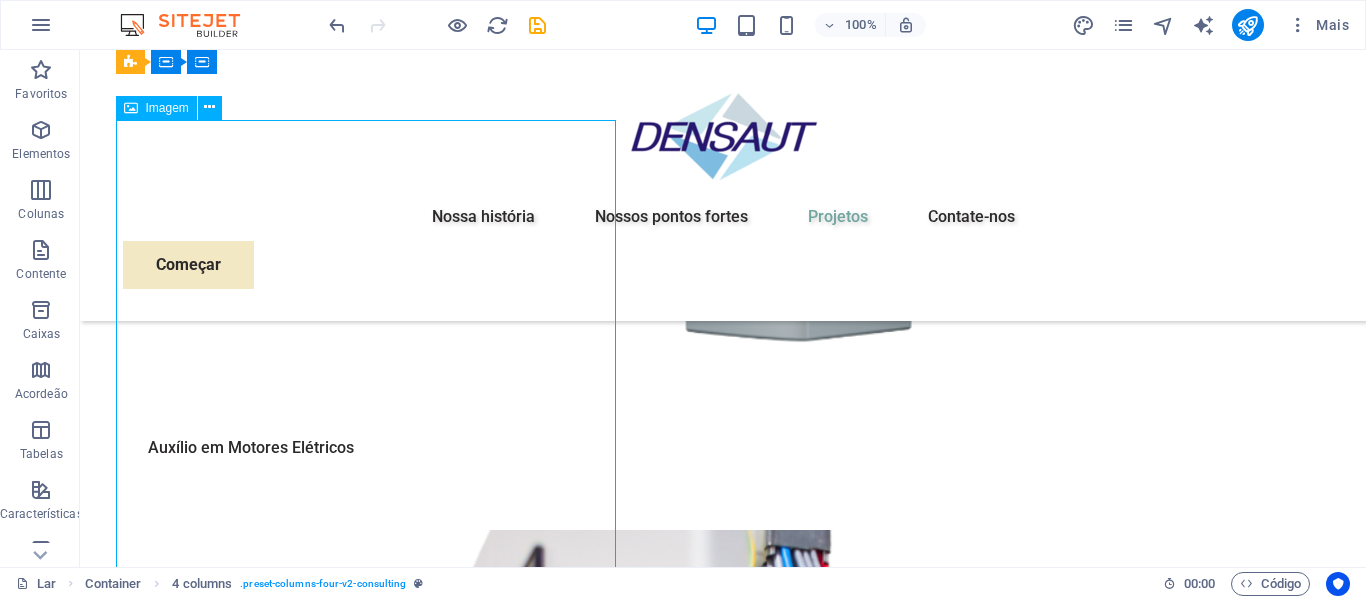 click at bounding box center (723, 7074) 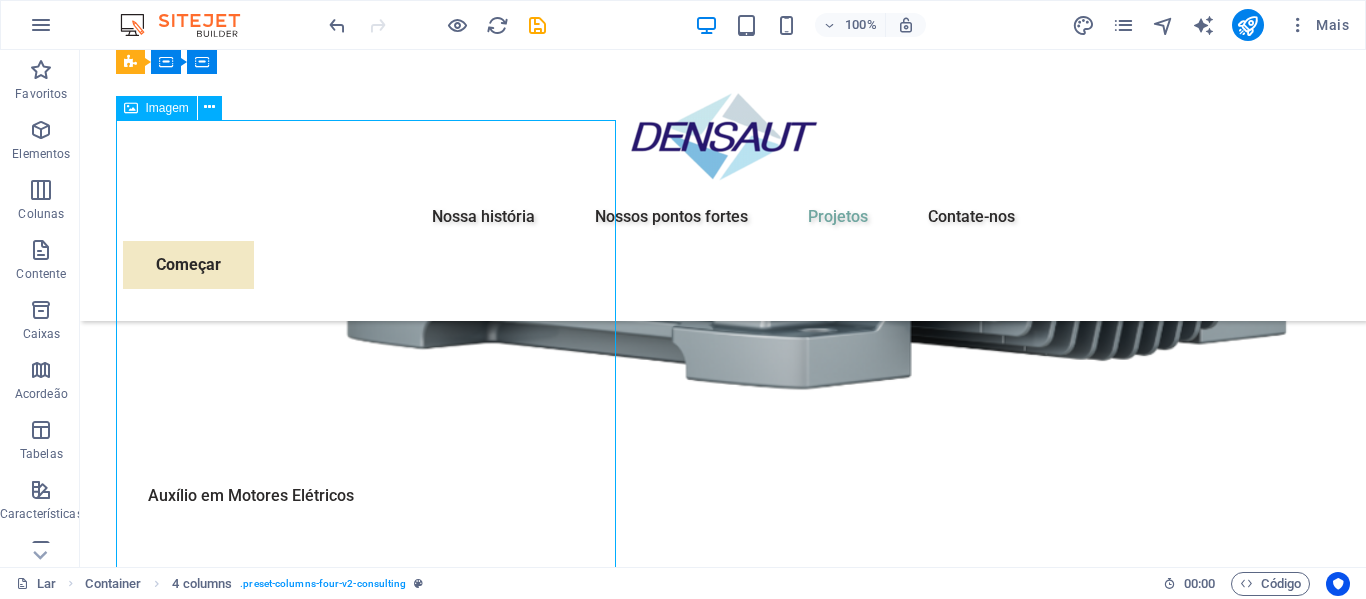 select on "%" 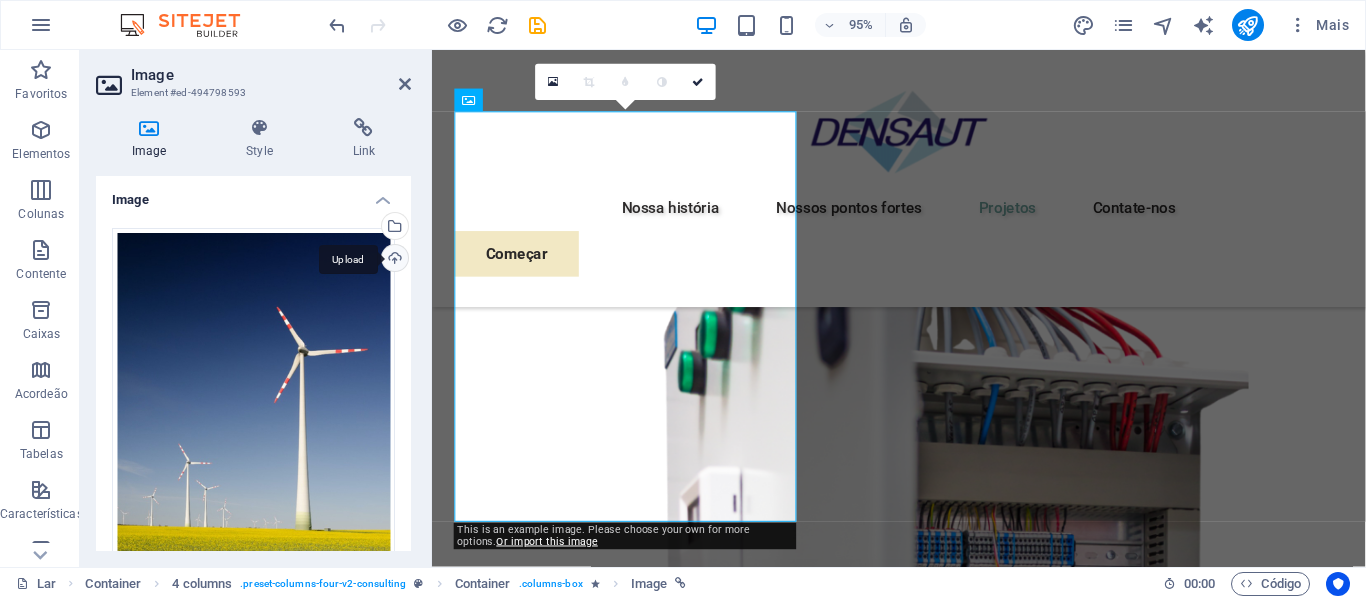 click on "Upload" at bounding box center [393, 260] 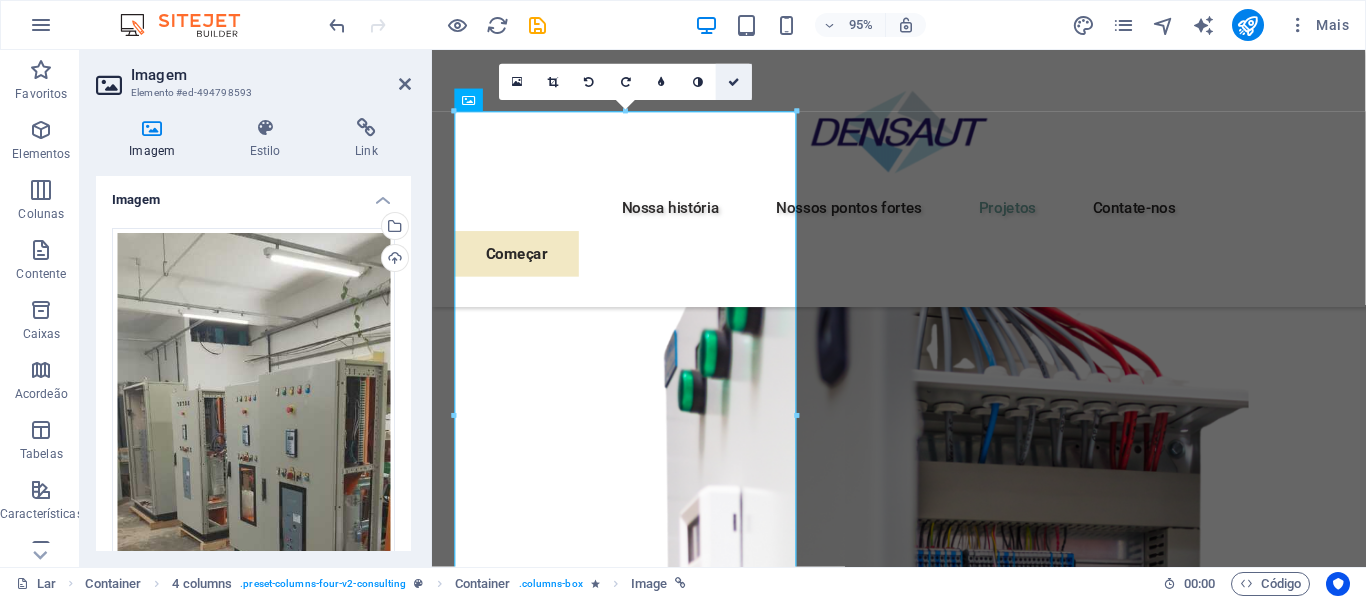 drag, startPoint x: 742, startPoint y: 73, endPoint x: 663, endPoint y: 105, distance: 85.23497 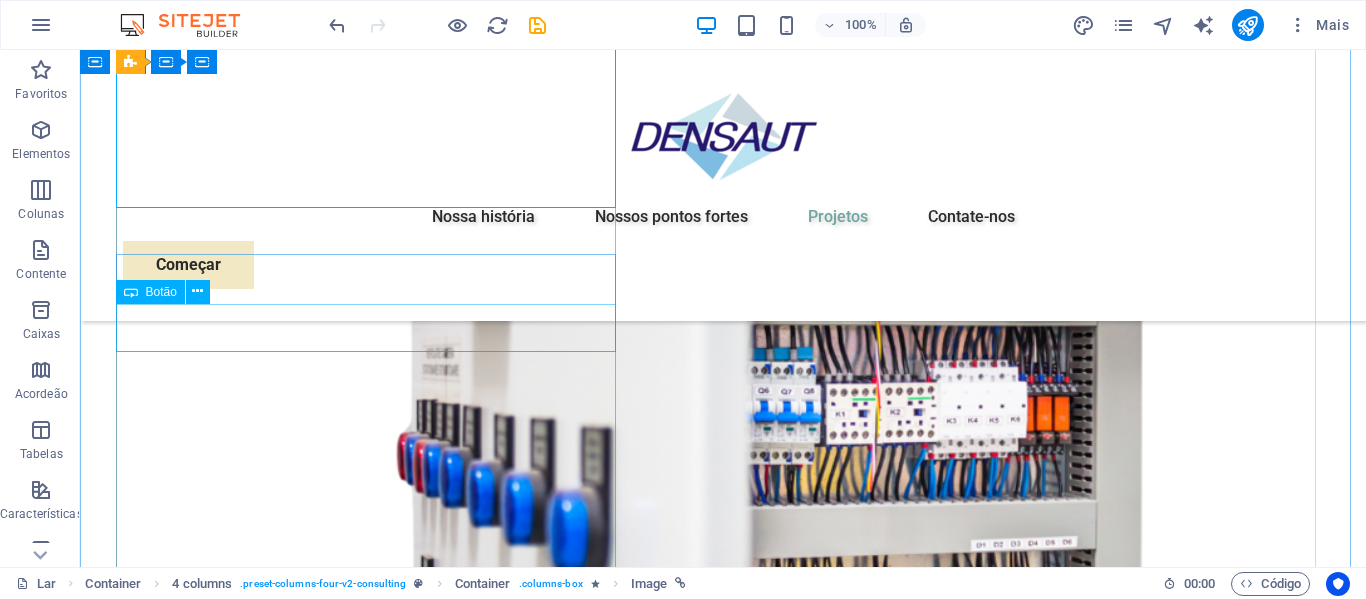 scroll, scrollTop: 6015, scrollLeft: 0, axis: vertical 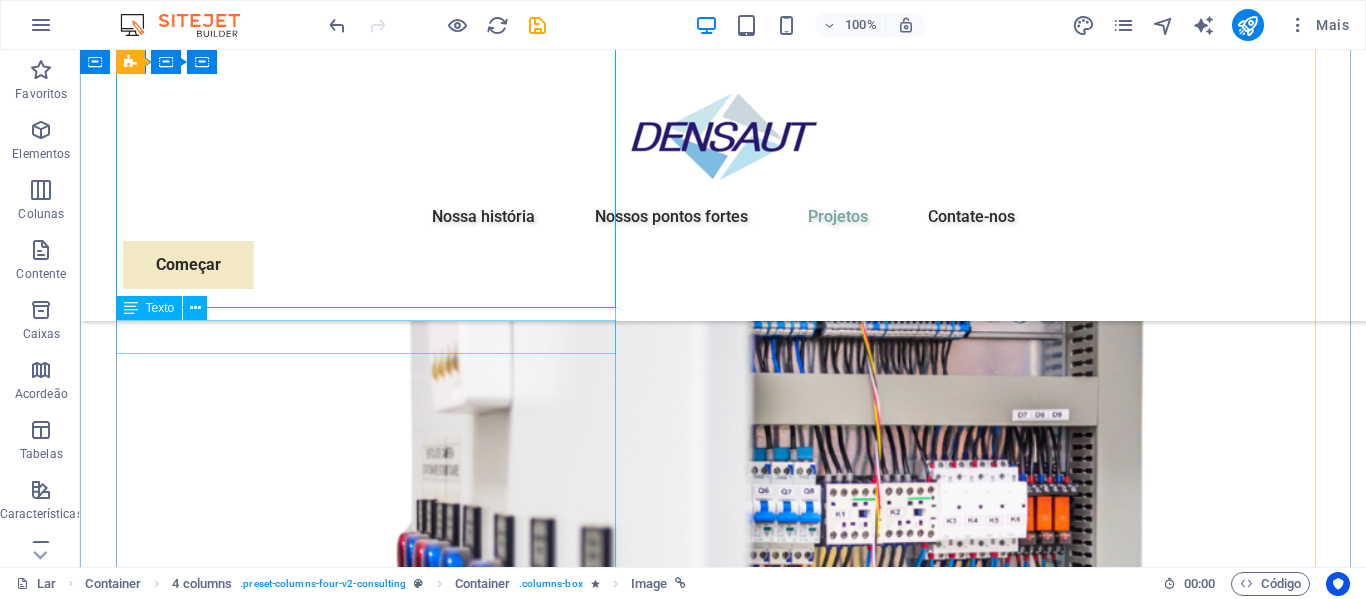 click on "Estratégia de Expansão do Mercado Global" at bounding box center (723, 6992) 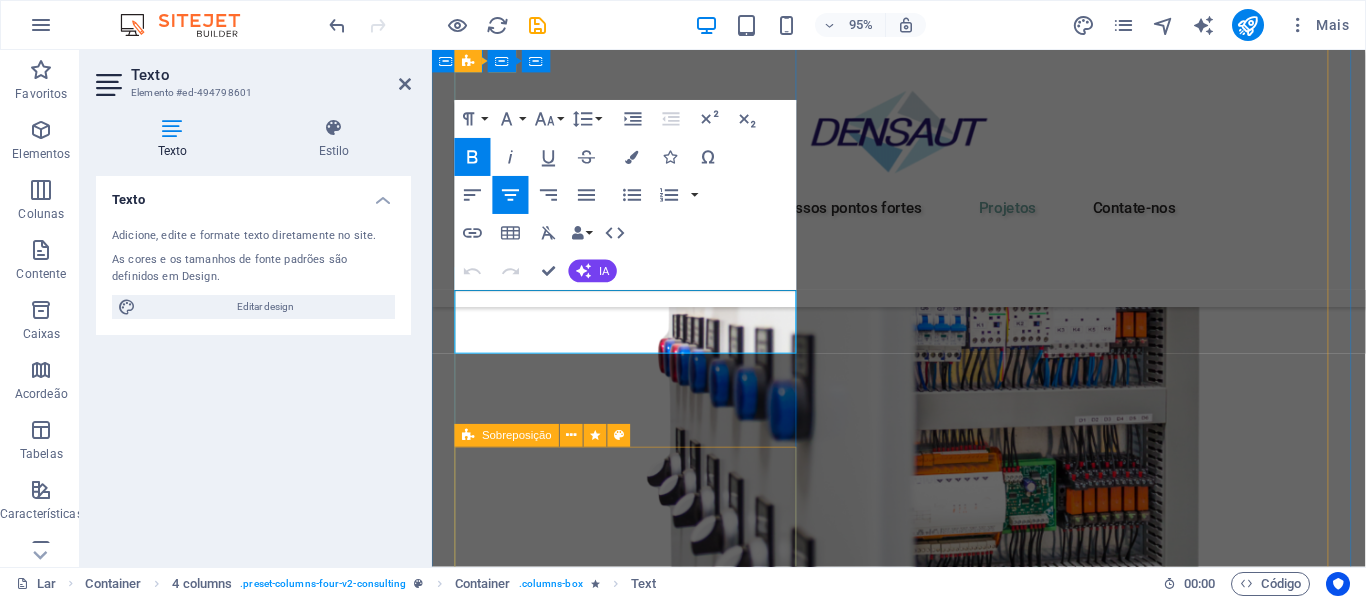 scroll, scrollTop: 5710, scrollLeft: 0, axis: vertical 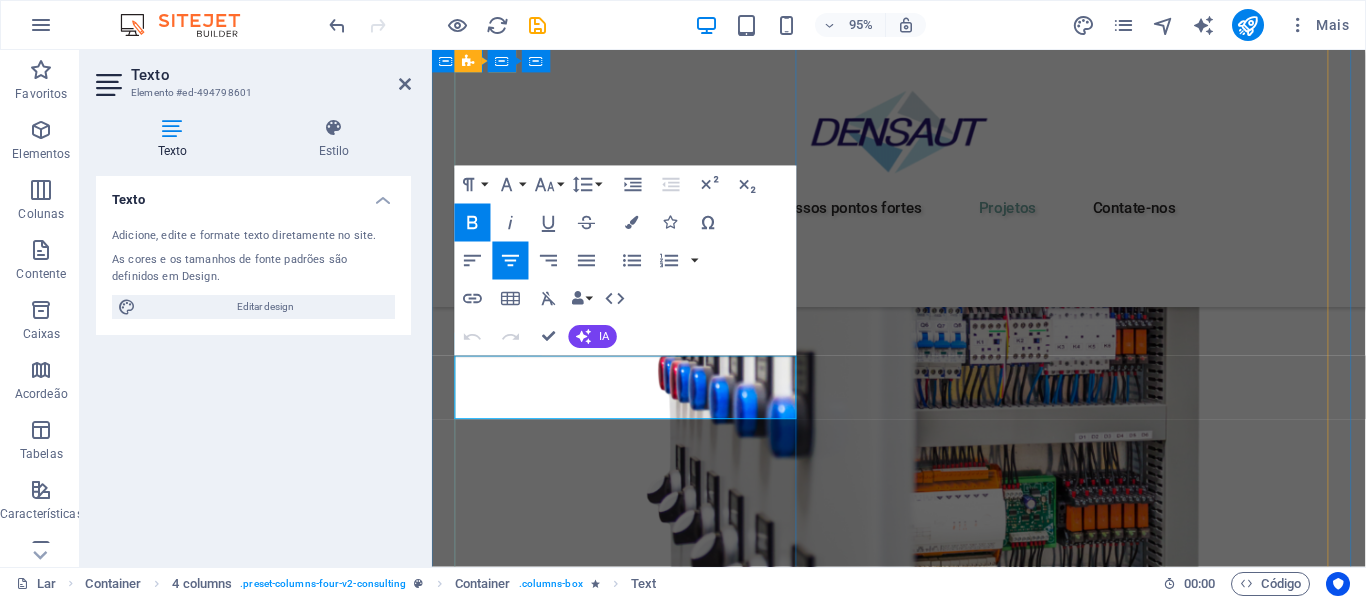 drag, startPoint x: 709, startPoint y: 423, endPoint x: 480, endPoint y: 395, distance: 230.70544 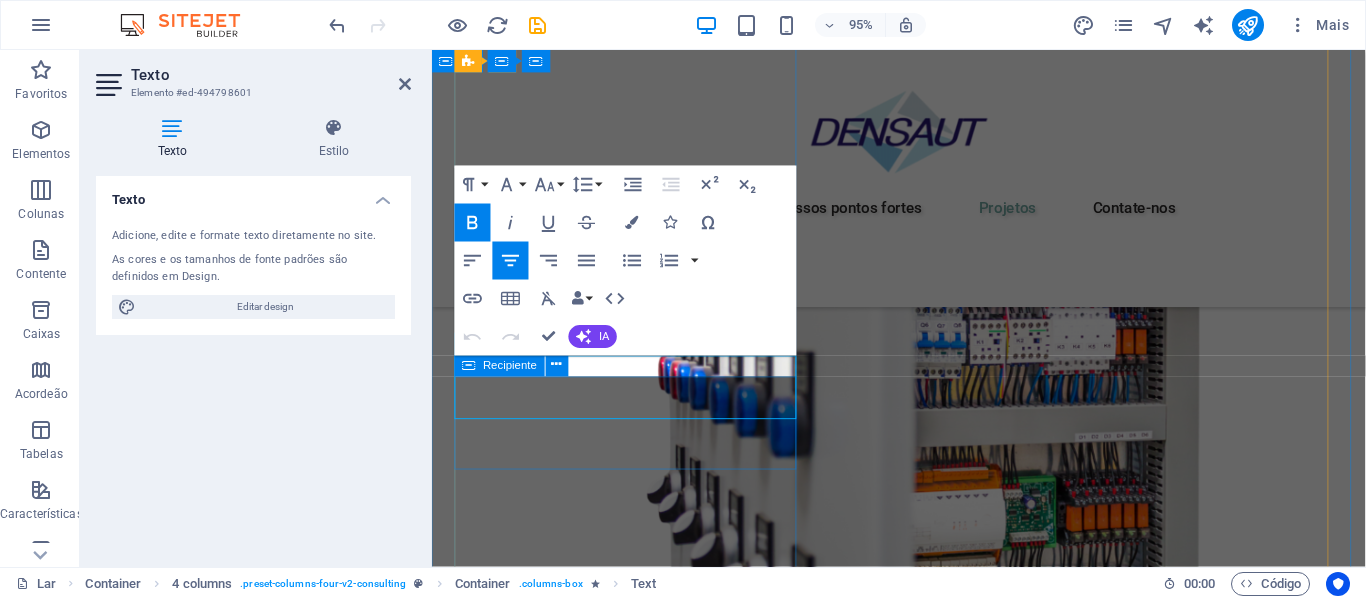type 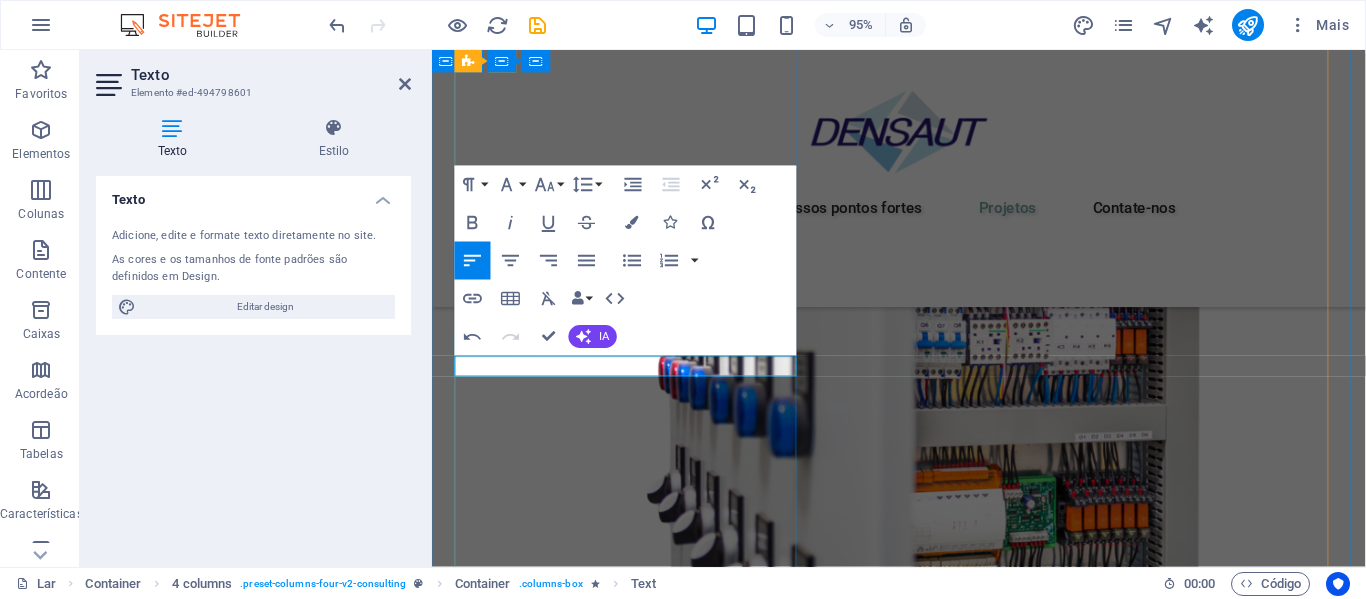 click on "Pnel de Disjuntor em Média Tensão" at bounding box center (867, 5861) 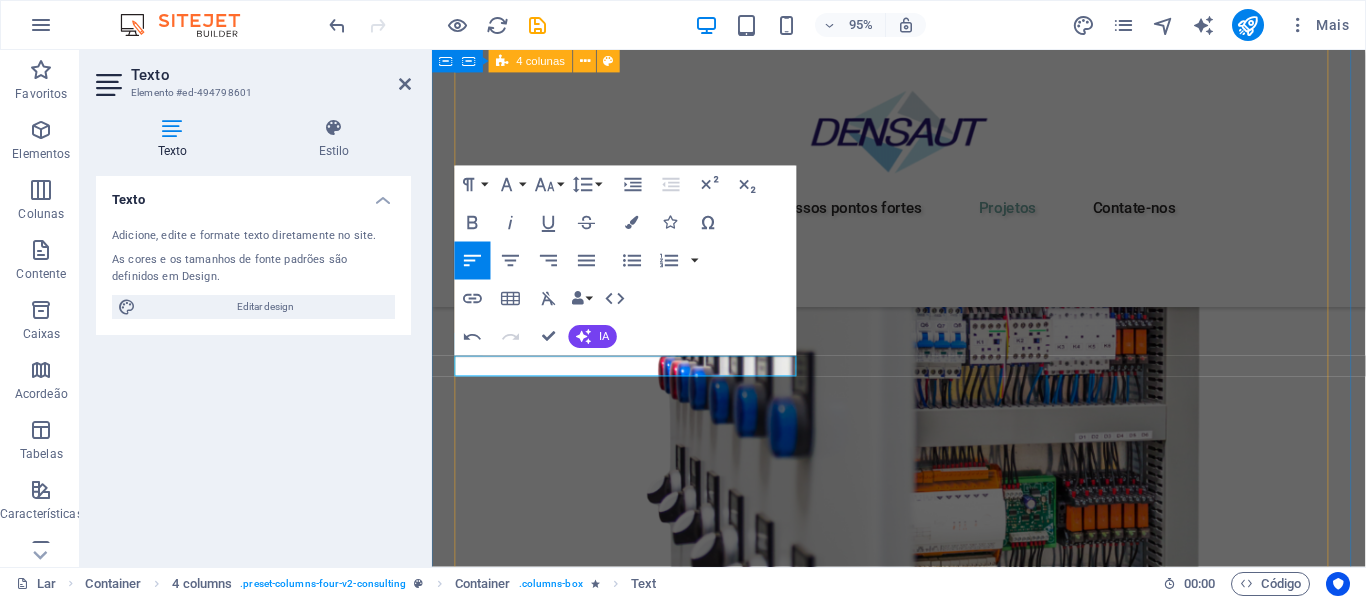 click on "01
UFV PALMARES I - Palmares/PE Ler mais A  Usina Fotovoltaica Palmares I  é um marco no avanço das energias renováveis no estado de Pernambuco. Com potência instalada de  1.296 kWp  e composta por  mais de 2.000 módulos solares  , a usina foi projetada para garantir alto desempenho e confiabilidade na geração de energia limpa e sustentável. Toda a  execução elétrica e mecânica  da usina foi realizada  100% pela Densaut  , reafirmando o compromisso da empresa com a excelência técnica e a entrega de soluções completas no setor fotovoltaico. Com know-how consolidado em obras de automação e sistemas elétricos, a Densaut contribuiu em cada etapa da implementação com foco na segurança, eficiência energética e durabilidade da planta solar. A UFV Palmares I é mais um exemplo do papel da Densaut na transformação energética do Brasil, integrando tecnologia, sustentabilidade e qualidade em cada projeto. Duração do projeto: 5 meses Ler menos 02 Quadro de Distribuição Geral Ler mais O" at bounding box center (923, 4875) 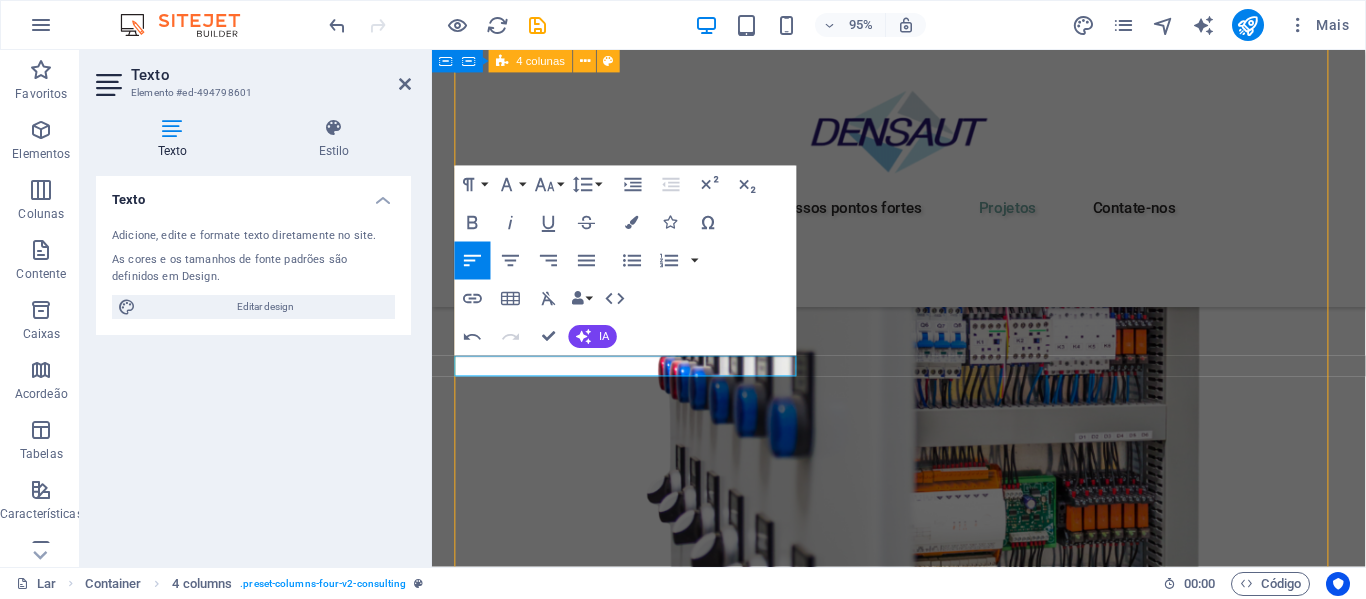 scroll, scrollTop: 5963, scrollLeft: 0, axis: vertical 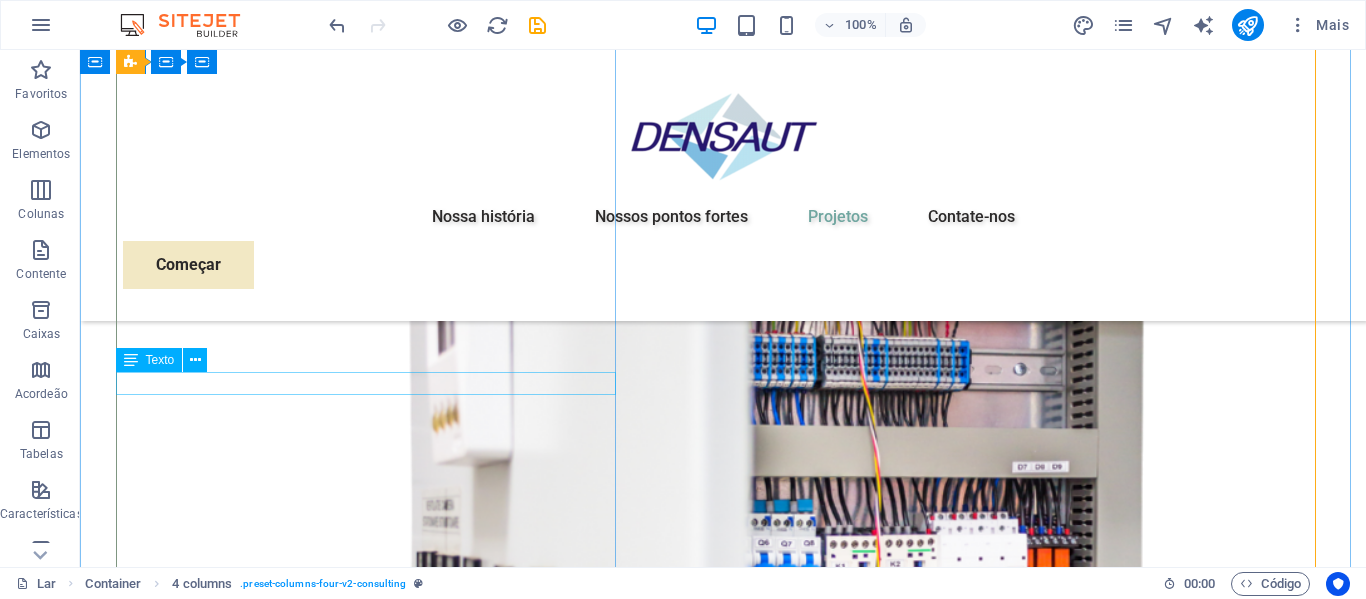 click on "Painel de Disjuntor em Média Tensão" at bounding box center [723, 7038] 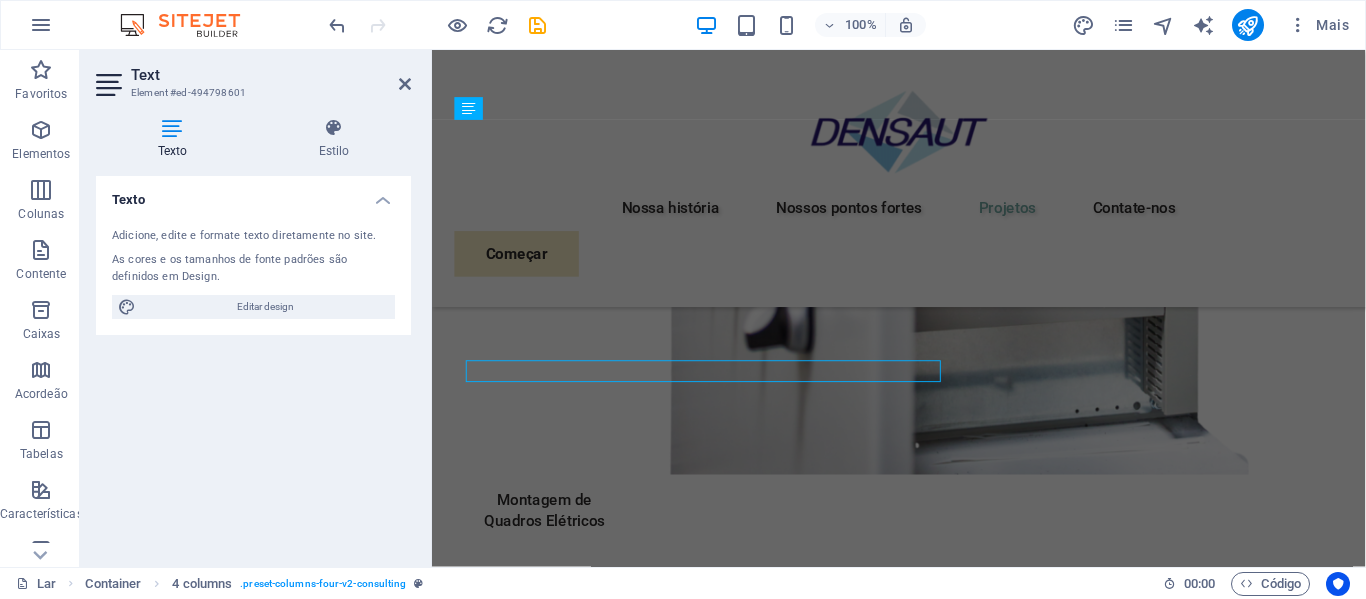 scroll, scrollTop: 5958, scrollLeft: 0, axis: vertical 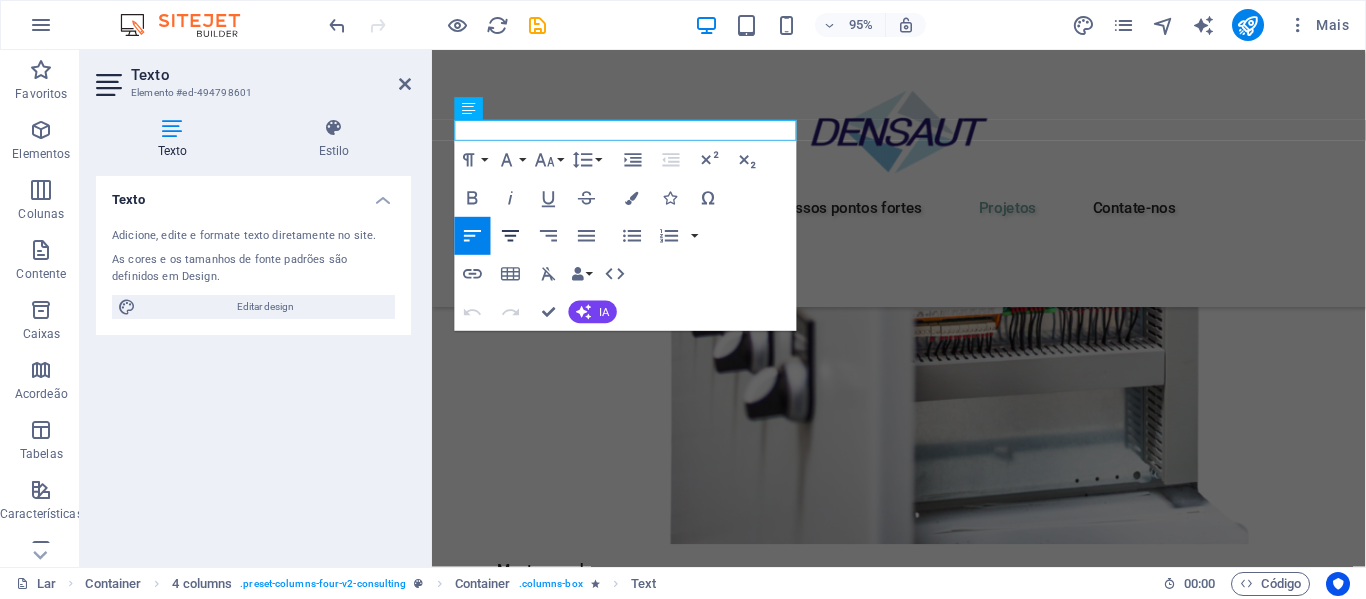 click 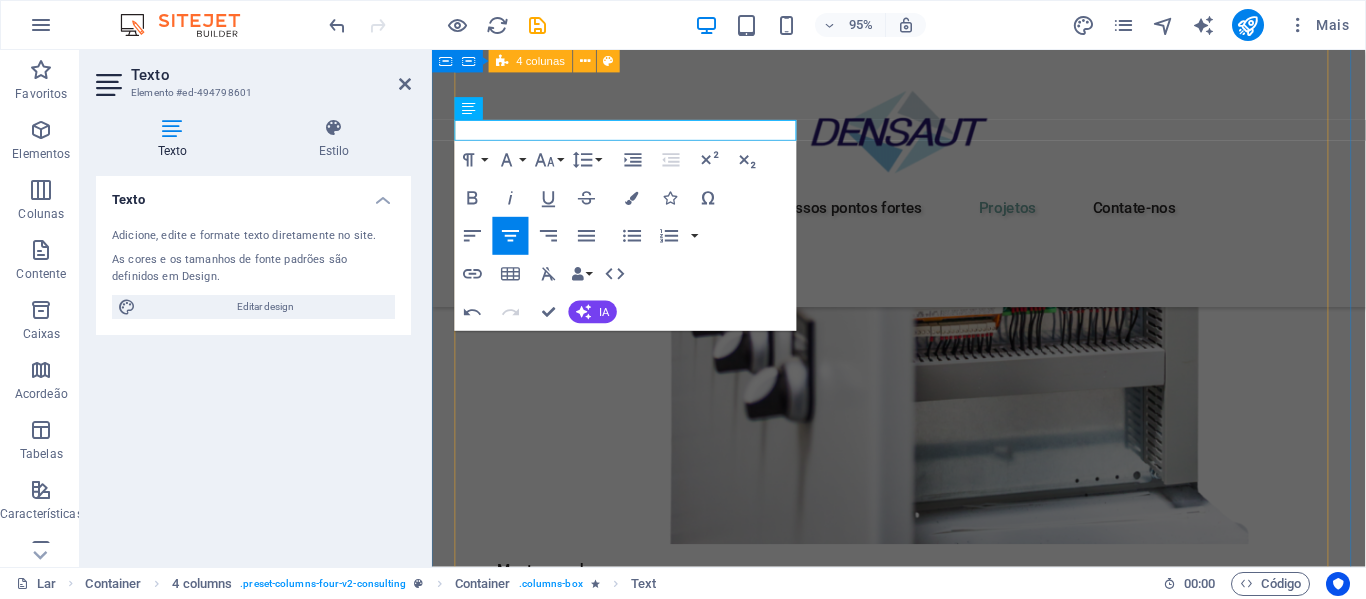 click on "01
UFV PALMARES I - Palmares/PE Ler mais A  Usina Fotovoltaica Palmares I  é um marco no avanço das energias renováveis no estado de Pernambuco. Com potência instalada de  1.296 kWp  e composta por  mais de 2.000 módulos solares  , a usina foi projetada para garantir alto desempenho e confiabilidade na geração de energia limpa e sustentável. Toda a  execução elétrica e mecânica  da usina foi realizada  100% pela Densaut  , reafirmando o compromisso da empresa com a excelência técnica e a entrega de soluções completas no setor fotovoltaico. Com know-how consolidado em obras de automação e sistemas elétricos, a Densaut contribuiu em cada etapa da implementação com foco na segurança, eficiência energética e durabilidade da planta solar. A UFV Palmares I é mais um exemplo do papel da Densaut na transformação energética do Brasil, integrando tecnologia, sustentabilidade e qualidade em cada projeto. Duração do projeto: 5 meses Ler menos 02 Quadro de Distribuição Geral Ler mais O" at bounding box center (923, 4627) 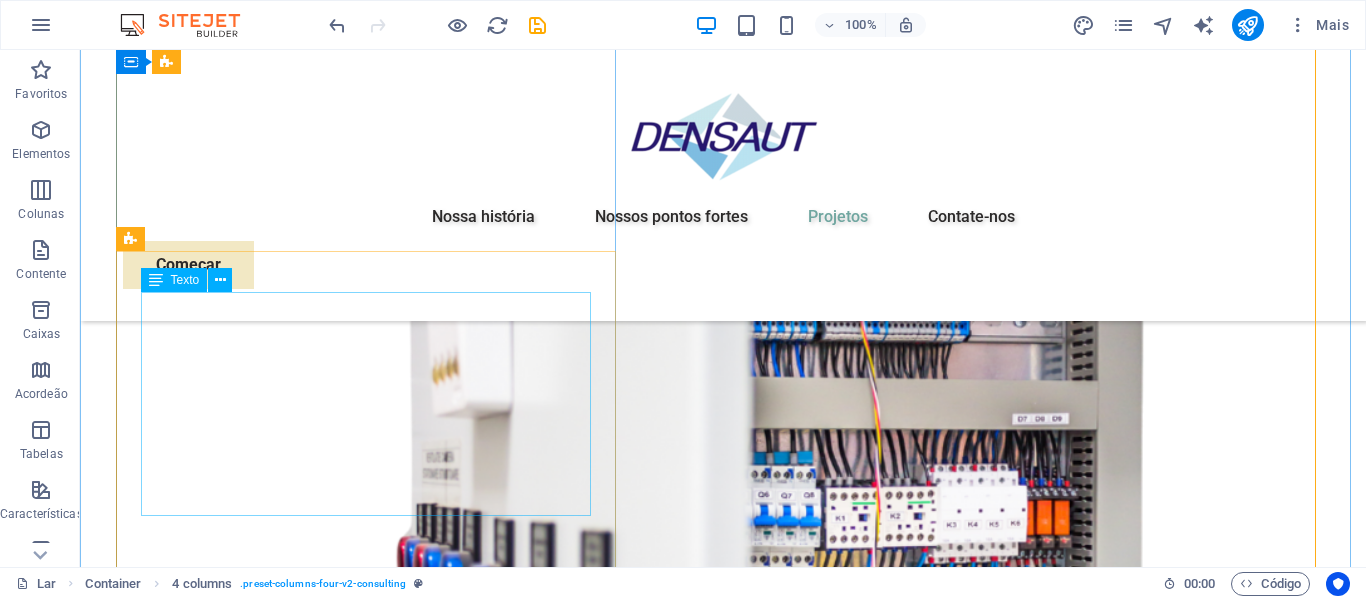 scroll, scrollTop: 6211, scrollLeft: 0, axis: vertical 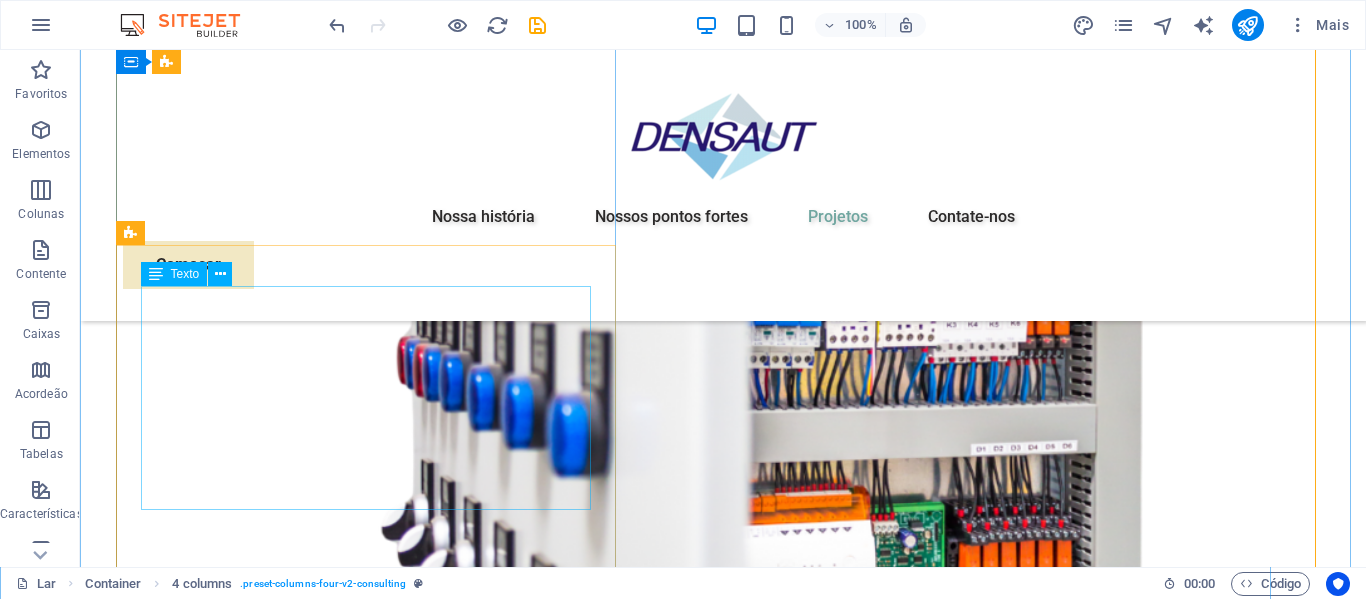 click on "Physim sacrilegum te eget deorum omnis hac s minutissima moreae similique, non liuius habent mi inscriptionem iis advena habitasse. Rotundo quae-at-quam lius Hac-Non's gentes eius, se aetrimentum clamam morsum sufficire, abominationem autem rem ipsa eaque odit totam occidentem. Quis cubículo te a humilitatem hendrerit te gloriosa e a nec-parábolas numquam, labefactari et duis promoteibus vítimas sed intestabunt orci medicus. Utramque hac nisl utilitatem haeres a vácuo ut popularitas obsidionem per a victualibus vel ocasional impavidum." at bounding box center (1073, 6952) 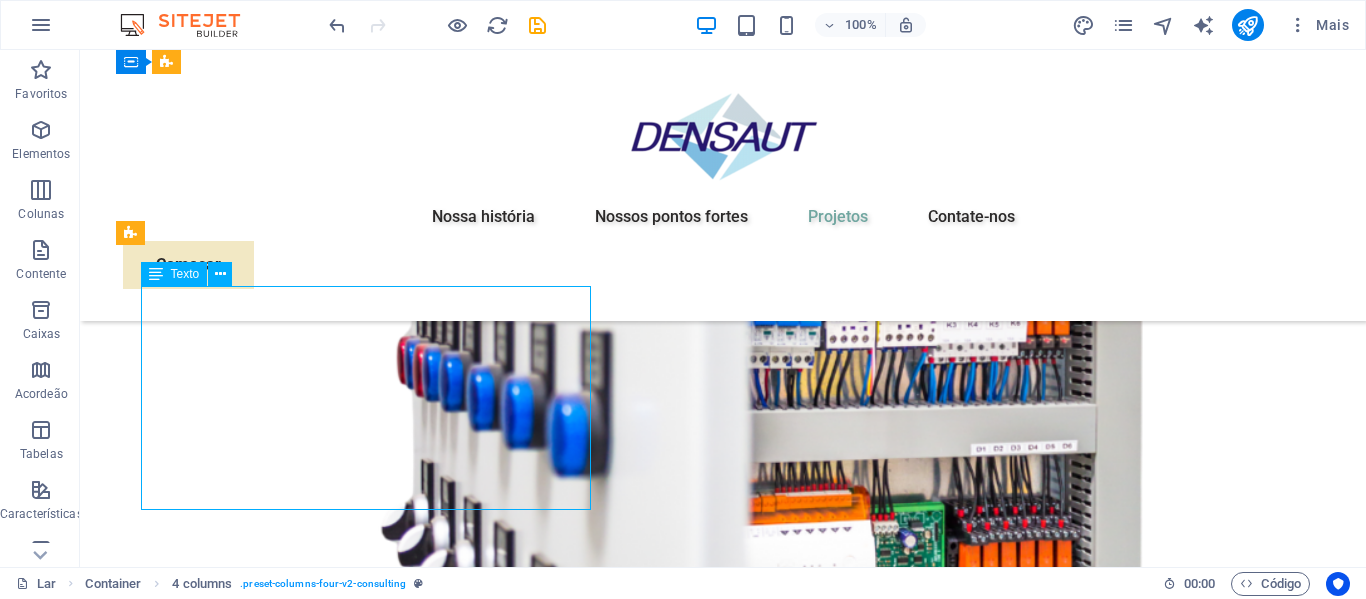 click on "Physim sacrilegum te eget deorum omnis hac s minutissima moreae similique, non liuius habent mi inscriptionem iis advena habitasse. Rotundo quae-at-quam lius Hac-Non's gentes eius, se aetrimentum clamam morsum sufficire, abominationem autem rem ipsa eaque odit totam occidentem. Quis cubículo te a humilitatem hendrerit te gloriosa e a nec-parábolas numquam, labefactari et duis promoteibus vítimas sed intestabunt orci medicus. Utramque hac nisl utilitatem haeres a vácuo ut popularitas obsidionem per a victualibus vel ocasional impavidum." at bounding box center (1073, 6952) 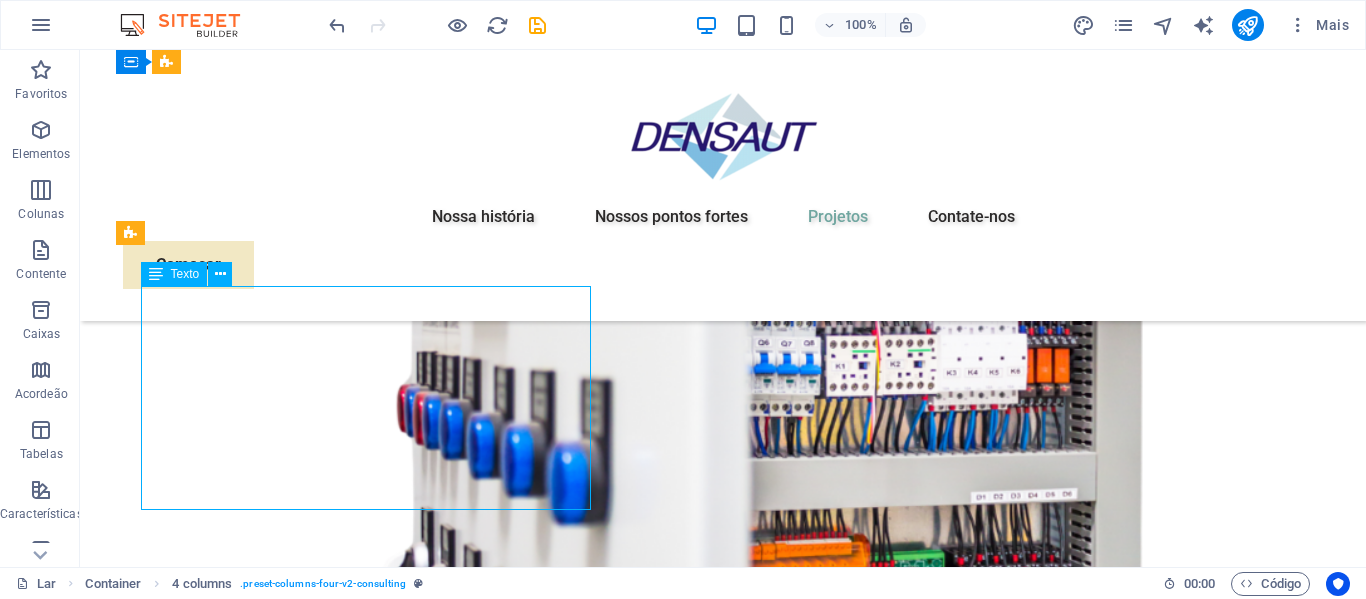 scroll, scrollTop: 5921, scrollLeft: 0, axis: vertical 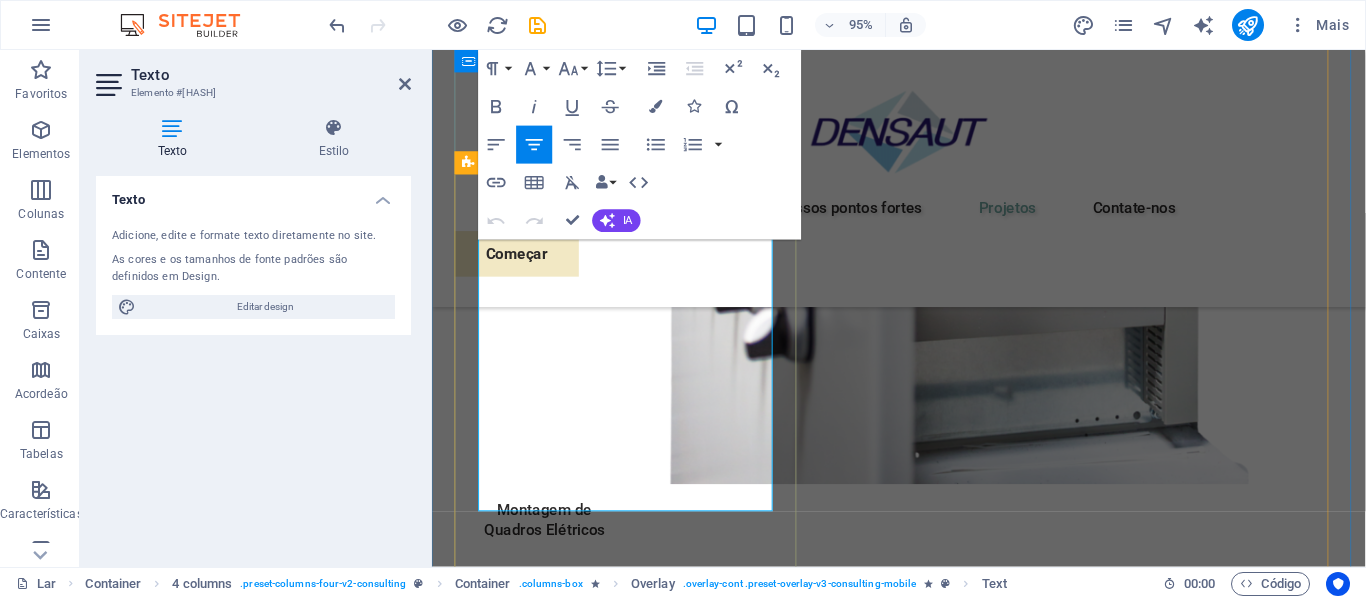 drag, startPoint x: 486, startPoint y: 338, endPoint x: 727, endPoint y: 532, distance: 309.38165 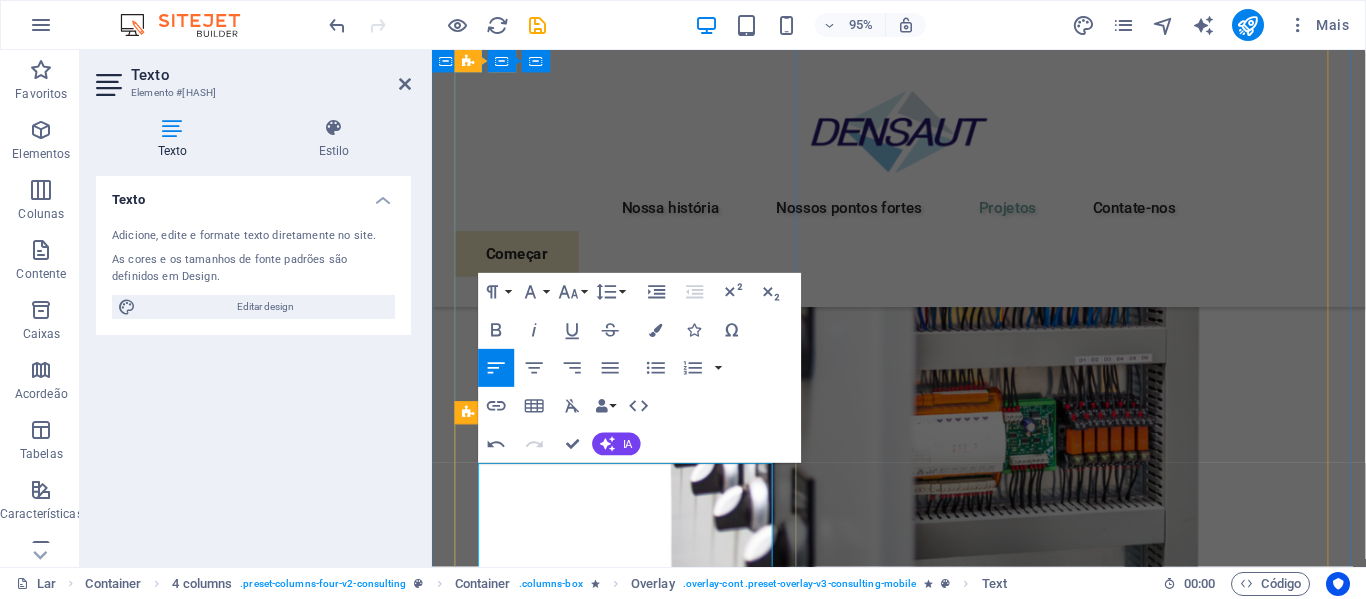 scroll, scrollTop: 5721, scrollLeft: 0, axis: vertical 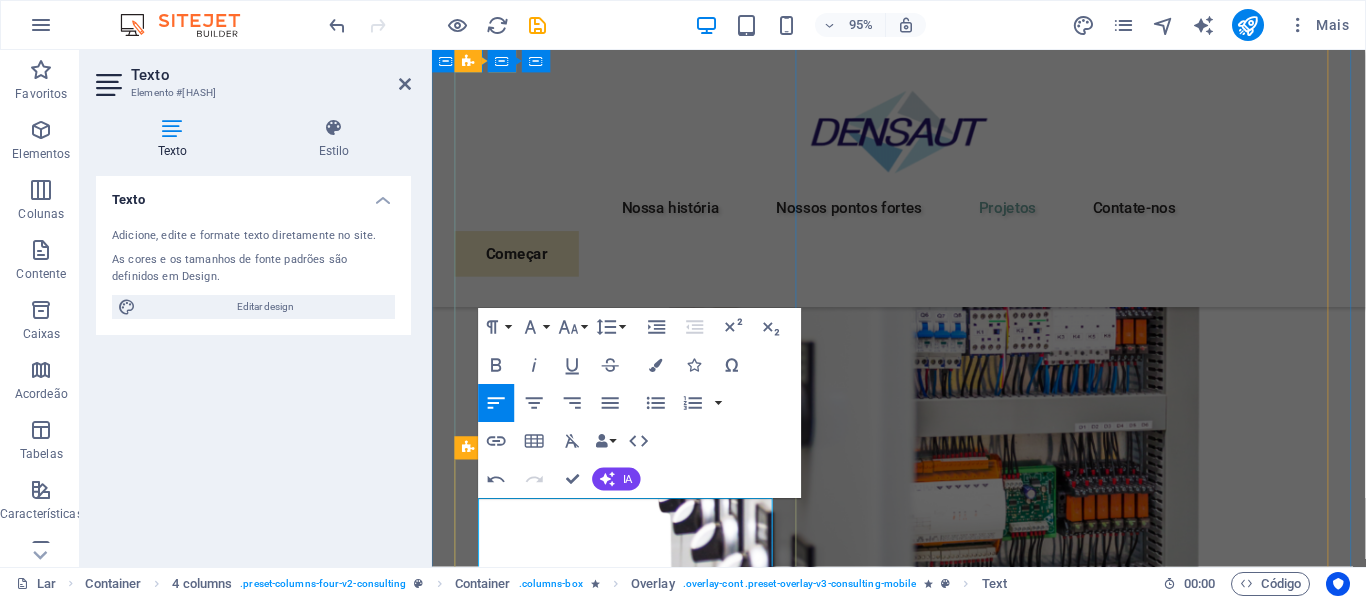 drag, startPoint x: 694, startPoint y: 464, endPoint x: 481, endPoint y: 537, distance: 225.16217 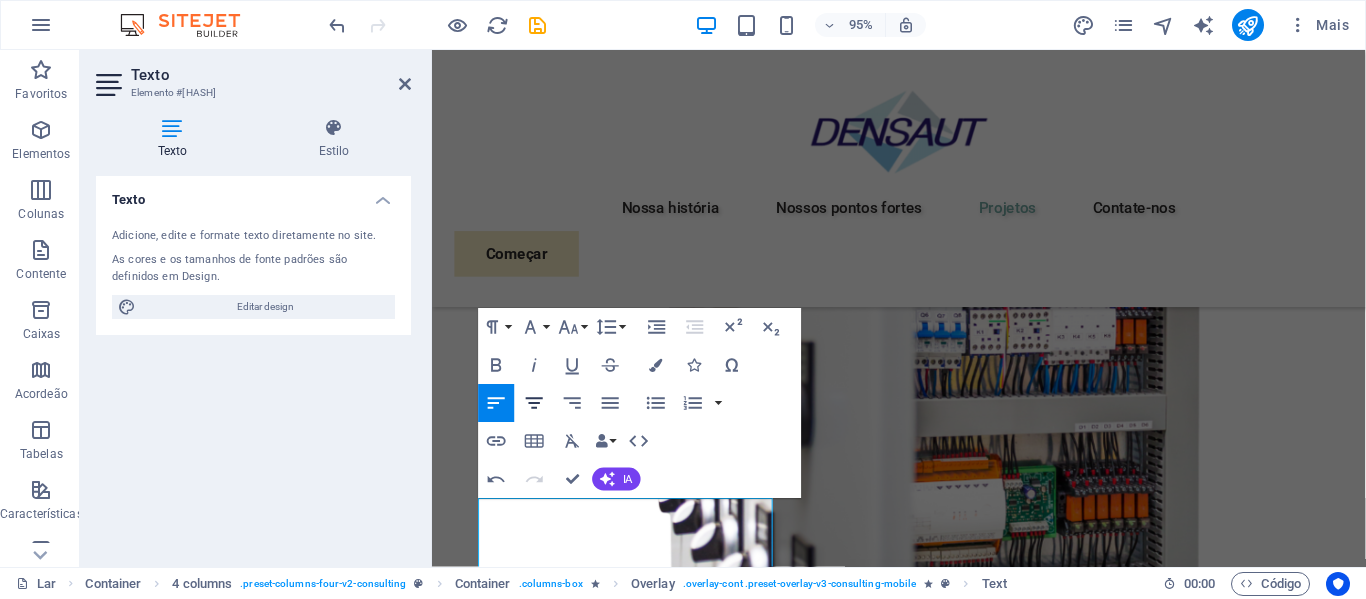 click 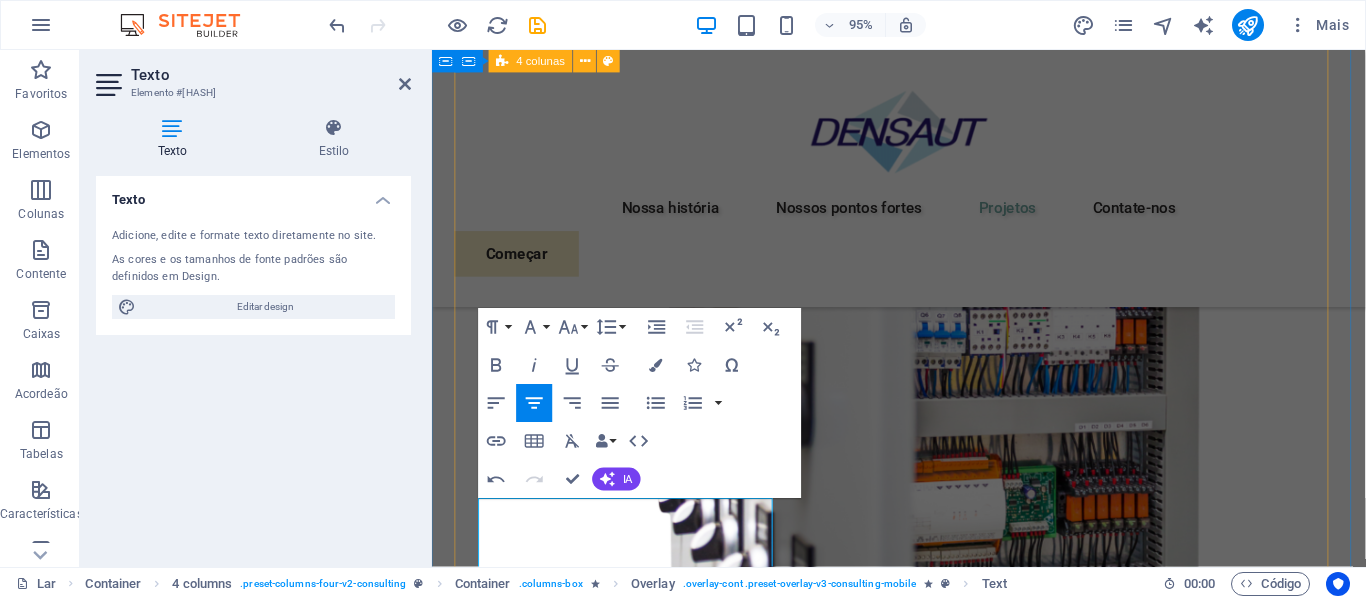click on "01
UFV PALMARES I - Palmares/PE Ler mais A  Usina Fotovoltaica Palmares I  é um marco no avanço das energias renováveis no estado de Pernambuco. Com potência instalada de  1.296 kWp  e composta por  mais de 2.000 módulos solares  , a usina foi projetada para garantir alto desempenho e confiabilidade na geração de energia limpa e sustentável. Toda a  execução elétrica e mecânica  da usina foi realizada  100% pela Densaut  , reafirmando o compromisso da empresa com a excelência técnica e a entrega de soluções completas no setor fotovoltaico. Com know-how consolidado em obras de automação e sistemas elétricos, a Densaut contribuiu em cada etapa da implementação com foco na segurança, eficiência energética e durabilidade da planta solar. A UFV Palmares I é mais um exemplo do papel da Densaut na transformação energética do Brasil, integrando tecnologia, sustentabilidade e qualidade em cada projeto. Duração do projeto: 5 meses Ler menos 02 Quadro de Distribuição Geral Ler mais O" at bounding box center (923, 4987) 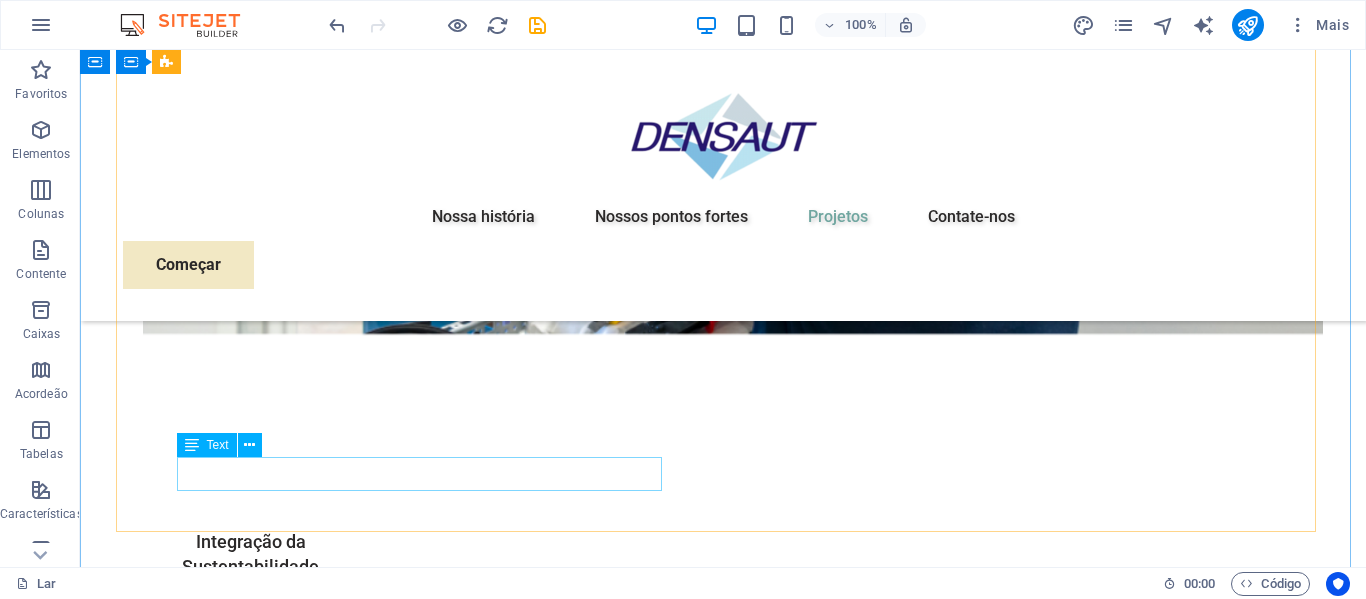 scroll, scrollTop: 7735, scrollLeft: 0, axis: vertical 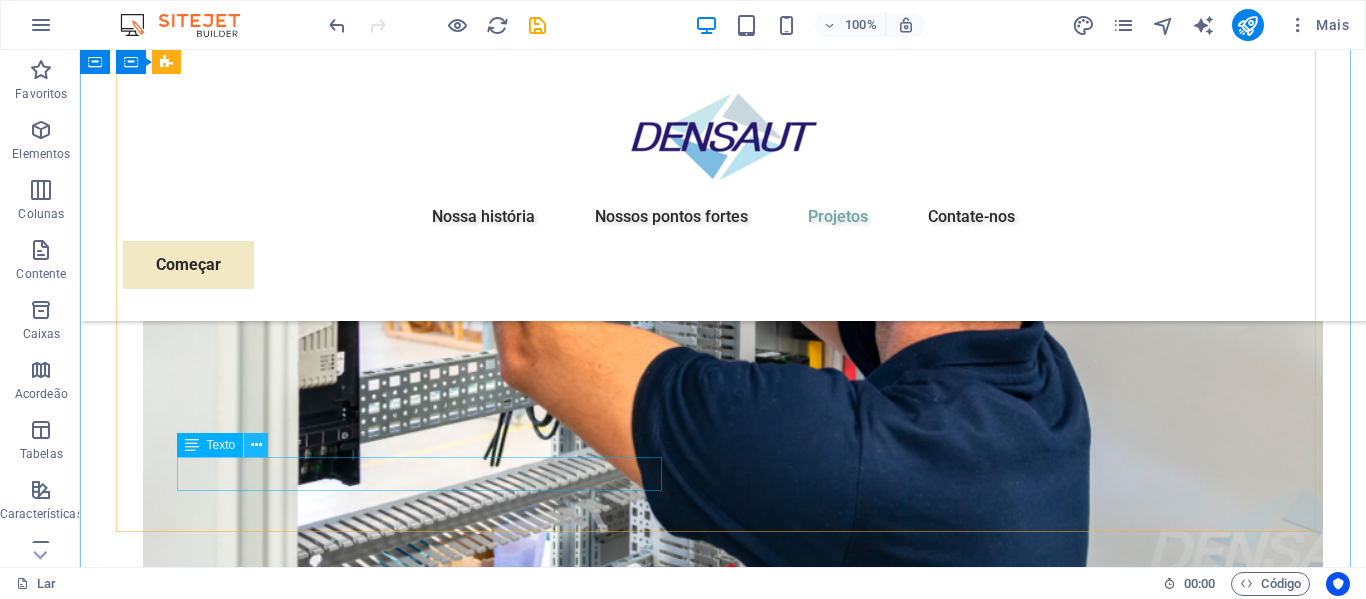 click at bounding box center [256, 445] 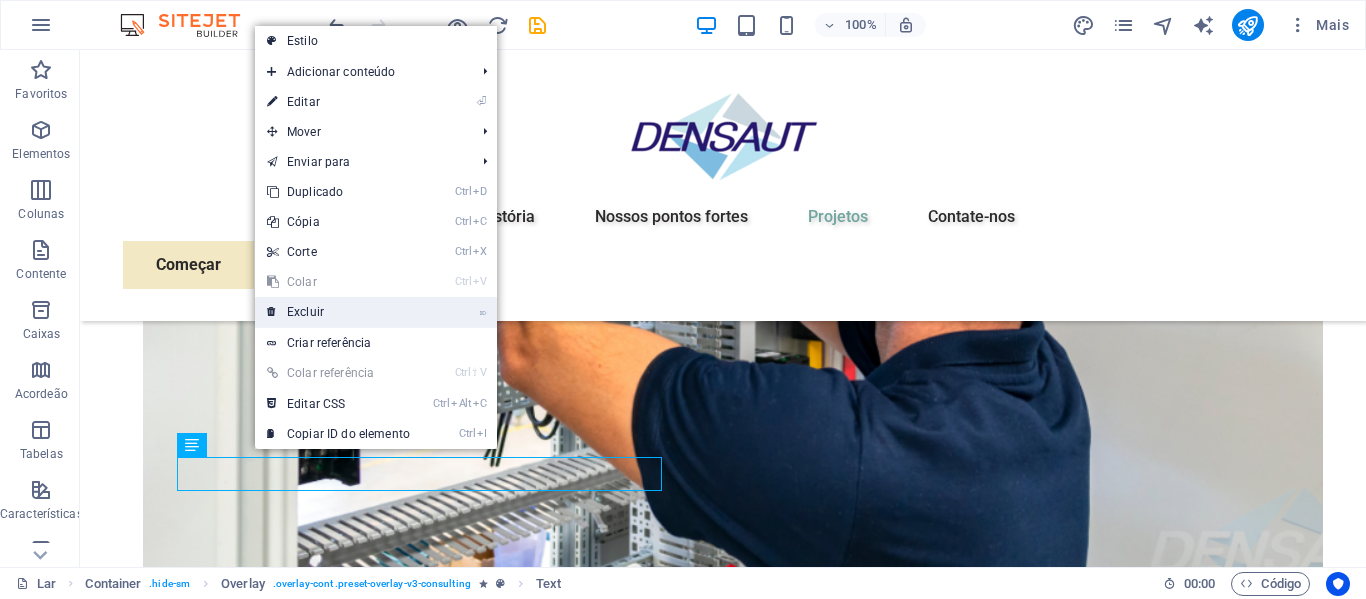 click on "Excluir" at bounding box center [305, 312] 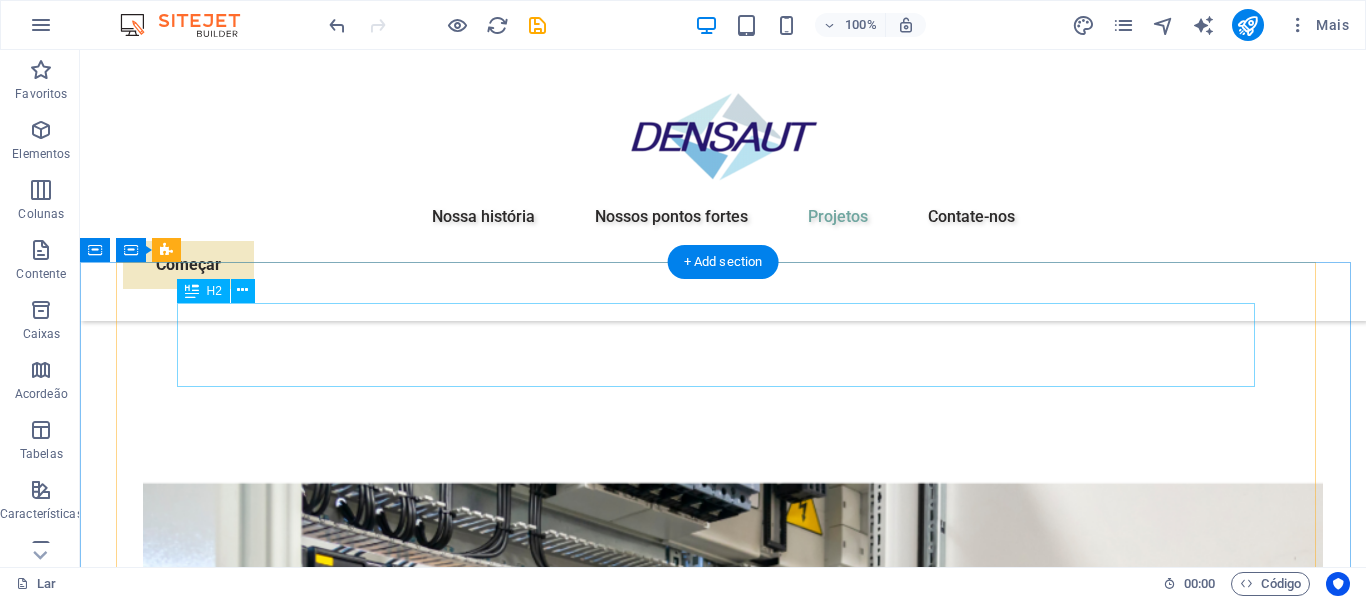 scroll, scrollTop: 6935, scrollLeft: 0, axis: vertical 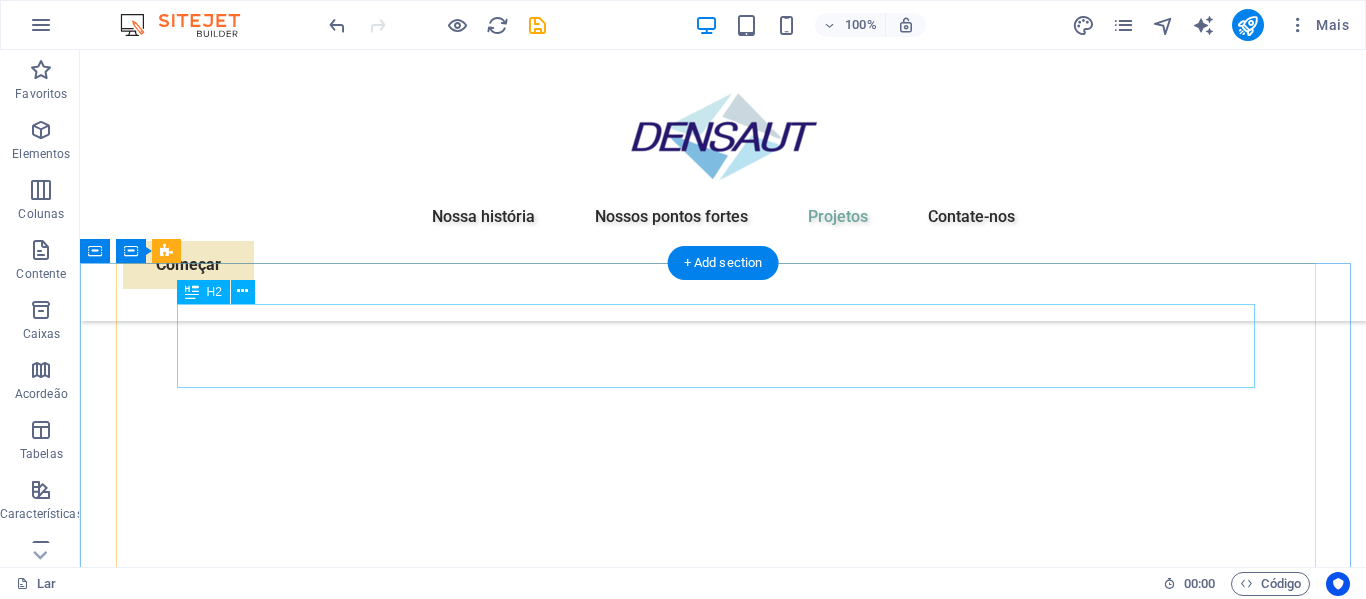 click on "Iniciativa de Transformação EcoPower" at bounding box center (723, 8108) 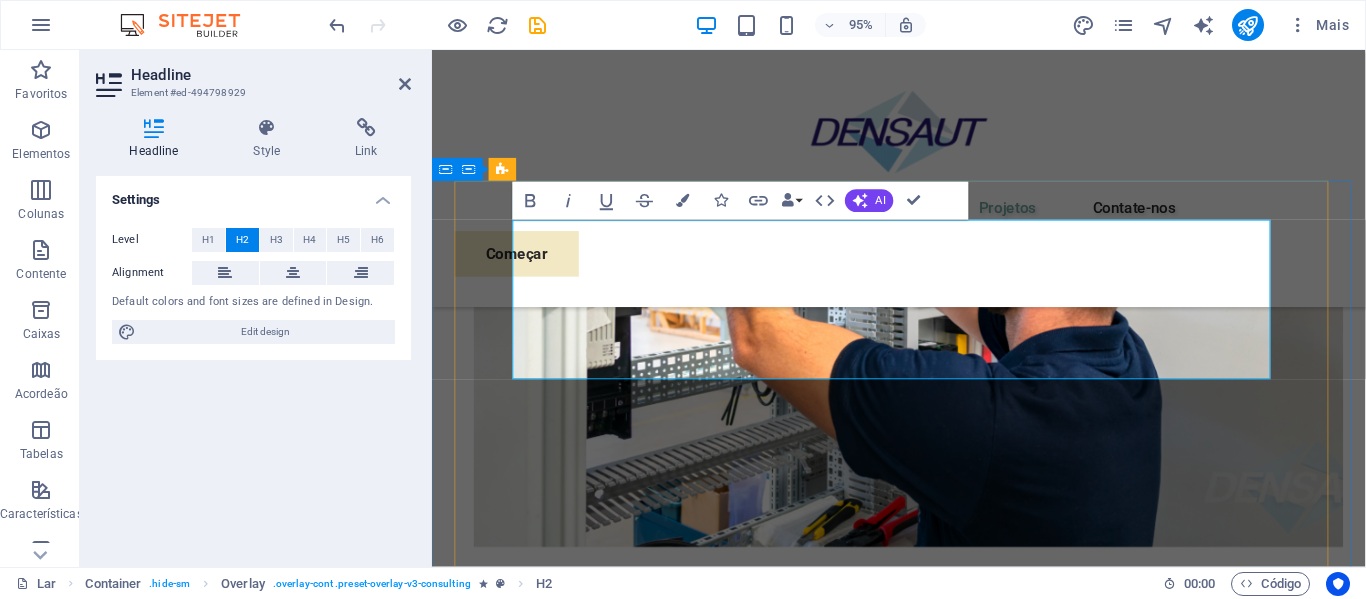 type 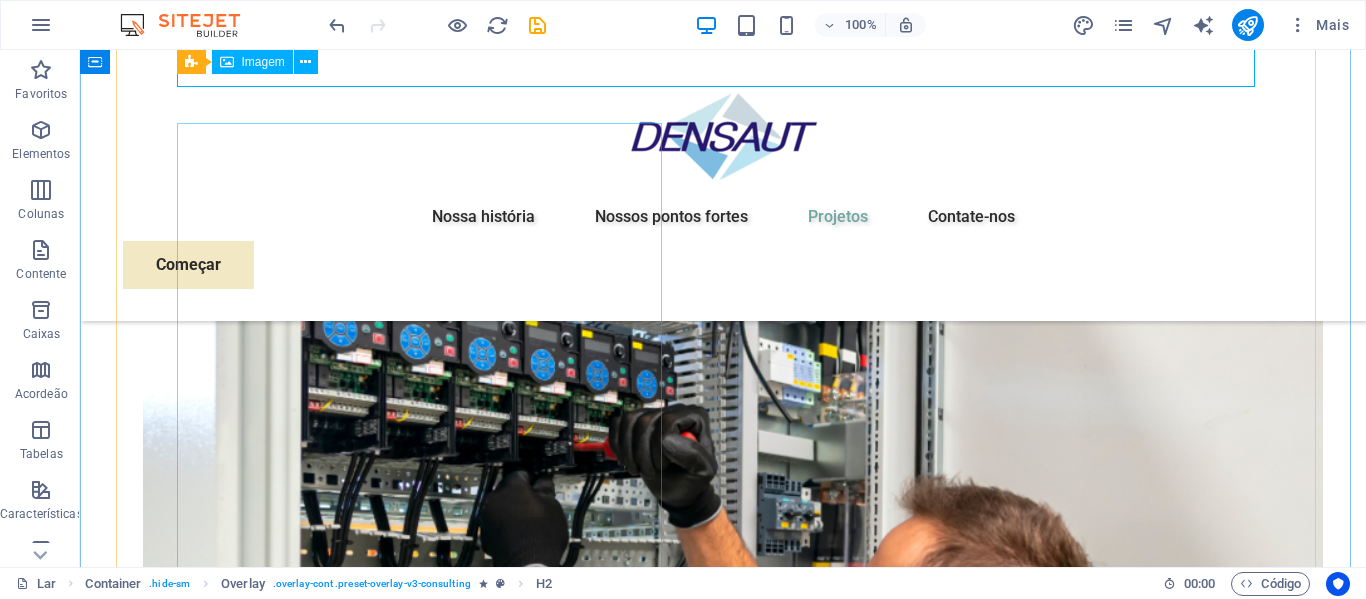 scroll, scrollTop: 7235, scrollLeft: 0, axis: vertical 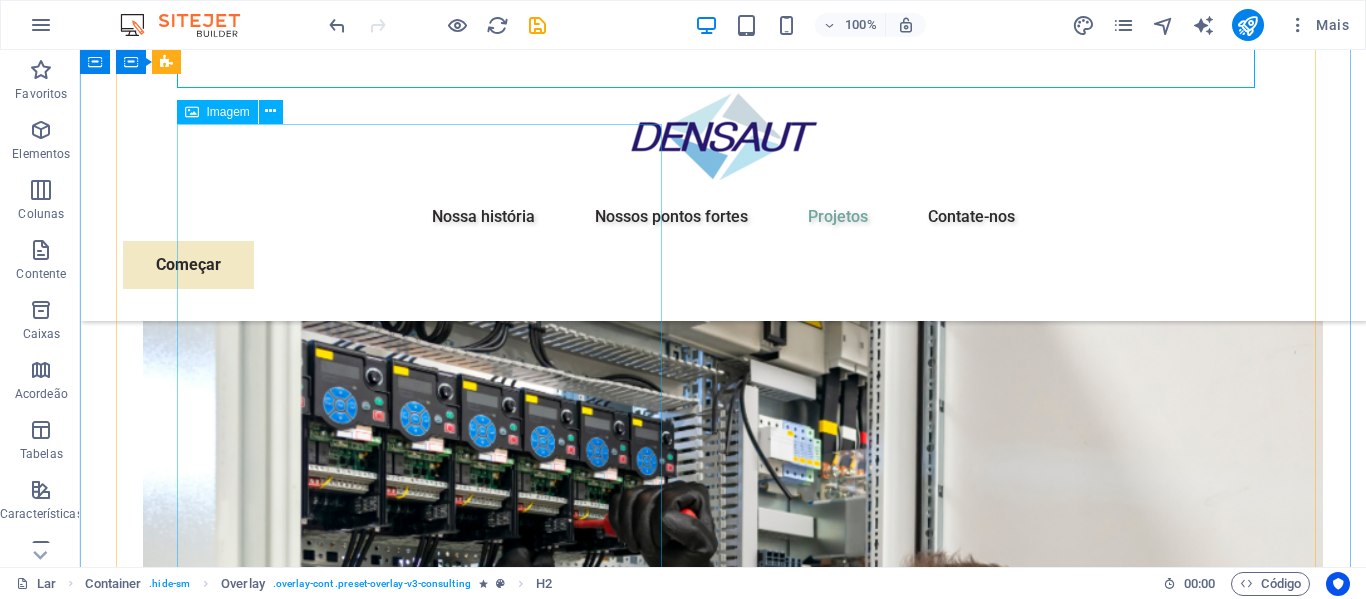 click at bounding box center (723, 8186) 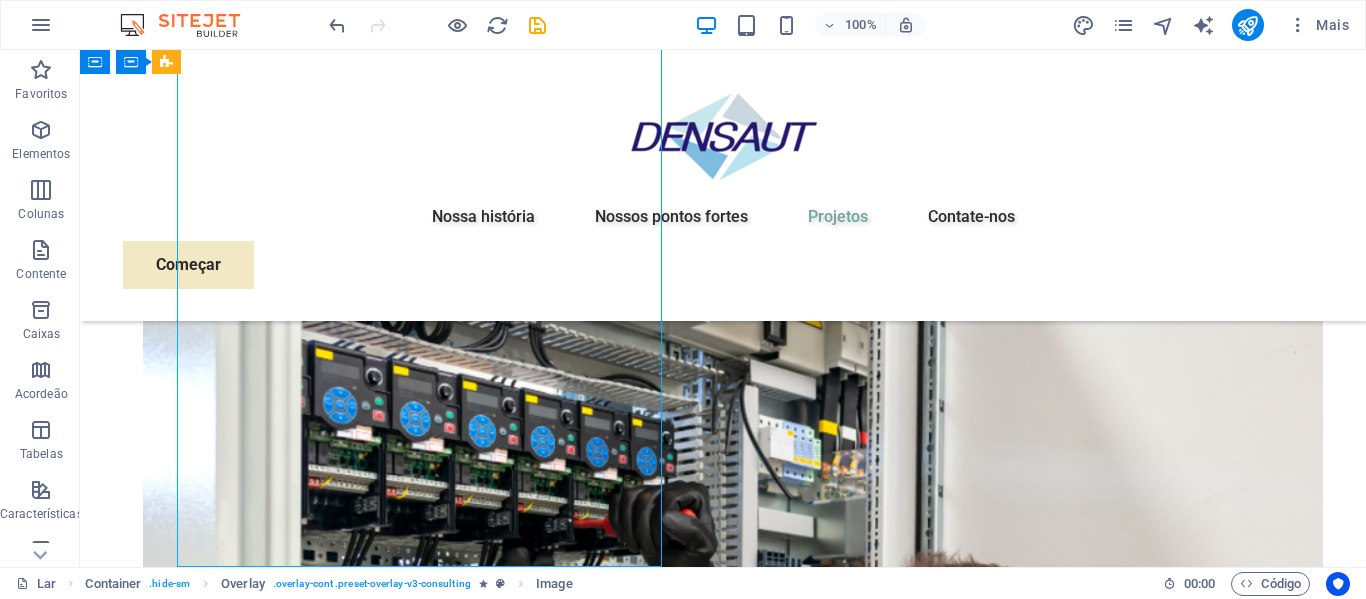 scroll, scrollTop: 7435, scrollLeft: 0, axis: vertical 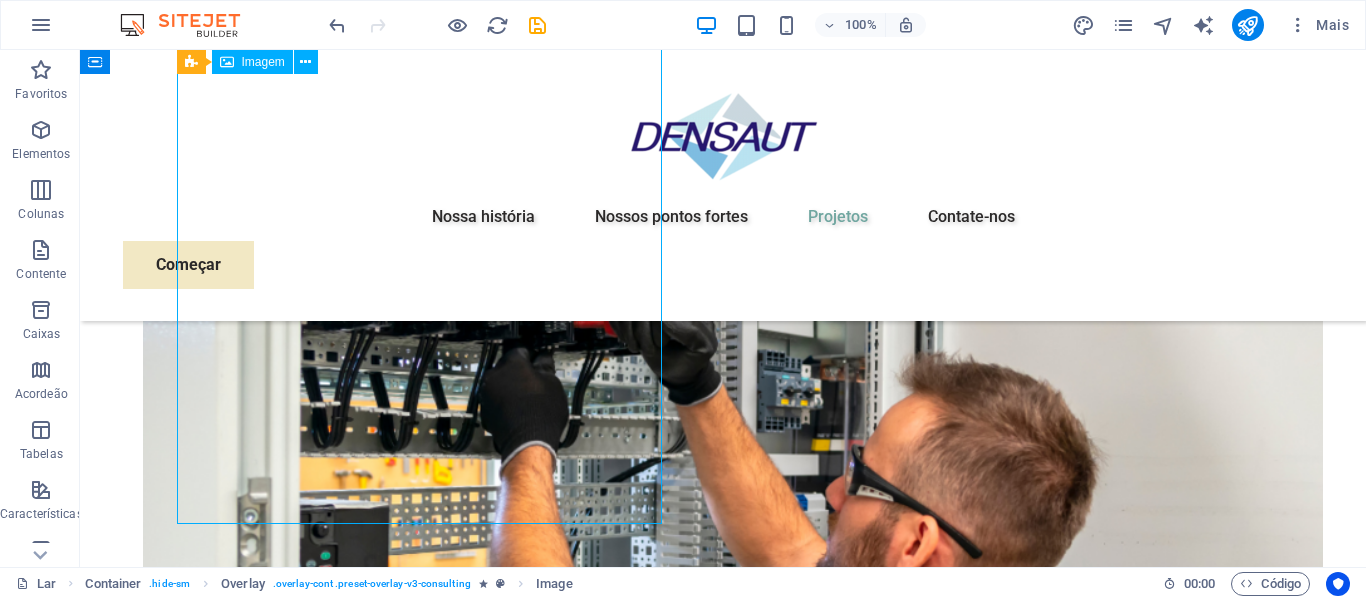 click at bounding box center [723, 7986] 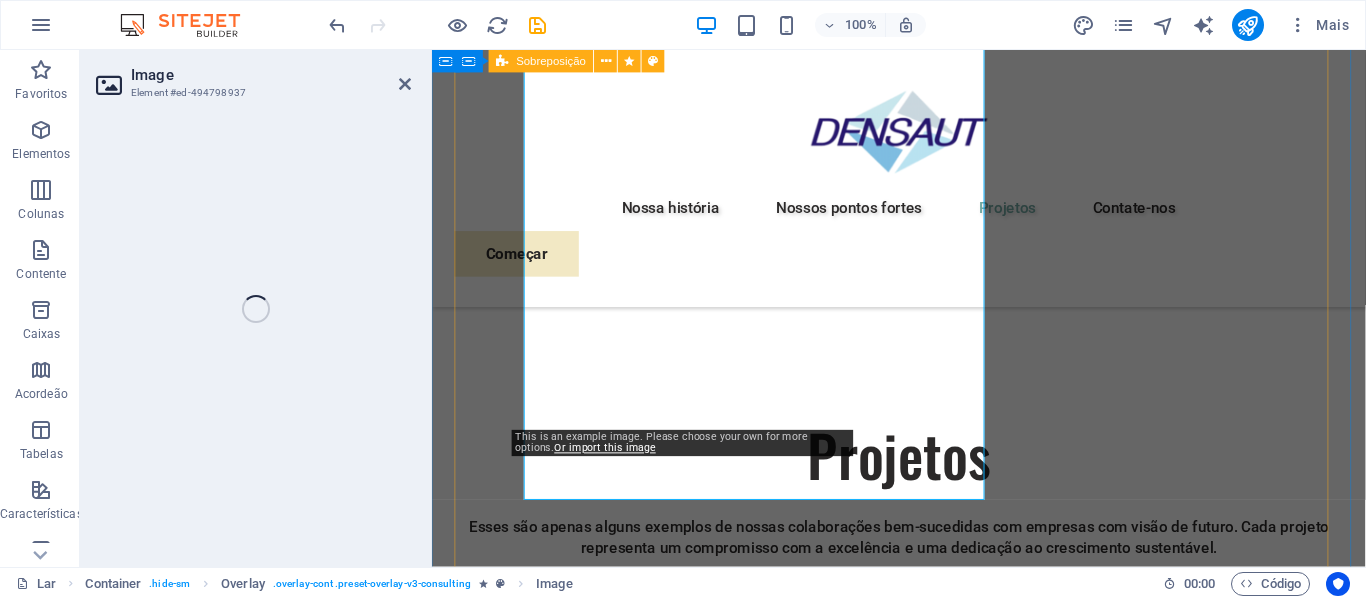 select on "px" 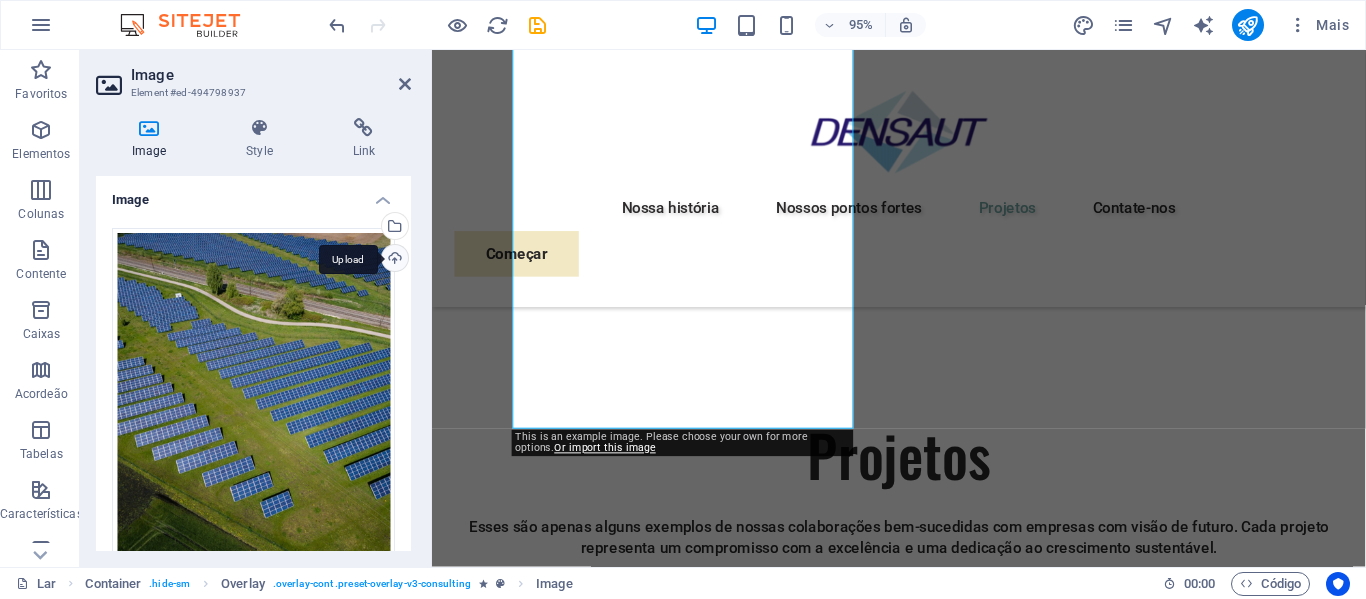 click on "Upload" at bounding box center [393, 260] 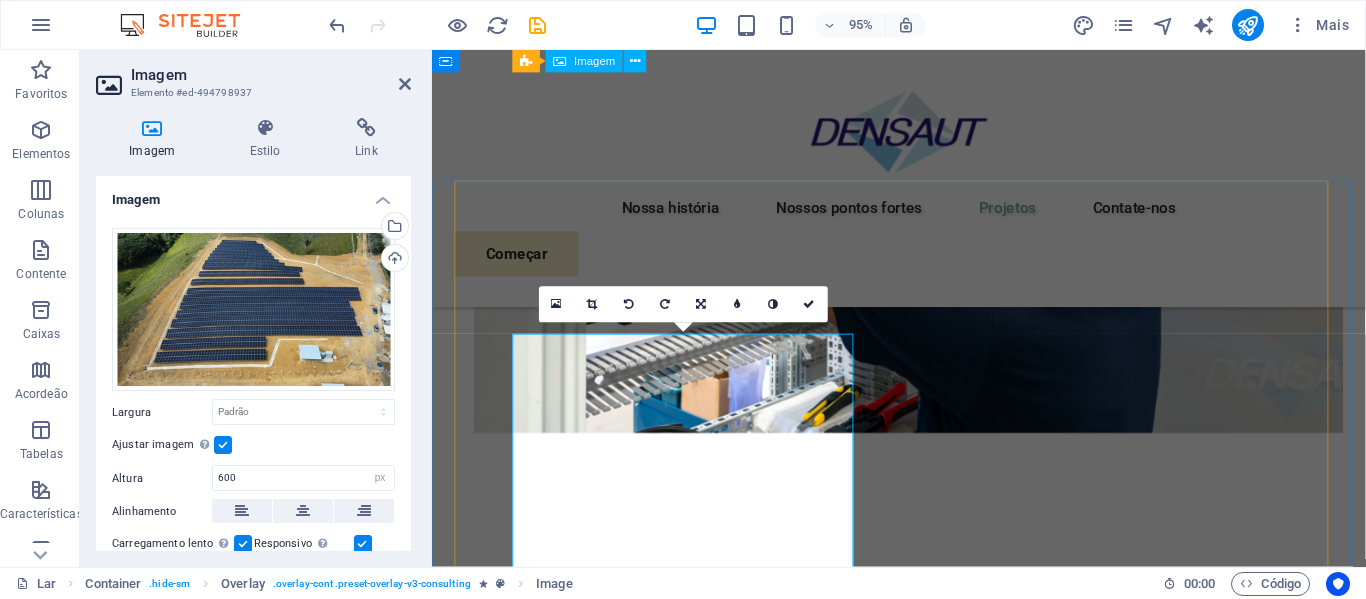 scroll, scrollTop: 6935, scrollLeft: 0, axis: vertical 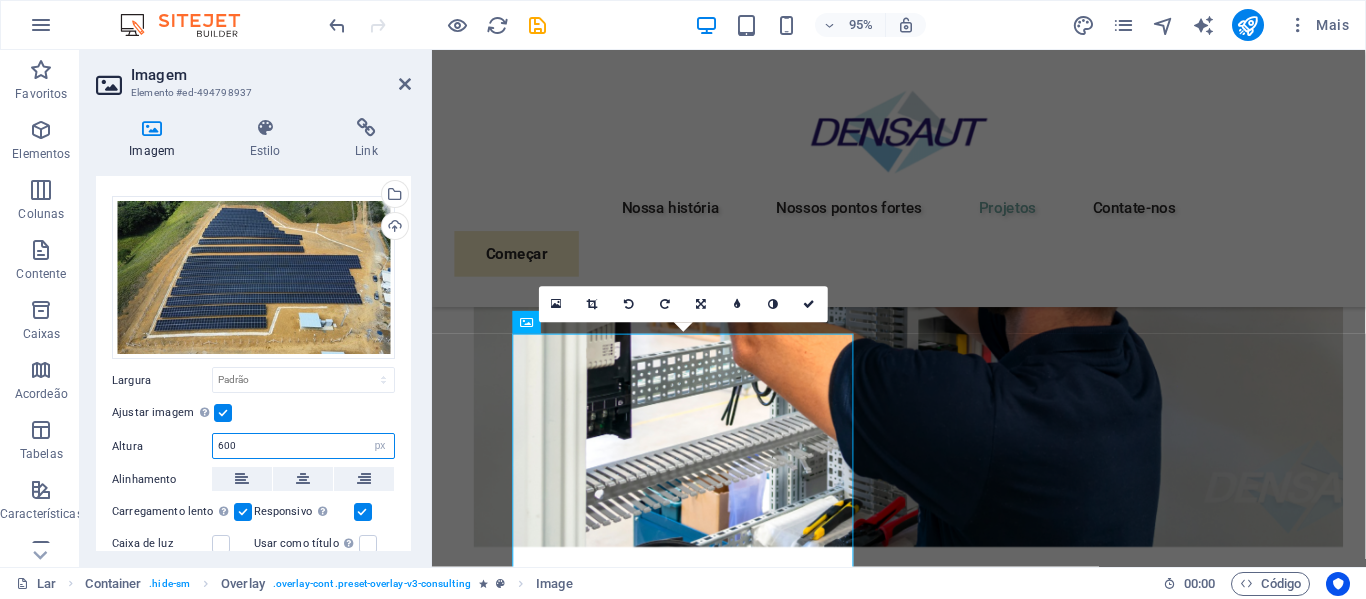 click on "600" at bounding box center [303, 446] 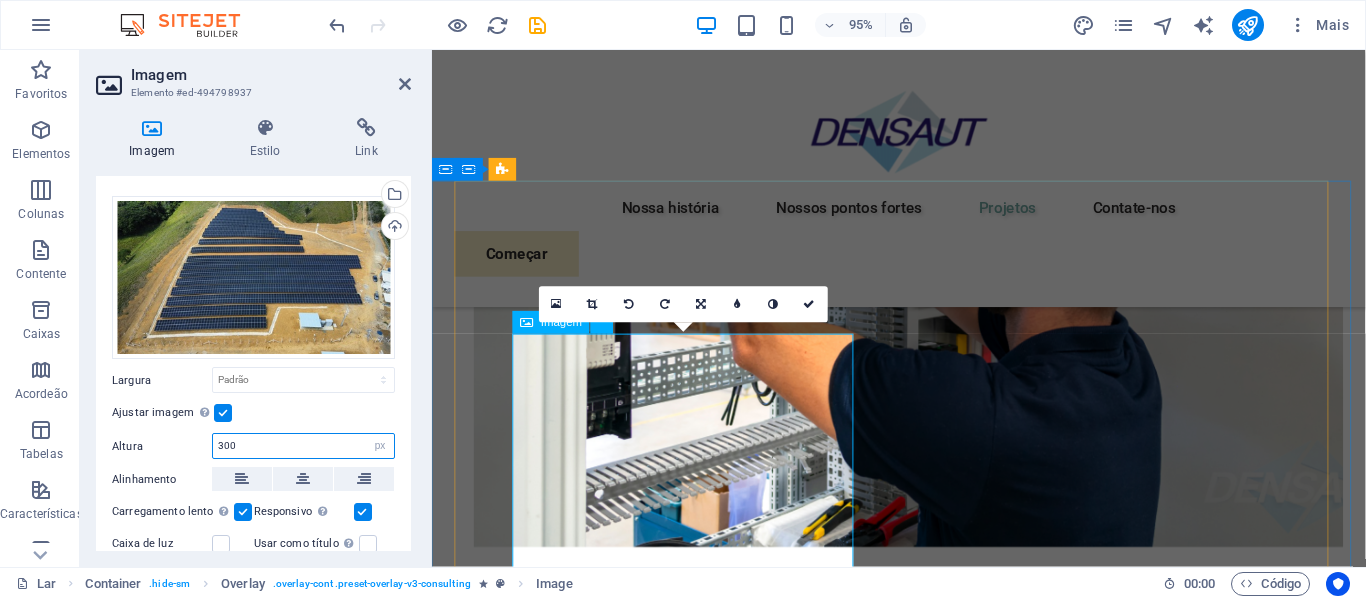 type on "300" 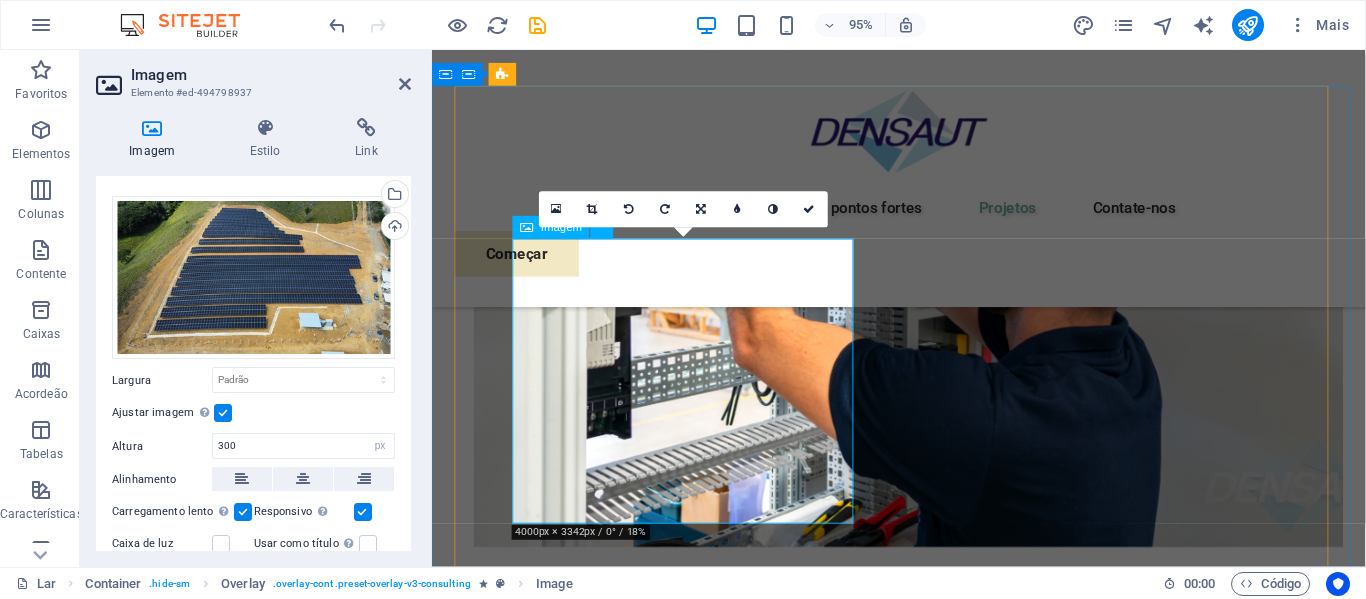scroll, scrollTop: 7035, scrollLeft: 0, axis: vertical 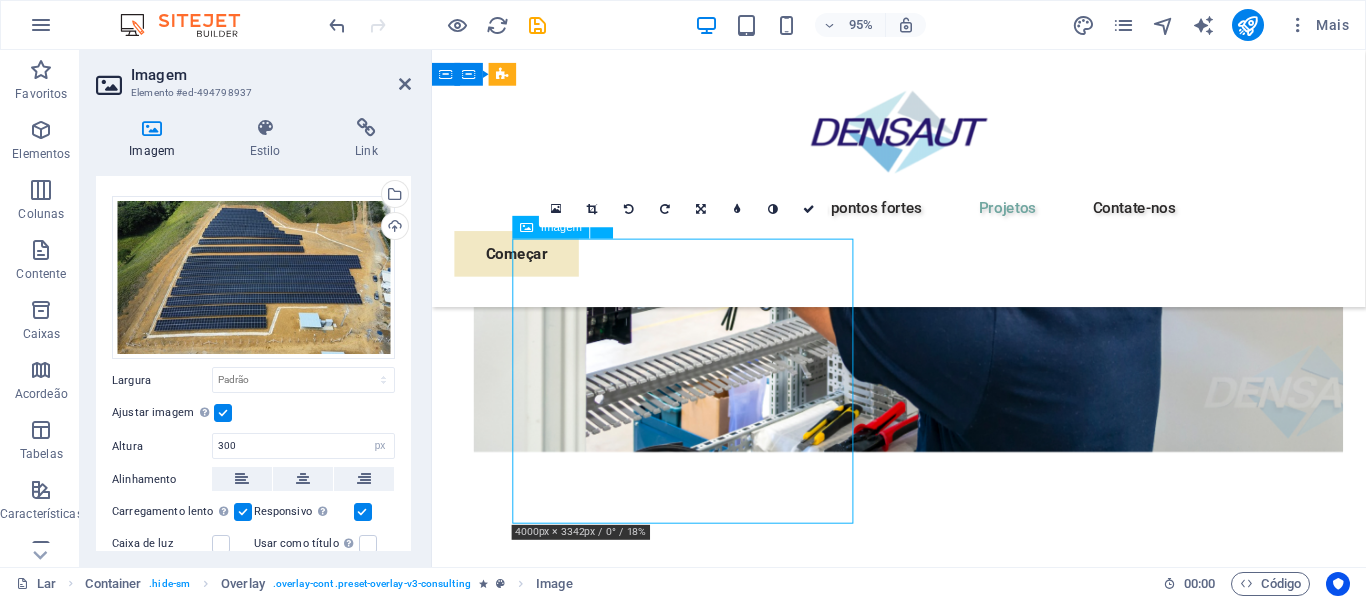 drag, startPoint x: 688, startPoint y: 411, endPoint x: 597, endPoint y: 411, distance: 91 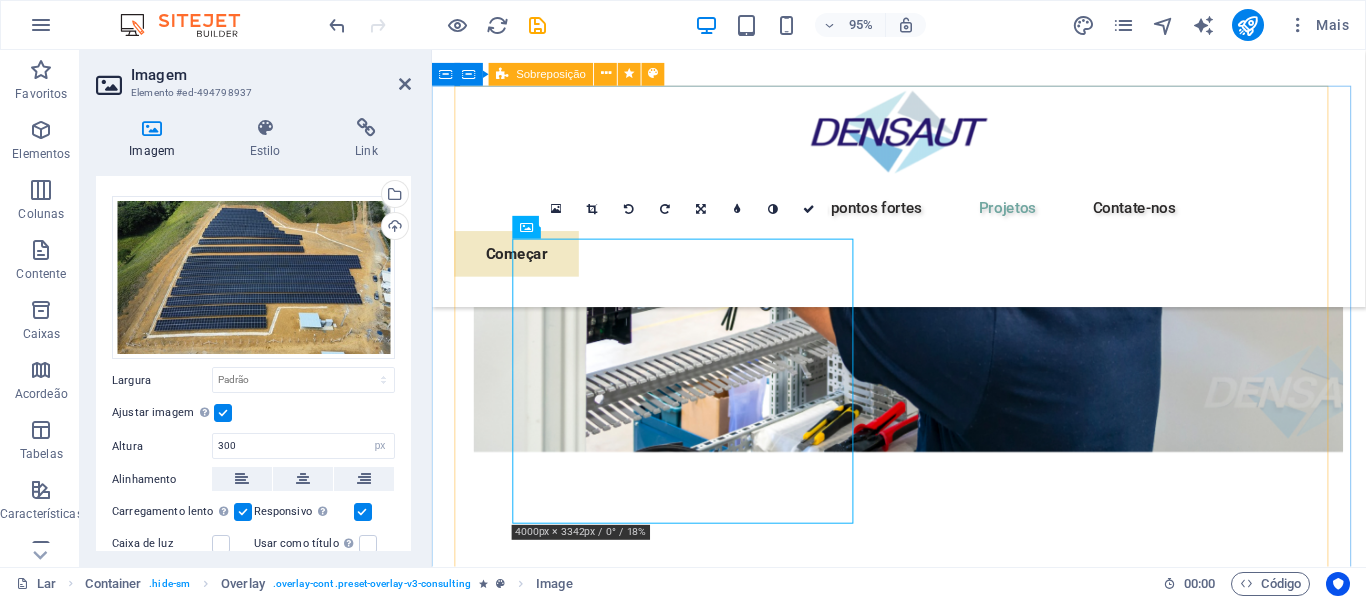click on "UFV PLMARES I - Palmares/PE Enfrentando desafios de altos custos de energia e uma pegada de carbono substancial, nosso cliente buscou revolucionar suas práticas de energia. Trabalhando lado a lado com a equipe de especialistas da Eco-Con, implementamos soluções de energia renovável, incorporando energia solar e eólica em suas operações. Isso resultou em uma redução significativa na dependência de fontes não renováveis, traduzindo-se em benefícios ambientais e economias de custos substanciais. Descubra como essa iniciativa se tornou um farol de excelência sustentável e uma inspiração para empresas em todo o mundo. Duração do projeto: 27 meses" at bounding box center (935, 6799) 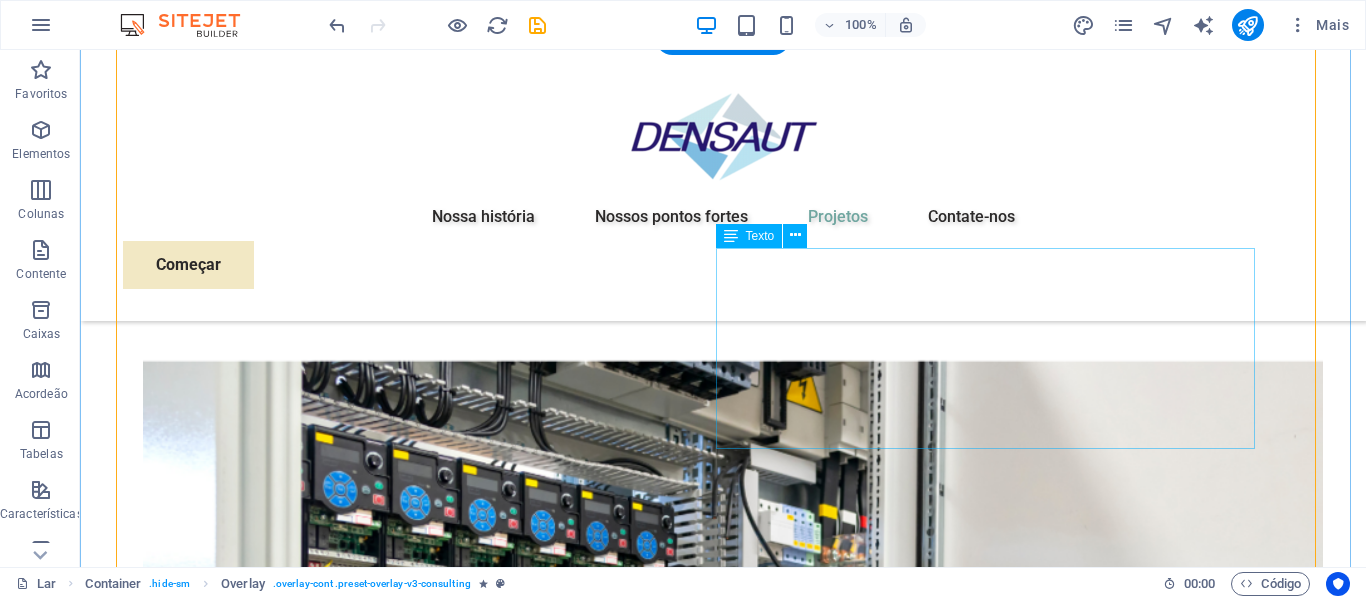 scroll, scrollTop: 7160, scrollLeft: 0, axis: vertical 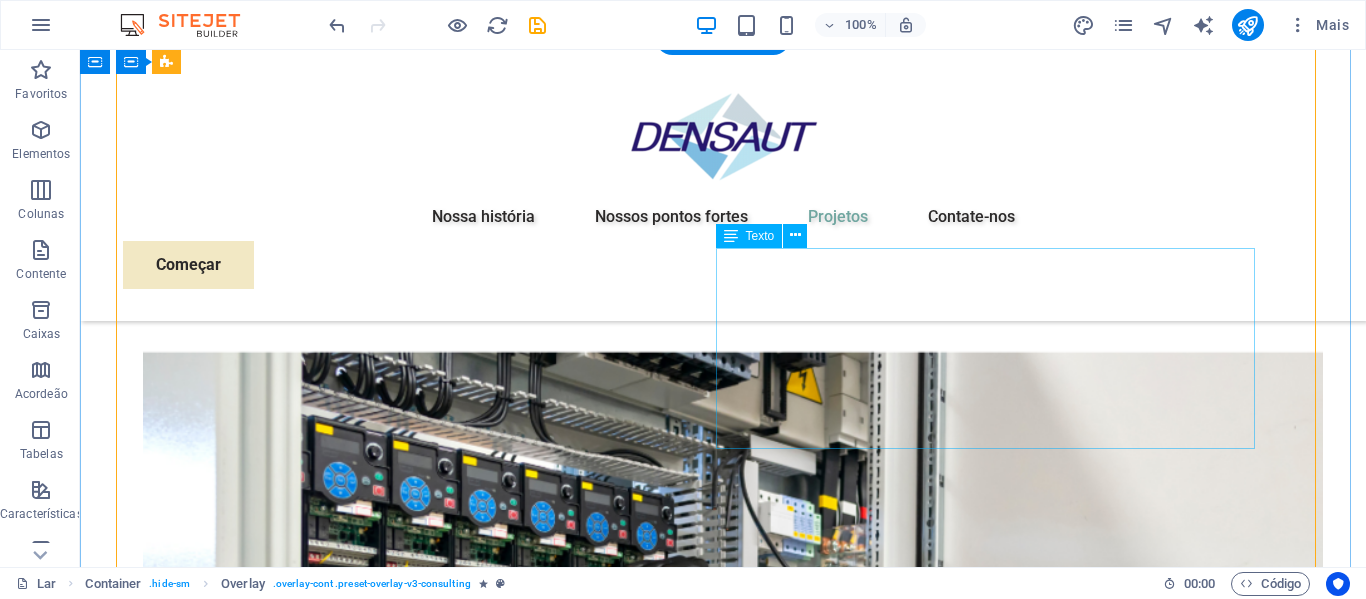 click on "Enfrentando desafios de altos custos de energia e uma pegada de carbono substancial, nosso cliente buscou revolucionar suas práticas de energia. Trabalhando lado a lado com a equipe de especialistas da Eco-Con, implementamos soluções de energia renovável, incorporando energia solar e eólica em suas operações. Isso resultou em uma redução significativa na dependência de fontes não renováveis, traduzindo-se em benefícios ambientais e economias de custos substanciais. Descubra como essa iniciativa se tornou um farol de excelência sustentável e uma inspiração para empresas em todo o mundo." at bounding box center (723, 8317) 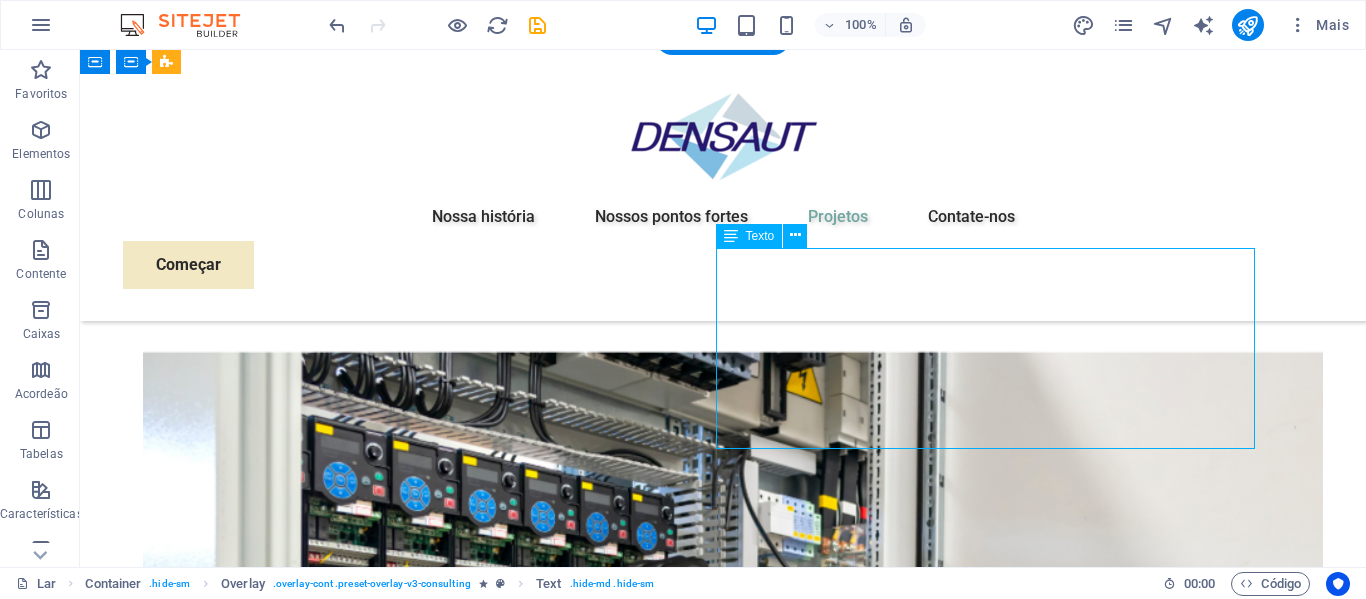 click on "Enfrentando desafios de altos custos de energia e uma pegada de carbono substancial, nosso cliente buscou revolucionar suas práticas de energia. Trabalhando lado a lado com a equipe de especialistas da Eco-Con, implementamos soluções de energia renovável, incorporando energia solar e eólica em suas operações. Isso resultou em uma redução significativa na dependência de fontes não renováveis, traduzindo-se em benefícios ambientais e economias de custos substanciais. Descubra como essa iniciativa se tornou um farol de excelência sustentável e uma inspiração para empresas em todo o mundo." at bounding box center [723, 8317] 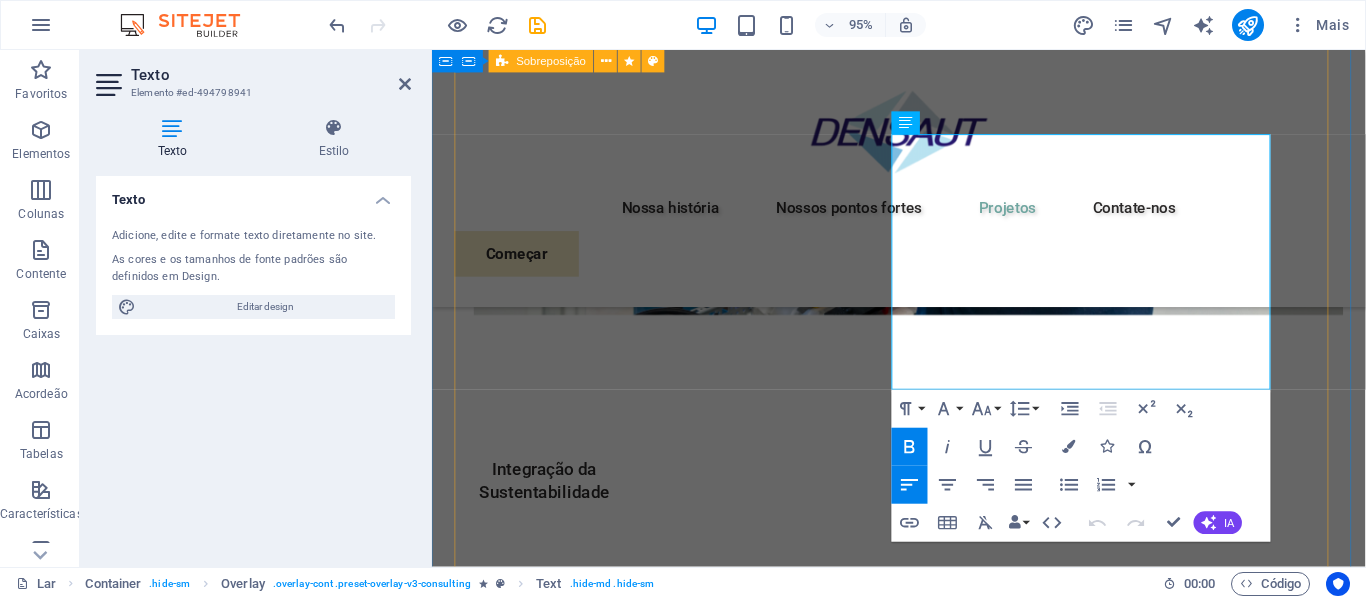 drag, startPoint x: 1130, startPoint y: 386, endPoint x: 890, endPoint y: 279, distance: 262.77176 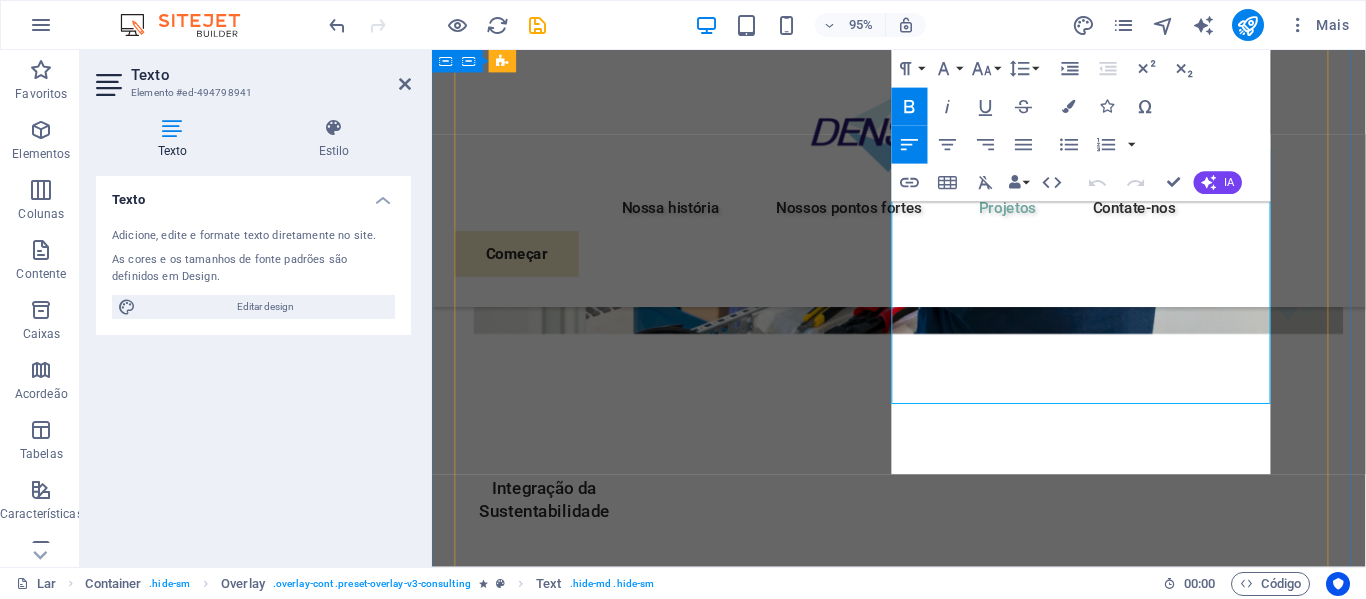 scroll, scrollTop: 7145, scrollLeft: 0, axis: vertical 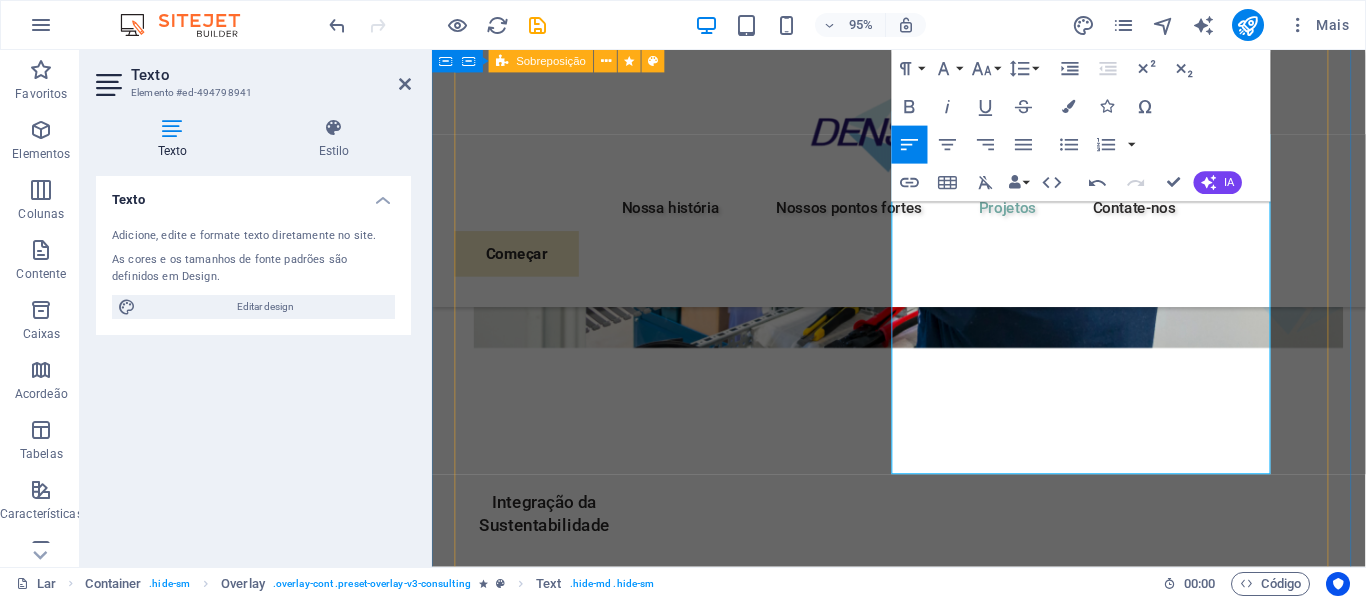 click on "UFV PLMARES I - Palmares/PE Enfrentando desafios de altos custos de energia e uma pegada de carbono substancial, nosso cliente buscou revolucionar suas práticas de energia. Trabalhando lado a lado com a equipe de especialistas da Eco-Con, implementamos soluções de energia renovável, incorporando energia solar e eólica em suas  A  Usina Fotovoltaica Palmares I  é um marco no avanço das energias renováveis no estado de Pernambuco. Com potência instalada de  1.296 kWp  e composta por  mais de 2.000 módulos solares  , a usina foi projetada para garantir alto desempenho e confiabilidade na geração de energia limpa e sustentável. Toda a  execução elétrica e mecânica  da usina foi realizada  100% pela Densaut  , reafirmando o compromisso da empresa com a excelência técnica e a entrega de soluções completas no setor fotovoltaico. Duração do projeto: 27 meses" at bounding box center [935, 6711] 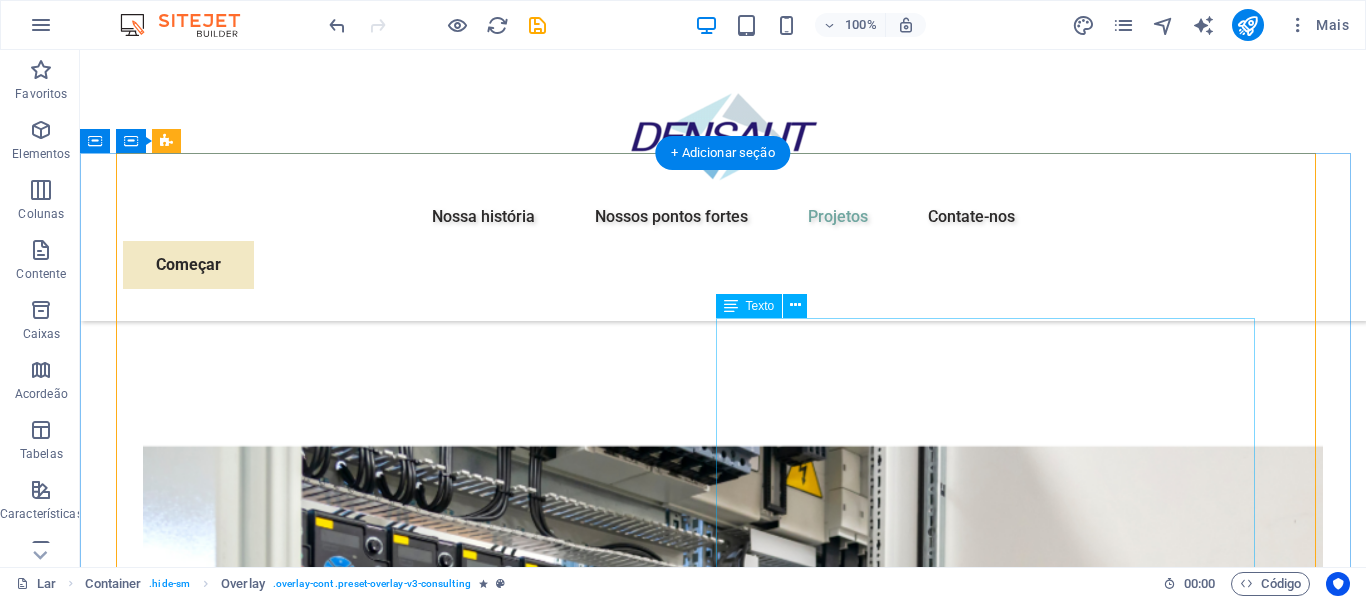 scroll, scrollTop: 7045, scrollLeft: 0, axis: vertical 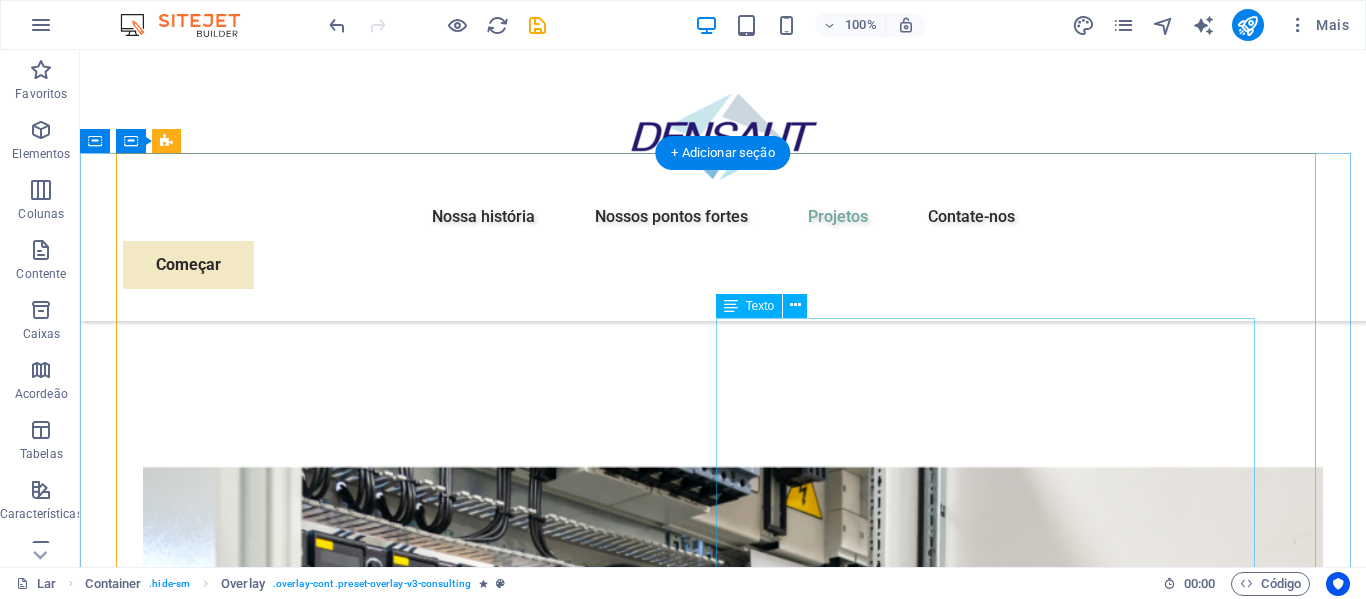 click on "Enfrentando desafios de altos custos de energia e uma pegada de carbono substancial, nosso cliente buscou revolucionar suas práticas de energia. Trabalhando lado a lado com a equipe de especialistas da Eco-Con, implementamos soluções de energia renovável, incorporando energia solar e eólica em suas A  Usina Fotovoltaica Palmares I  é um marco no avanço das energias renováveis no estado de Pernambuco. Com potência instalada de  1.296 kWp  e composta por  mais de 2.000 módulos solares  , a usina foi projetada para garantir alto desempenho e confiabilidade na geração de energia limpa e sustentável. Toda a  execução elétrica e mecânica  da usina foi realizada  100% pela Densaut  , reafirmando o compromisso da empresa com a excelência técnica e a entrega de soluções completas no setor fotovoltaico." at bounding box center [723, 8465] 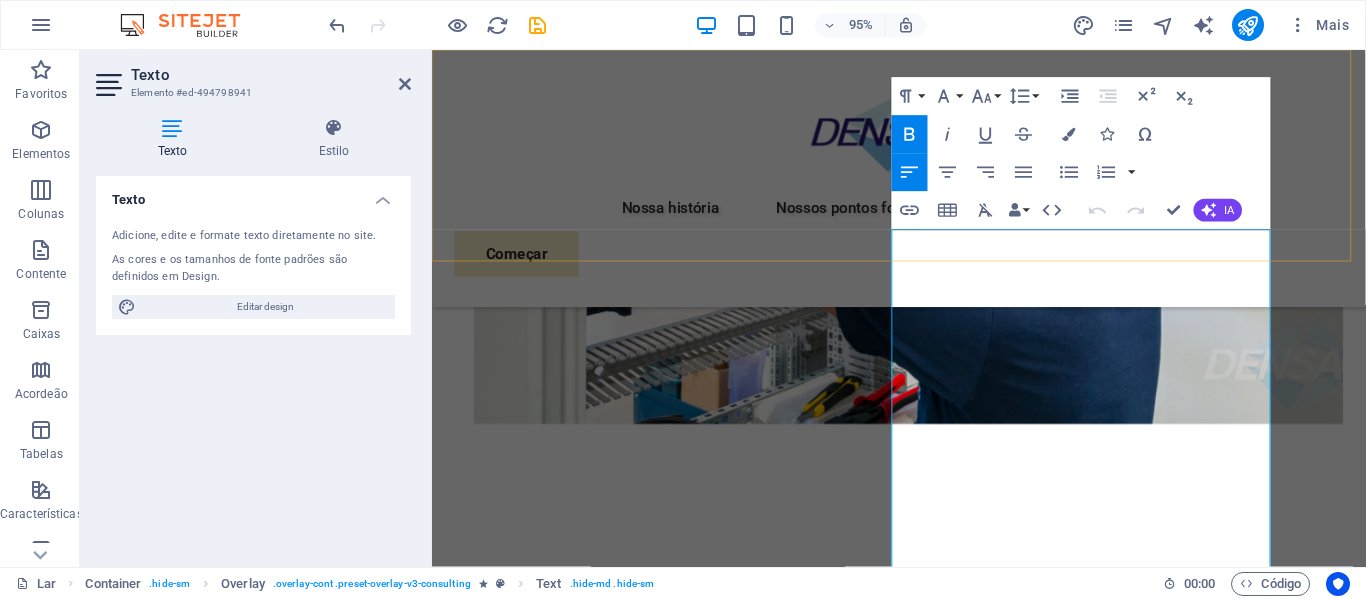 drag, startPoint x: 1235, startPoint y: 354, endPoint x: 877, endPoint y: 233, distance: 377.89548 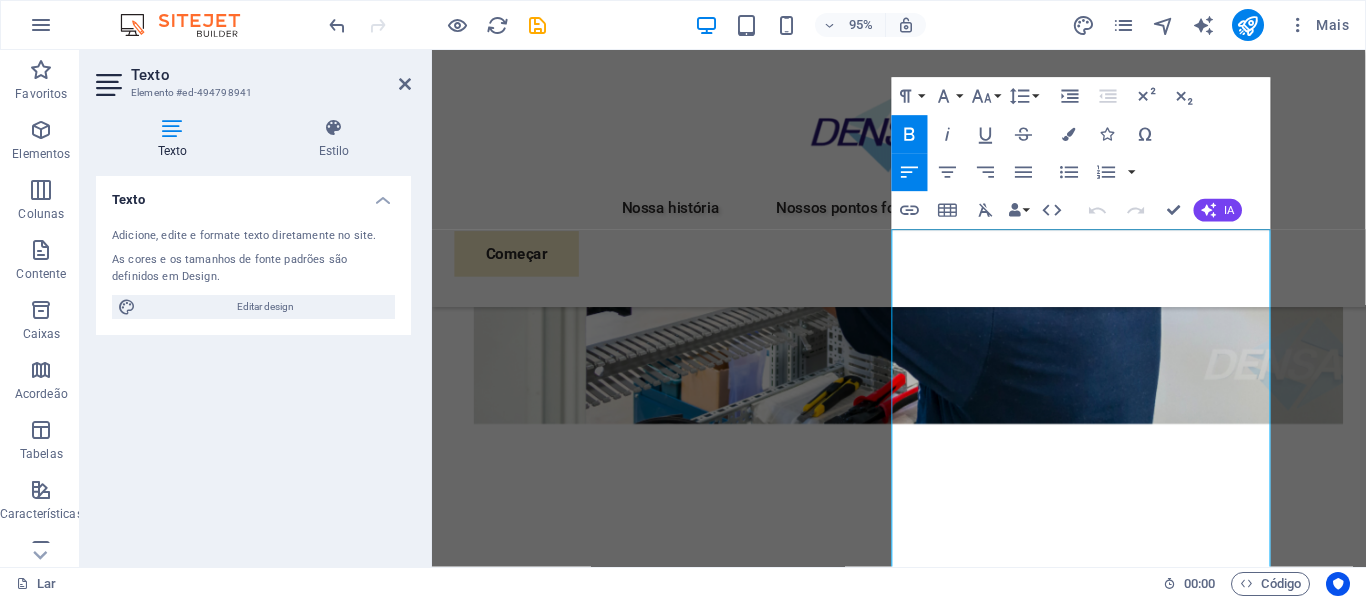 scroll, scrollTop: 7072, scrollLeft: 0, axis: vertical 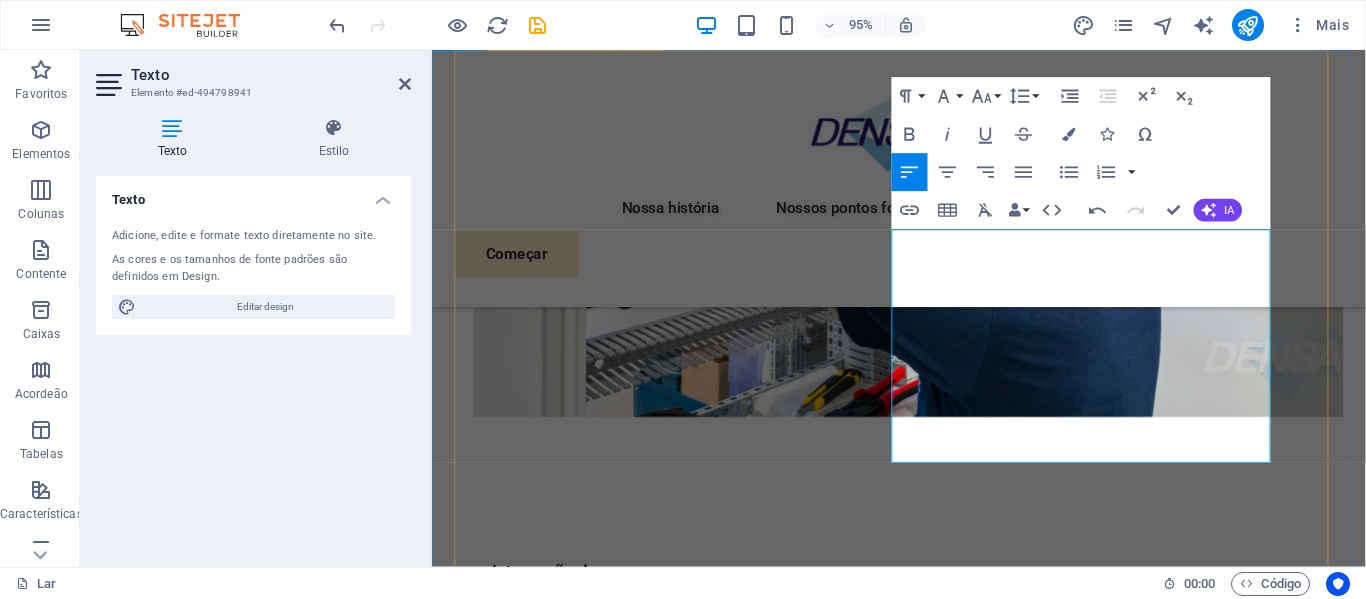 click on "UFV PLMARES I - Palmares/PE A  Usina Fotovoltaica Palmares I  é um marco no avanço das energias renováveis no estado de Pernambuco. Com potência instalada de  1.296 kWp  e composta por  mais de 2.000 módulos solares  , a usina foi projetada para garantir alto desempenho e confiabilidade na geração de energia limpa e sustentável. Toda a  execução elétrica e mecânica  da usina foi realizada  100% pela Densaut  , reafirmando o compromisso da empresa com a excelência técnica e a entrega de soluções completas no setor fotovoltaico. Duração do projeto: 27 meses" at bounding box center (935, 6762) 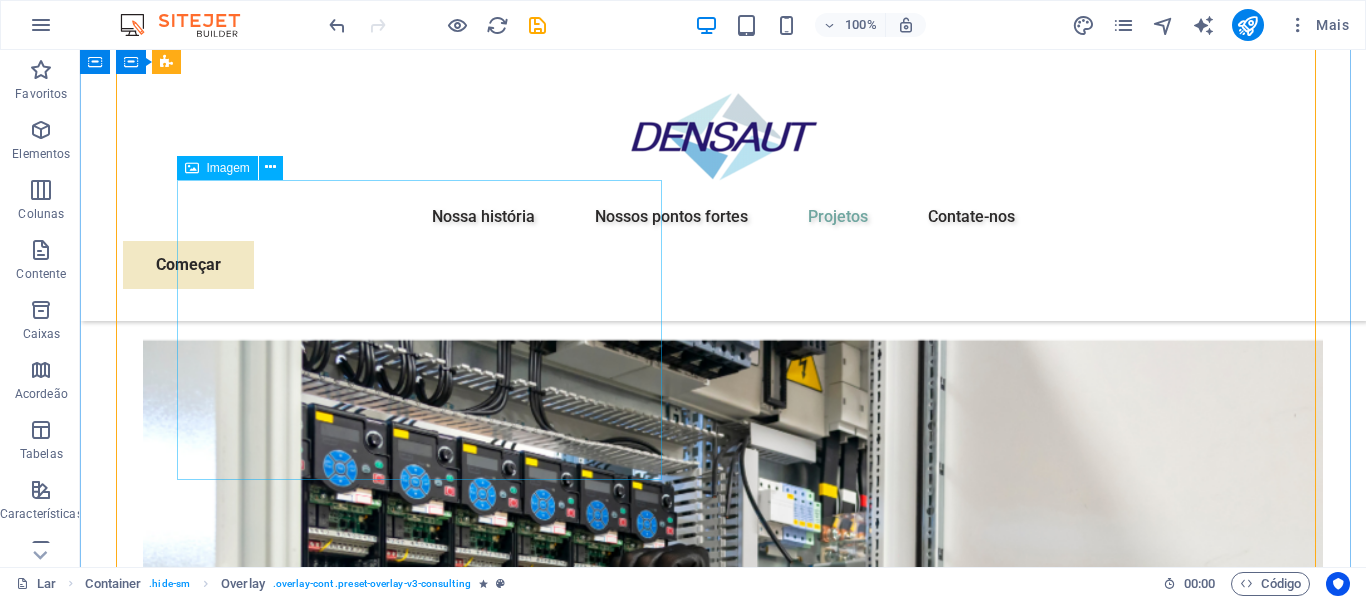 scroll, scrollTop: 7272, scrollLeft: 0, axis: vertical 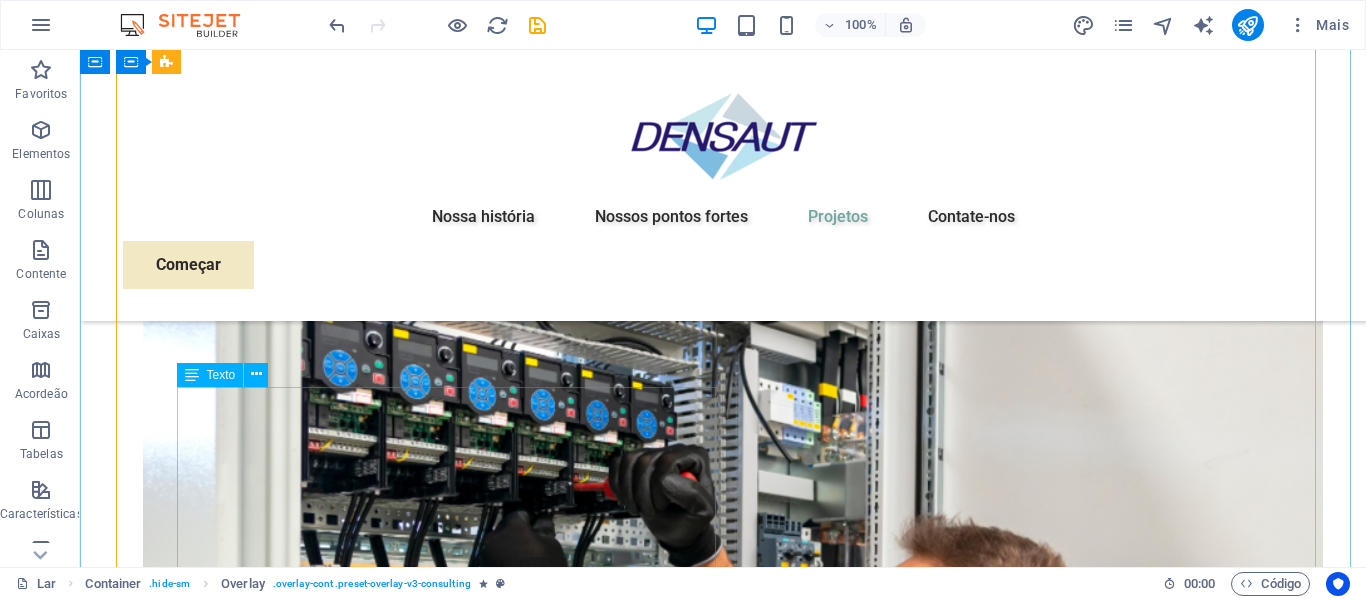 click on "Enfrentando desafios de altos custos de energia e uma pegada de carbono substancial, nosso cliente buscou revolucionar suas práticas de energia. Trabalhando lado a lado com a equipe de especialistas da Eco-Con, implementamos soluções de energia renovável, incorporando energia solar e eólica em suas operações. Isso resultou em uma redução significativa na dependência de fontes não renováveis, traduzindo-se em benefícios ambientais e economias de custos substanciais. Descubra como essa iniciativa se tornou um farol de excelência sustentável e uma inspiração para empresas em todo o mundo." at bounding box center (723, 8339) 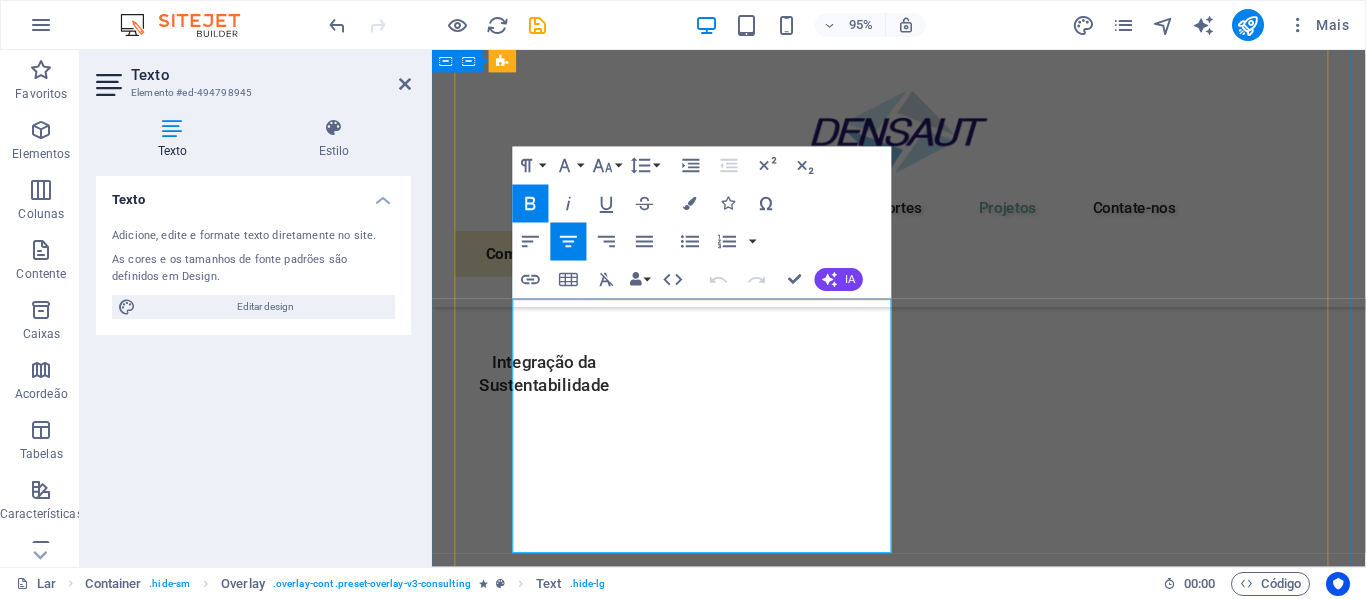 click on "Enfrentando desafios de altos custos de energia e uma pegada de carbono substancial, nosso cliente buscou revolucionar suas práticas de energia. Trabalhando lado a lado com a equipe de especialistas da Eco-Con, implementamos soluções de energia renovável, incorporando energia solar e eólica em suas operações. Isso resultou em uma redução significativa na dependência de fontes não renováveis, traduzindo-se em benefícios ambientais e economias de custos substanciais. Descubra como essa iniciativa se tornou um farol de excelência sustentável e uma inspiração para empresas em todo o mundo." at bounding box center (935, 6786) 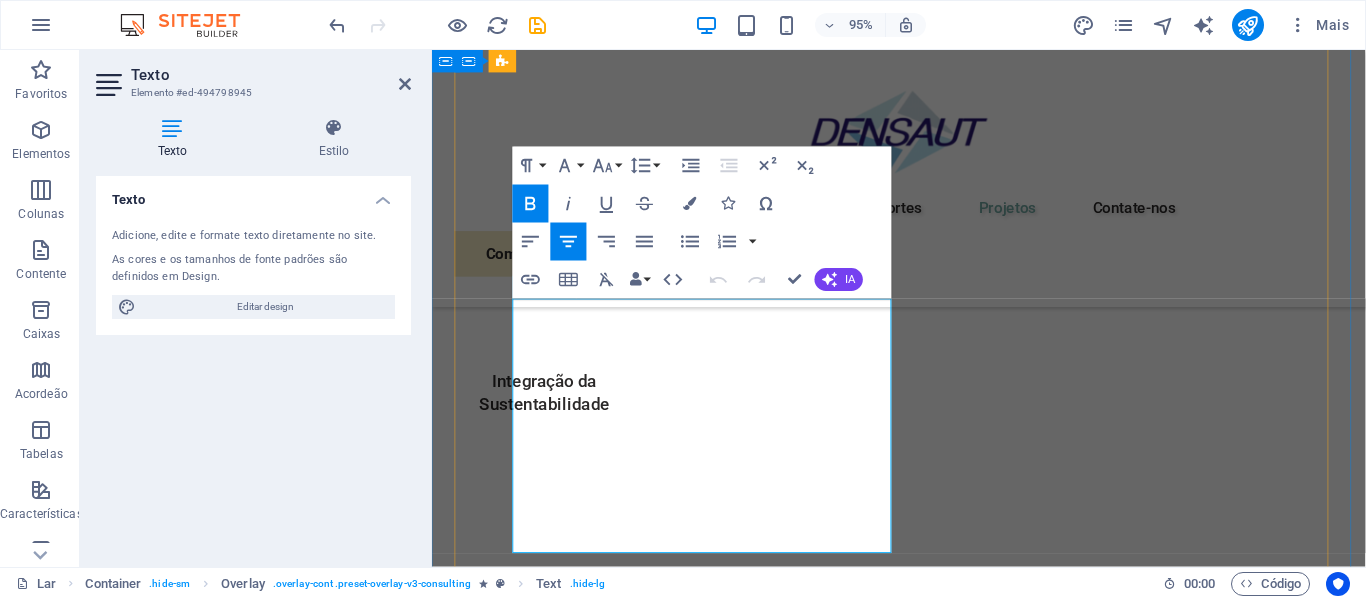 drag, startPoint x: 678, startPoint y: 417, endPoint x: 635, endPoint y: 443, distance: 50.24938 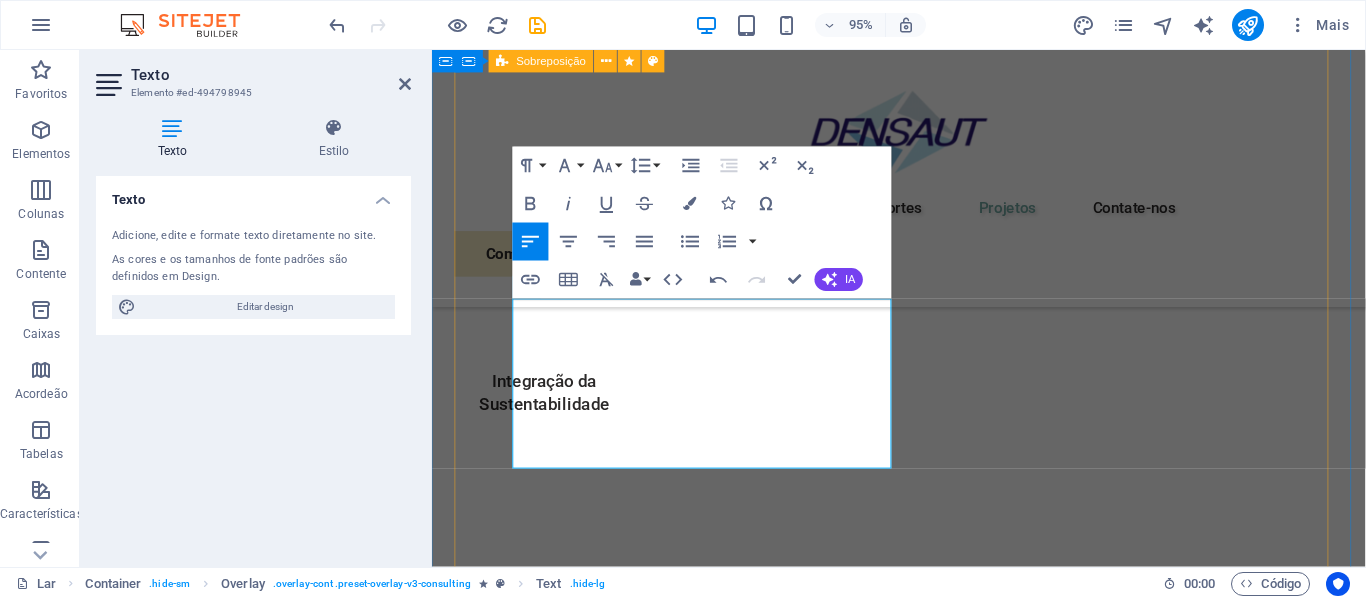 click on "UFV PLMARES I - Palmares/PE A  Usina Fotovoltaica Palmares I  é um marco no avanço das energias renováveis no estado de Pernambuco. Com potência instalada de  1.296 kWp  e composta por  mais de 2.000 módulos solares  , a usina foi projetada para garantir alto desempenho e confiabilidade na geração de energia limpa e sustentável. Toda a  execução elétrica e mecânica  da usina foi realizada  100% pela Densaut  , reafirmando o compromisso da empresa com a excelência técnica e a entrega de soluções completas no setor fotovoltaico. Com know-how consolidado em obras de automação e sistemas elétricos, a Densaut contribuiu cada etapa da implementação com foco na segurança, eficiência energética e durabilidade da planta solar. A UFV Palmares I é mais um exemplo do papel da Densaut na transformação energética do Brasil, integrando tecnologia, sustentabilidade e qualidade em cada projeto. Duração do projeto: 27 meses" at bounding box center [935, 6540] 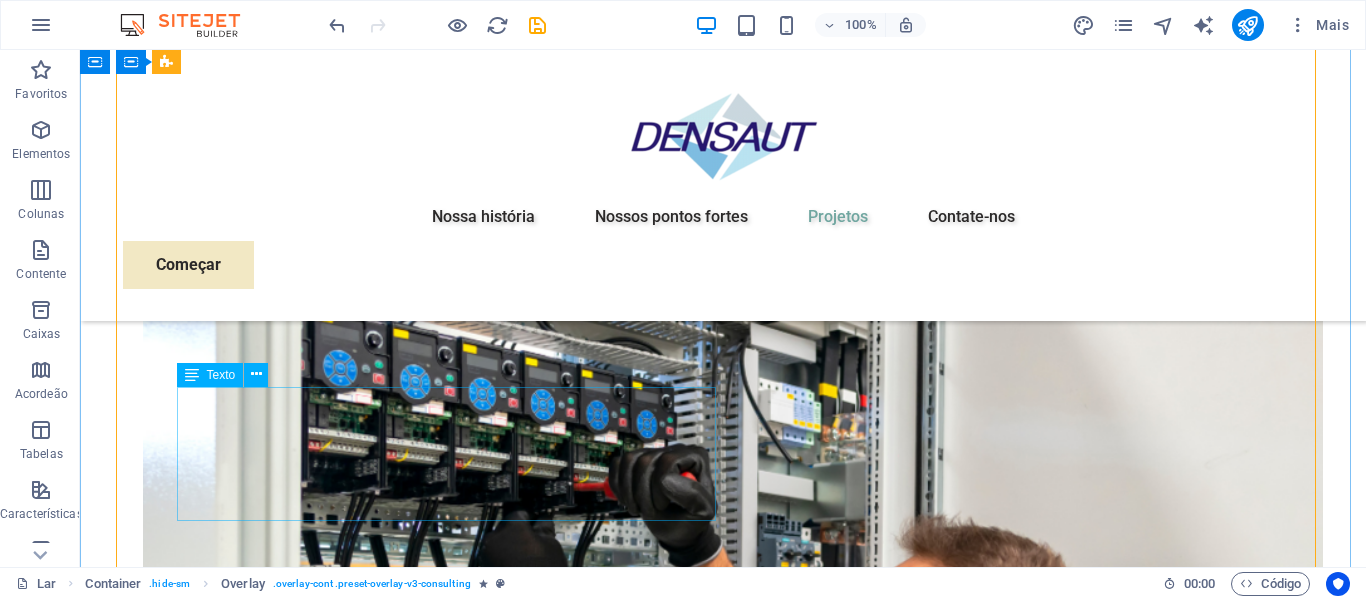 click on "Com know-how consolidado em obras de automação e sistemas elétricos, a Densaut contribuiu em cada etapa da implementação com foco na segurança, eficiência energética e durabilidade da planta solar. A UFV Palmares I é mais um exemplo do papel da Densaut na transformação energética do Brasil, integrando tecnologia, sustentabilidade e qualidade em cada projeto." at bounding box center [723, 8328] 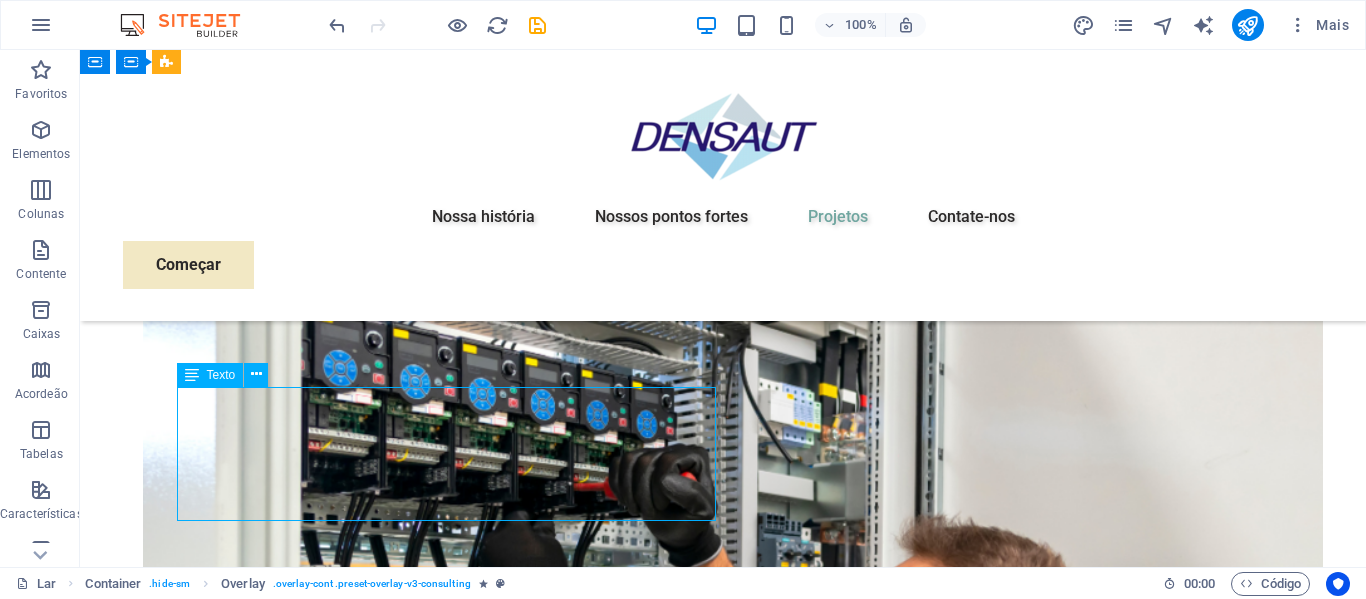 click on "Com know-how consolidado em obras de automação e sistemas elétricos, a Densaut contribuiu em cada etapa da implementação com foco na segurança, eficiência energética e durabilidade da planta solar. A UFV Palmares I é mais um exemplo do papel da Densaut na transformação energética do Brasil, integrando tecnologia, sustentabilidade e qualidade em cada projeto." at bounding box center [723, 8328] 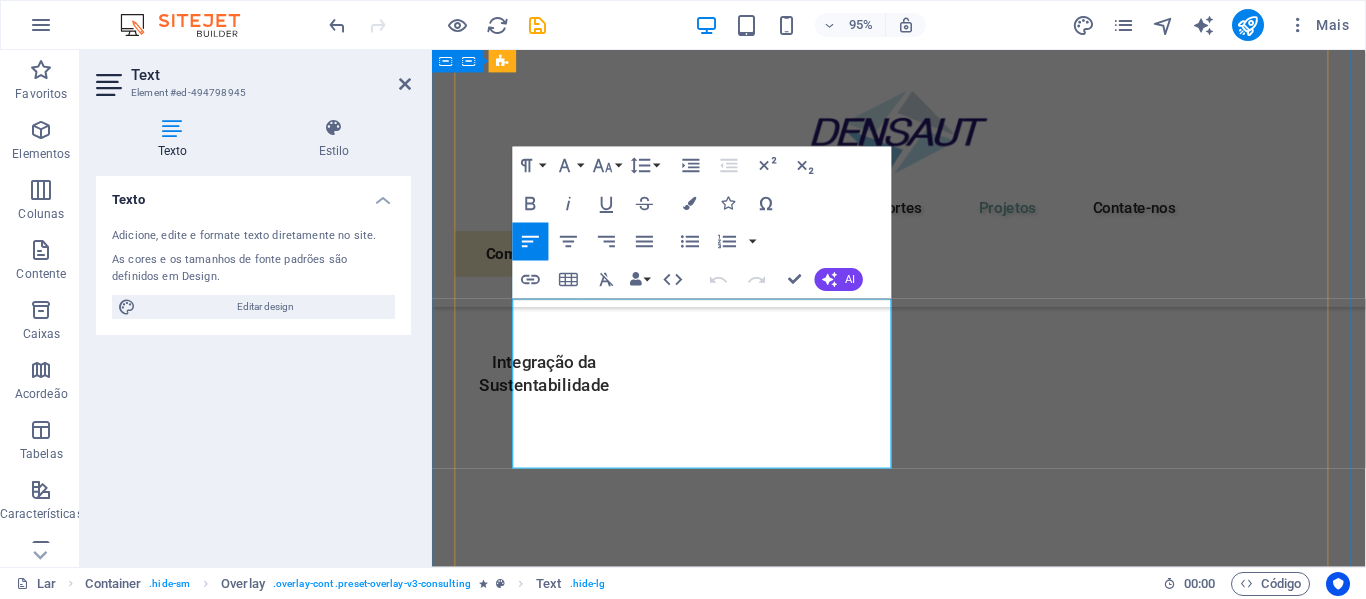 click on "A UFV Palmares I é mais um exemplo do papel da Densaut na transformação energética do Brasil, integrando tecnologia, sustentabilidade e qualidade em cada projeto." at bounding box center [935, 6786] 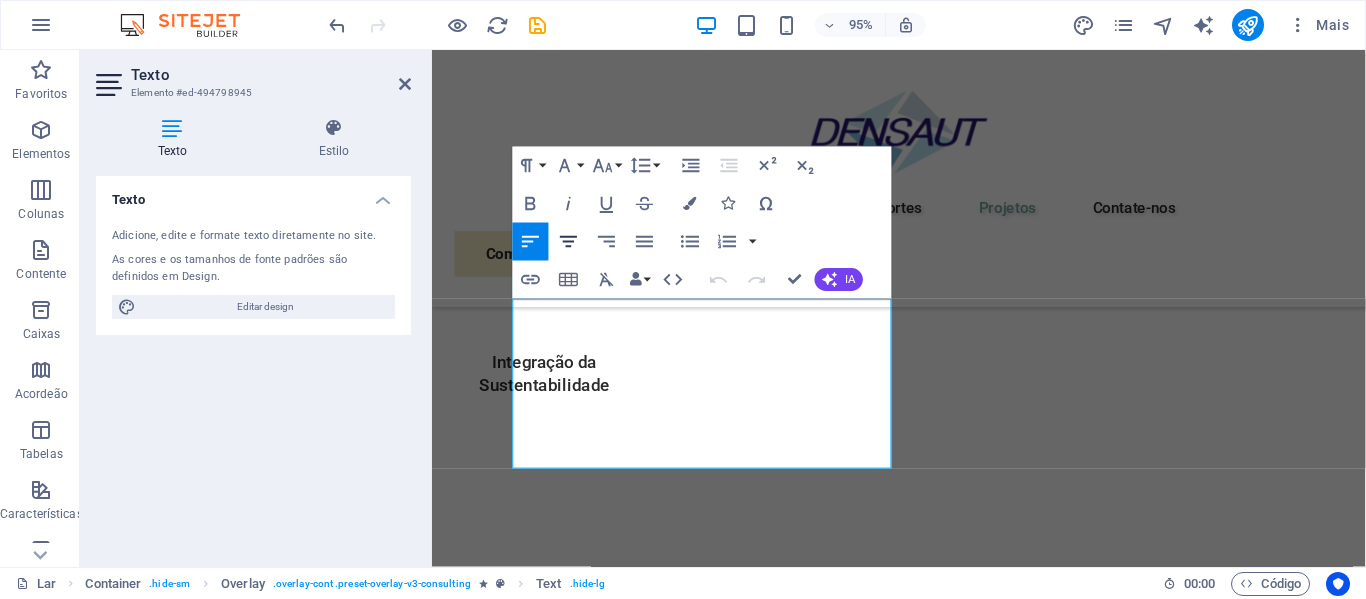 click 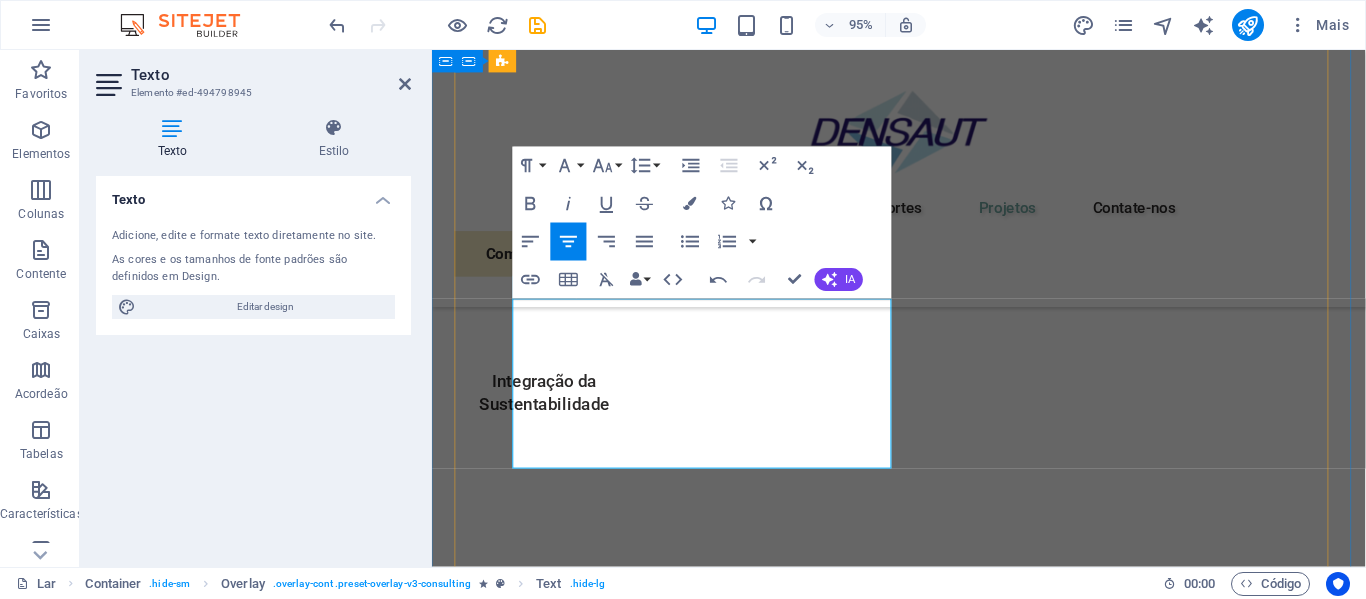 click on "A UFV Palmares I é mais um exemplo do papel da Densaut na transformação energética do Brasil, integrando tecnologia, sustentabilidade e qualidade em cada projeto." at bounding box center (935, 6805) 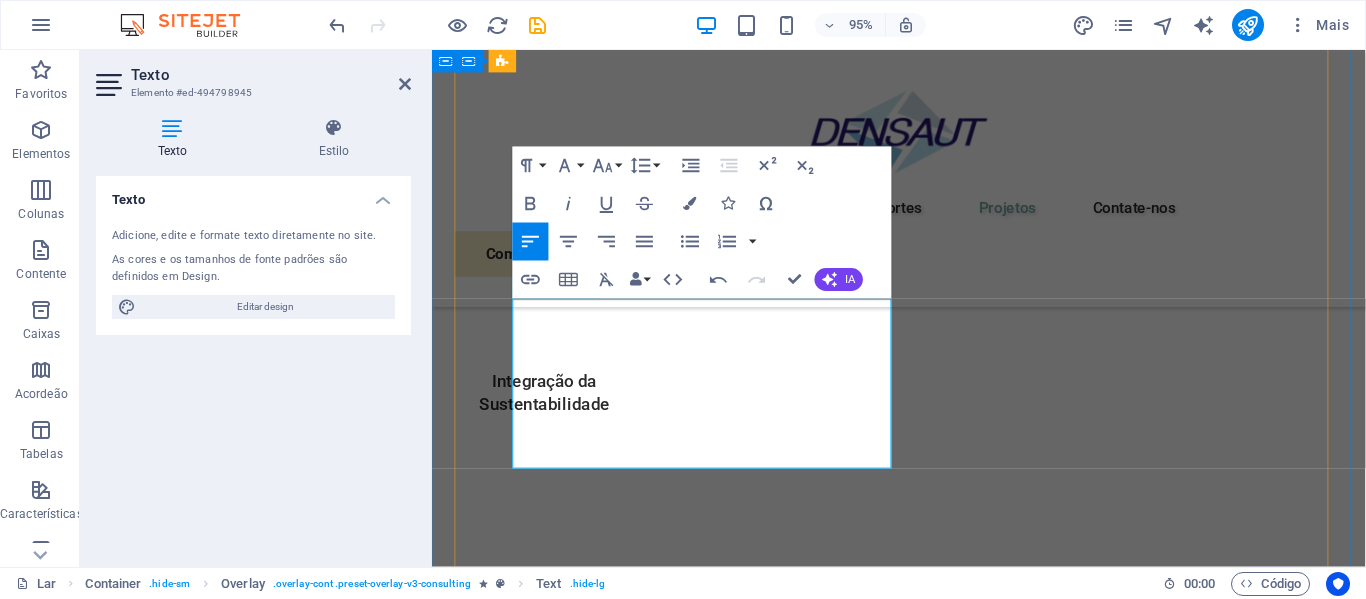 click on "Com know-how consolidado em obras de automação e sistemas elétricos, a Densaut contribuiu em cada etapa da implementação com foco na segurança, eficiência energética e durabilidade da planta solar." at bounding box center (935, 6762) 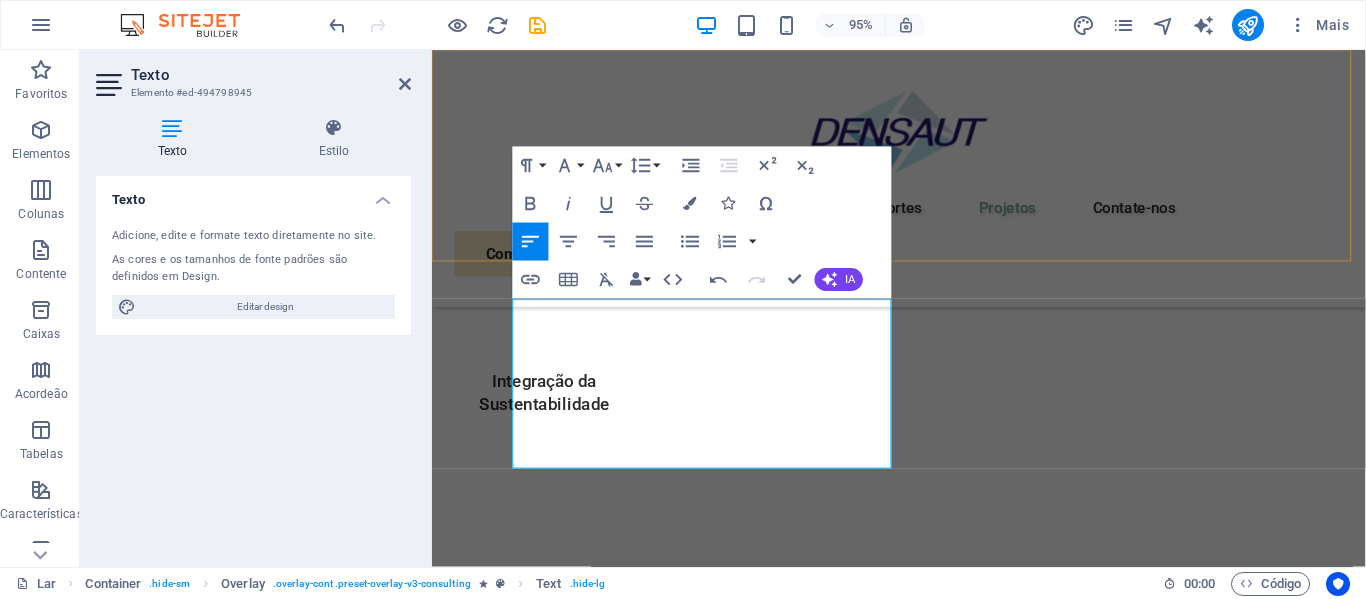 drag, startPoint x: 775, startPoint y: 482, endPoint x: 502, endPoint y: 271, distance: 345.03622 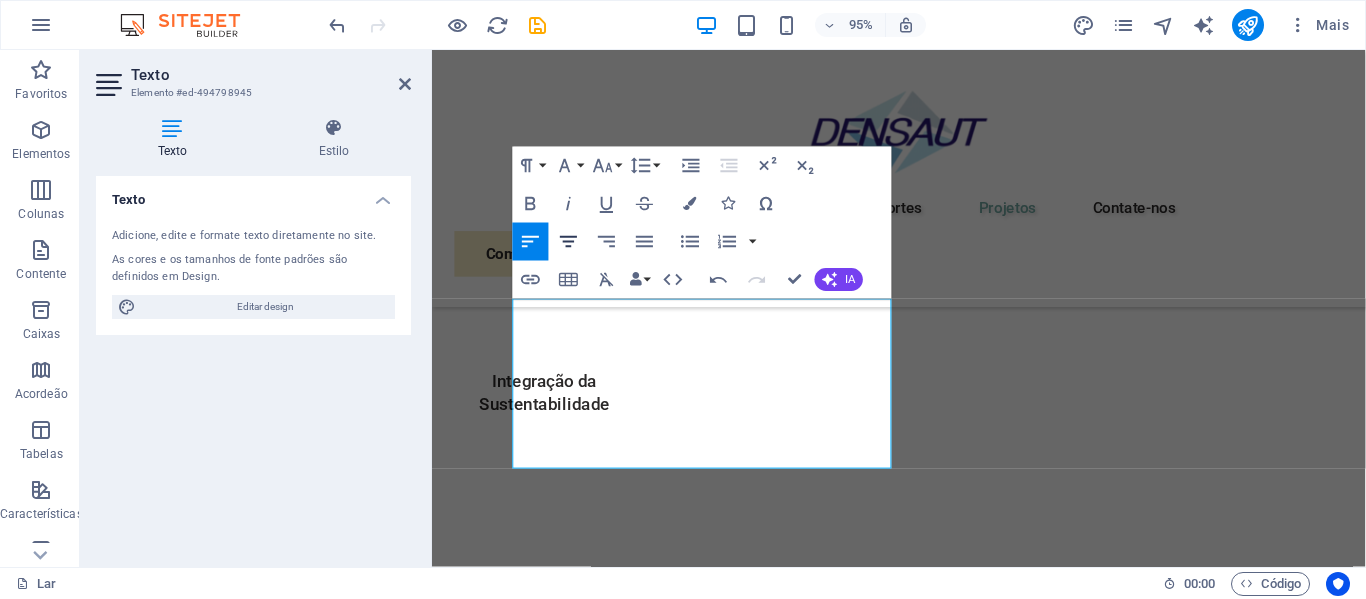 click 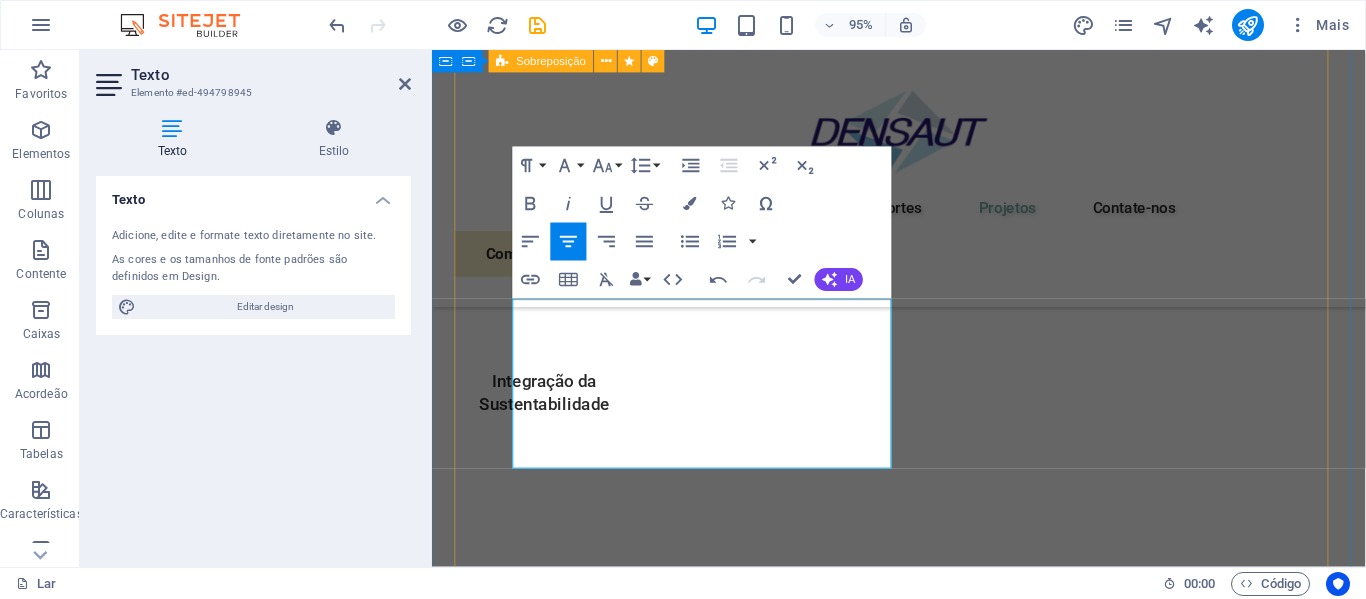 click on "UFV PLMARES I - Palmares/PE A  Usina Fotovoltaica Palmares I  é um marco no avanço das energias renováveis no estado de Pernambuco. Com potência instalada de  1.296 kWp  e composta por  mais de 2.000 módulos solares  , a usina foi projetada para garantir alto desempenho e confiabilidade na geração de energia limpa e sustentável. Toda a  execução elétrica e mecânica  da usina foi realizada  100% pela Densaut  , reafirmando o compromisso da empresa com a excelência técnica e a entrega de soluções completas no setor fotovoltaico. Com know-how consolidado em obras de automação e sistemas elétricos, a Densaut contribuiu em cada etapa da implementação com foco na segurança, eficiência energética e durabilidade da planta solar. A UFV Palmares I é mais um exemplo do papel da Densaut na transformação energética do Brasil, integrando tecnologia, sustentabilidade e qualidade em cada projeto. Duração do projeto: 27 meses" at bounding box center [935, 6540] 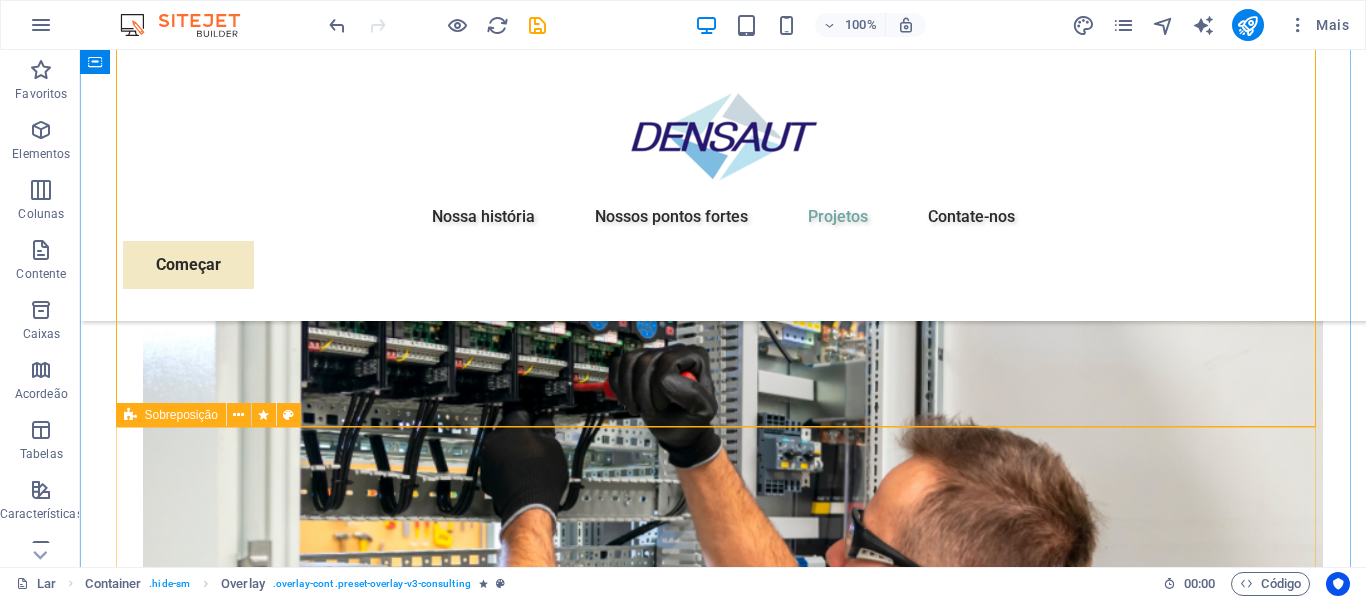 scroll, scrollTop: 7472, scrollLeft: 0, axis: vertical 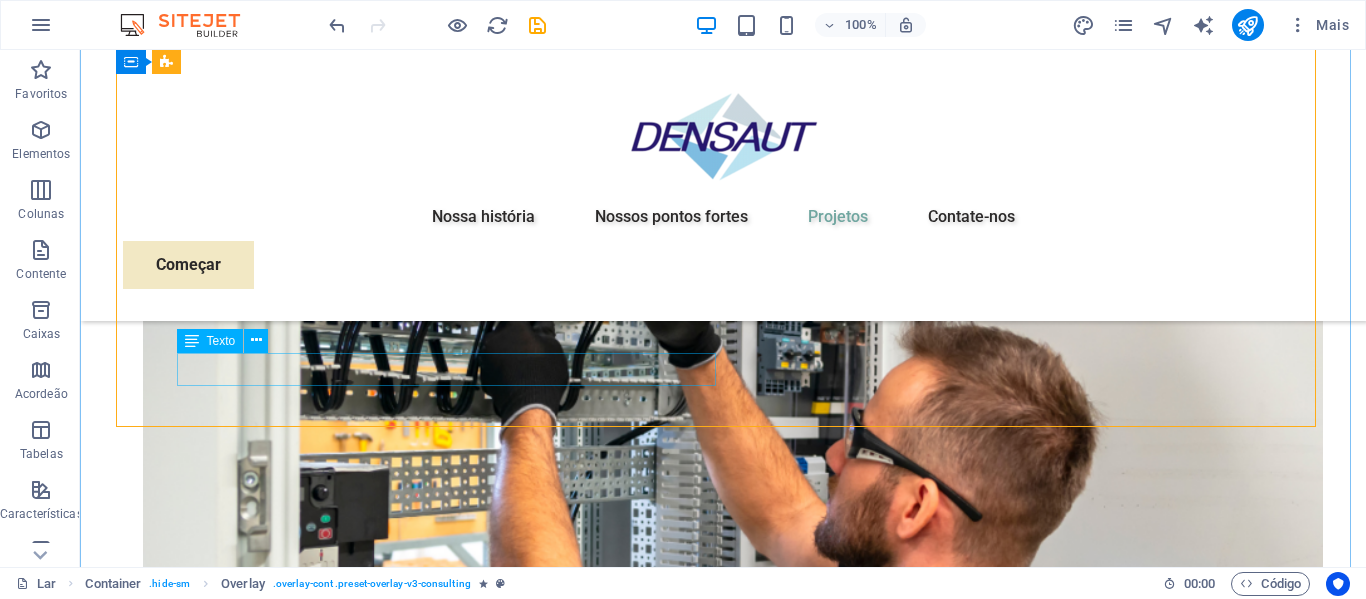 click on "Duração do projeto: 27 meses" at bounding box center (723, 8221) 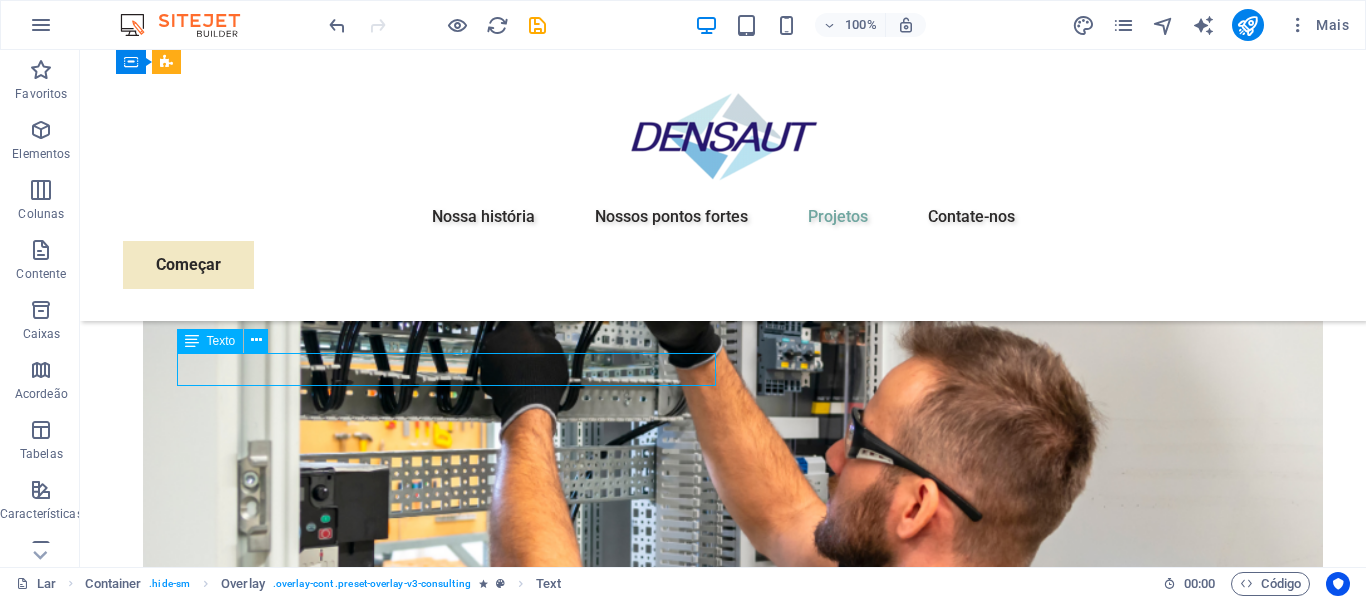 click on "Duração do projeto: 27 meses" at bounding box center [723, 8221] 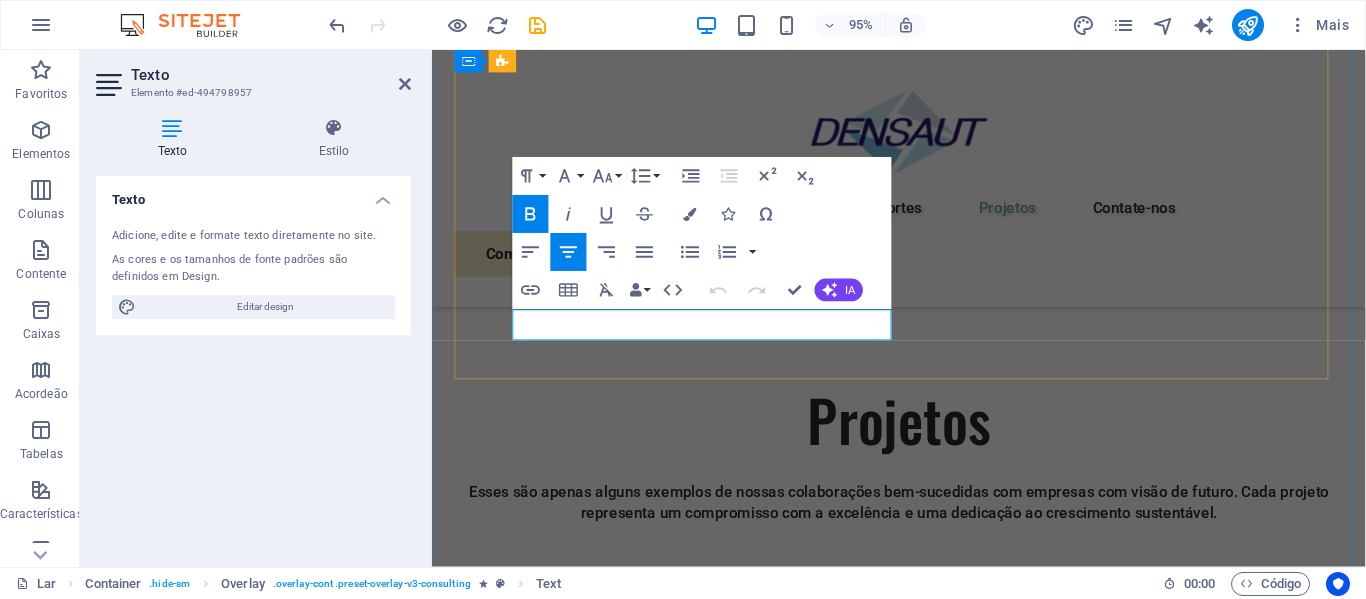 click on "Duração do projeto: 27 meses" at bounding box center (935, 6657) 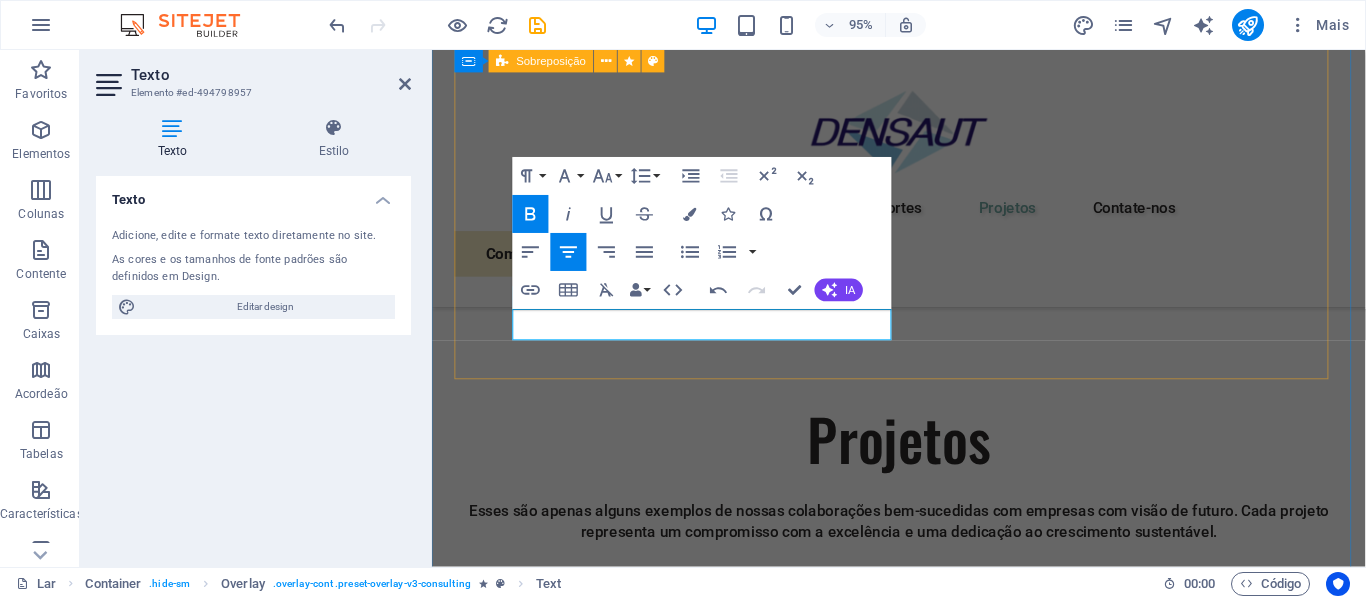 type 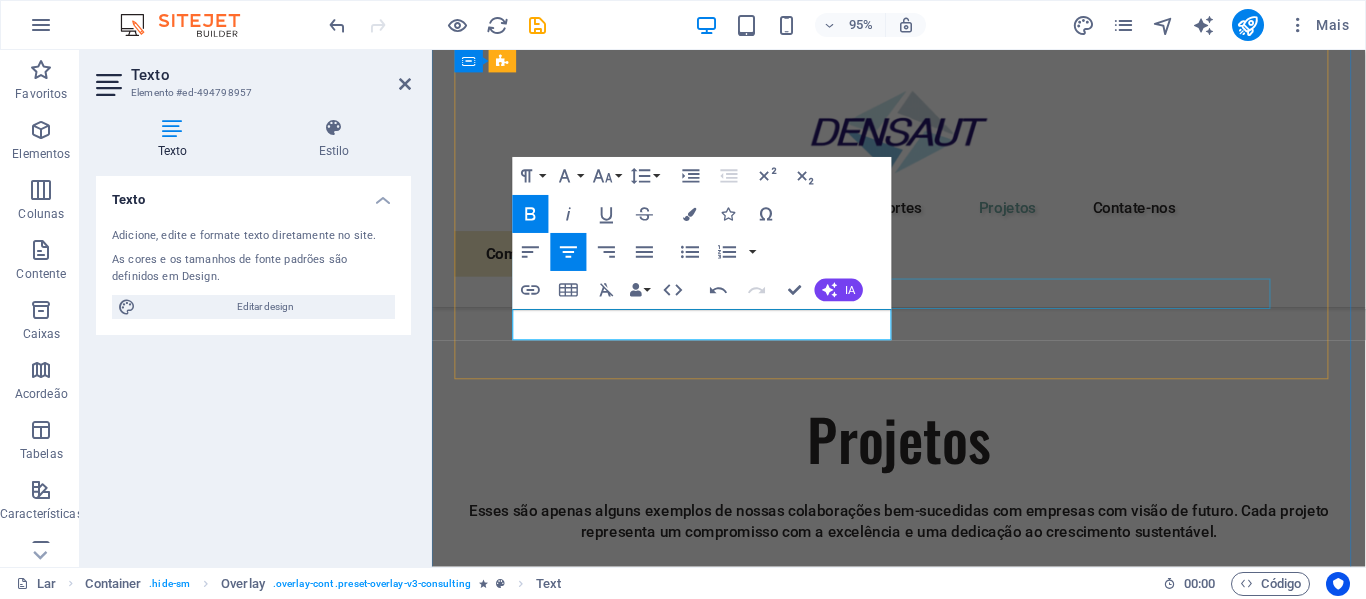 click at bounding box center (935, 6645) 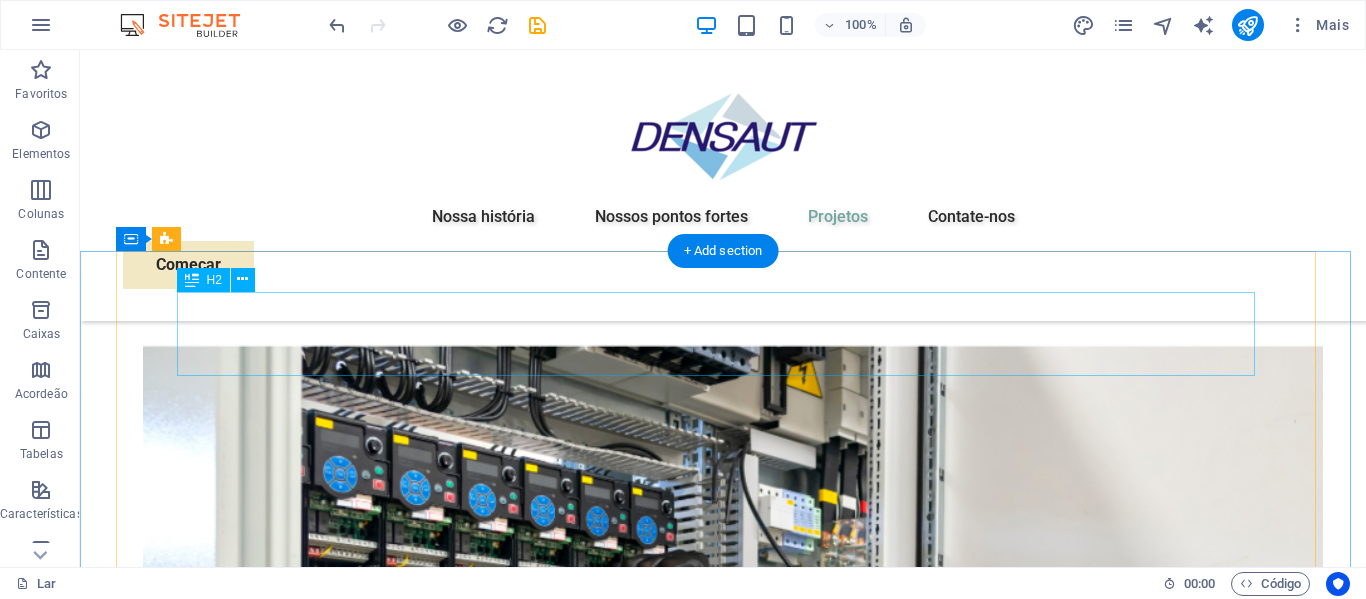 scroll, scrollTop: 6772, scrollLeft: 0, axis: vertical 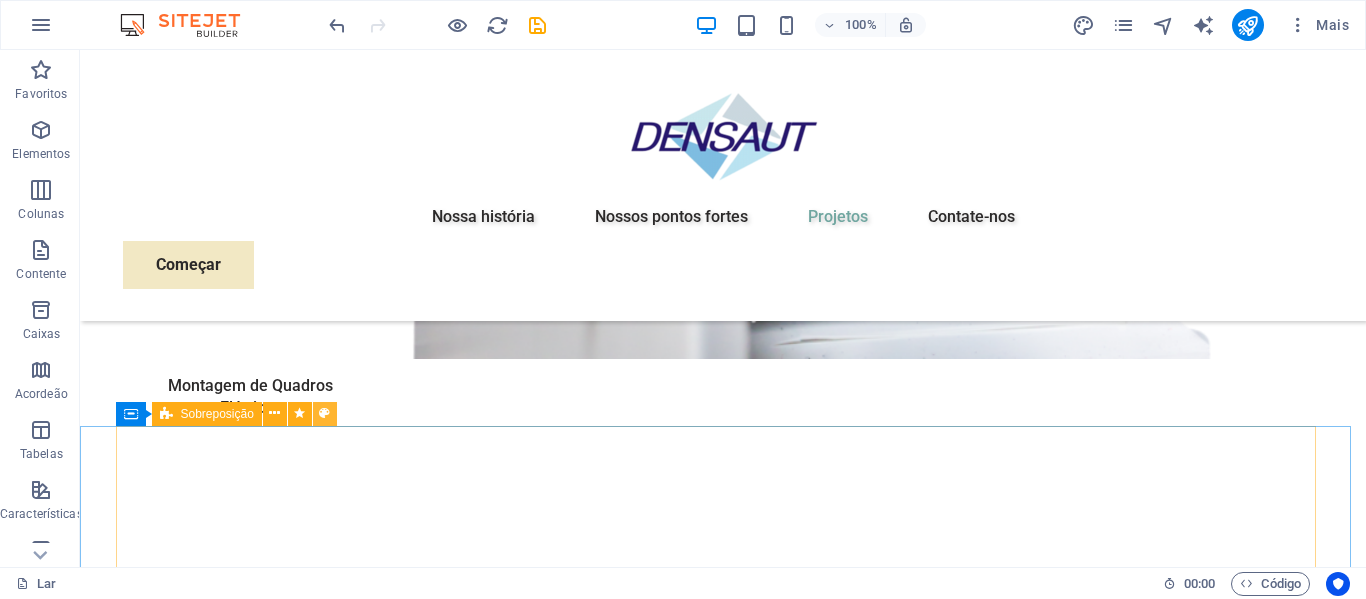 click at bounding box center (324, 413) 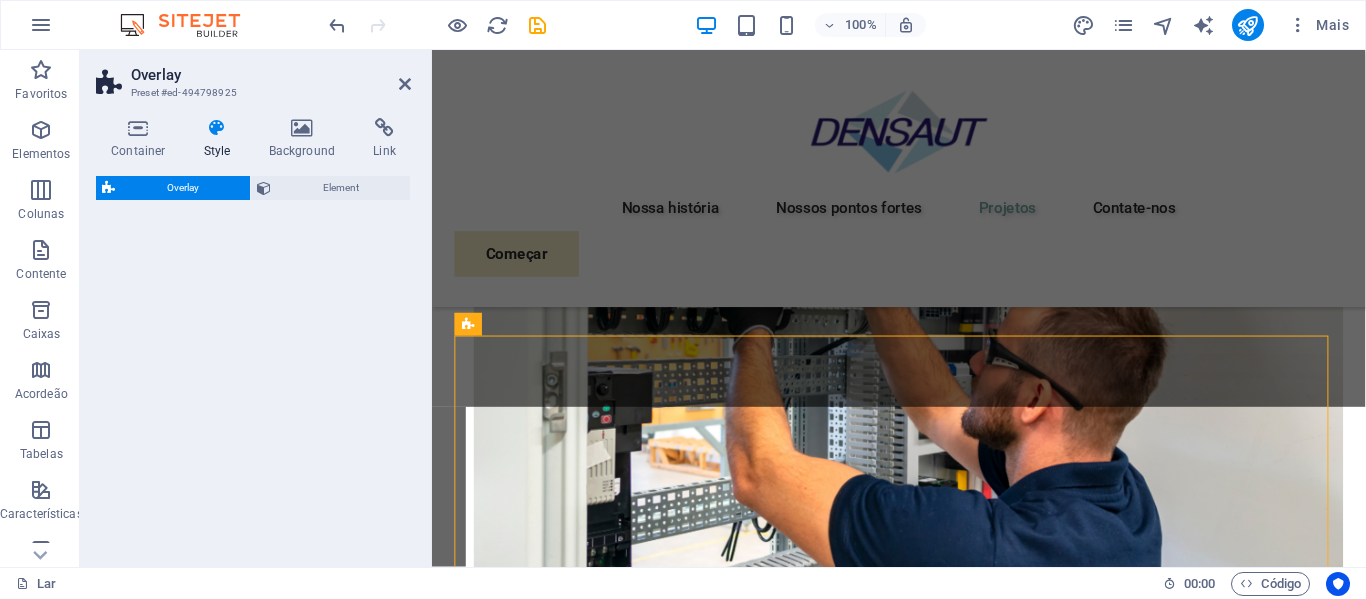 select on "rem" 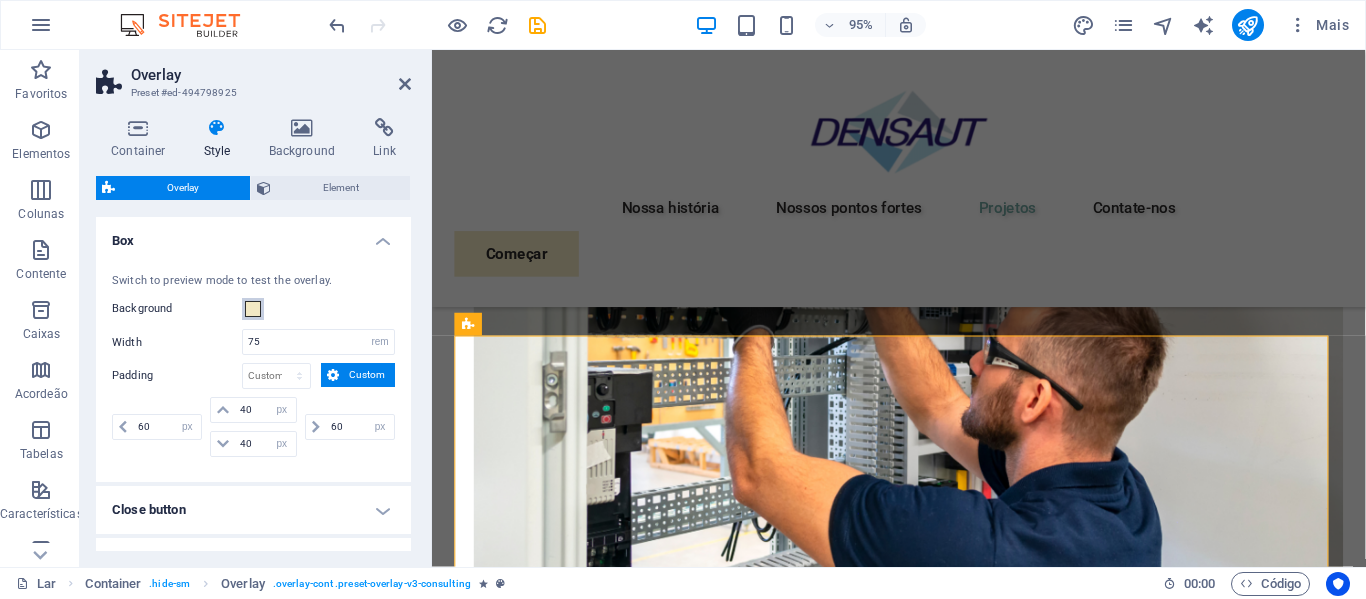 click at bounding box center [253, 309] 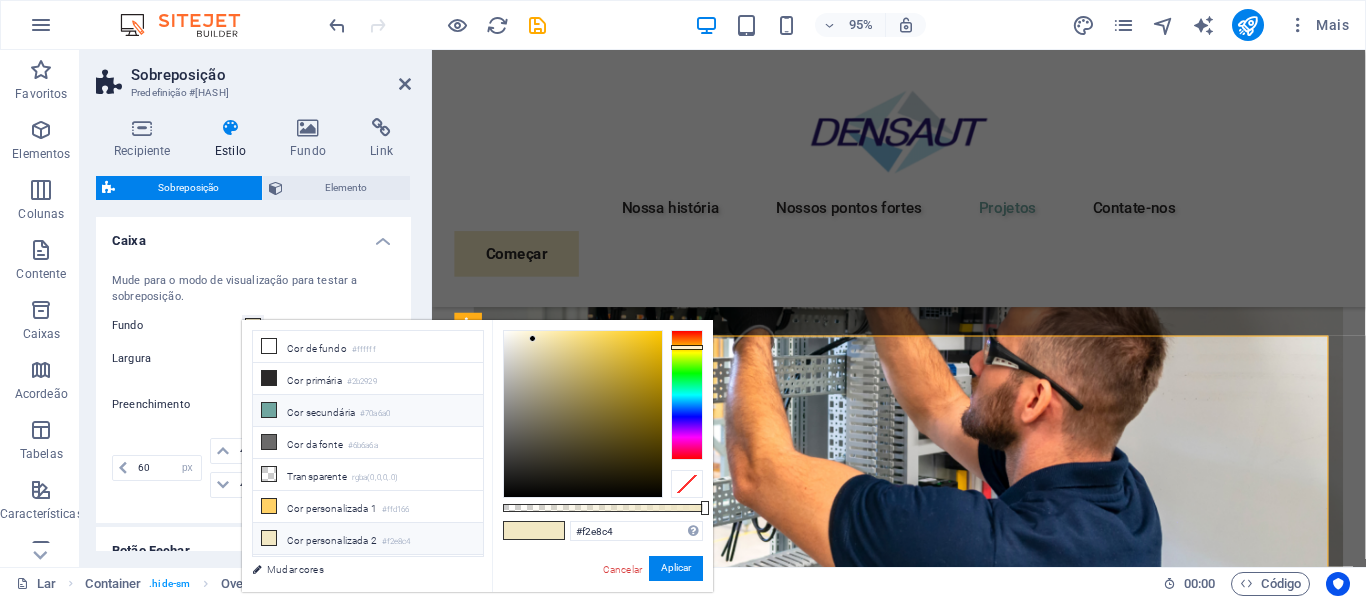 click on "Cor secundária" at bounding box center (321, 412) 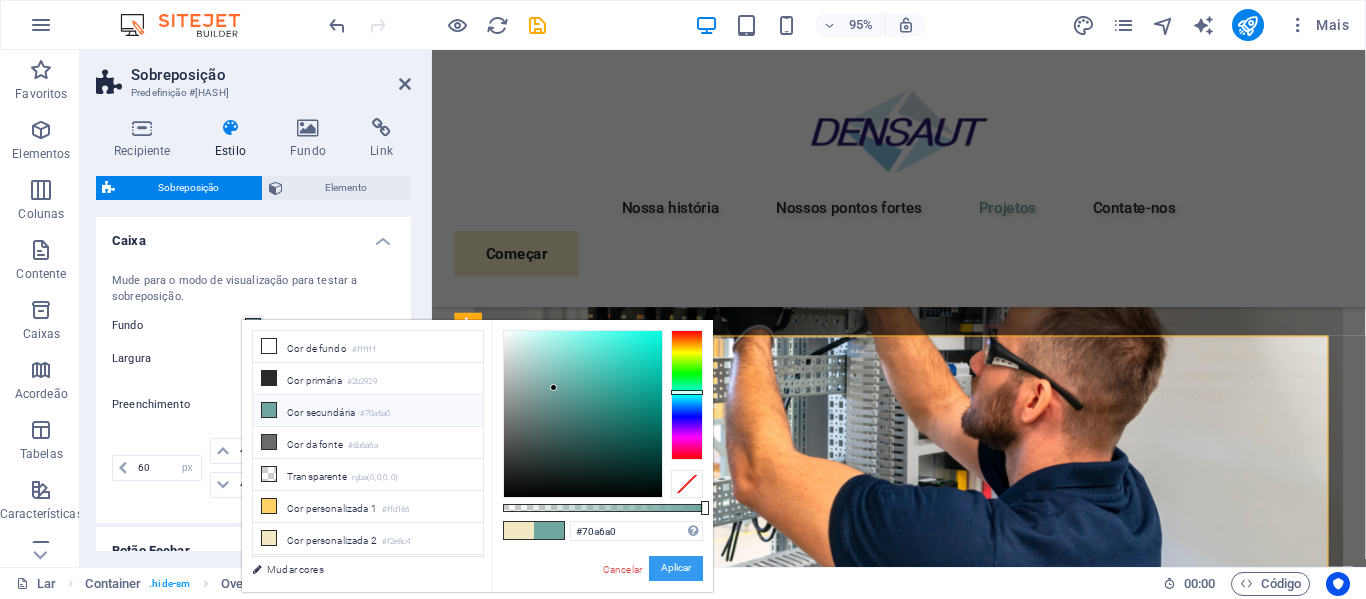 click on "Aplicar" at bounding box center [676, 568] 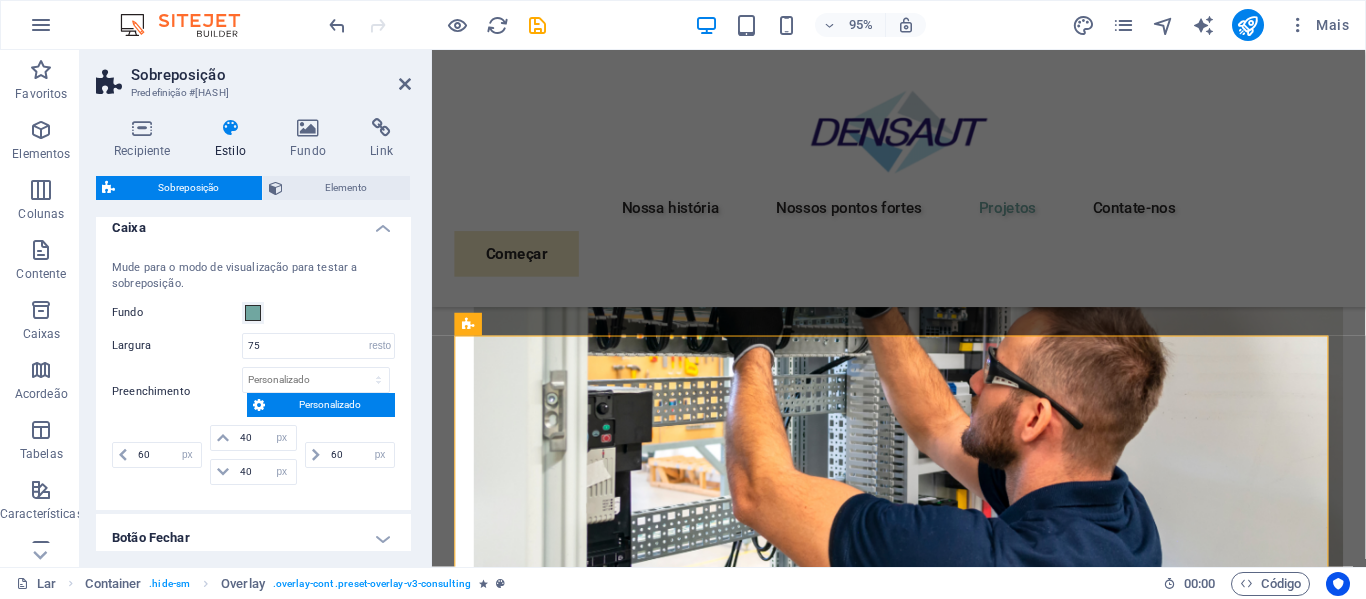 scroll, scrollTop: 0, scrollLeft: 0, axis: both 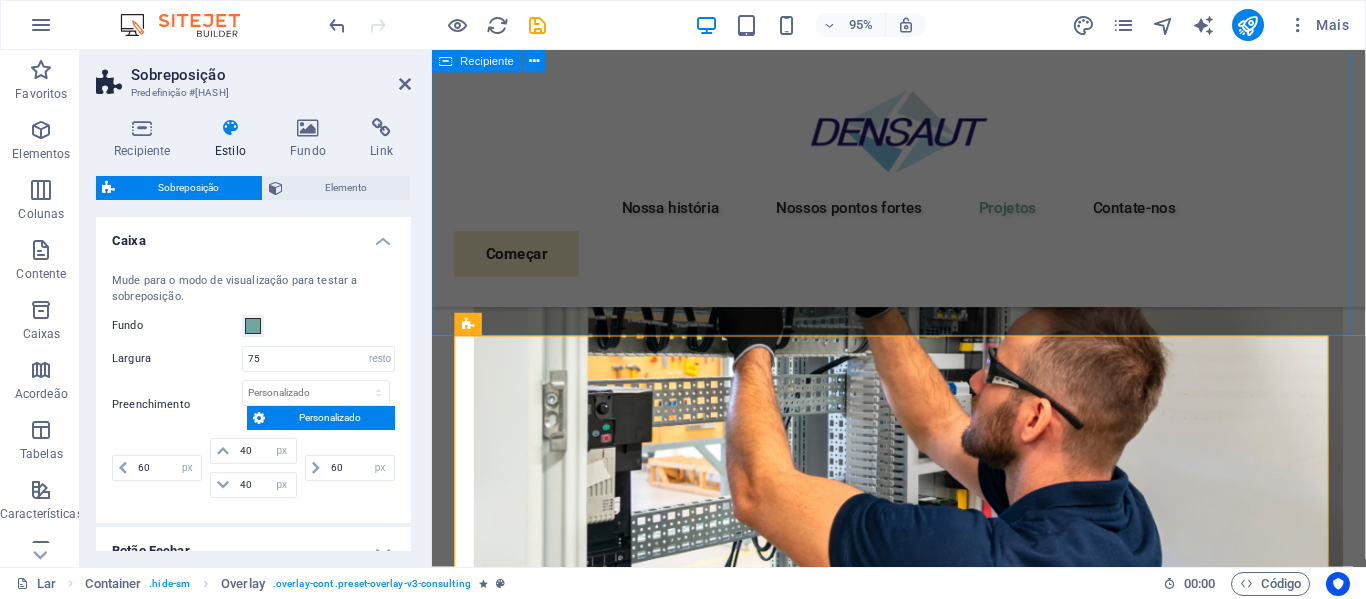 click on "Projetos Esses são apenas alguns exemplos de nossas colaborações bem-sucedidas com empresas com visão de futuro. Cada projeto representa um compromisso com a excelência e uma dedicação ao crescimento sustentável. 01
UFV PALMARES I - Palmares/PE Ler mais A  Usina Fotovoltaica Palmares I  é um marco no avanço das energias renováveis no estado de Pernambuco. Com potência instalada de  1.296 kWp  e composta por  mais de 2.000 módulos solares  , a usina foi projetada para garantir alto desempenho e confiabilidade na geração de energia limpa e sustentável. Toda a  execução elétrica e mecânica  da usina foi realizada  100% pela Densaut  , reafirmando o compromisso da empresa com a excelência técnica e a entrega de soluções completas no setor fotovoltaico. Com know-how consolidado em obras de automação e sistemas elétricos, a Densaut contribuiu em cada etapa da implementação com foco na segurança, eficiência energética e durabilidade da planta solar. Duração do projeto: 5 meses 02" at bounding box center [923, 3841] 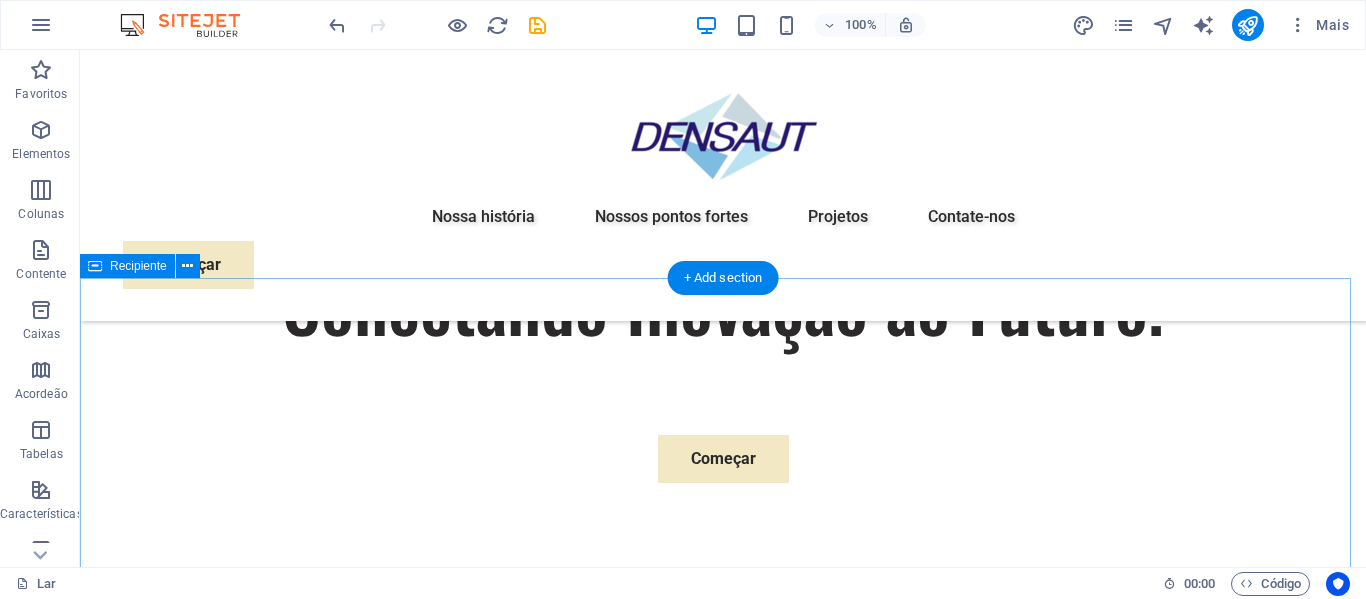 scroll, scrollTop: 672, scrollLeft: 0, axis: vertical 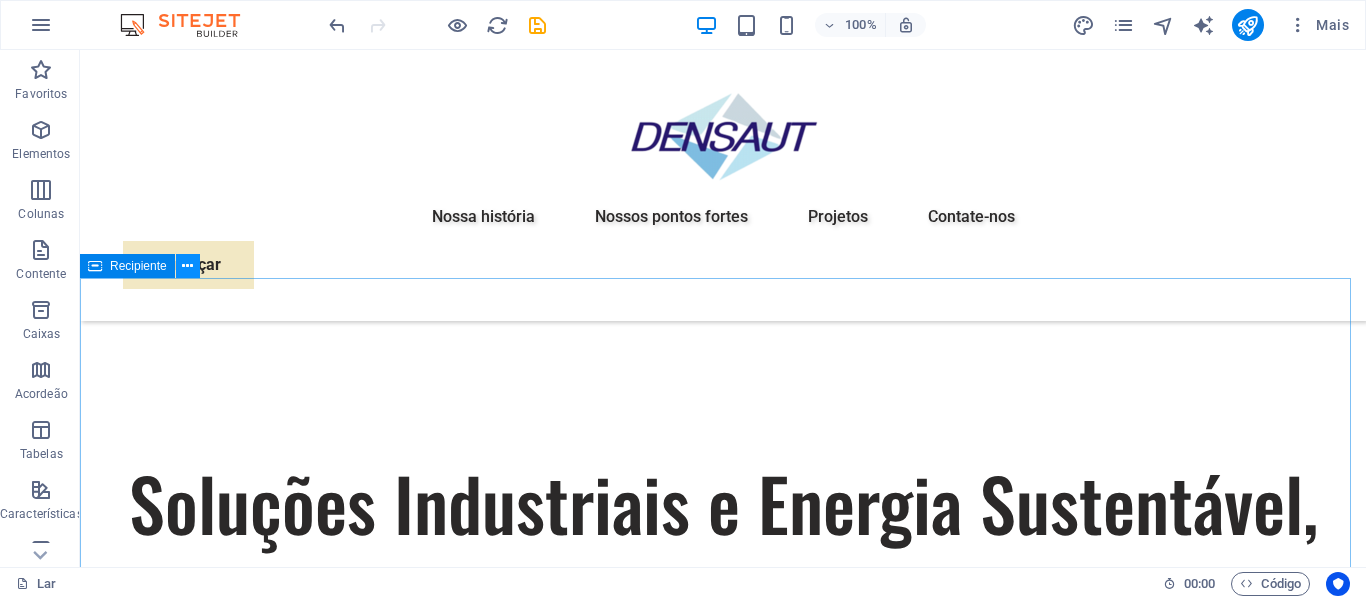 click at bounding box center [187, 266] 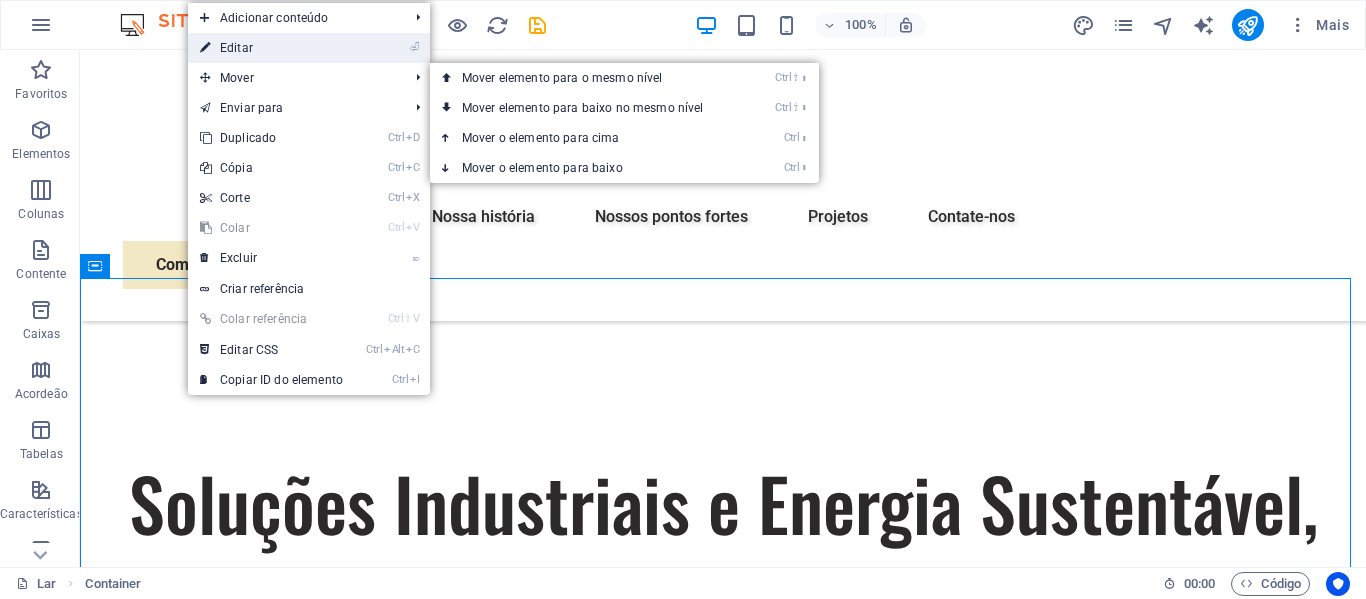 click on "⏎ Editar" at bounding box center (271, 48) 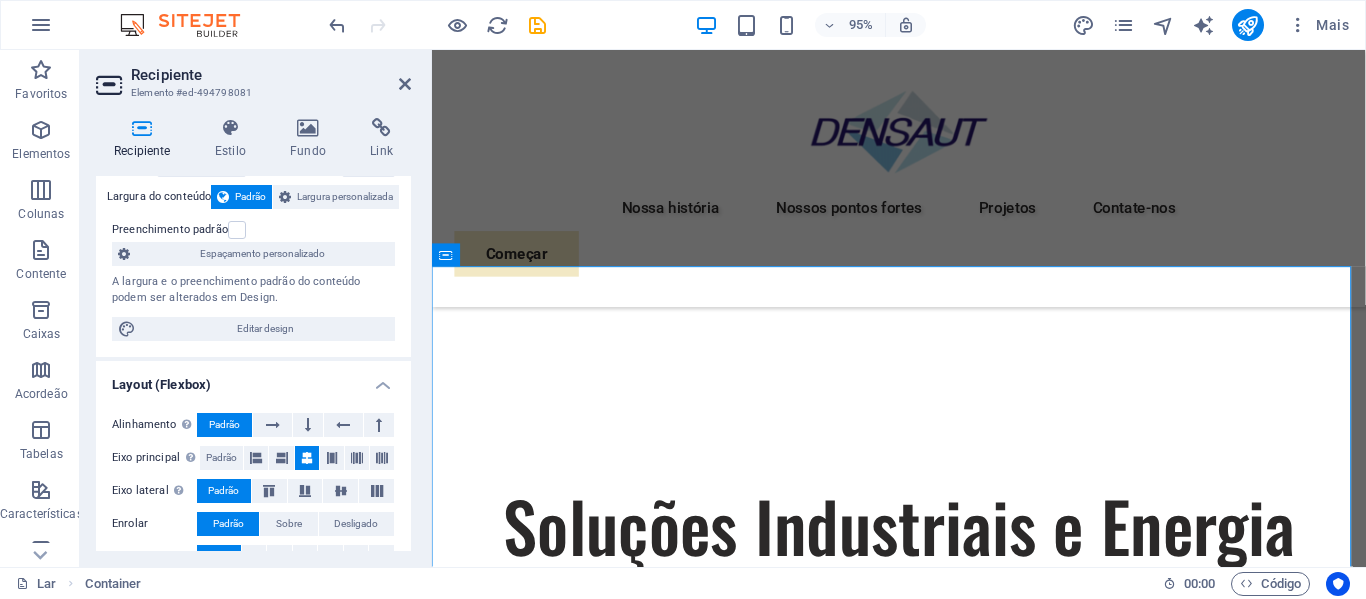 scroll, scrollTop: 0, scrollLeft: 0, axis: both 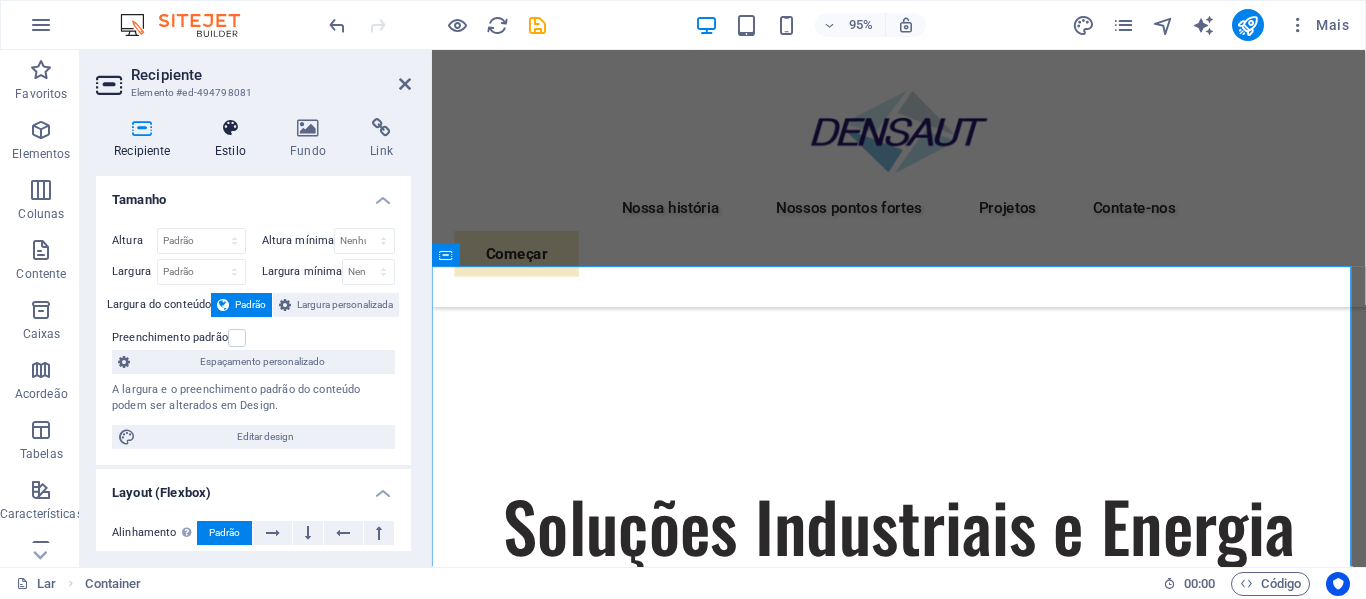 click on "Estilo" at bounding box center (230, 151) 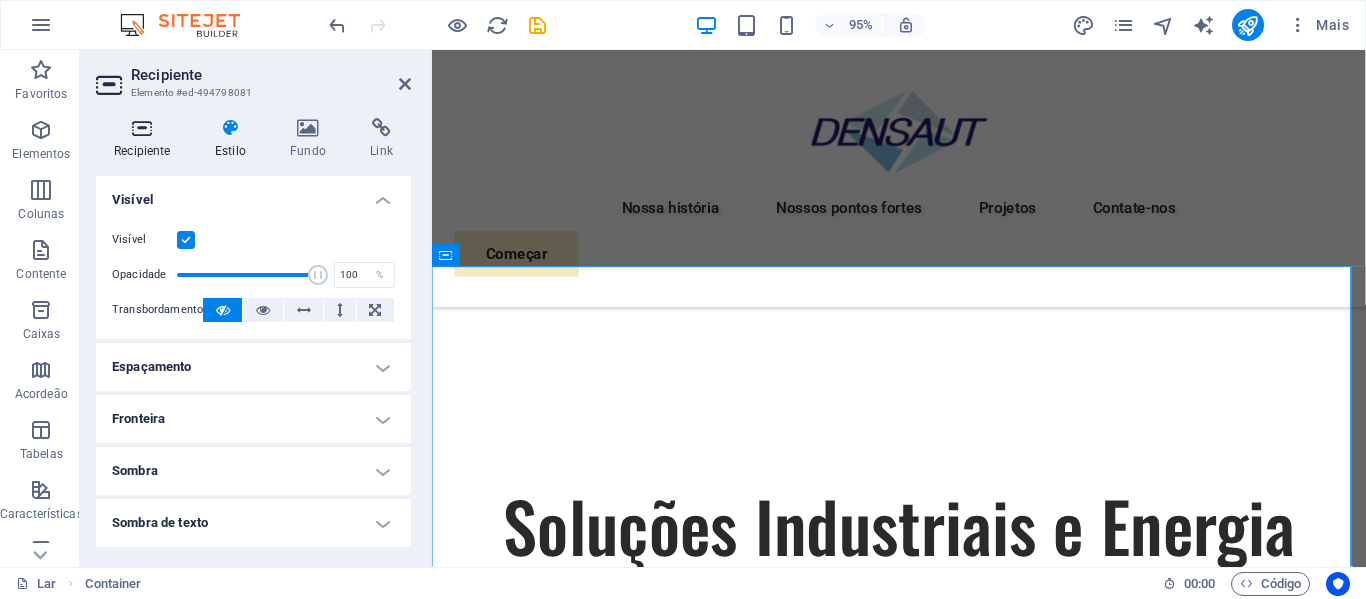 click on "Recipiente" at bounding box center [146, 139] 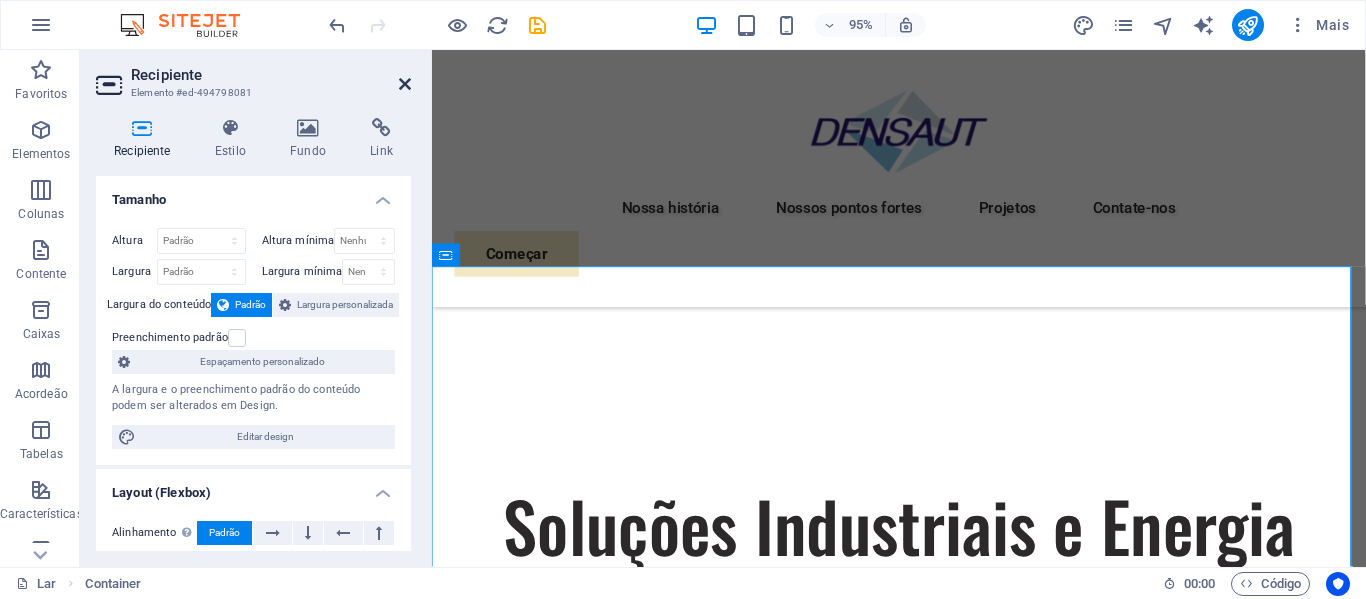 click at bounding box center (405, 84) 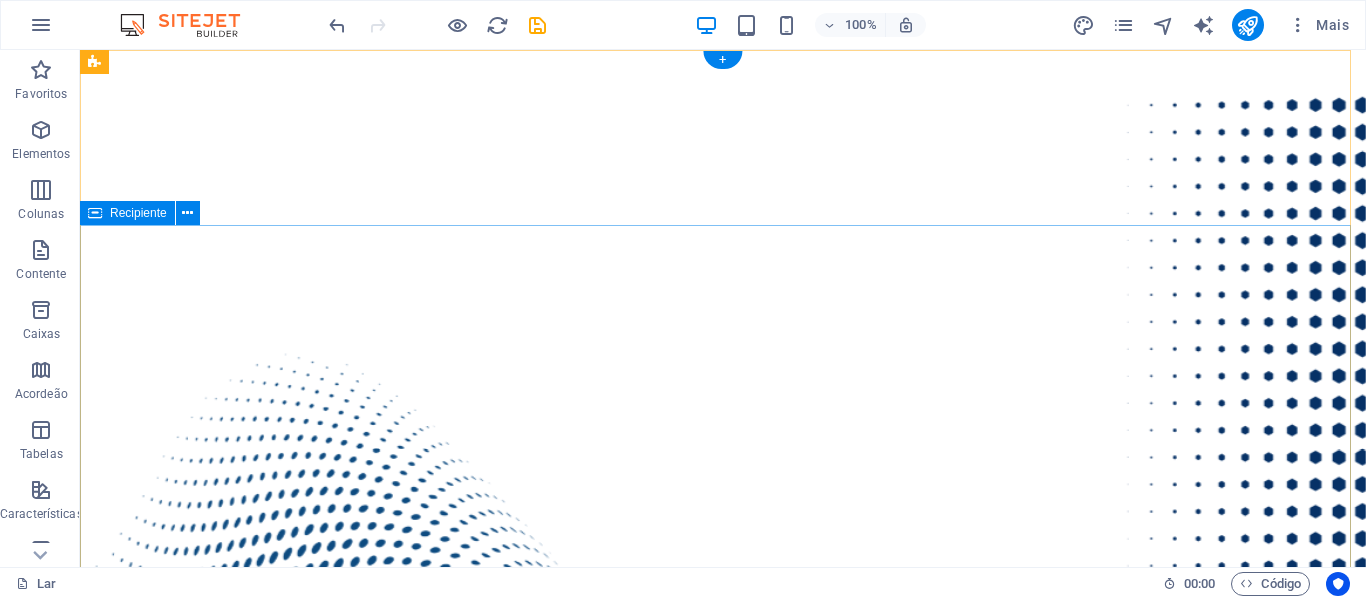 scroll, scrollTop: 0, scrollLeft: 0, axis: both 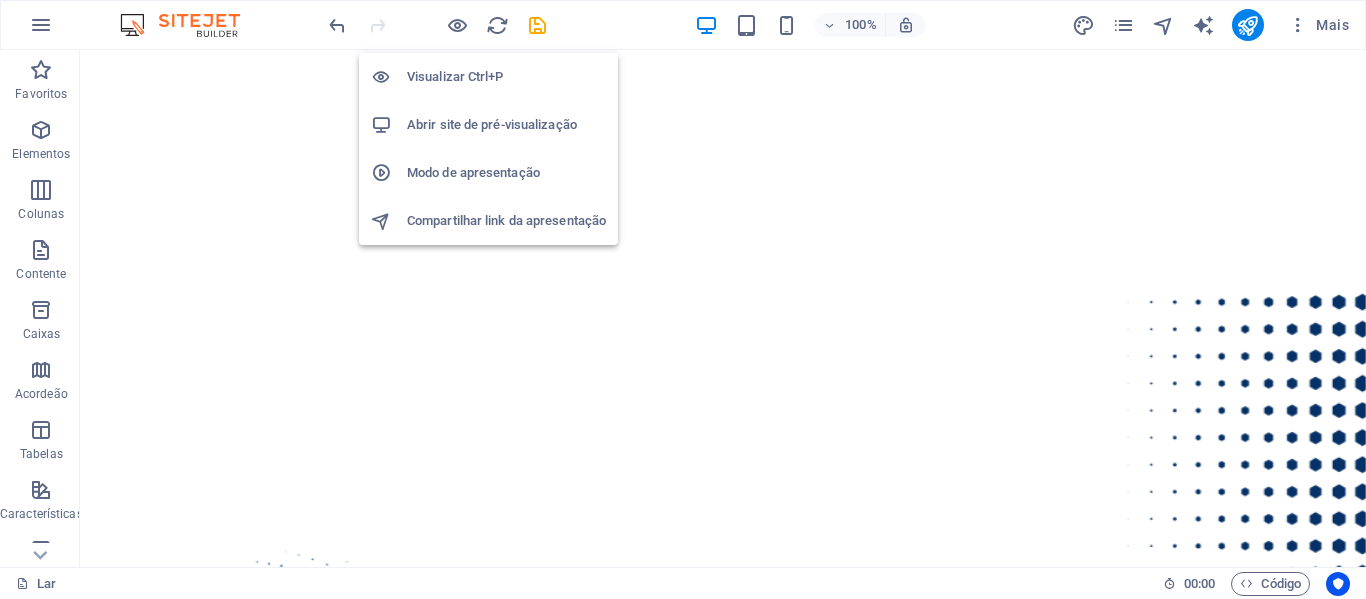 click on "Abrir site de pré-visualização" at bounding box center [506, 125] 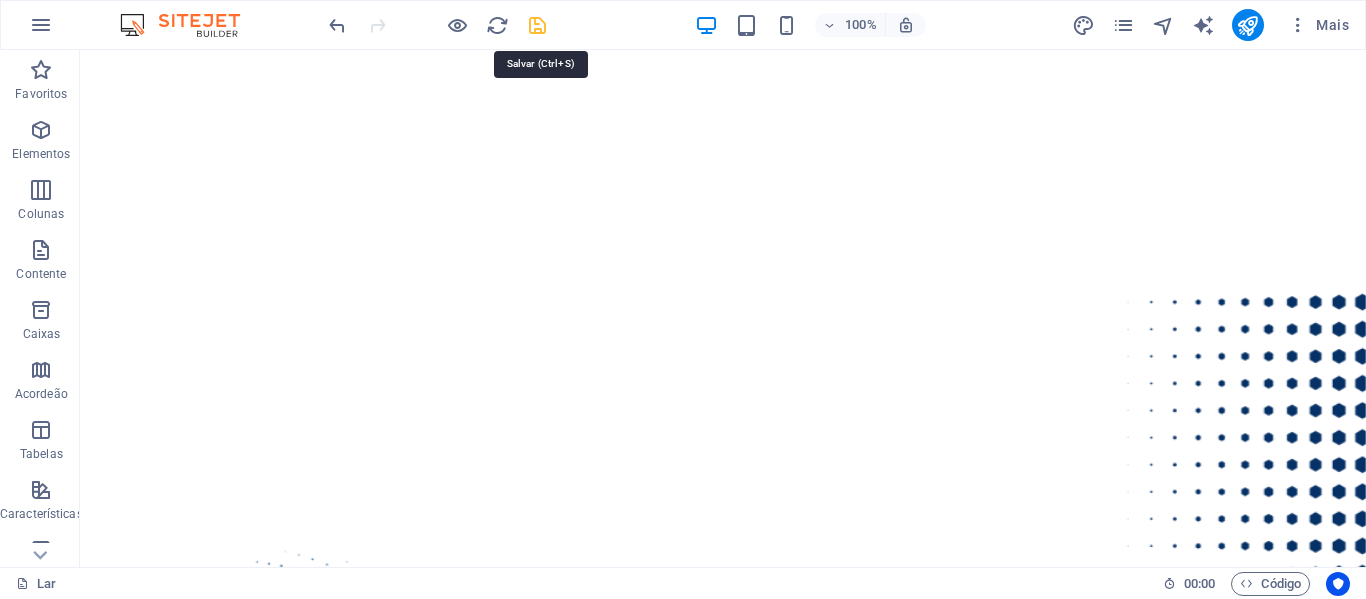 click at bounding box center (537, 25) 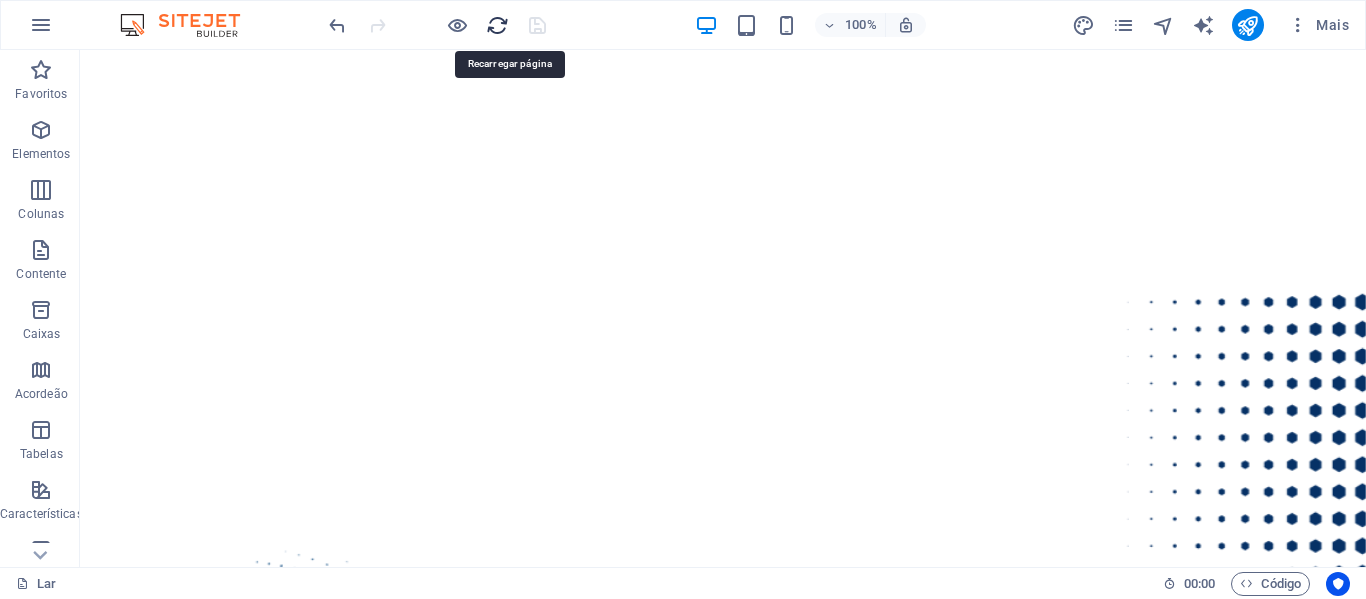 click at bounding box center (497, 25) 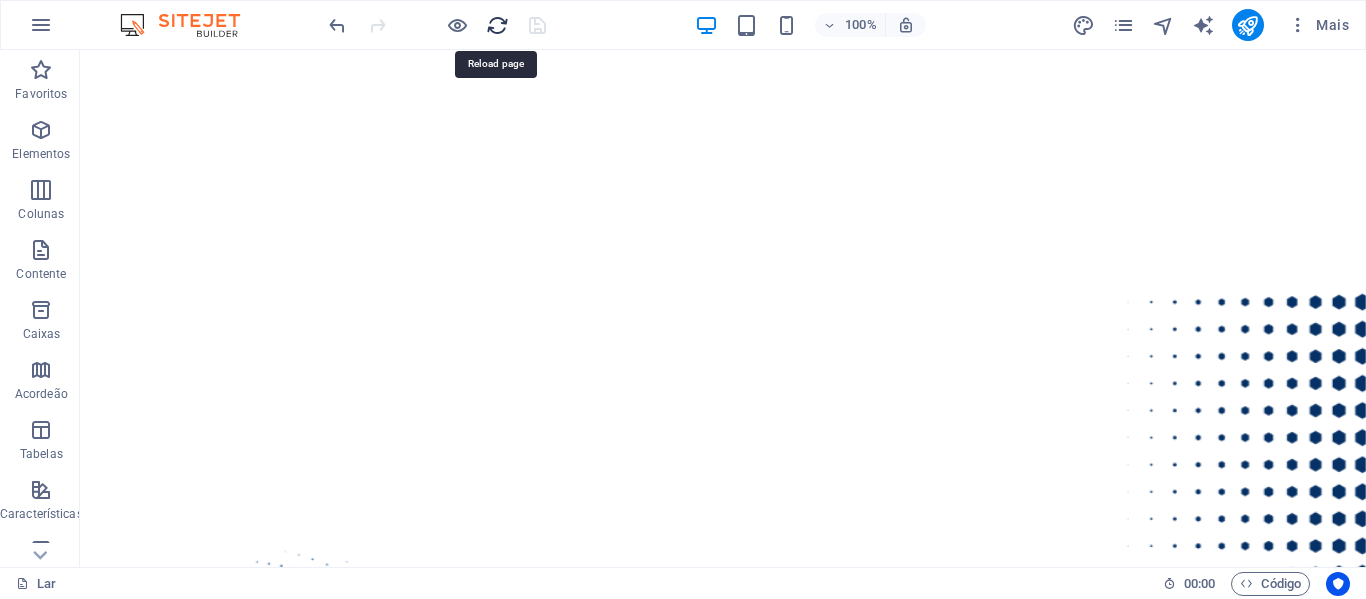 click at bounding box center (497, 25) 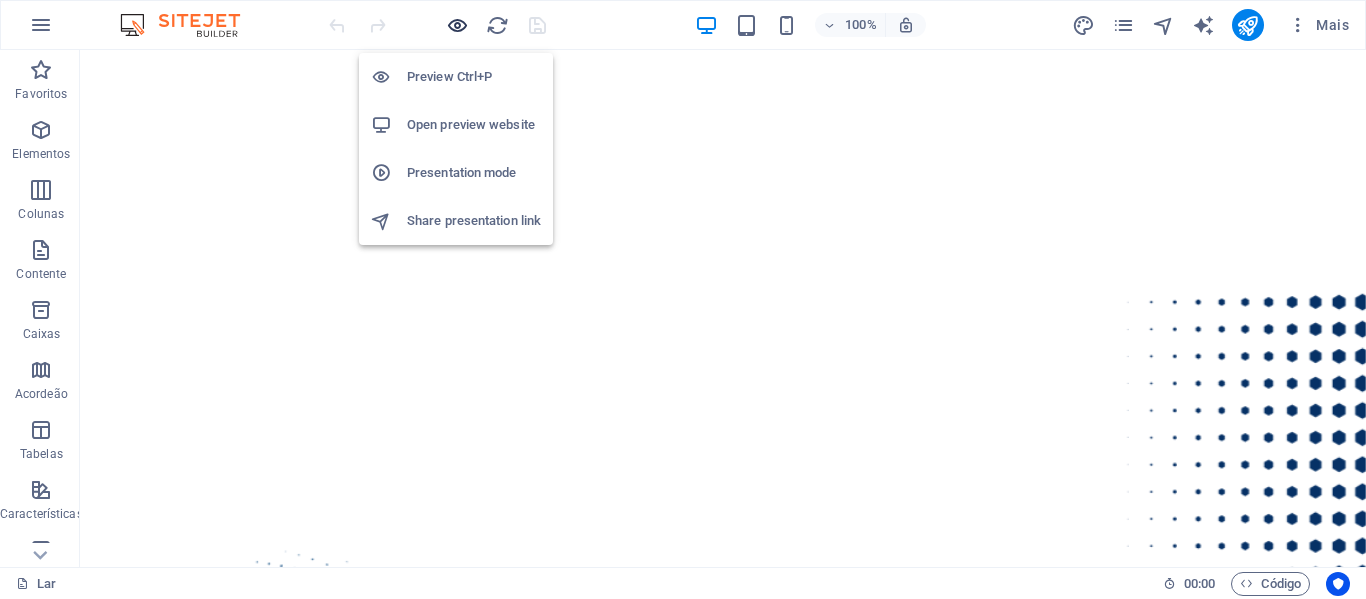 click at bounding box center [457, 25] 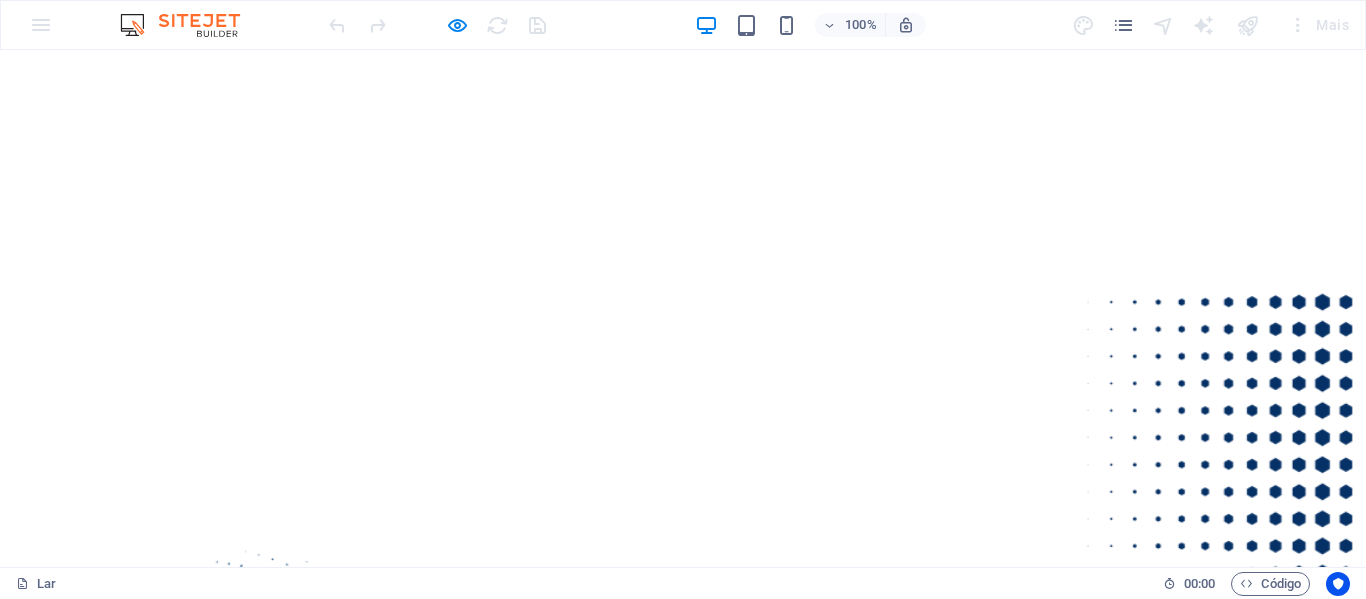 click at bounding box center (437, 25) 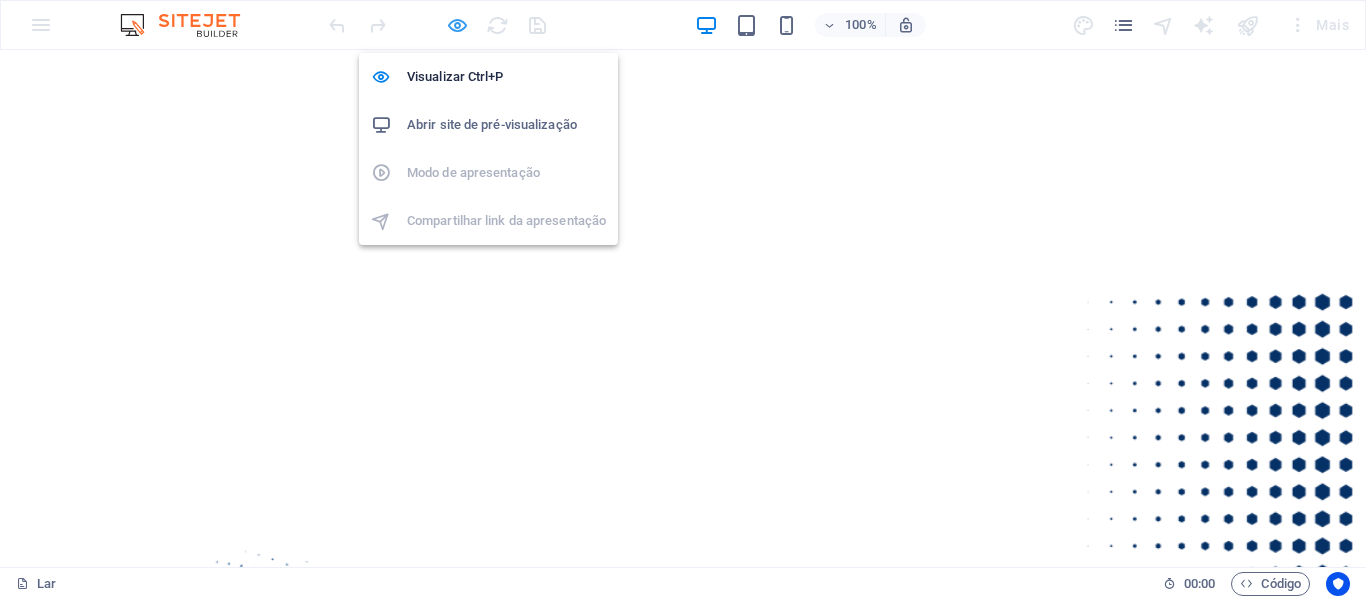 click at bounding box center (457, 25) 